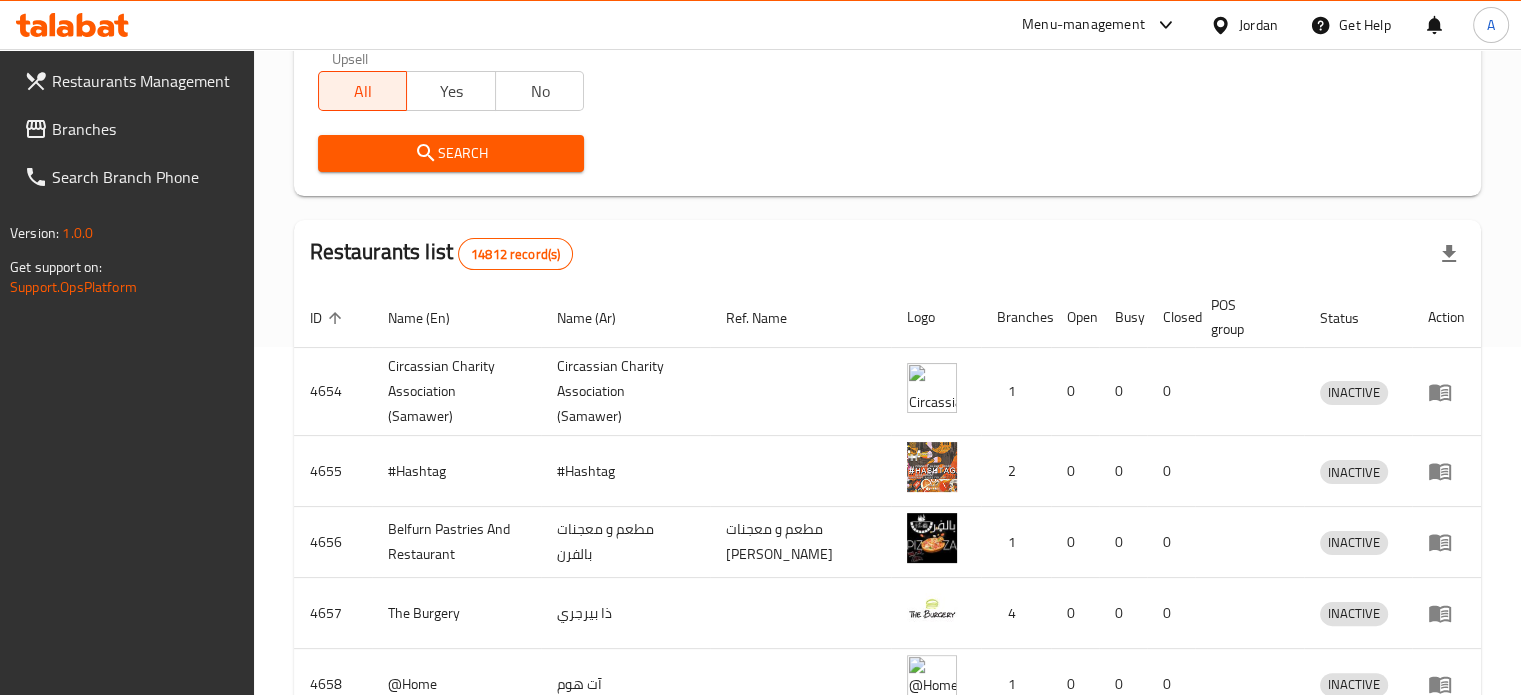 scroll, scrollTop: 200, scrollLeft: 0, axis: vertical 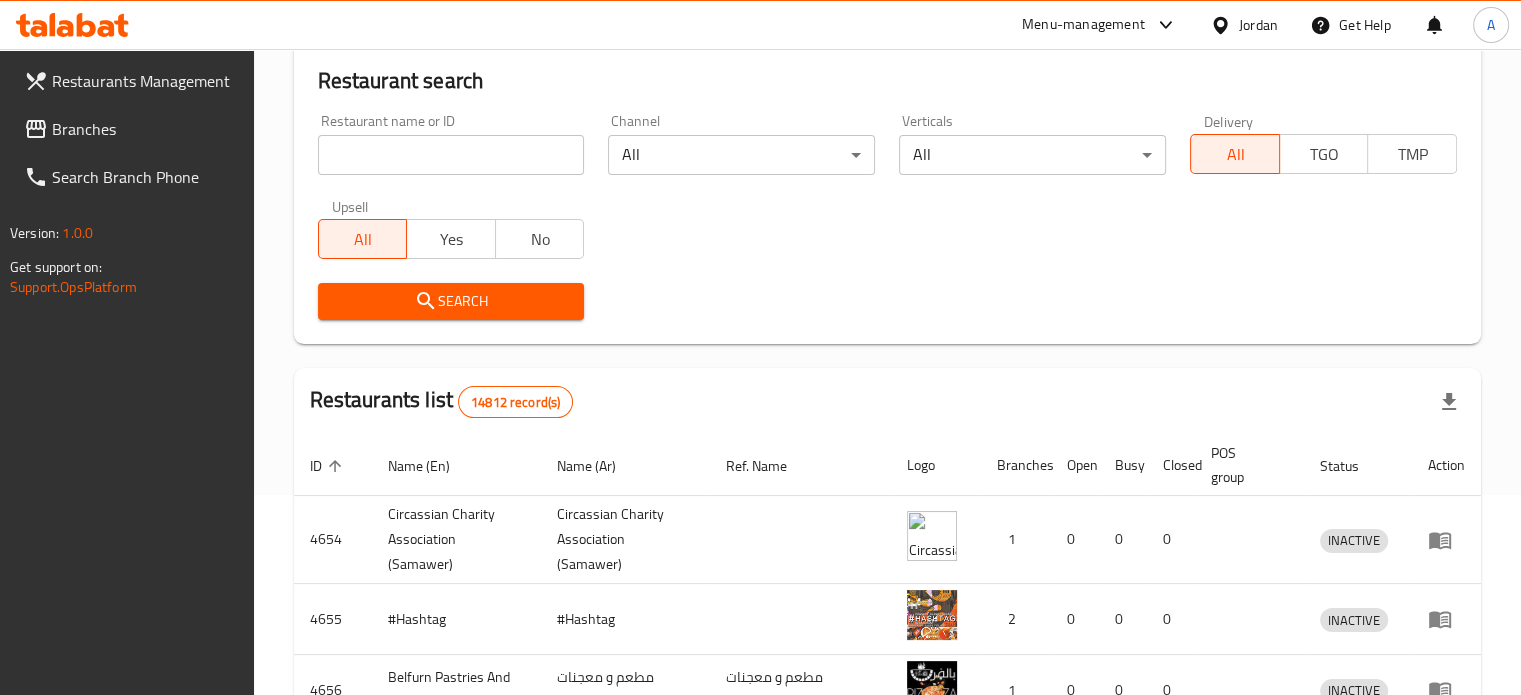click at bounding box center [451, 155] 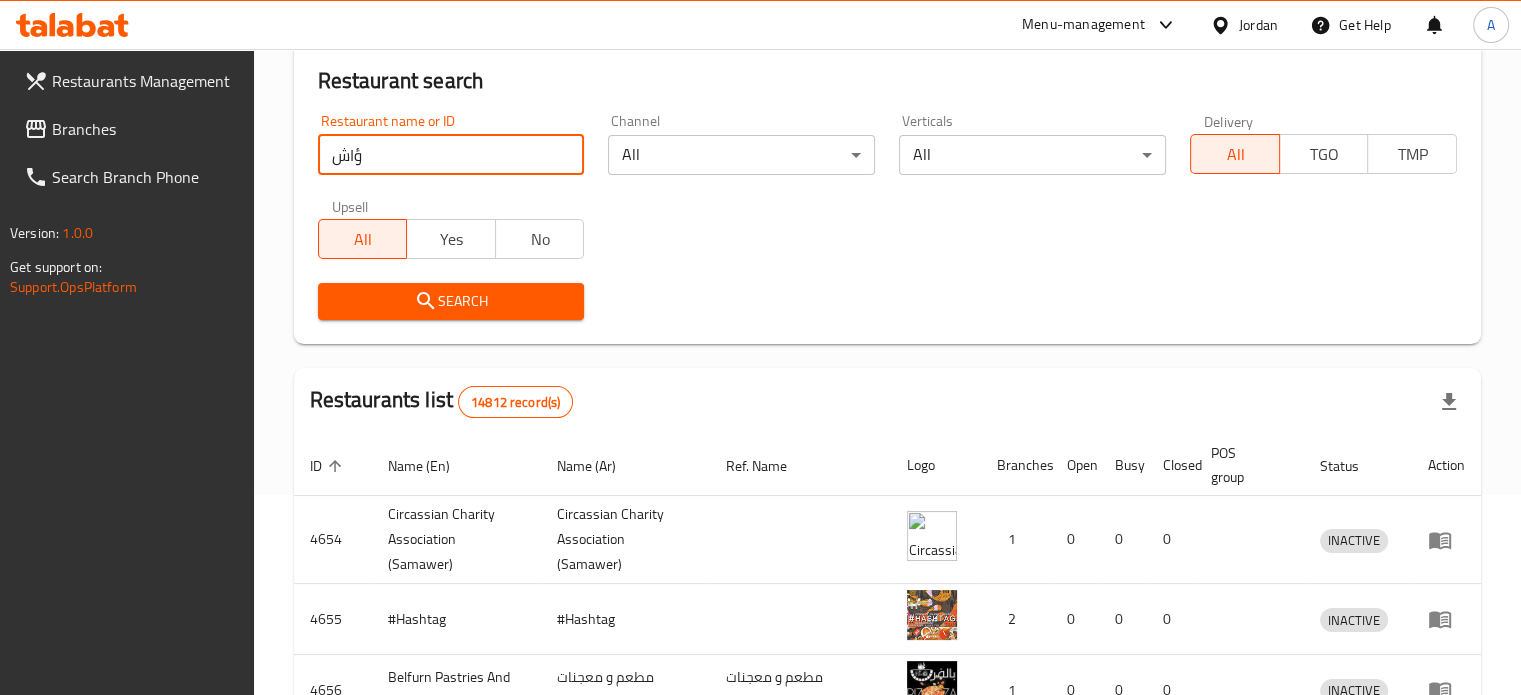 type on "ؤاشى" 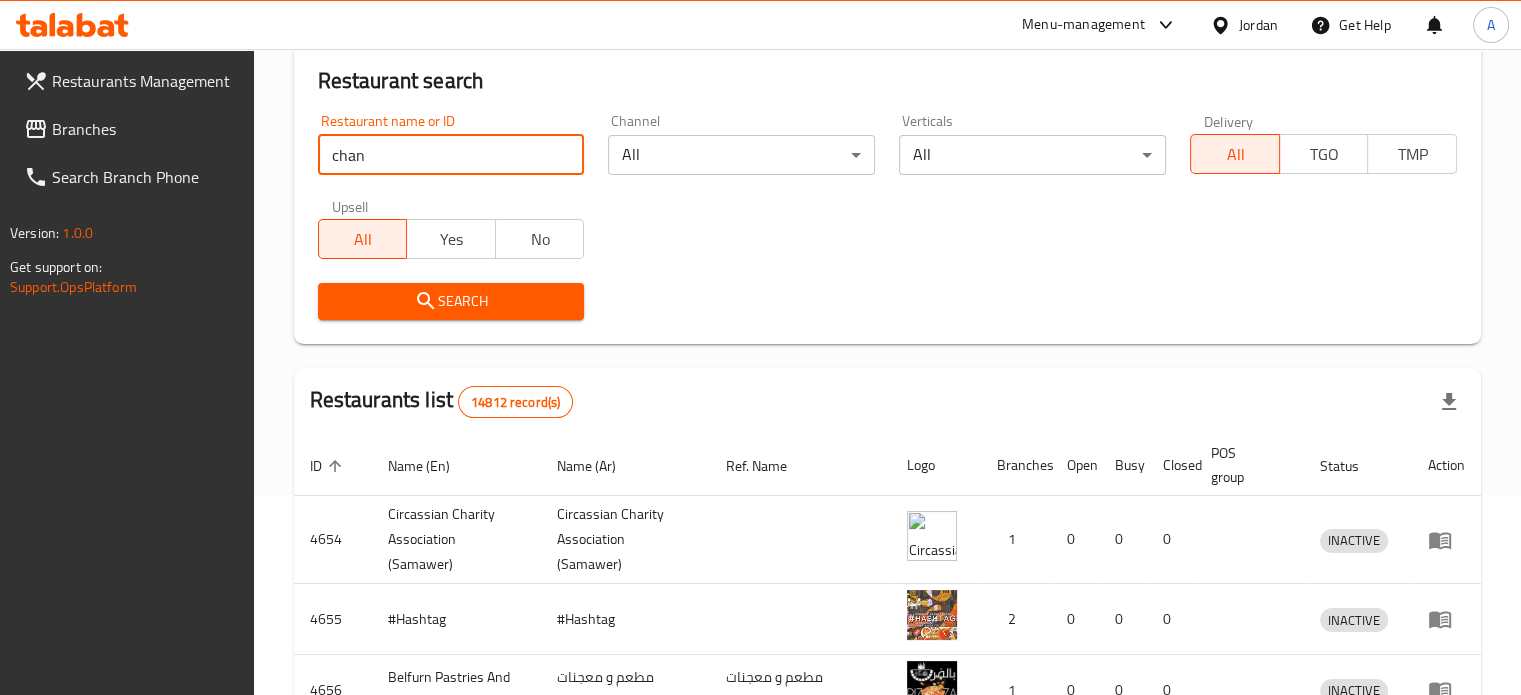 type on "chan" 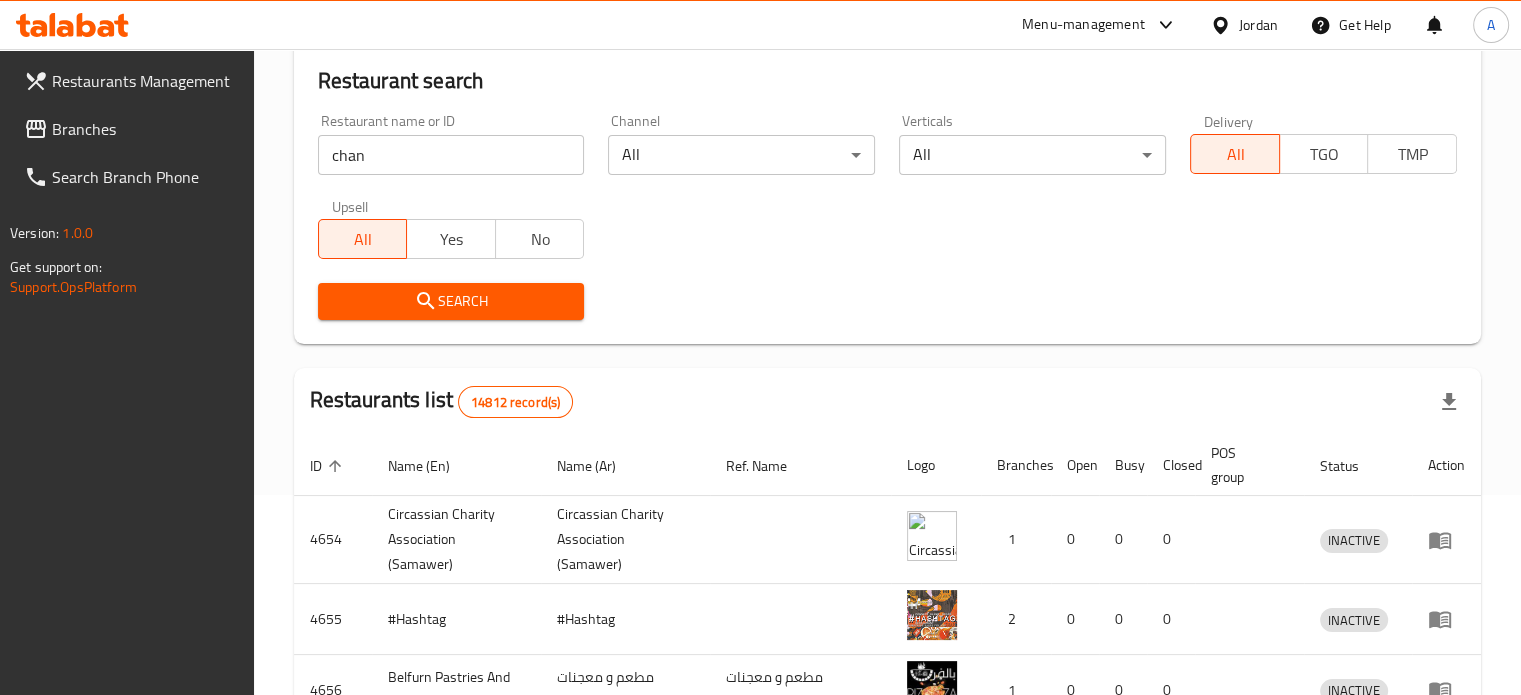 click on "Search" at bounding box center [451, 301] 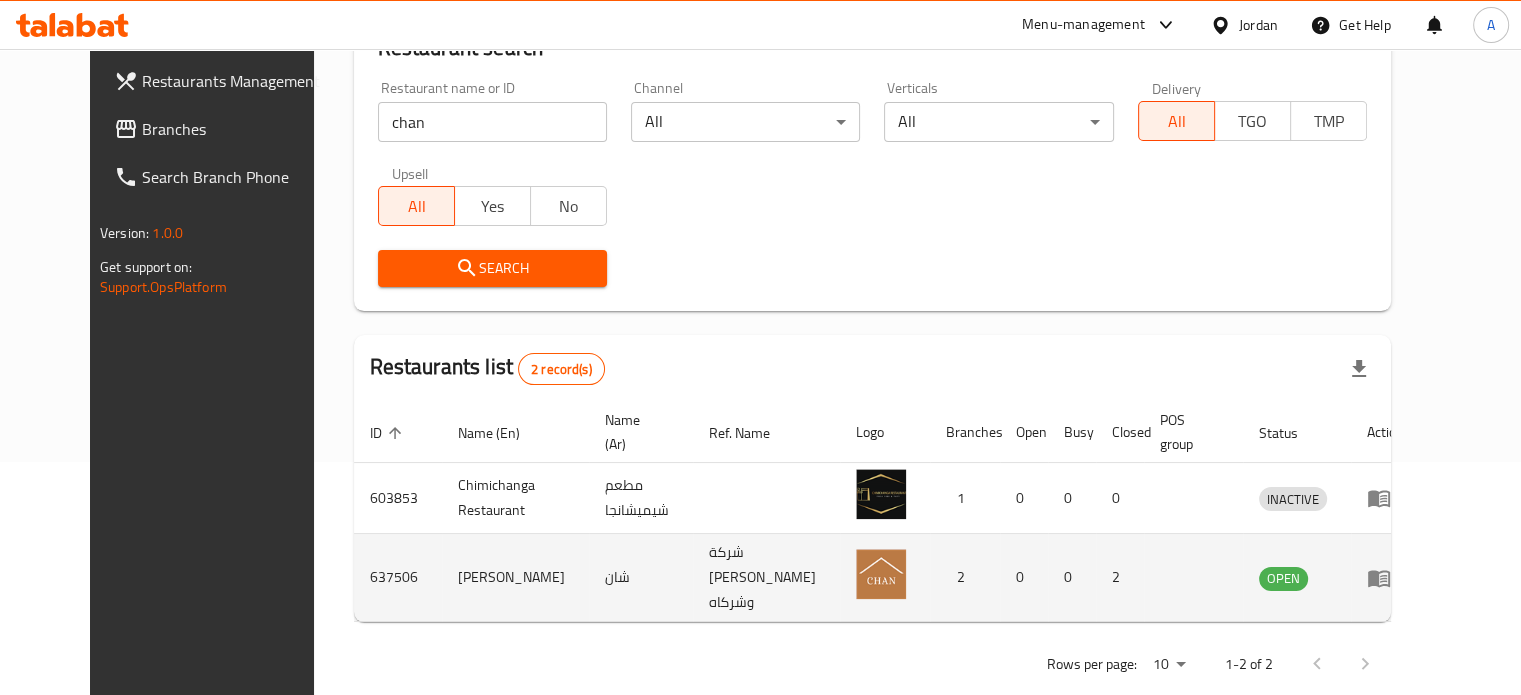 scroll, scrollTop: 249, scrollLeft: 0, axis: vertical 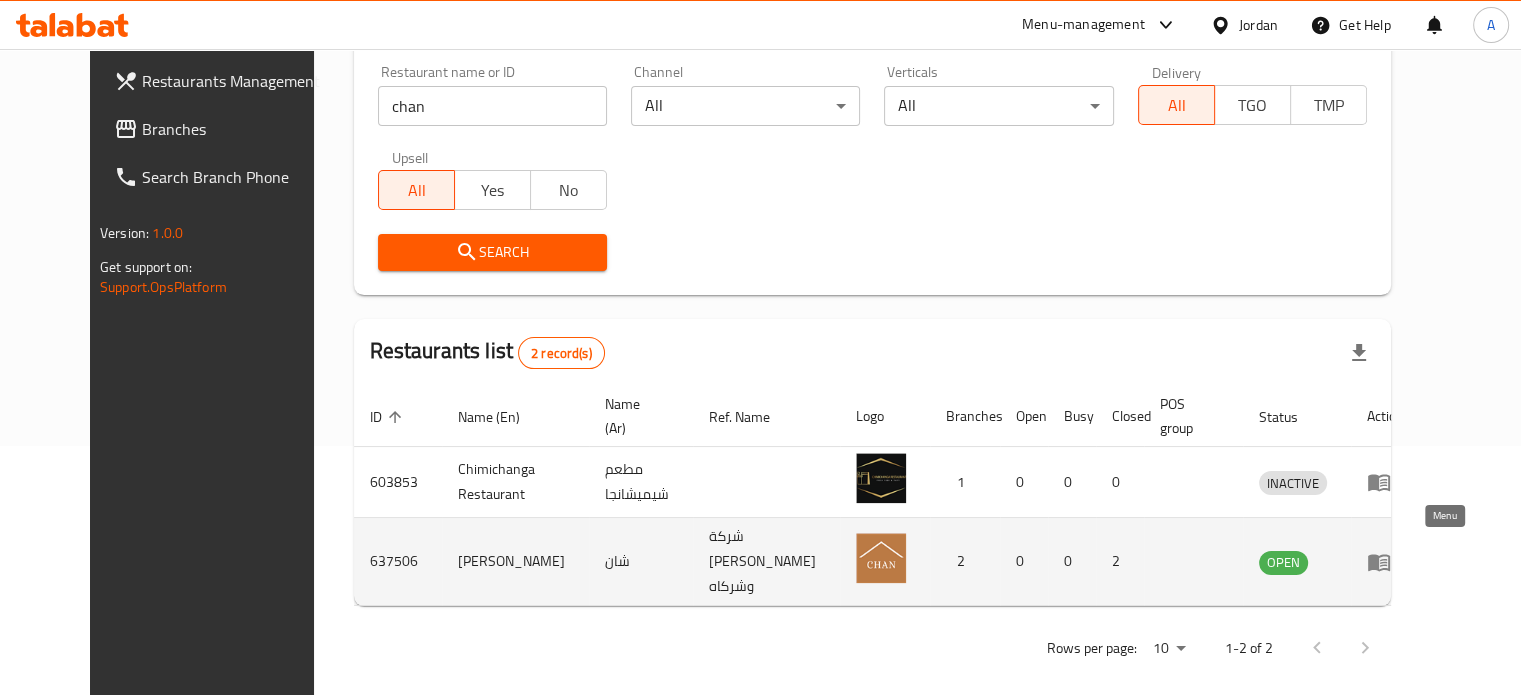 click at bounding box center (1385, 562) 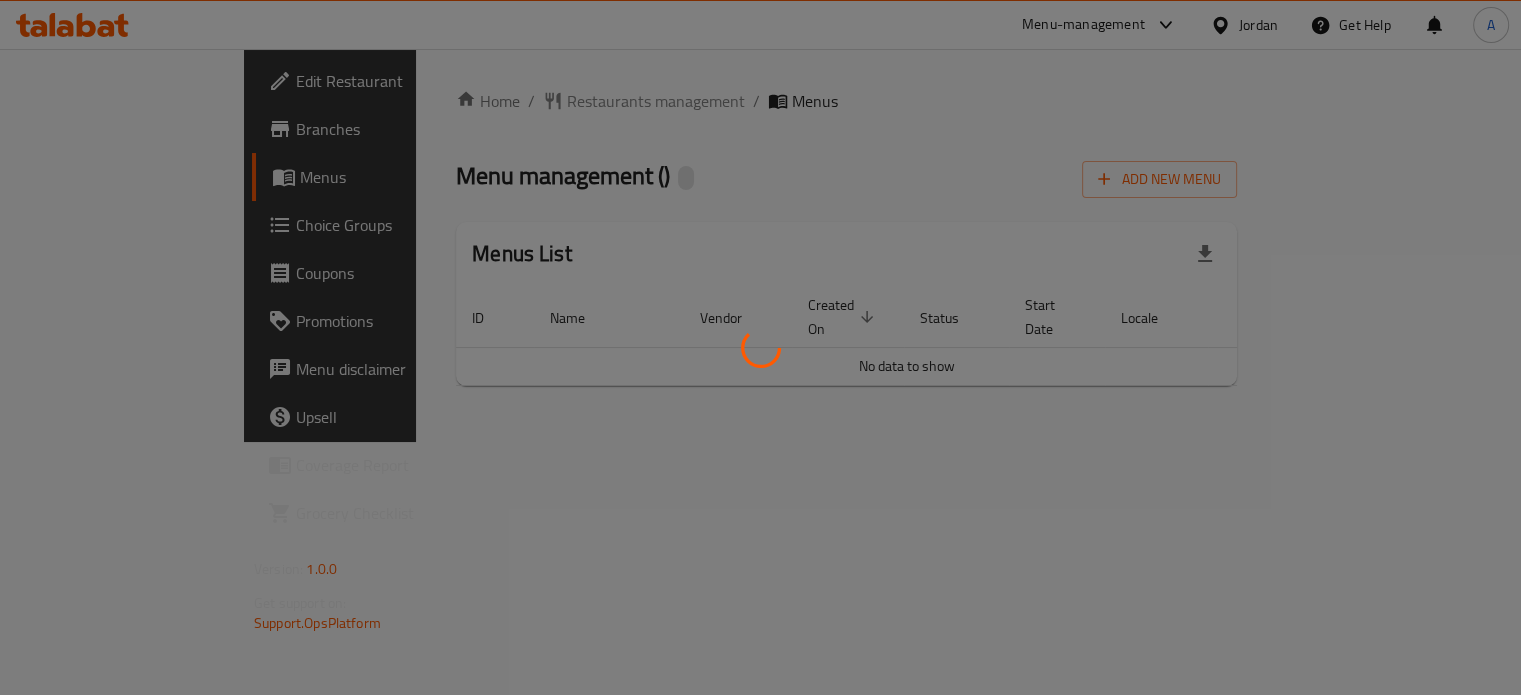 scroll, scrollTop: 0, scrollLeft: 0, axis: both 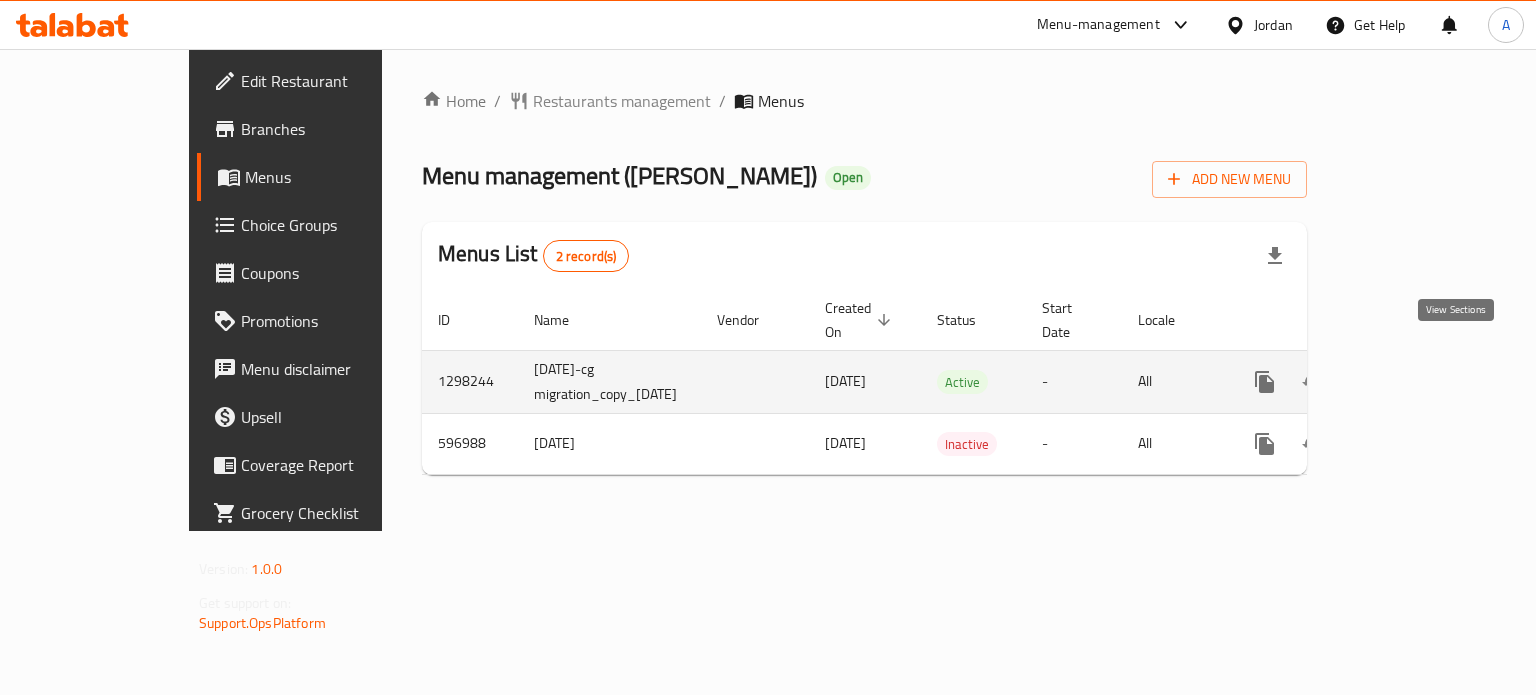 click 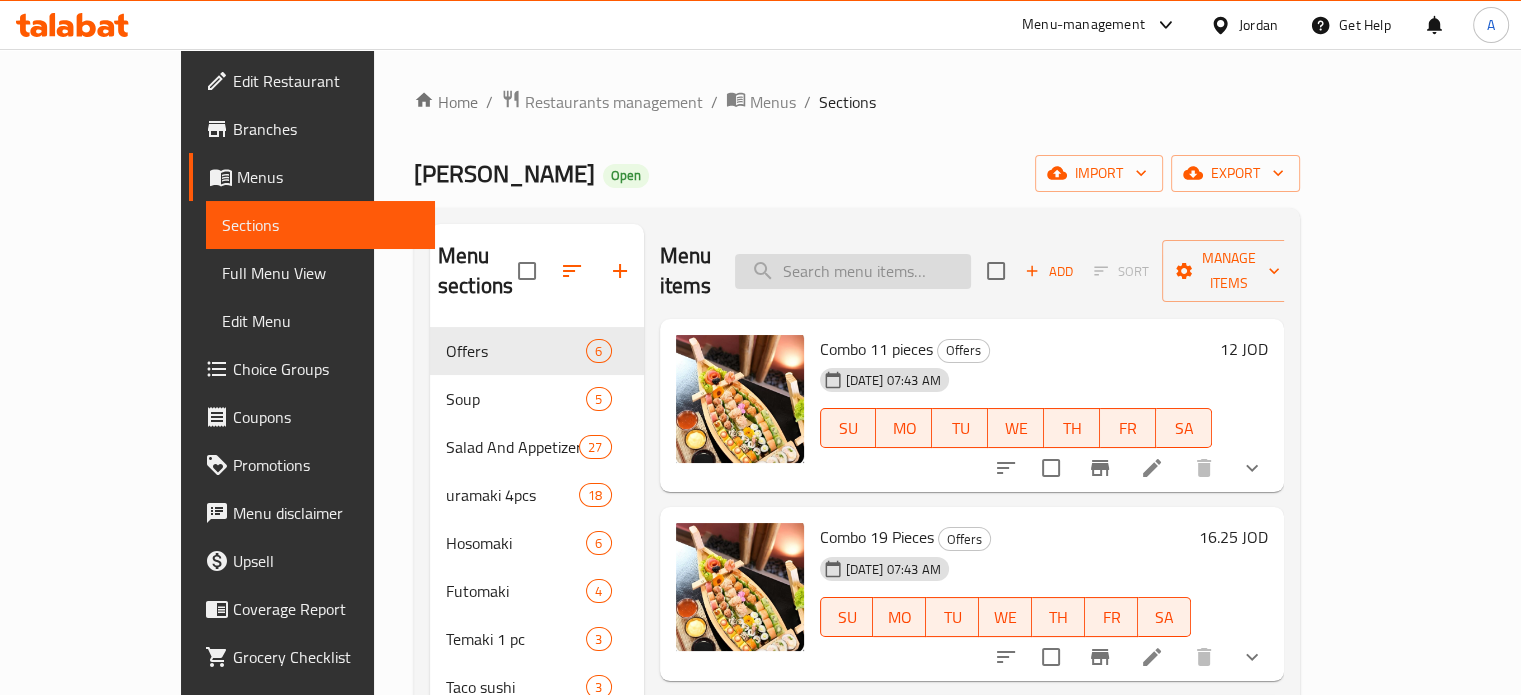 click at bounding box center (853, 271) 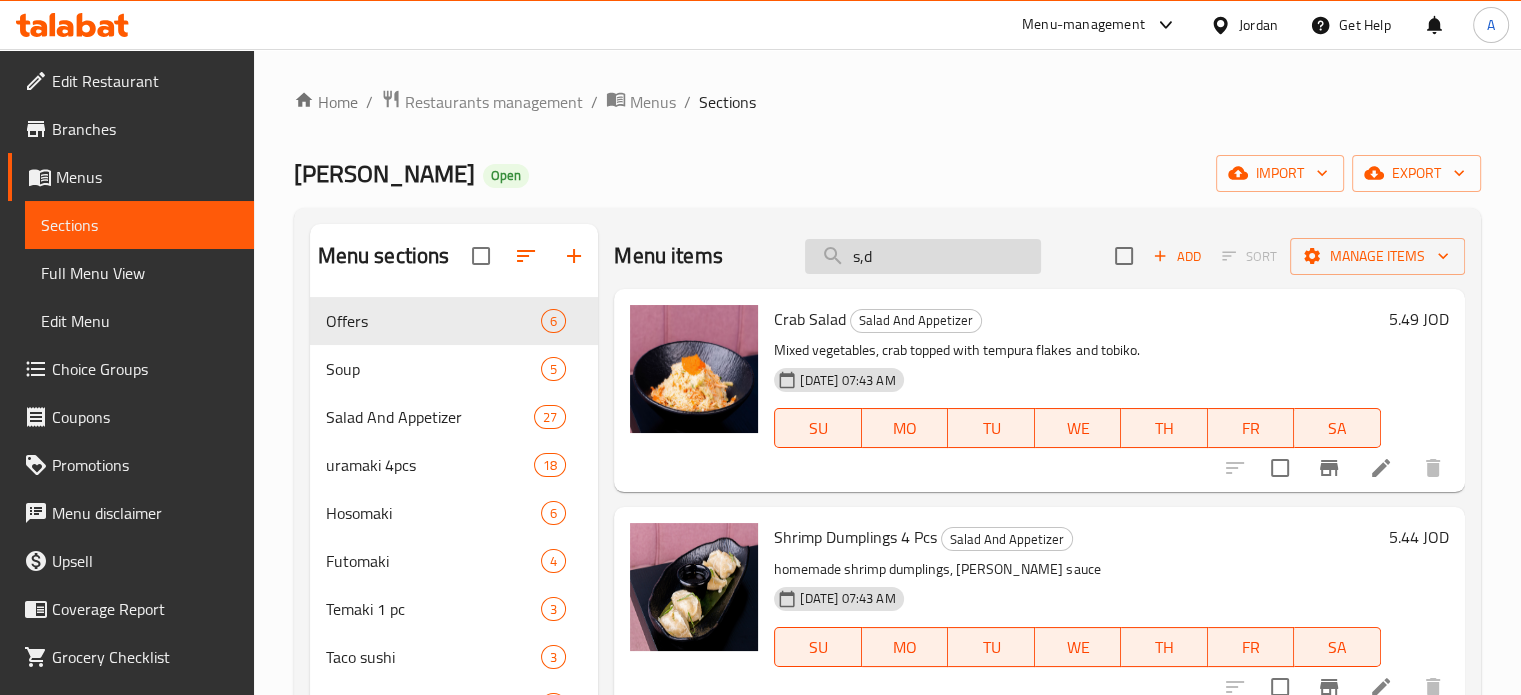 type on "s,dj" 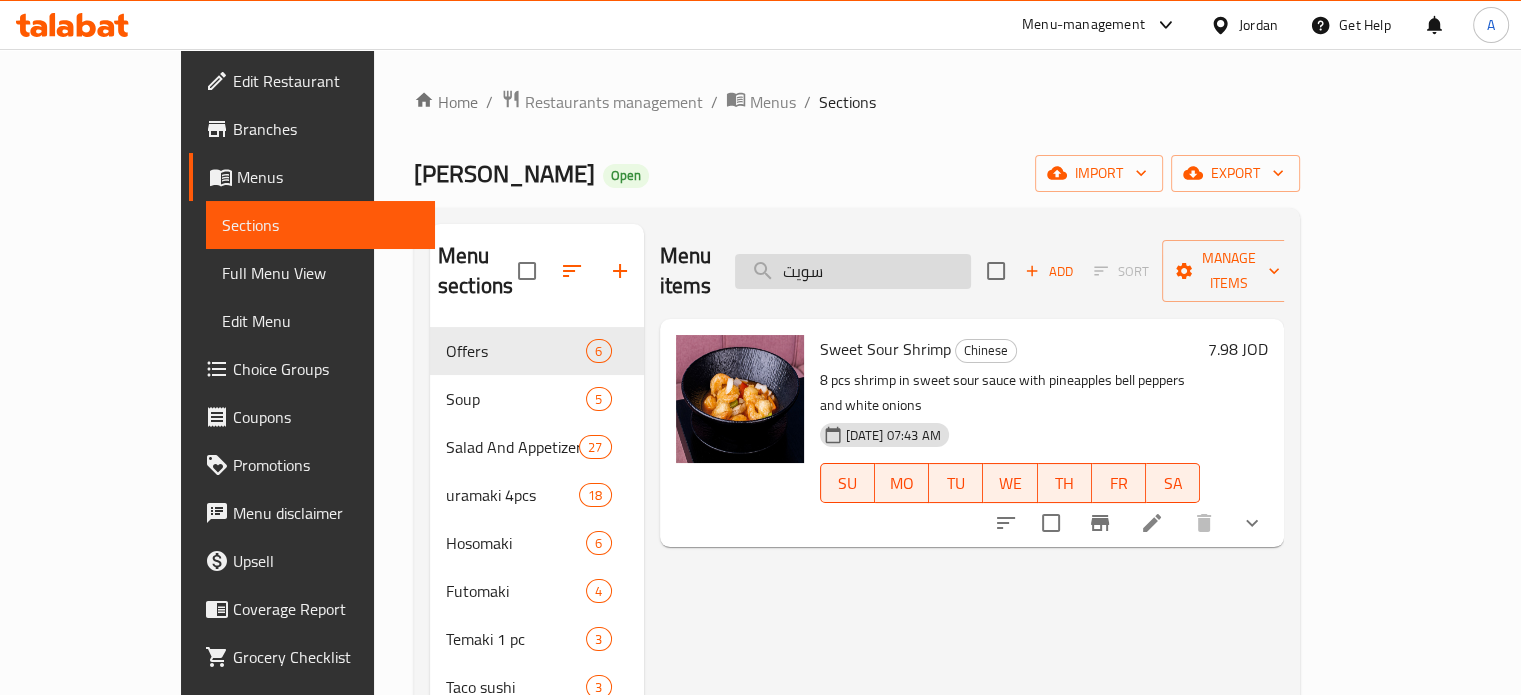 drag, startPoint x: 906, startPoint y: 241, endPoint x: 915, endPoint y: 263, distance: 23.769728 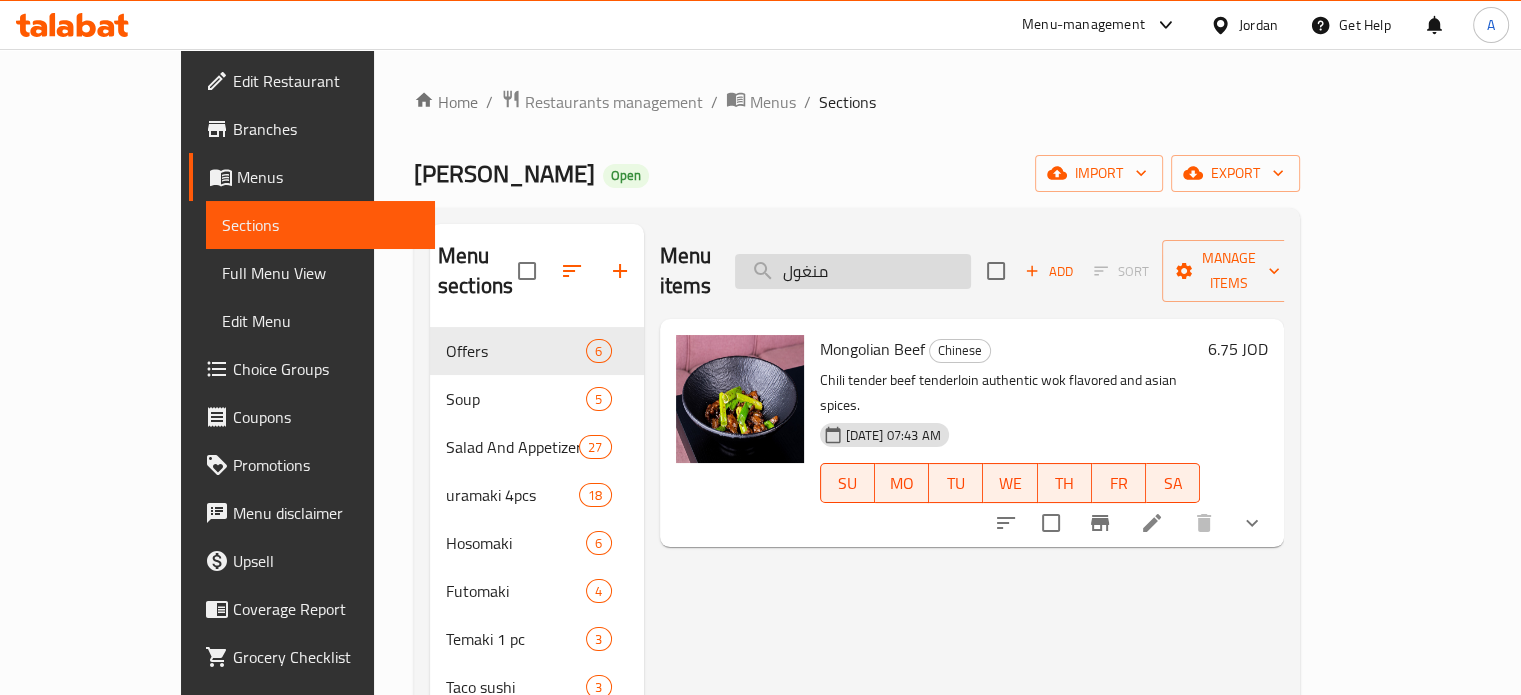 click on "منغول" at bounding box center (853, 271) 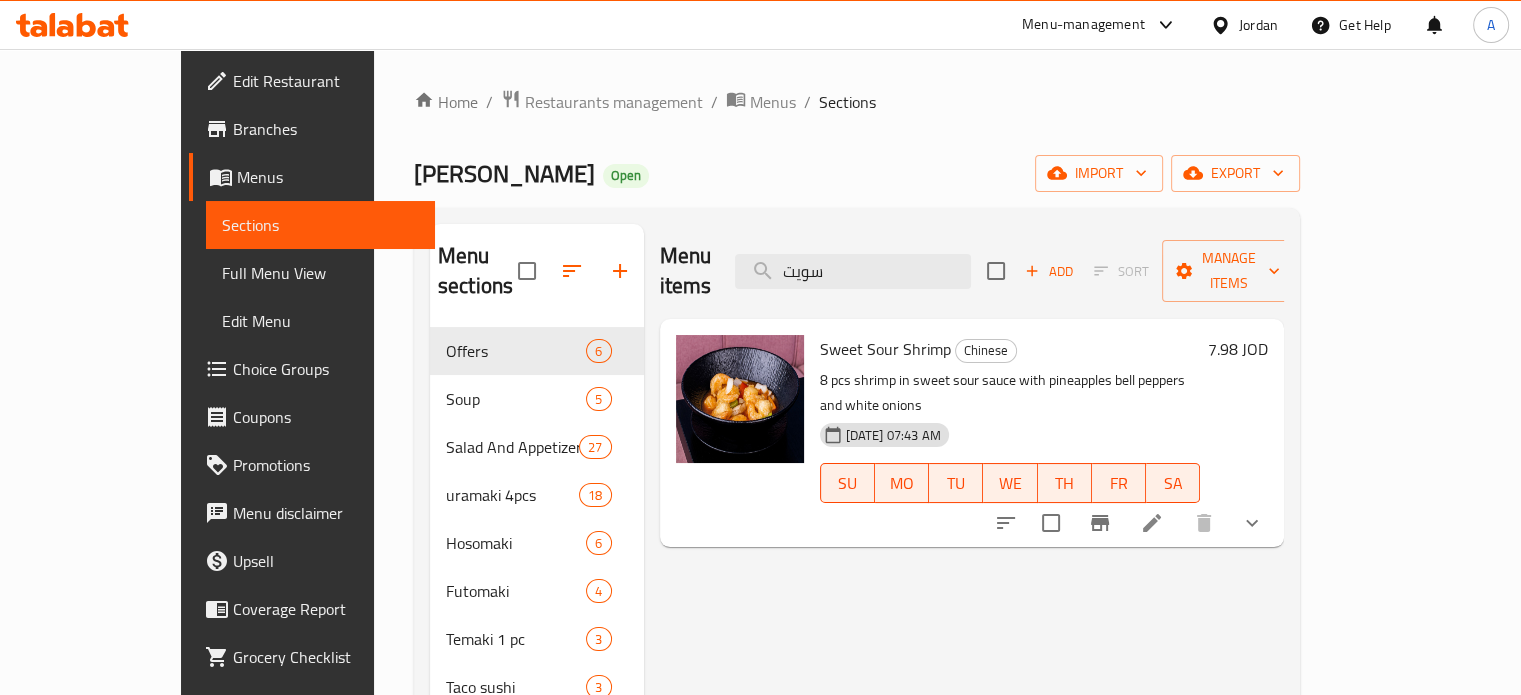 type on "سويت" 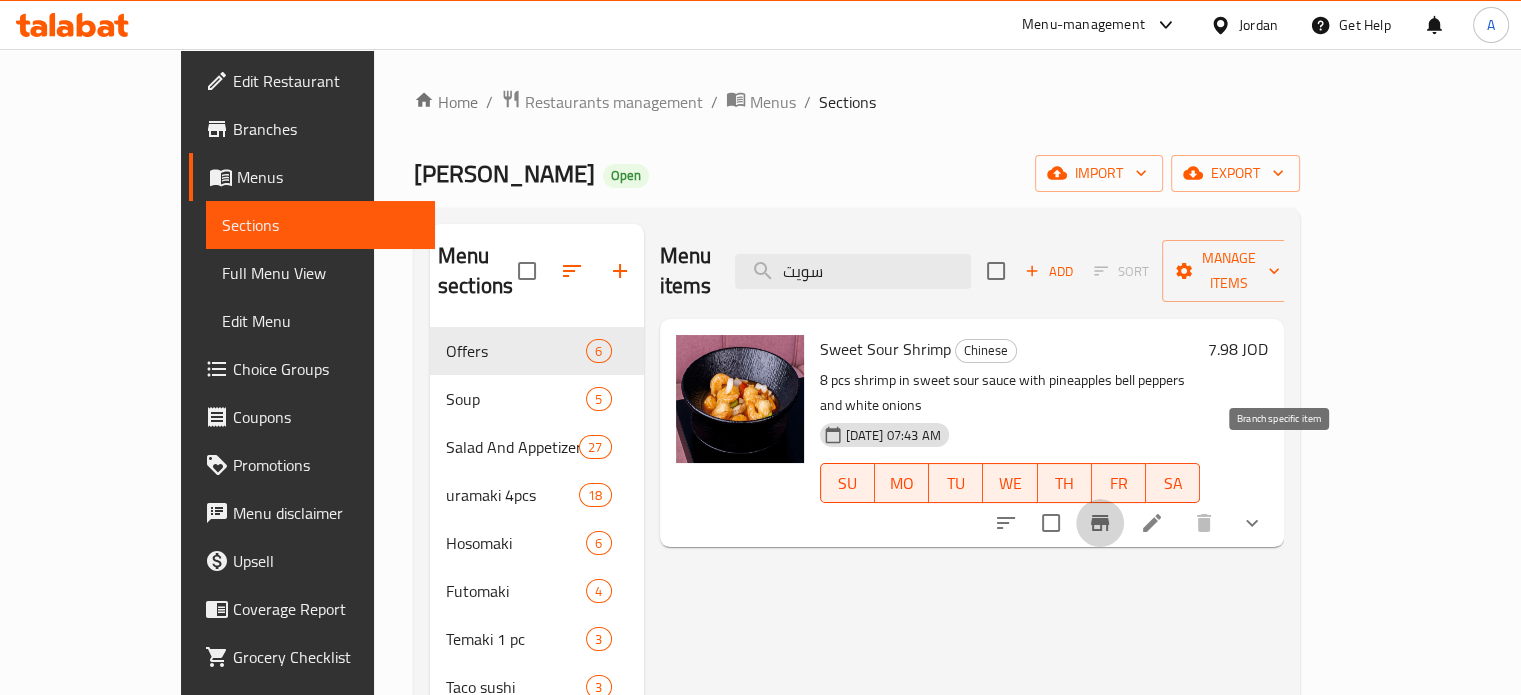click 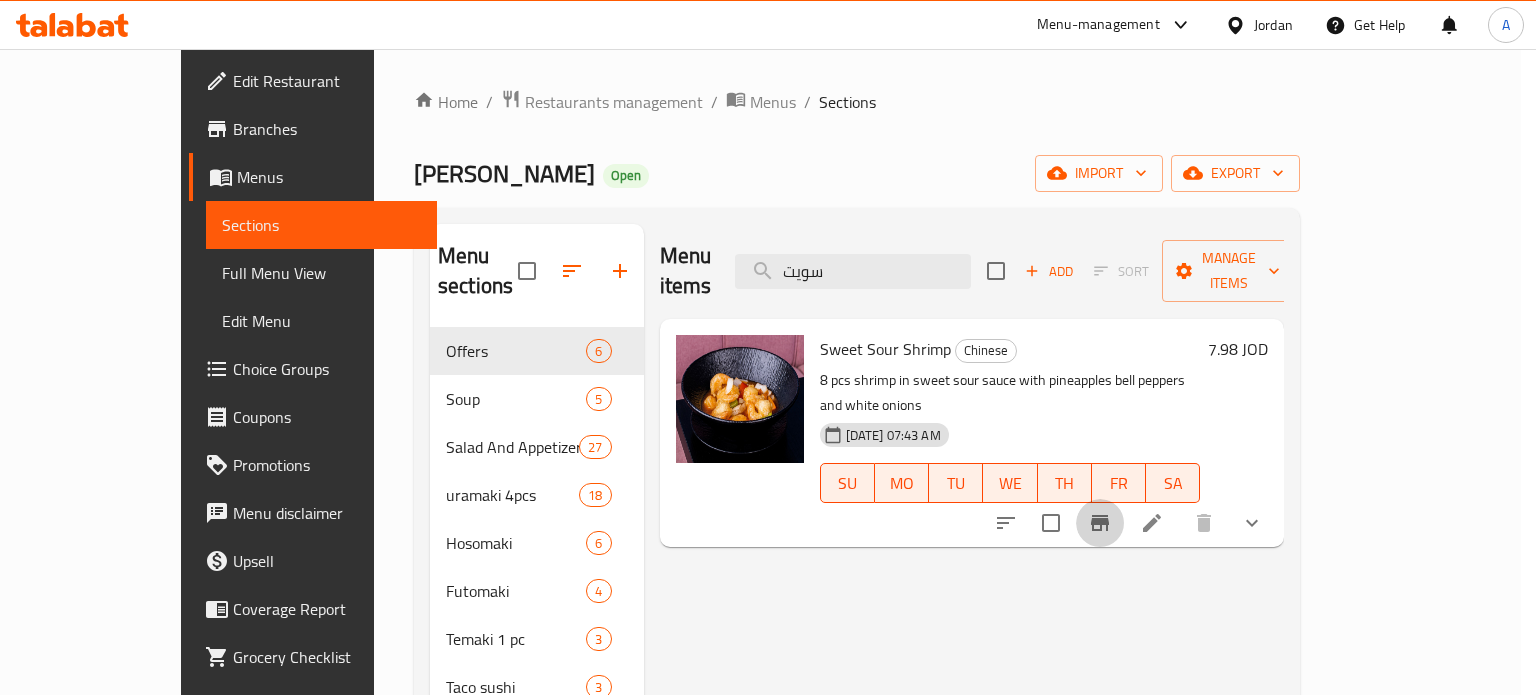 type 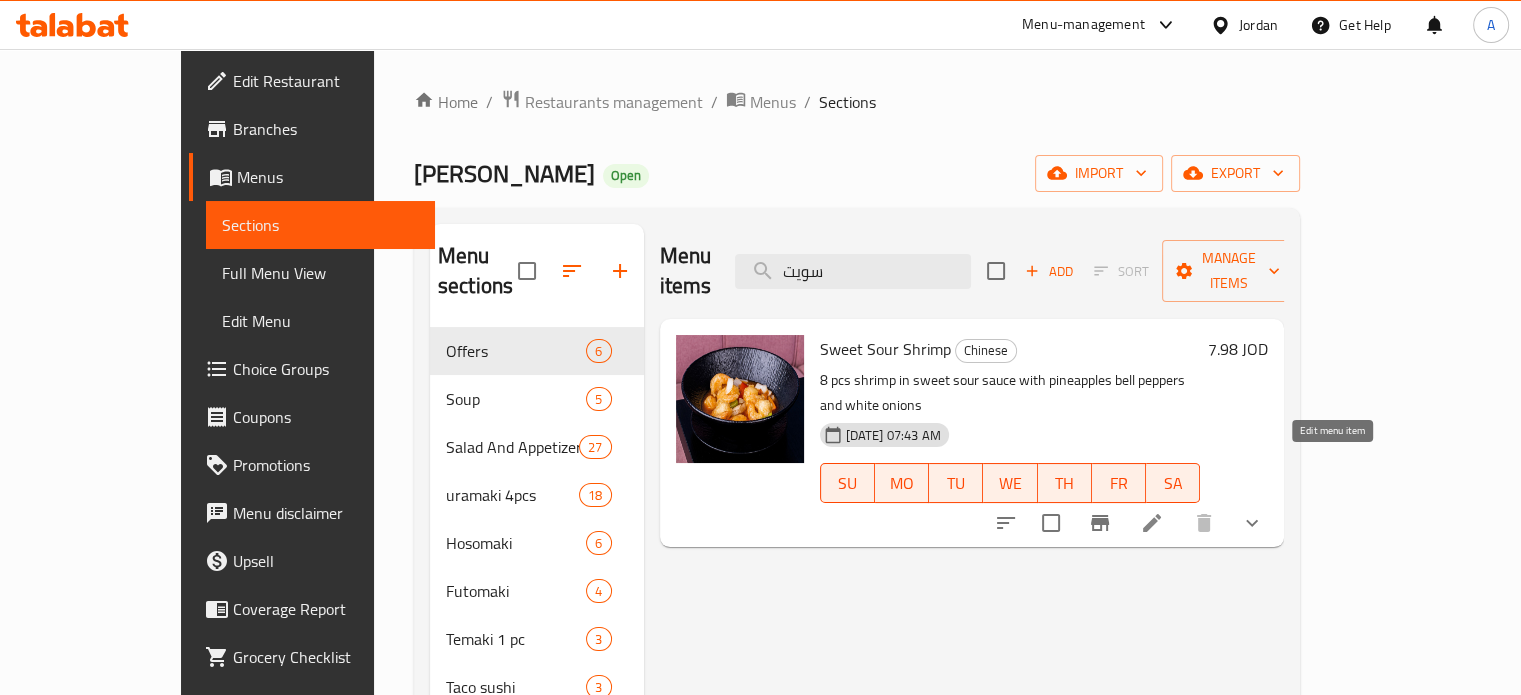 click 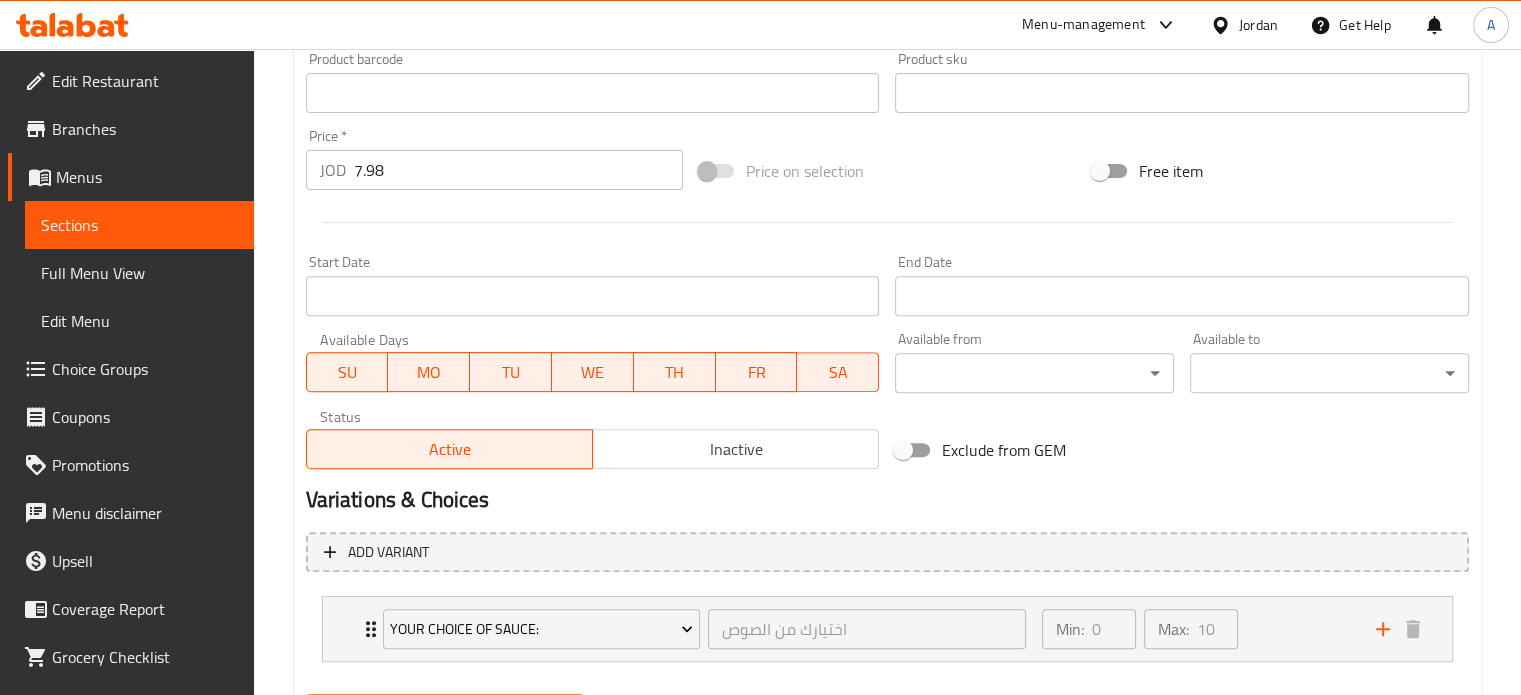 scroll, scrollTop: 479, scrollLeft: 0, axis: vertical 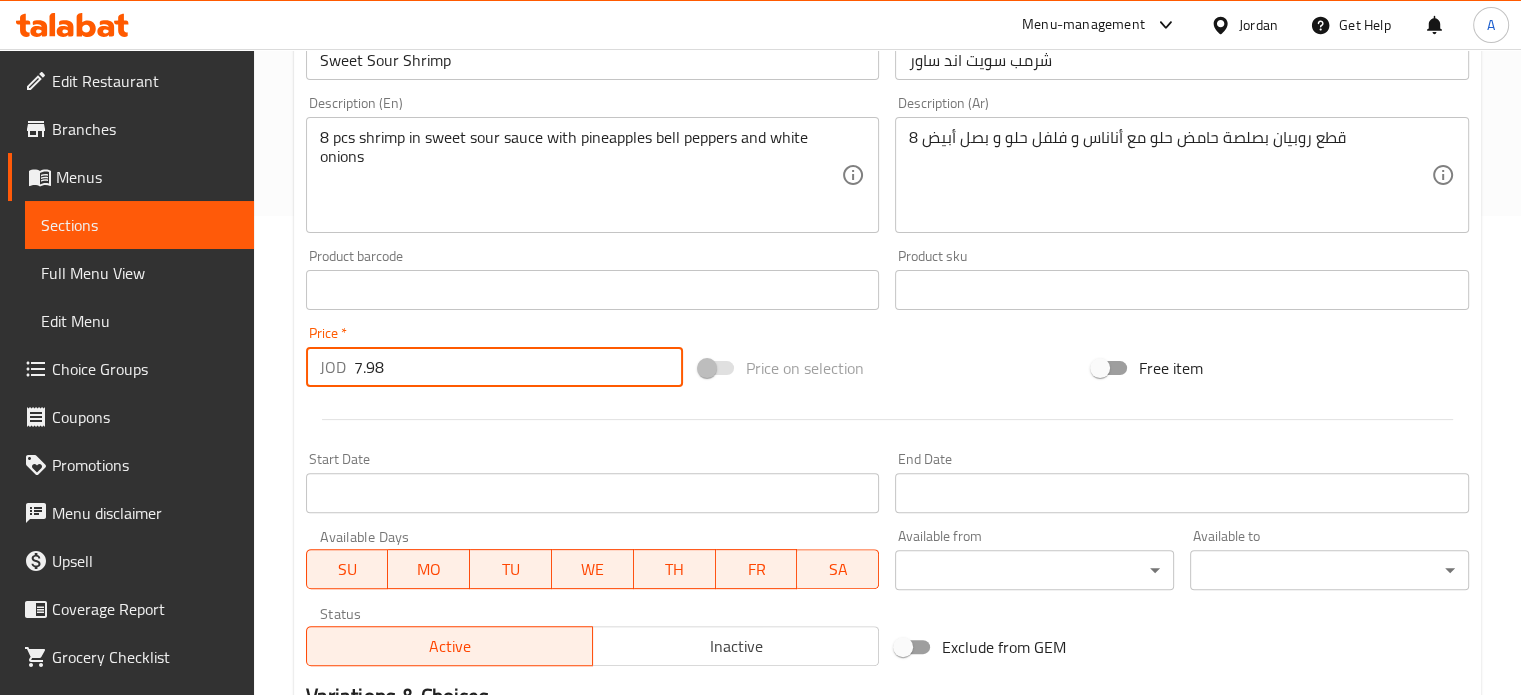 click on "7.98" at bounding box center (518, 367) 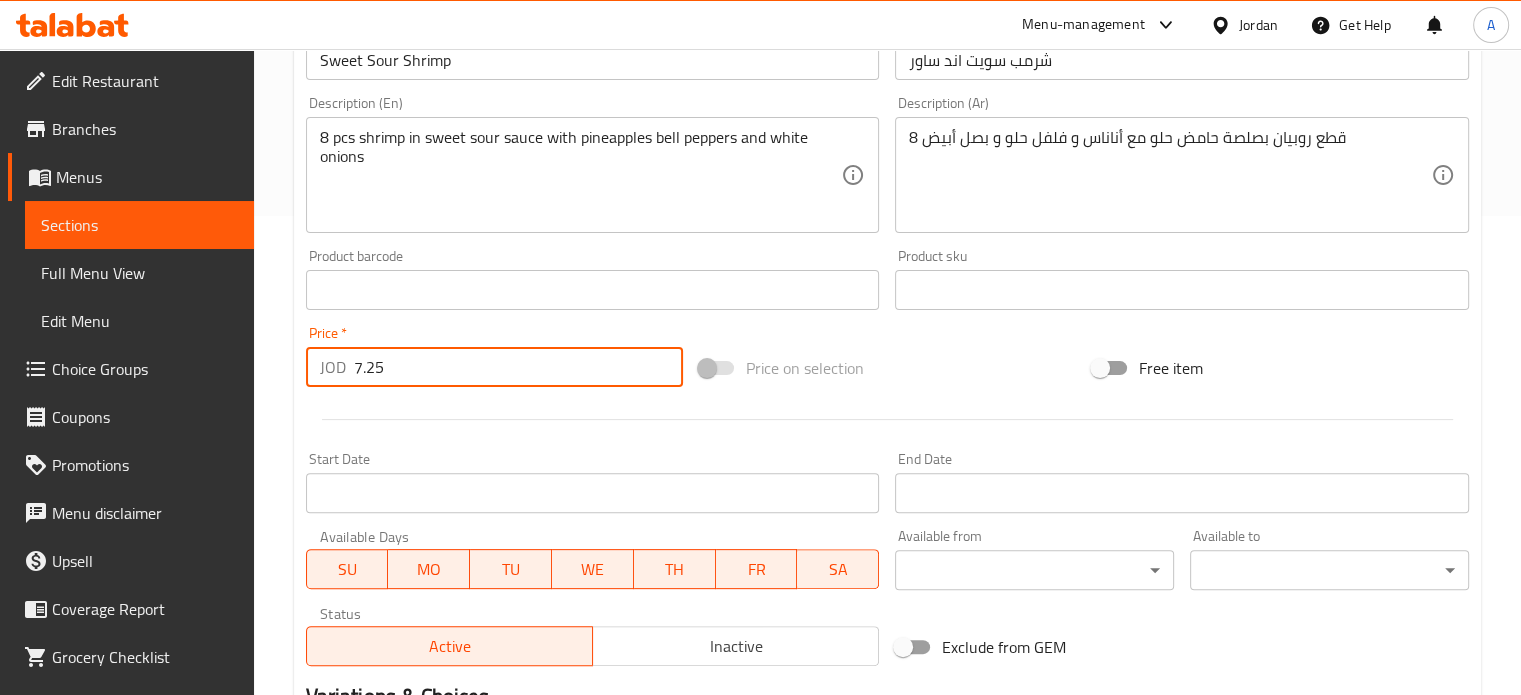 scroll, scrollTop: 779, scrollLeft: 0, axis: vertical 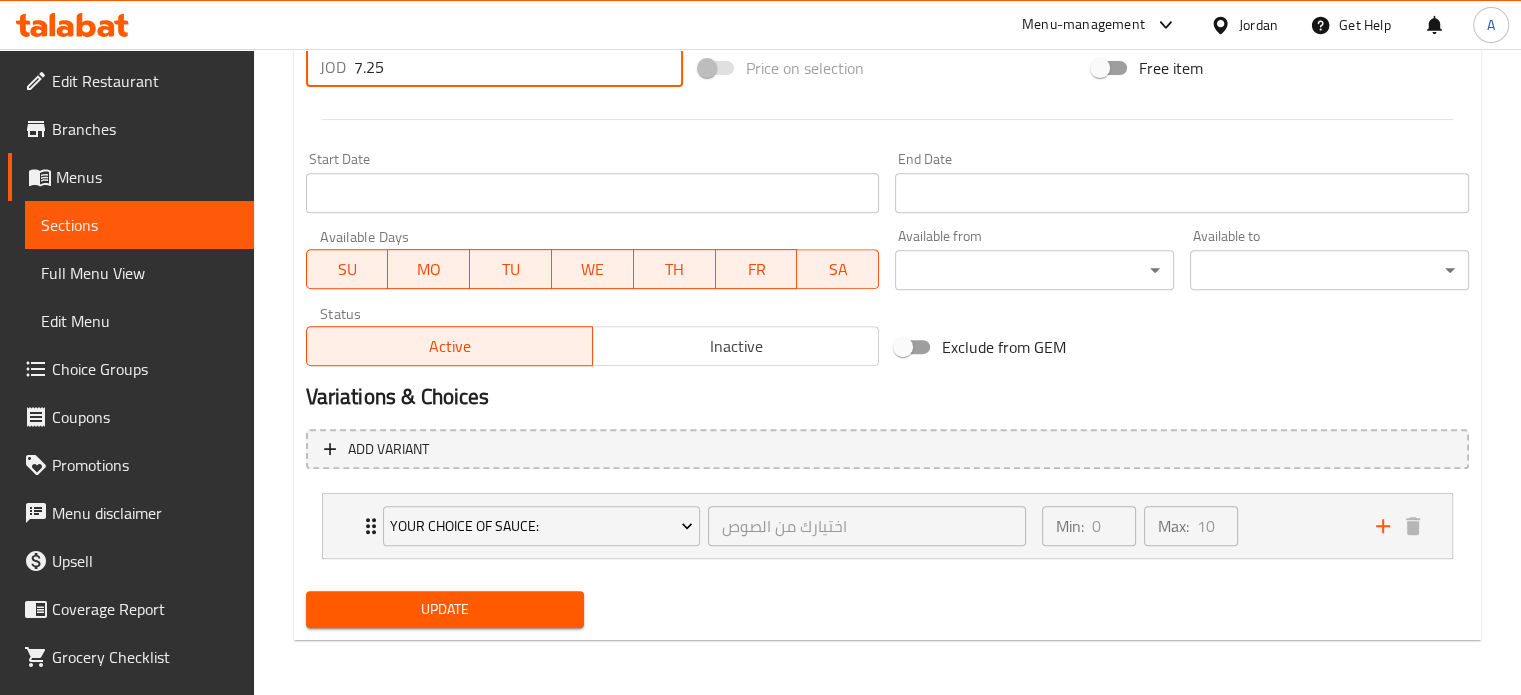 type on "7.25" 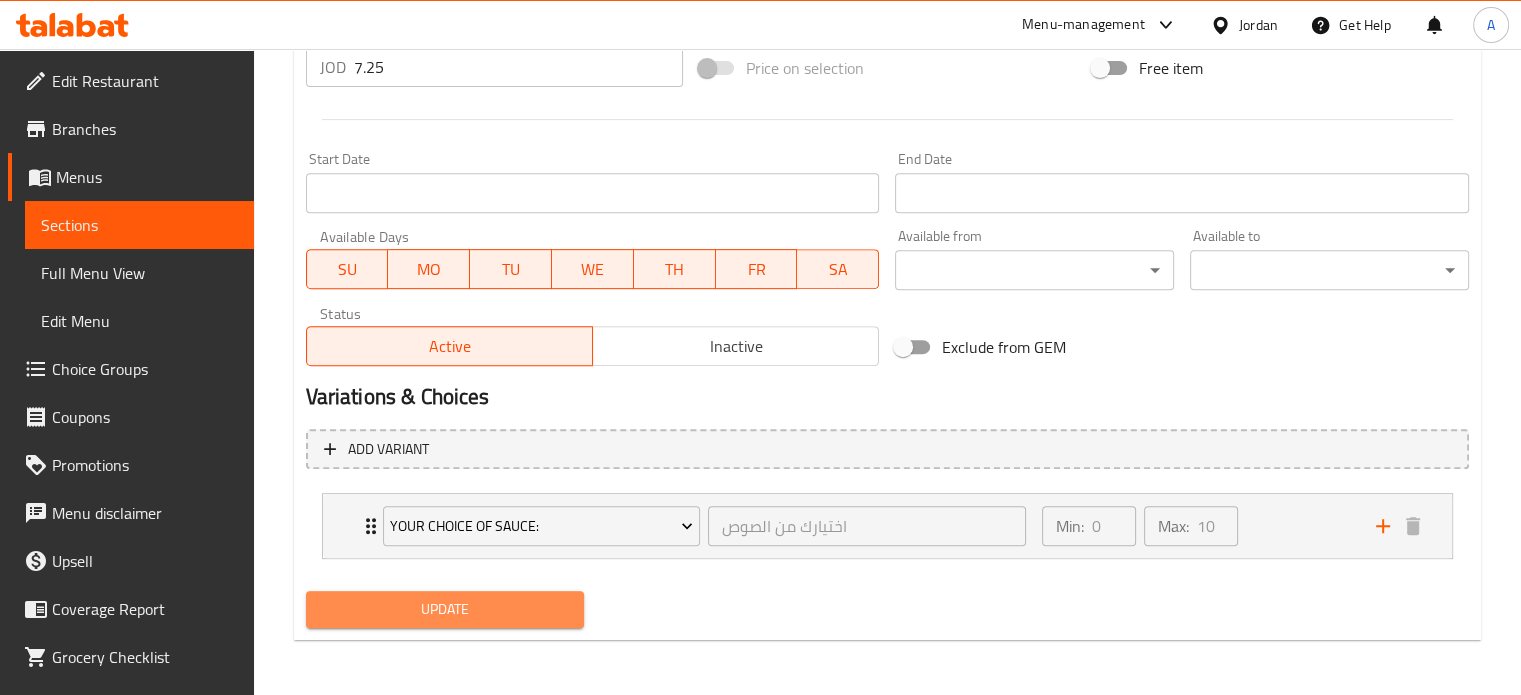 click on "Update" at bounding box center (445, 609) 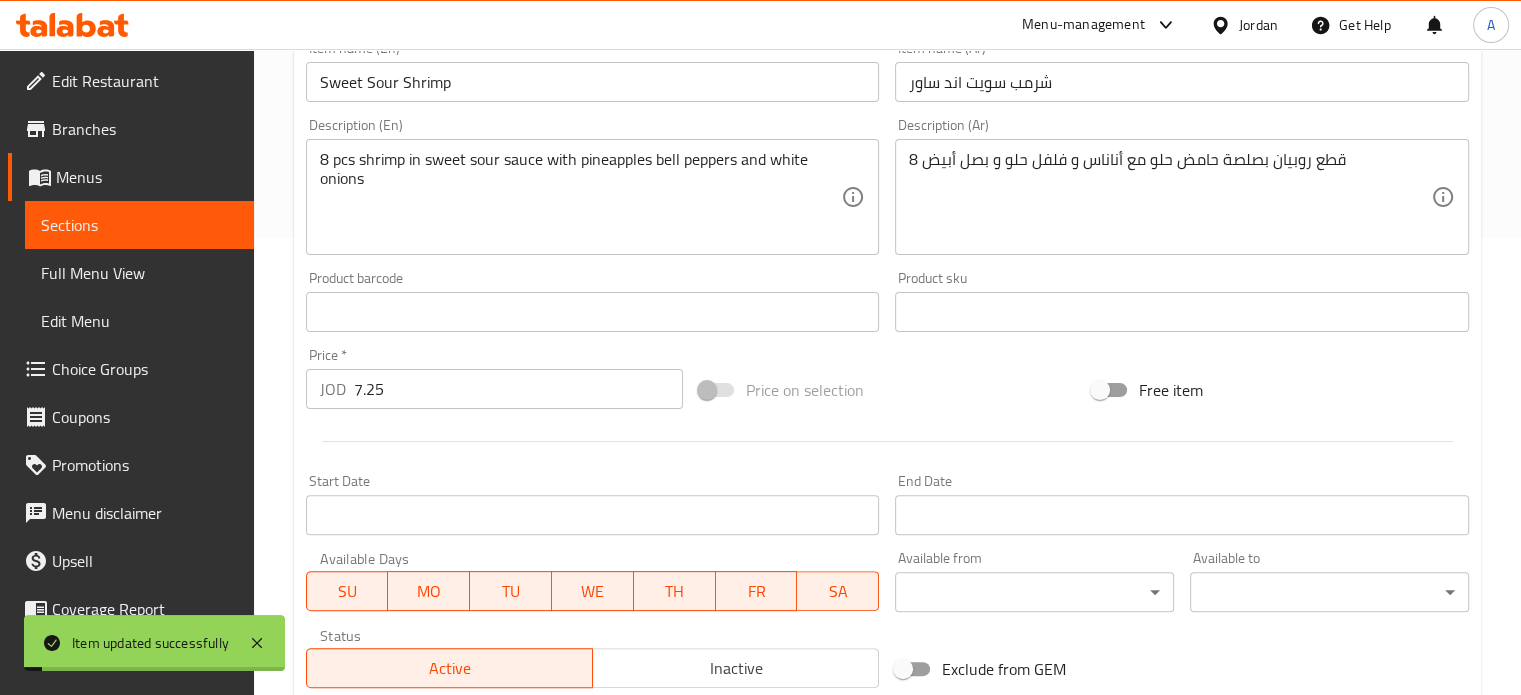 scroll, scrollTop: 279, scrollLeft: 0, axis: vertical 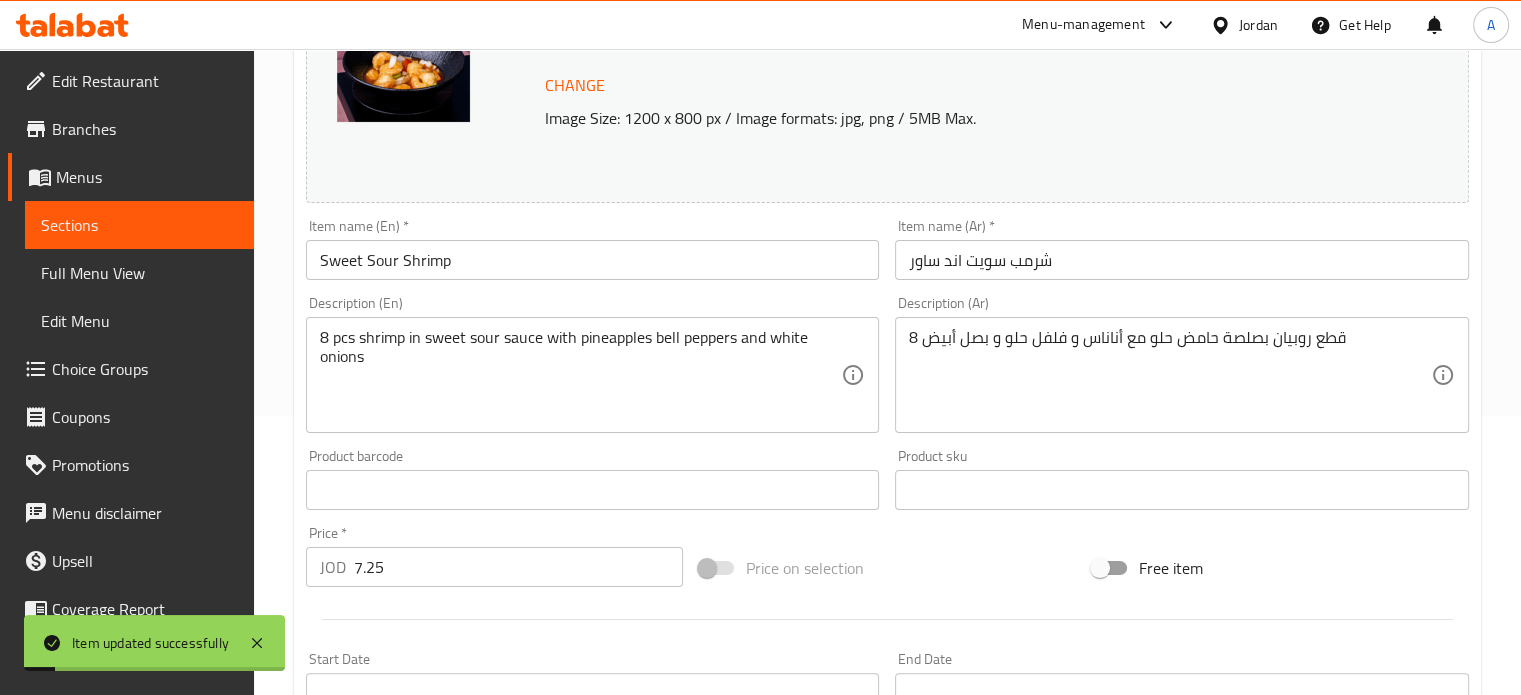 type 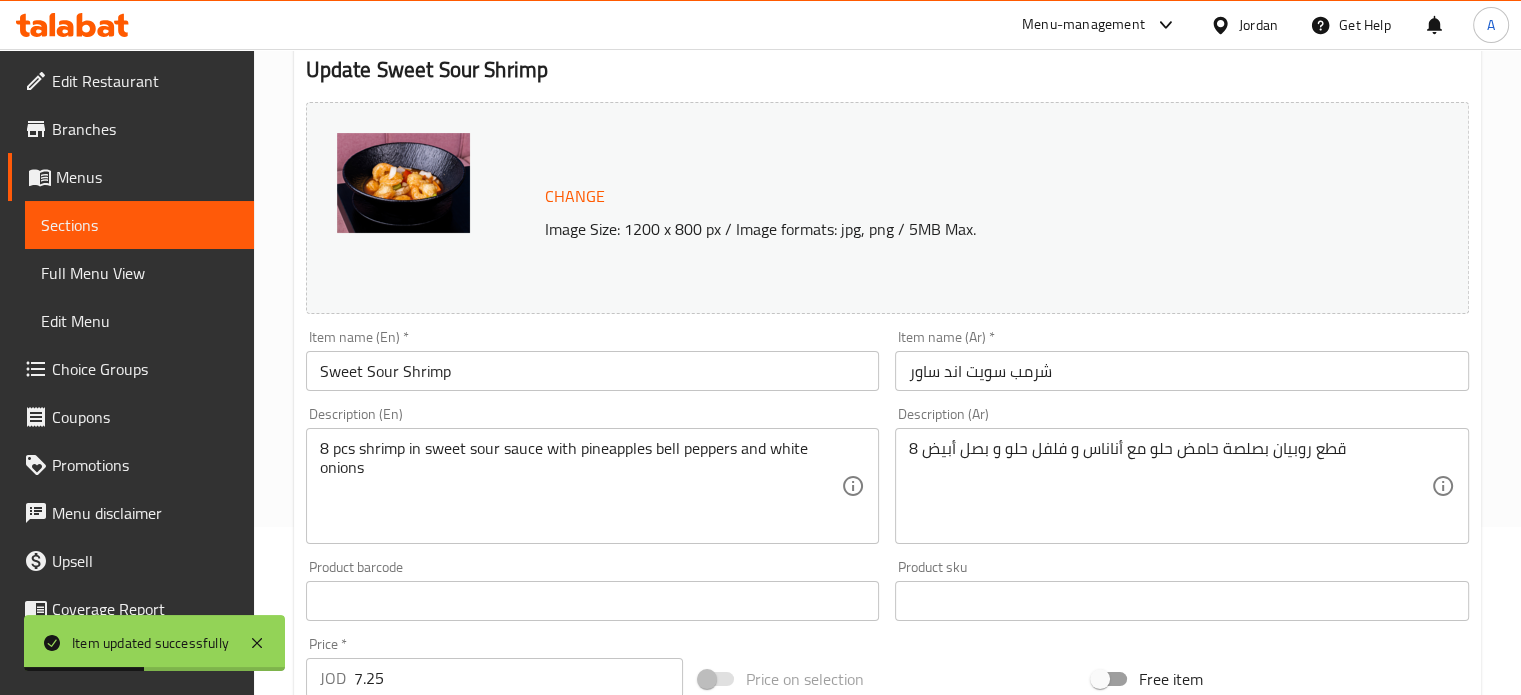 scroll, scrollTop: 0, scrollLeft: 0, axis: both 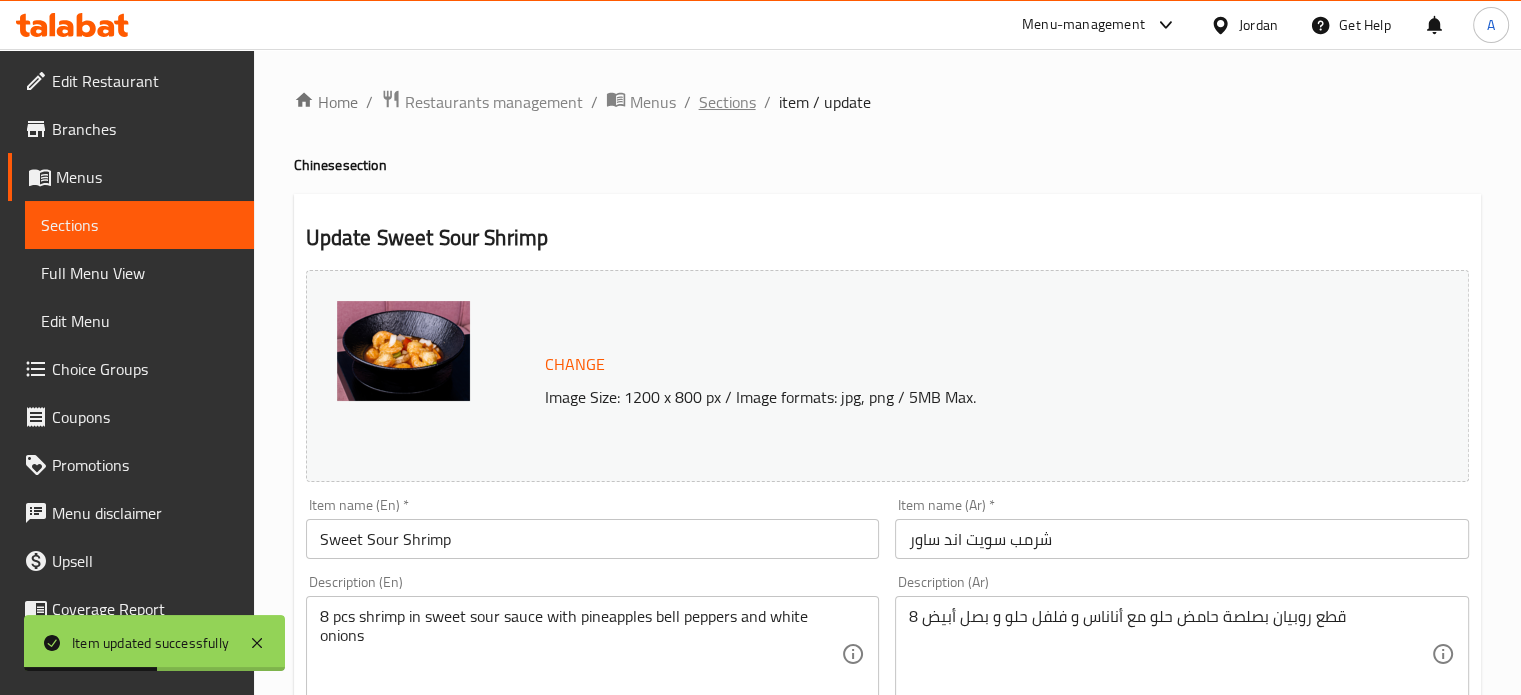 click on "Sections" at bounding box center [727, 102] 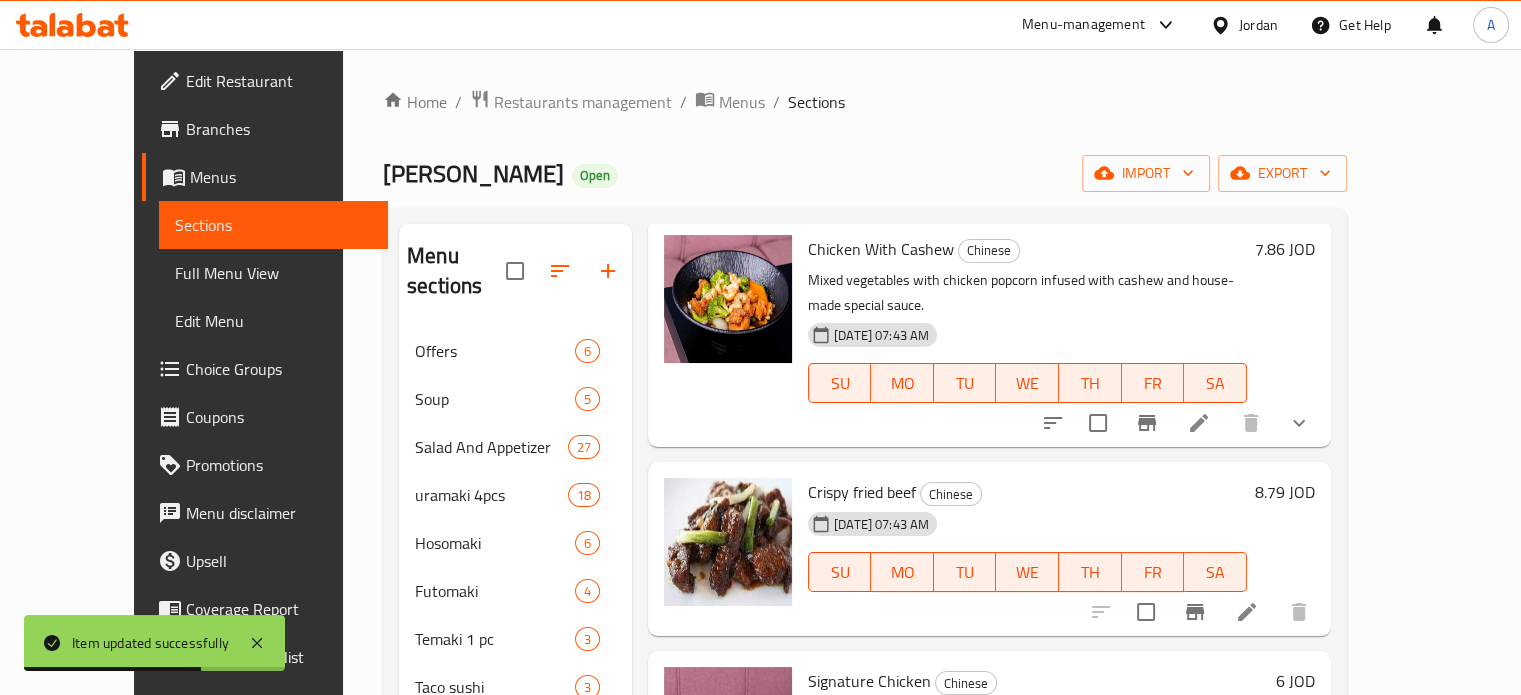 scroll, scrollTop: 0, scrollLeft: 0, axis: both 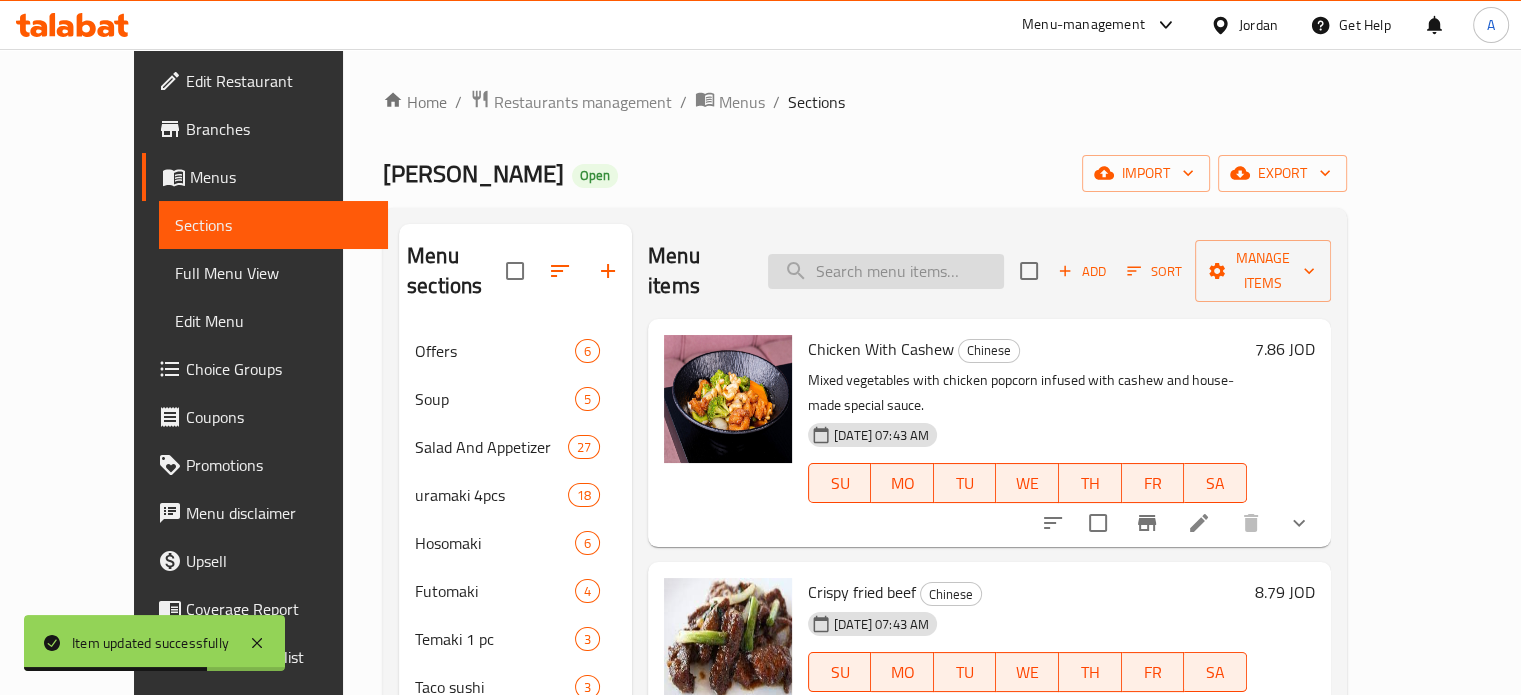 click at bounding box center (886, 271) 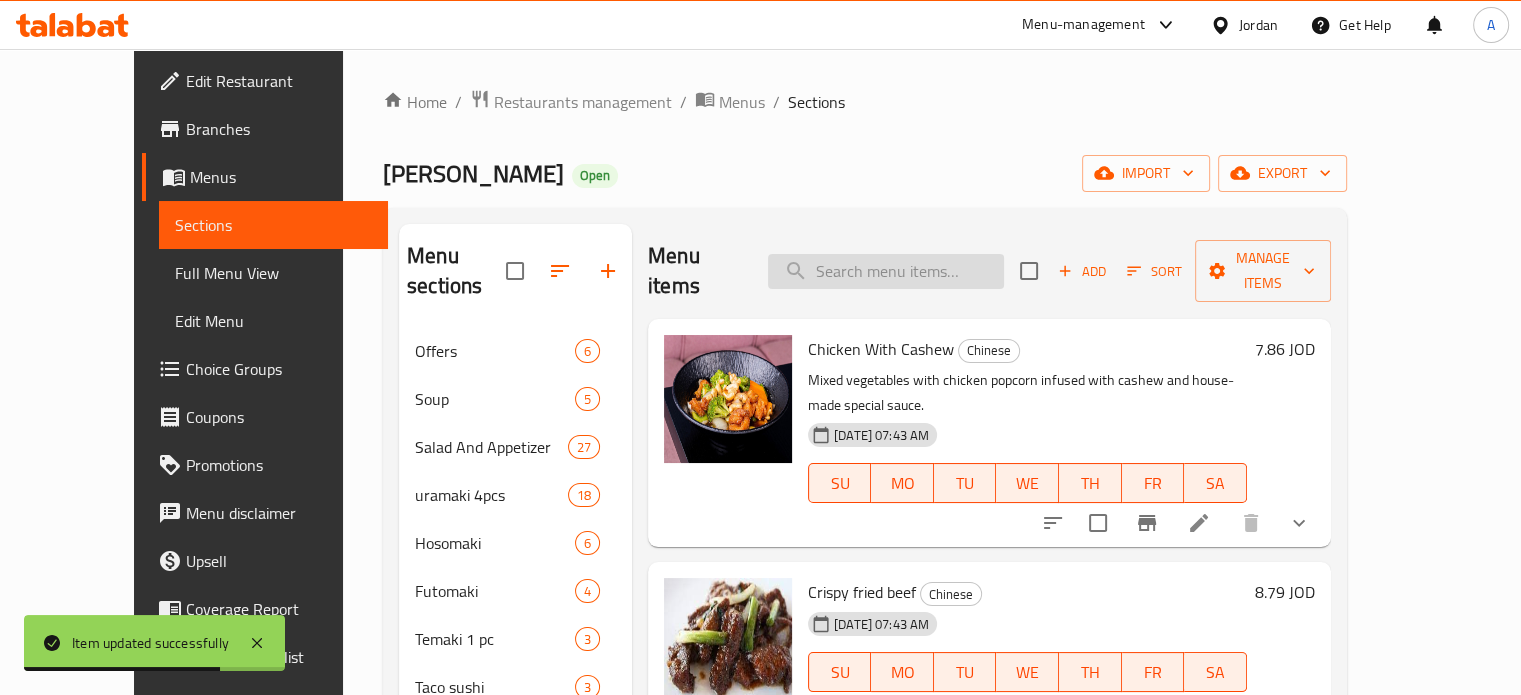paste on "منغوليا" 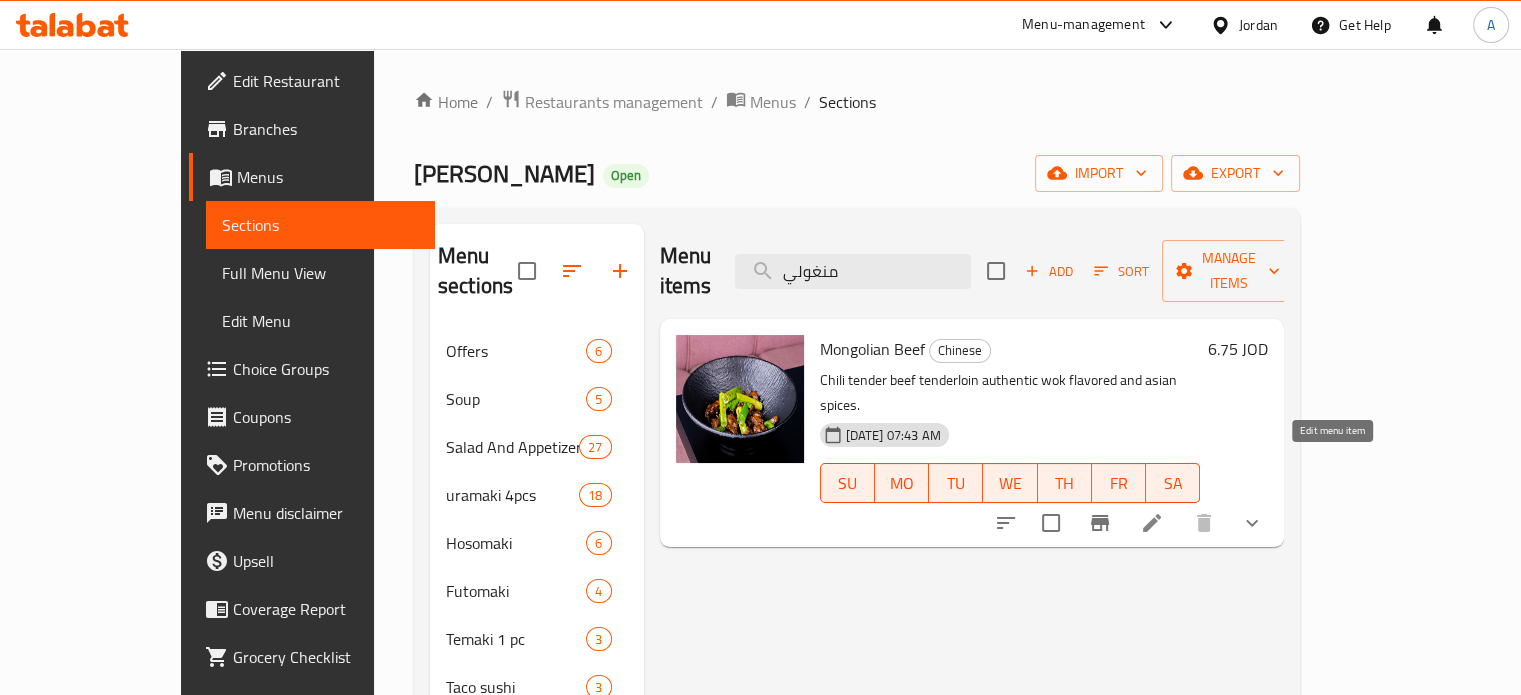 type on "منغولي" 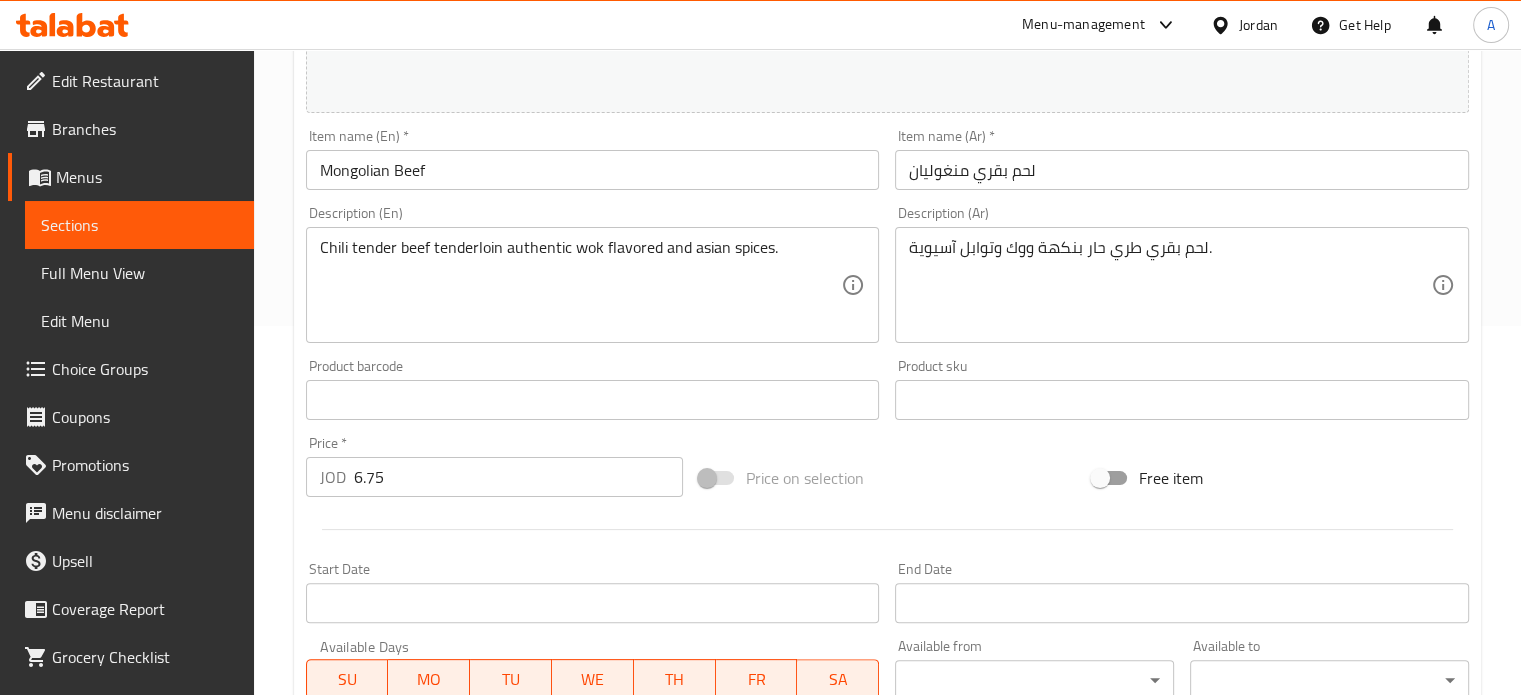 scroll, scrollTop: 400, scrollLeft: 0, axis: vertical 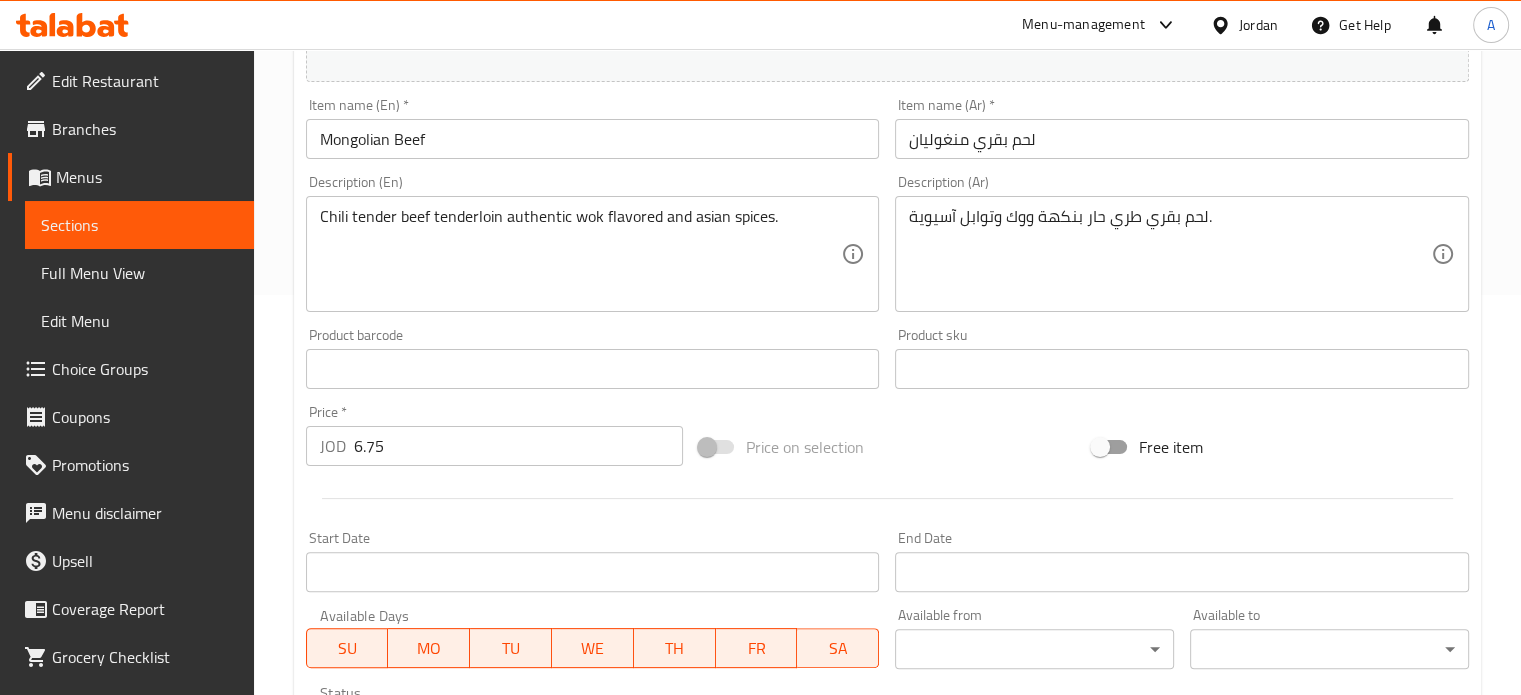 click on "6.75" at bounding box center (518, 446) 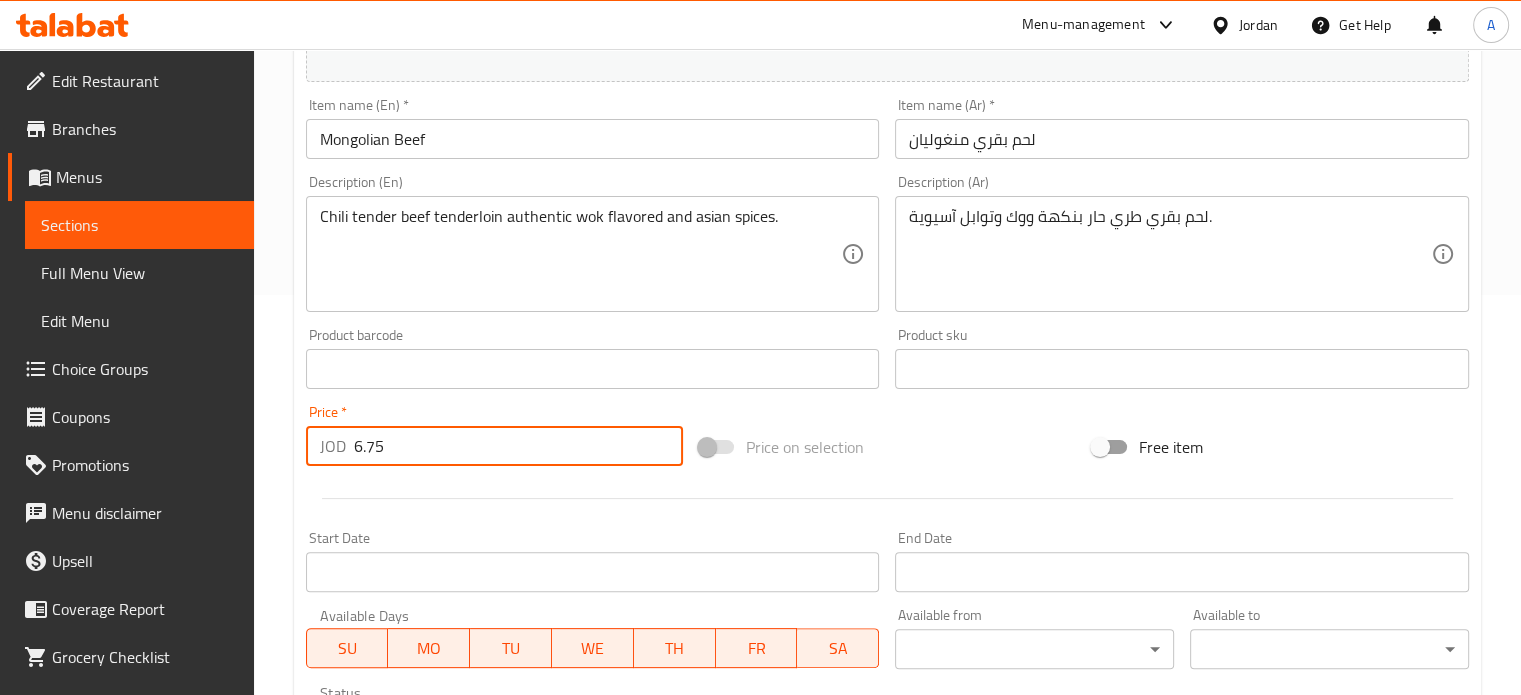 paste on "8.79" 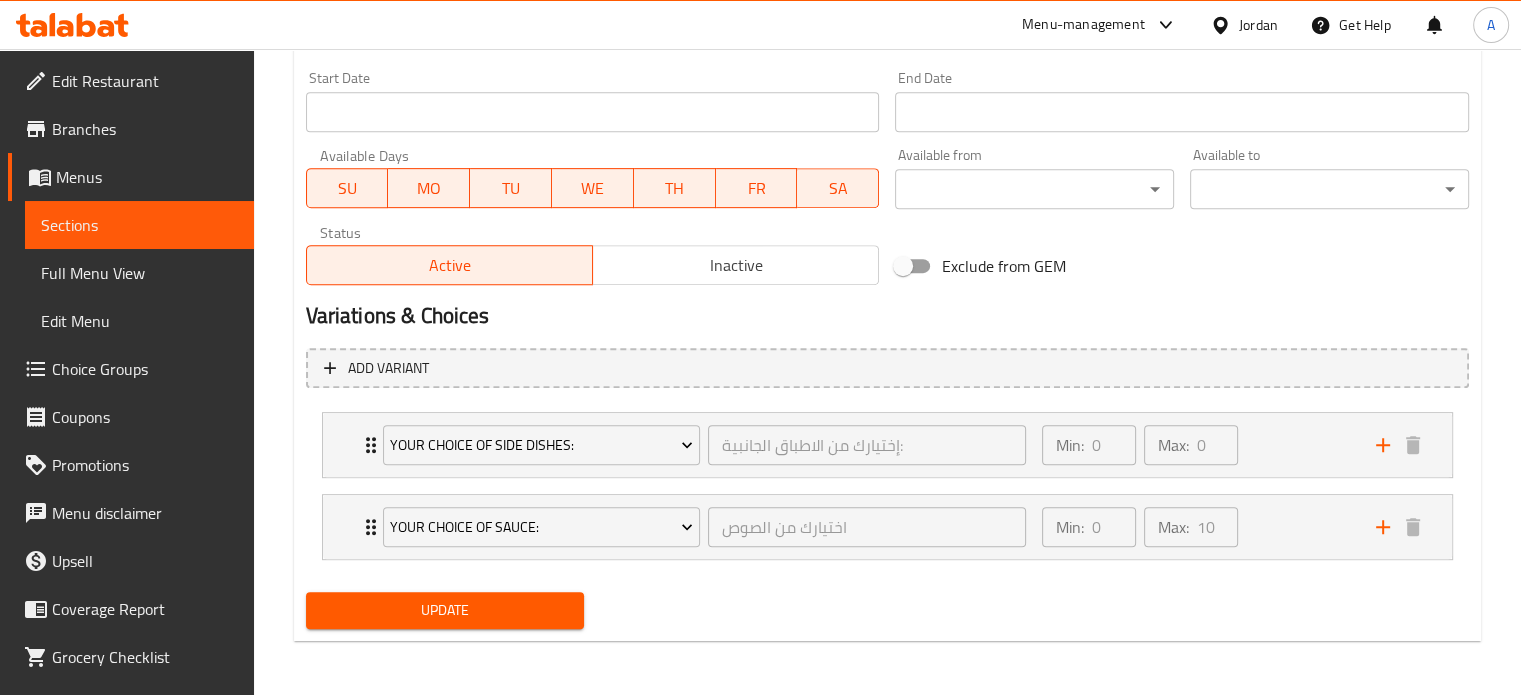 type on "8.79" 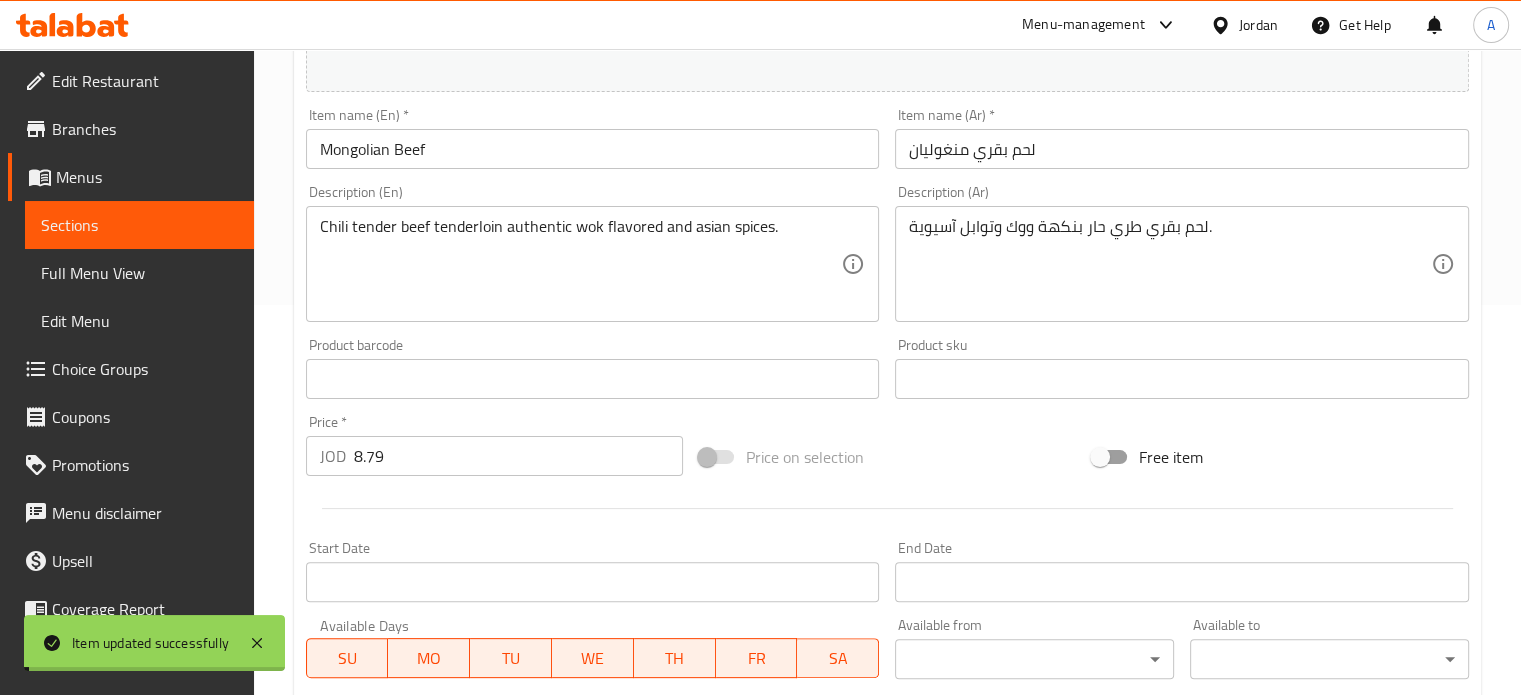 scroll, scrollTop: 260, scrollLeft: 0, axis: vertical 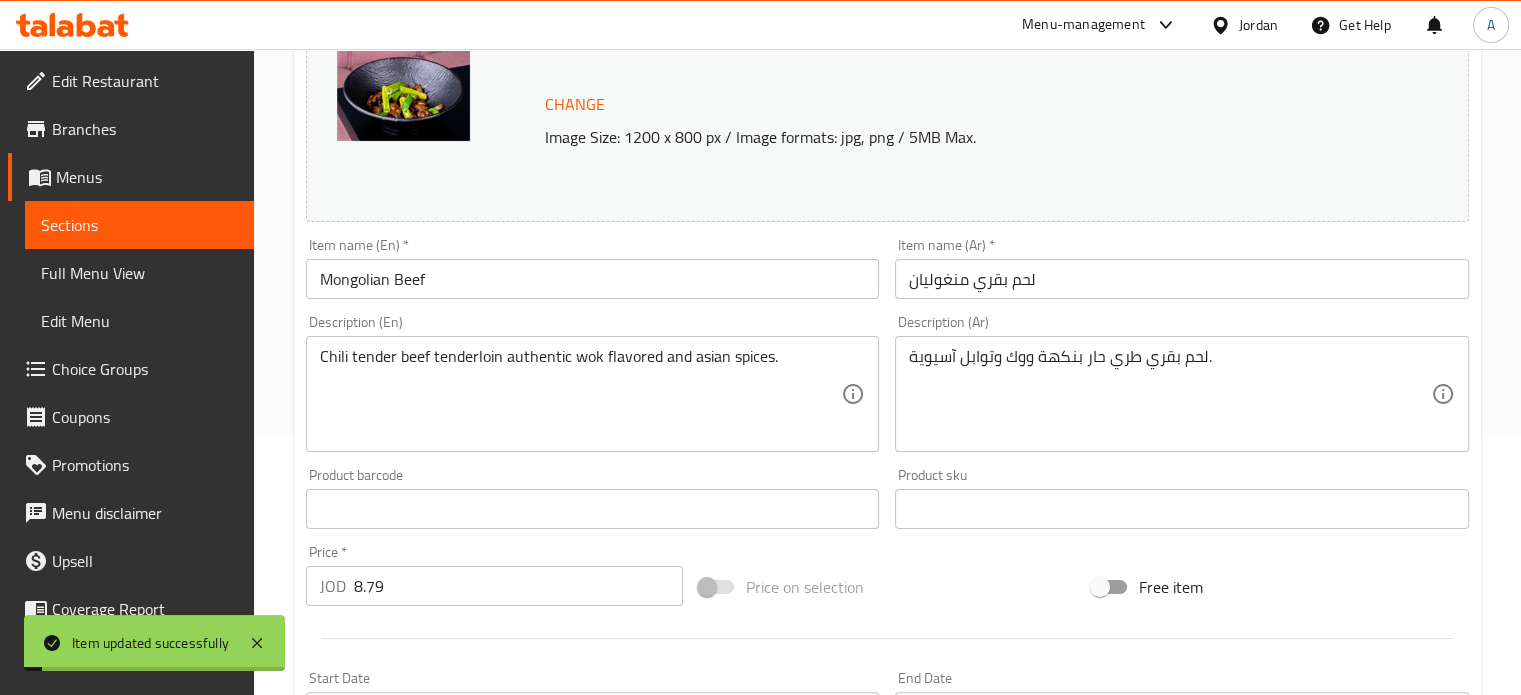 type 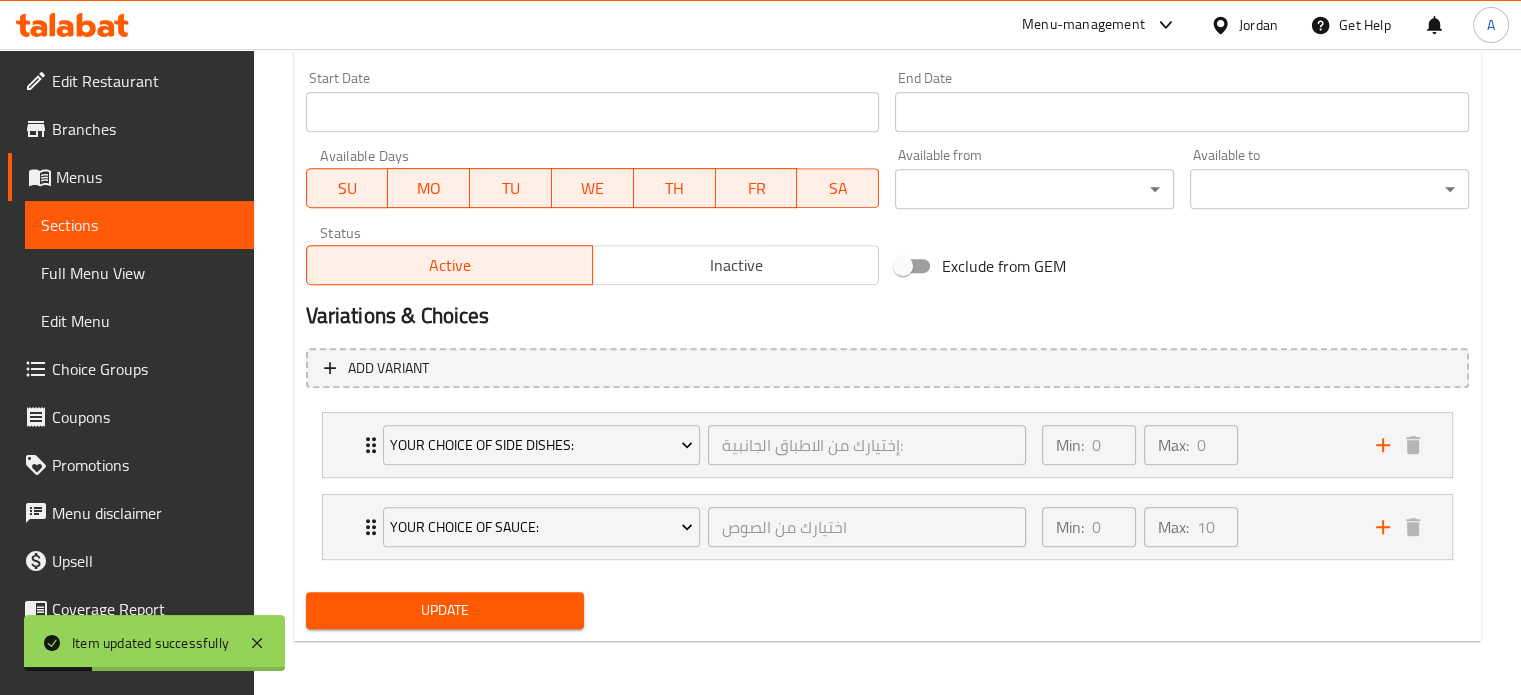 scroll, scrollTop: 160, scrollLeft: 0, axis: vertical 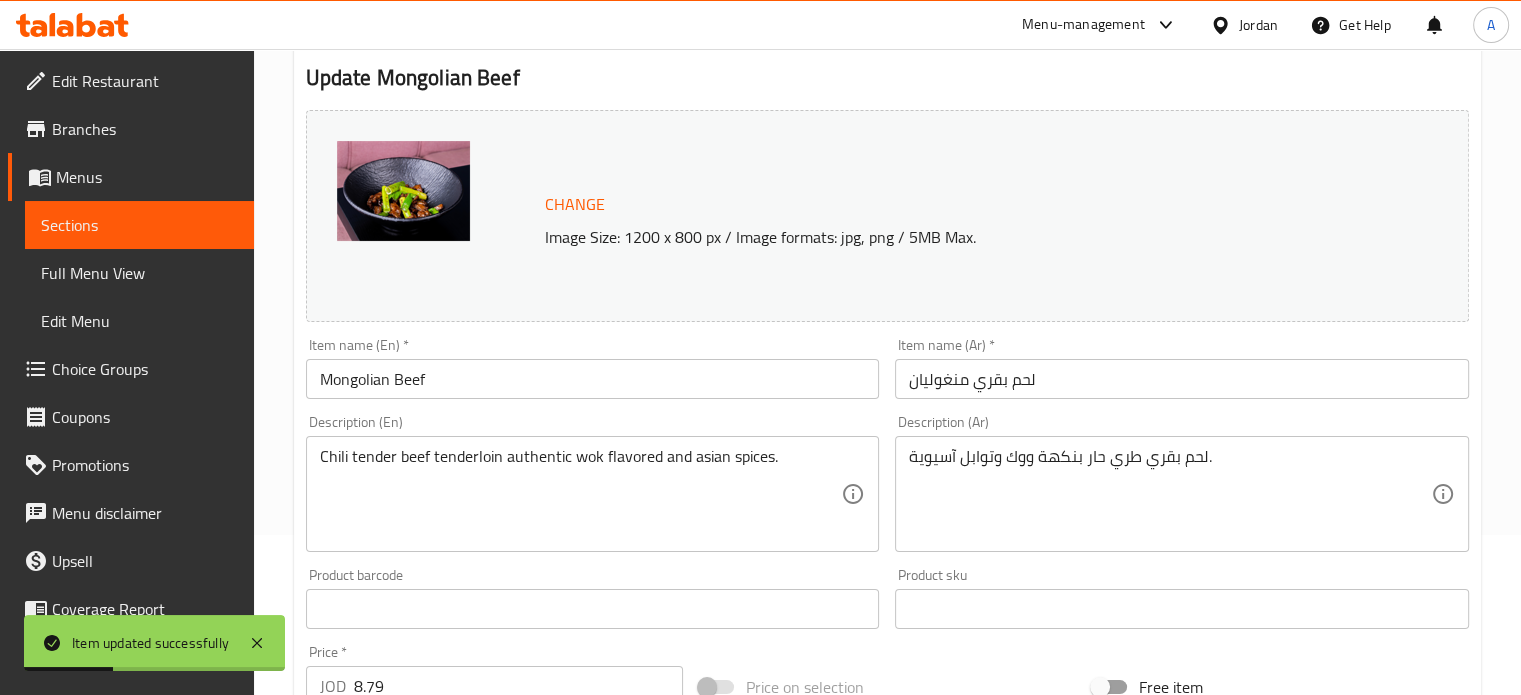 click on "Menus" at bounding box center [131, 177] 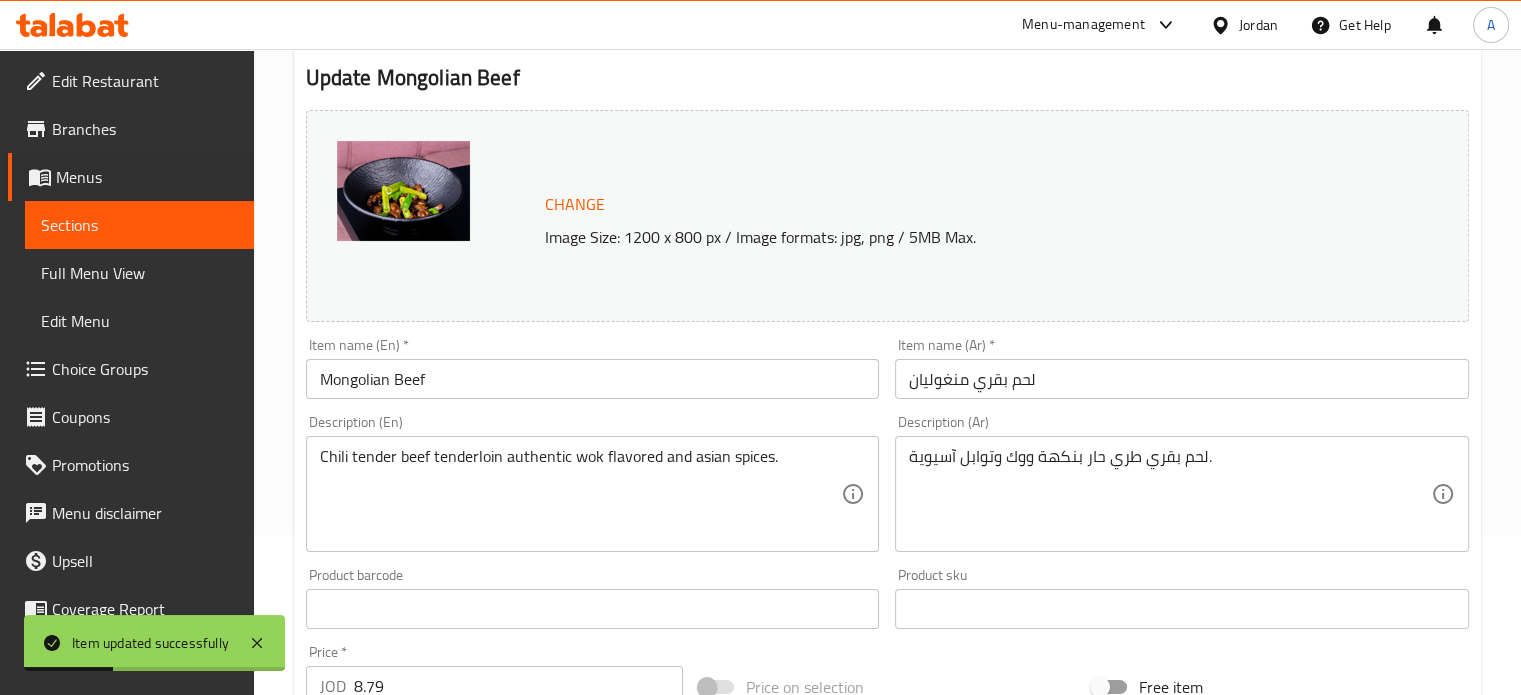scroll, scrollTop: 0, scrollLeft: 0, axis: both 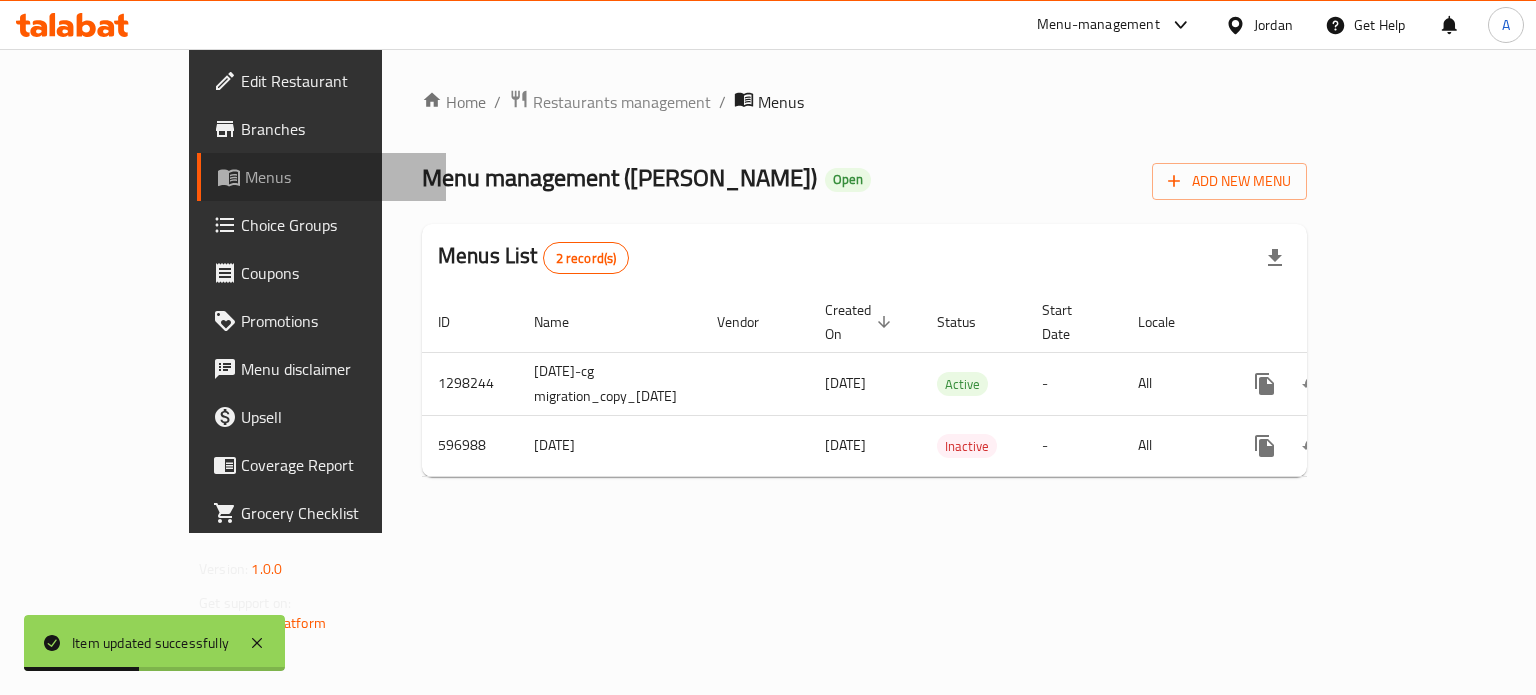 click on "Menus" at bounding box center [337, 177] 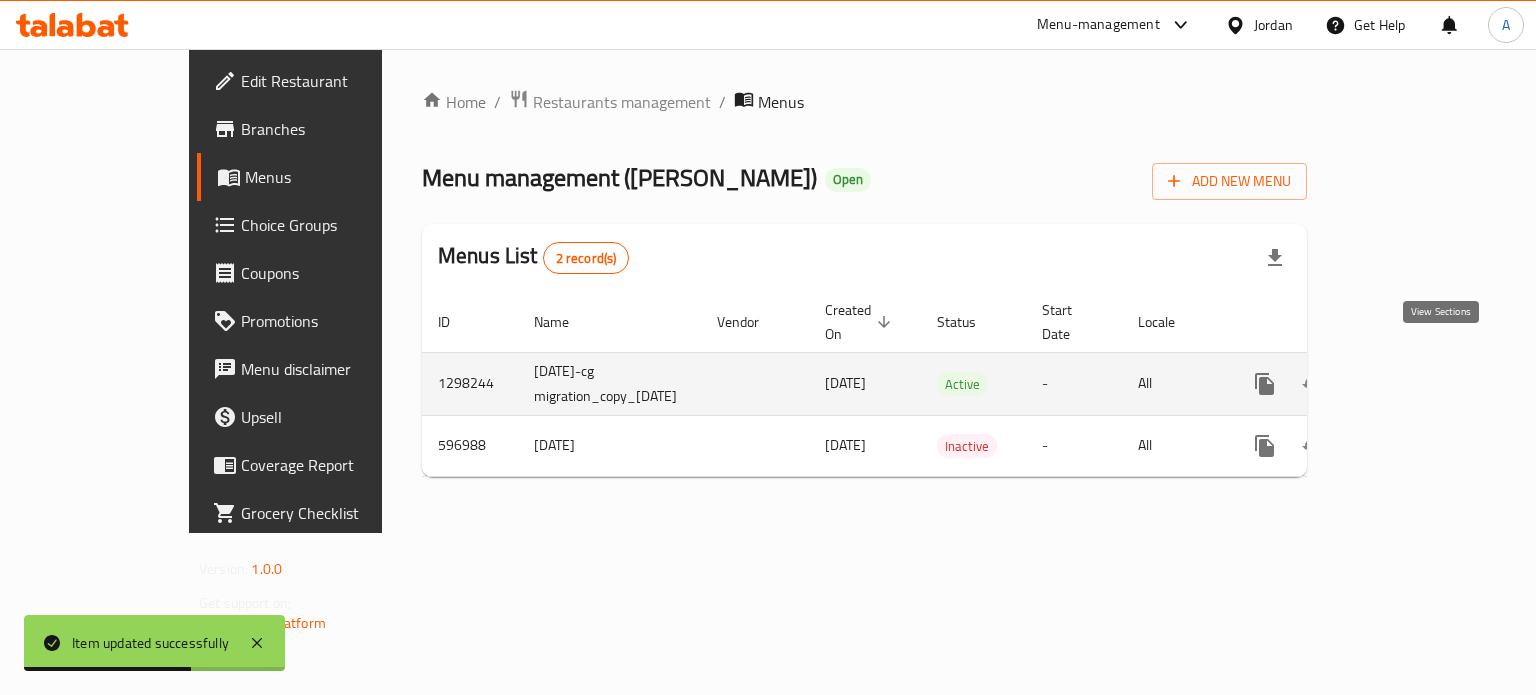 click 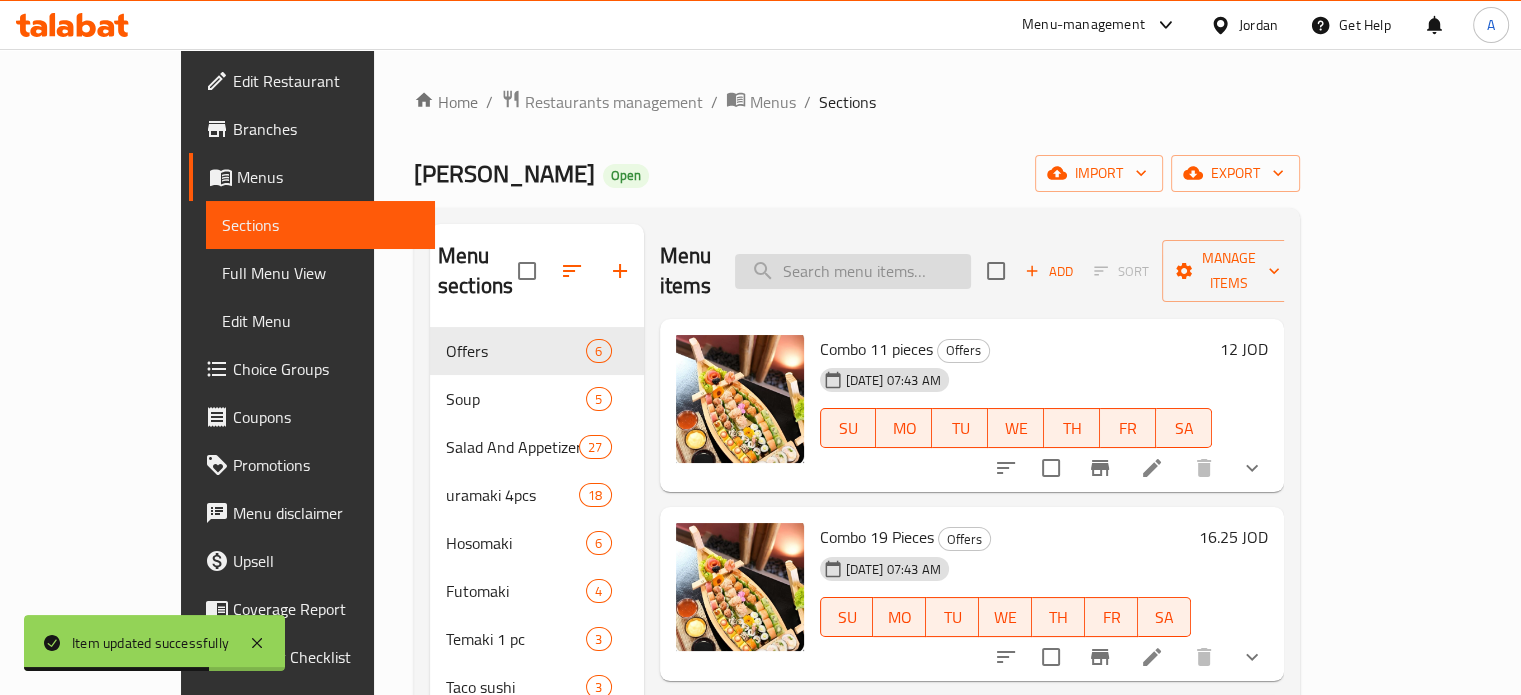 click at bounding box center (853, 271) 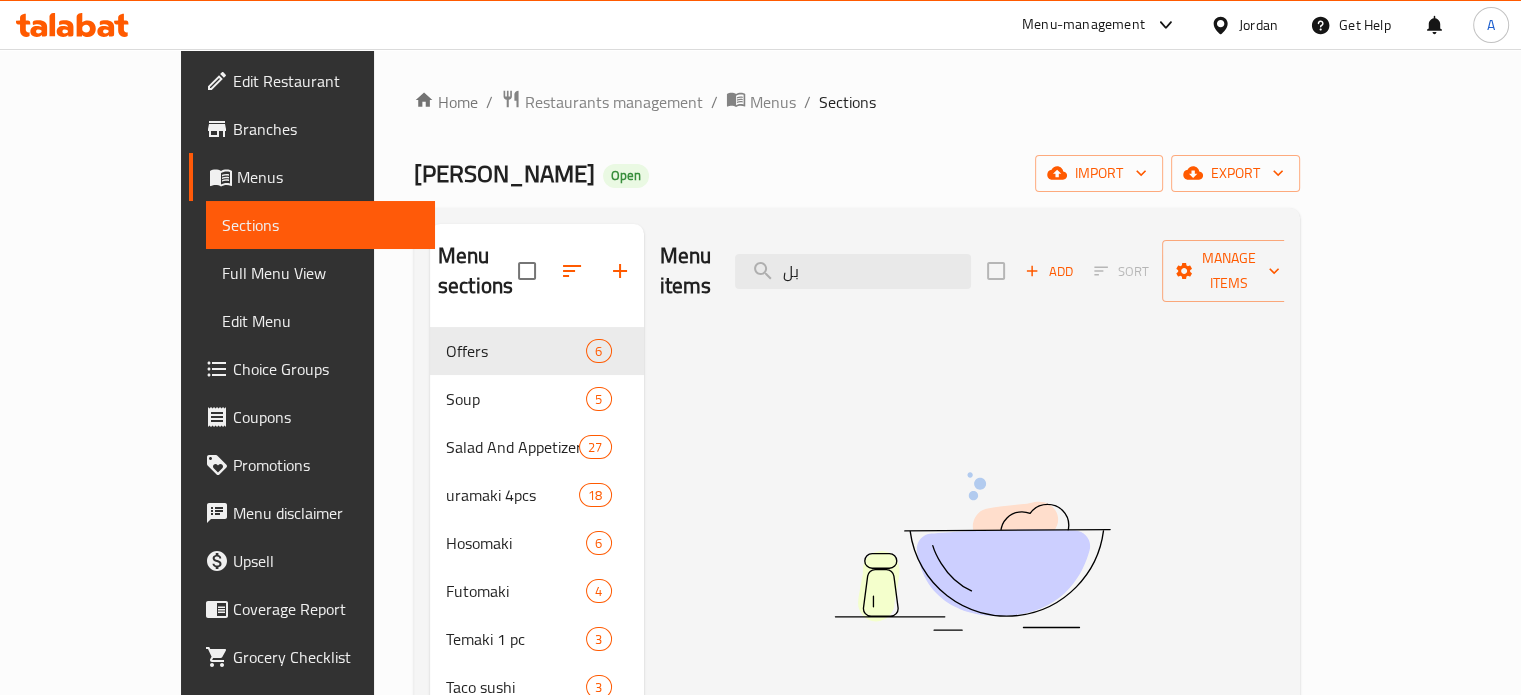 type on "ب" 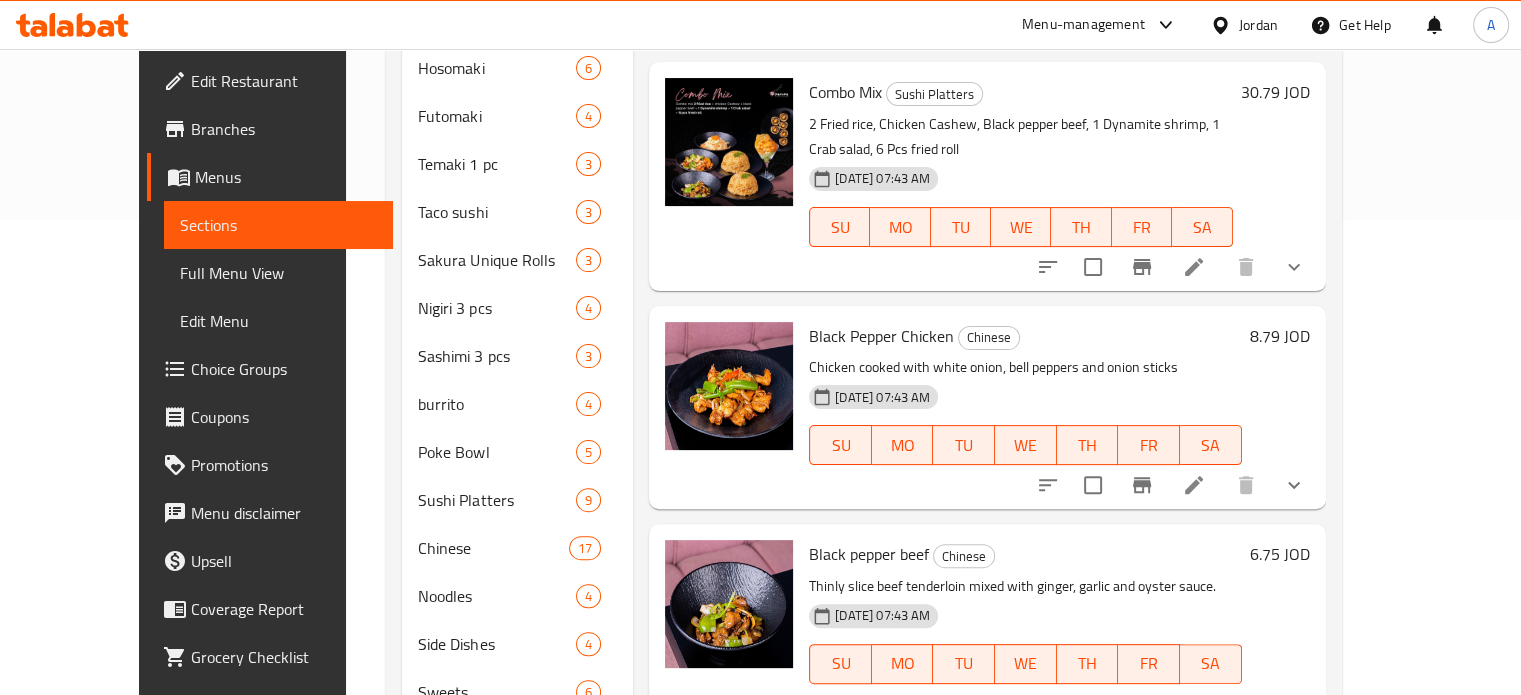 scroll, scrollTop: 500, scrollLeft: 0, axis: vertical 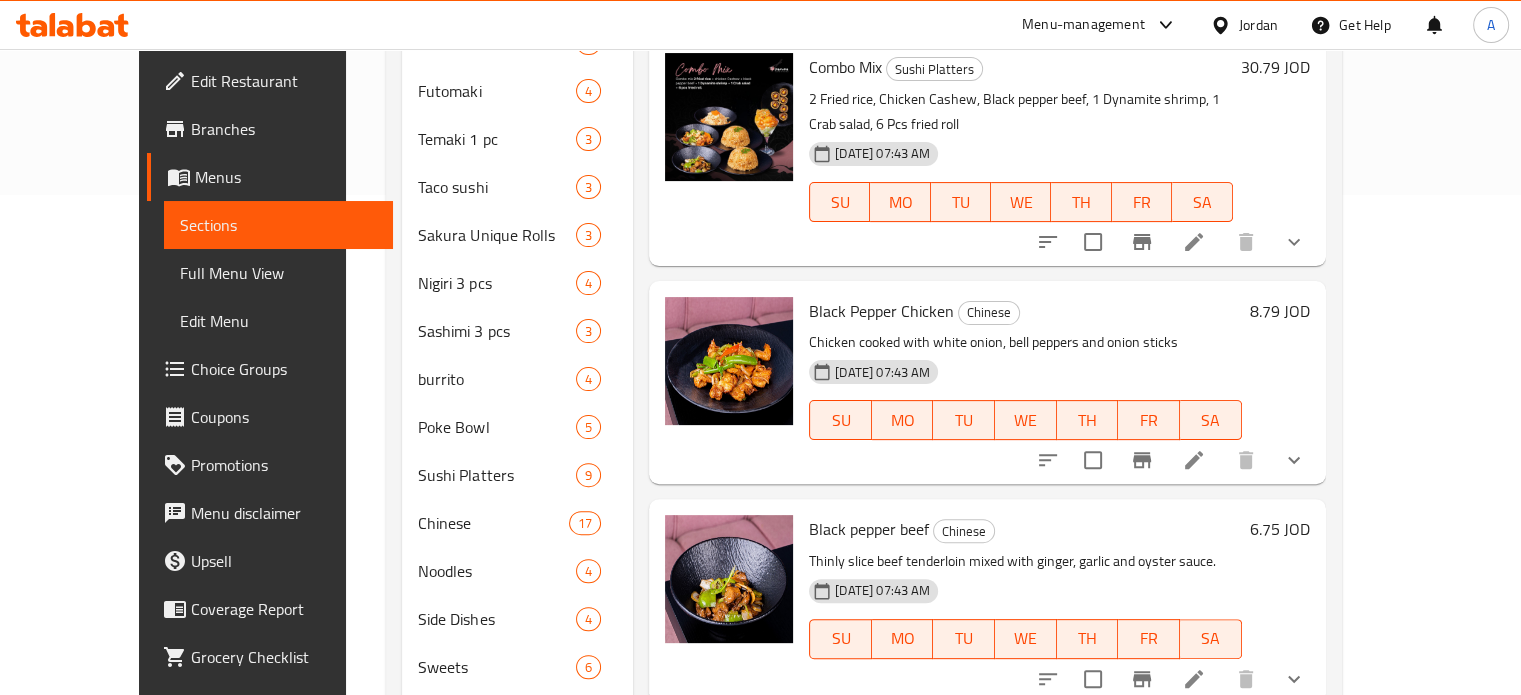 type on "black" 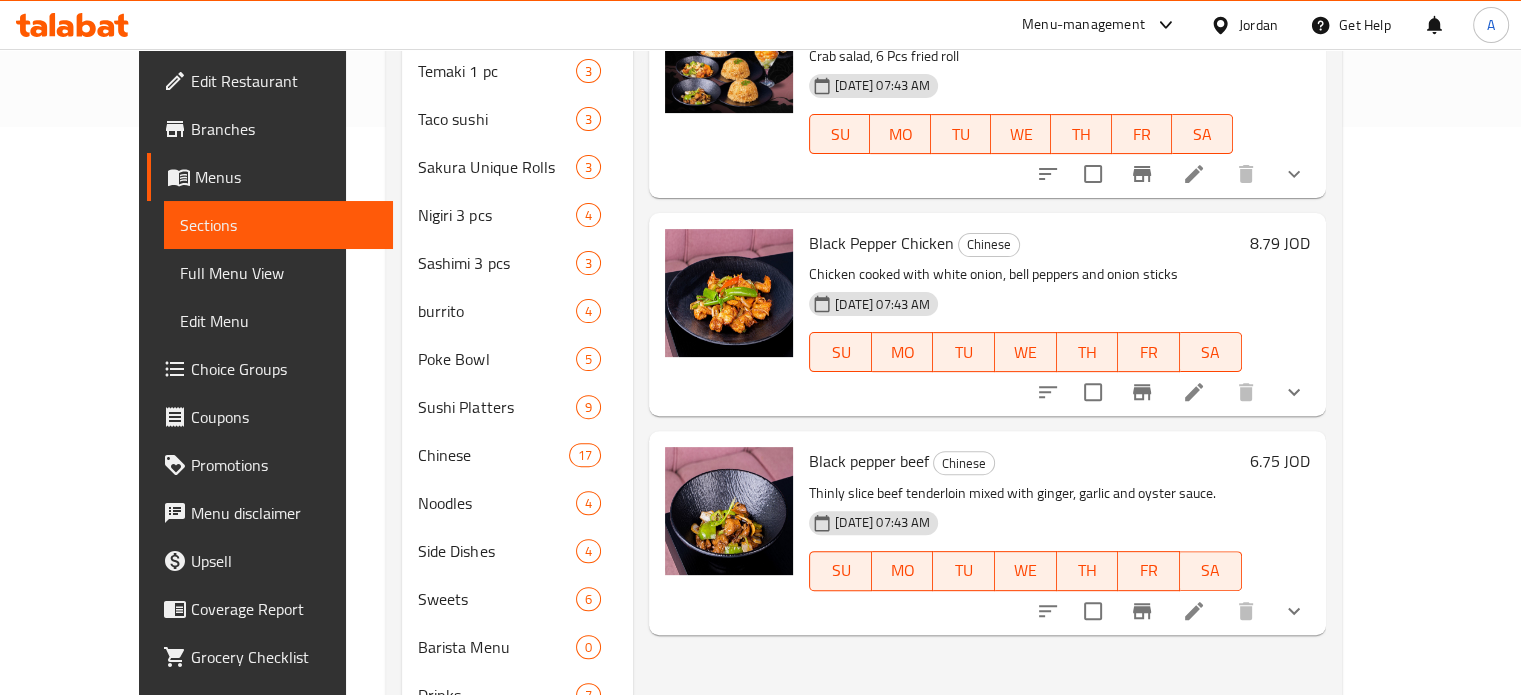 scroll, scrollTop: 600, scrollLeft: 0, axis: vertical 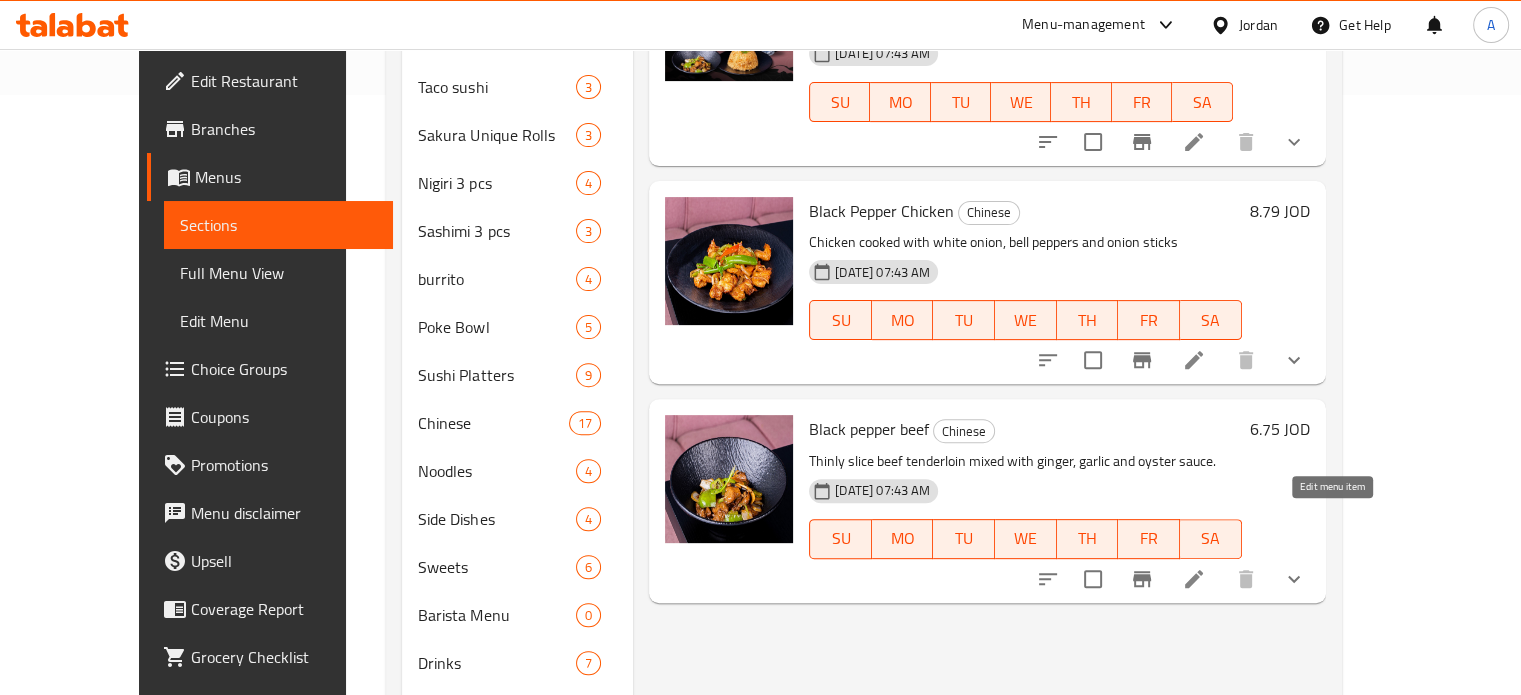 click 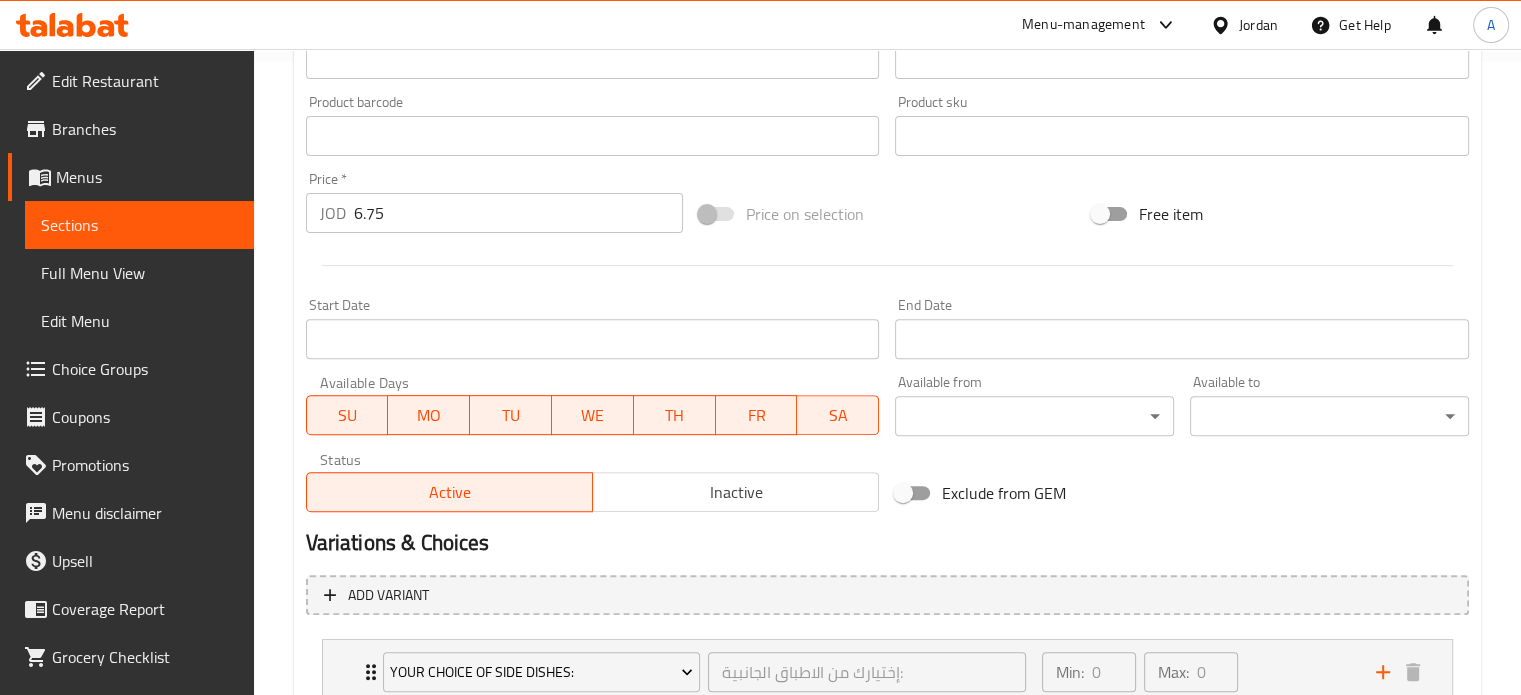 scroll, scrollTop: 260, scrollLeft: 0, axis: vertical 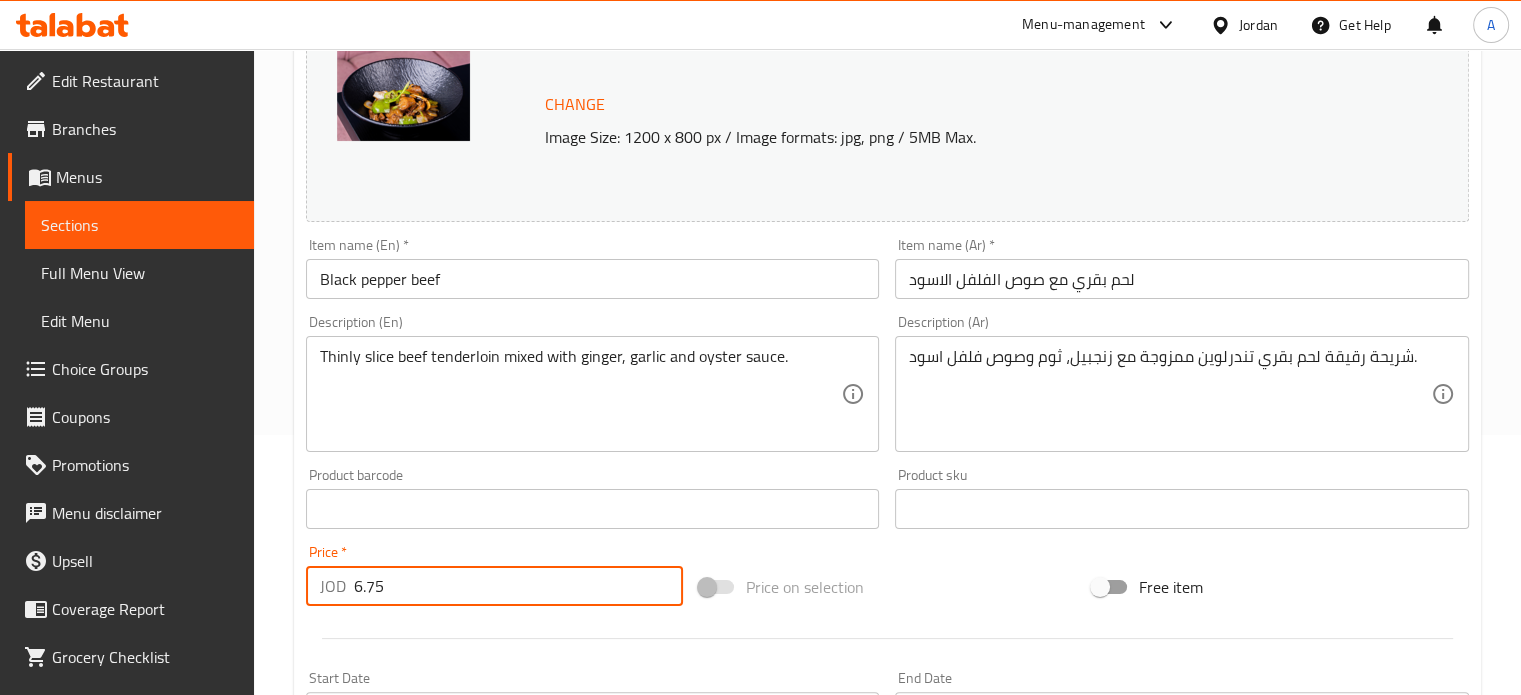 click on "6.75" at bounding box center [518, 586] 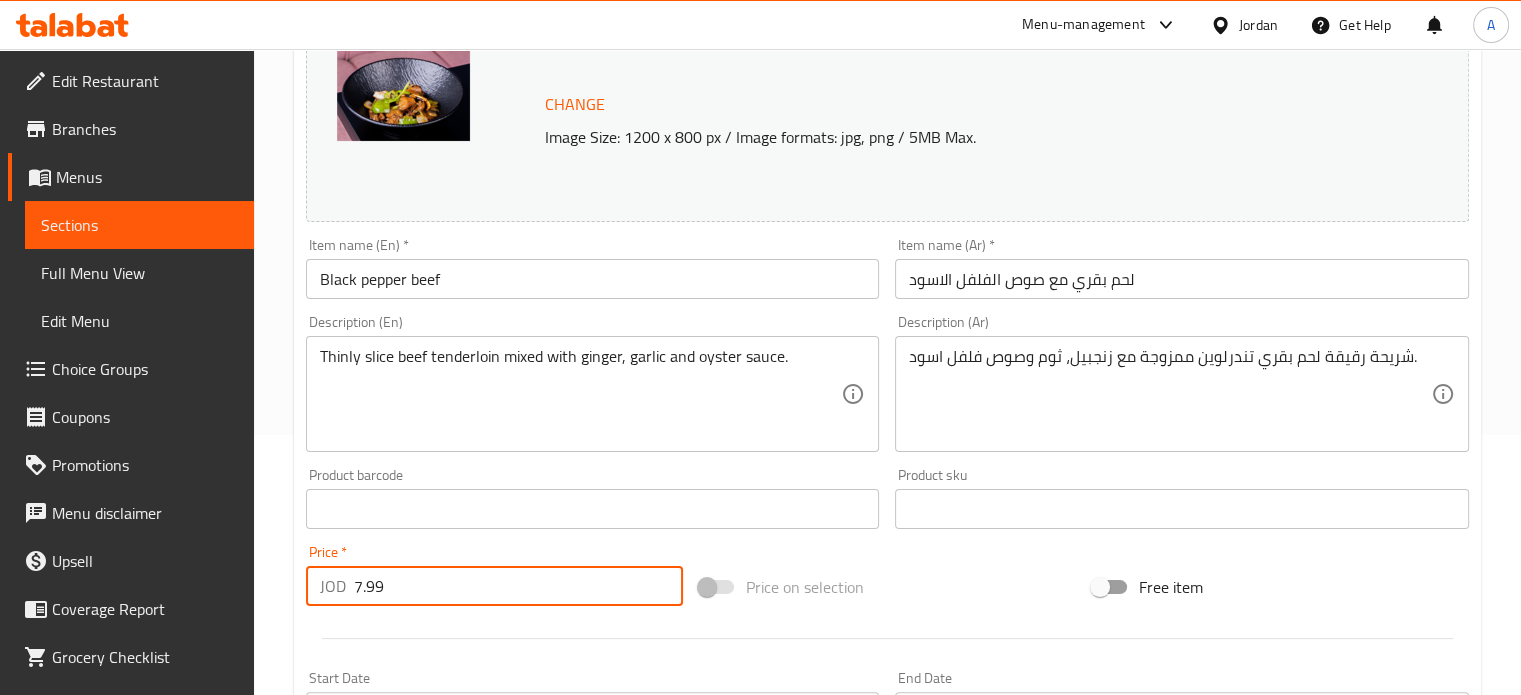type on "7.99" 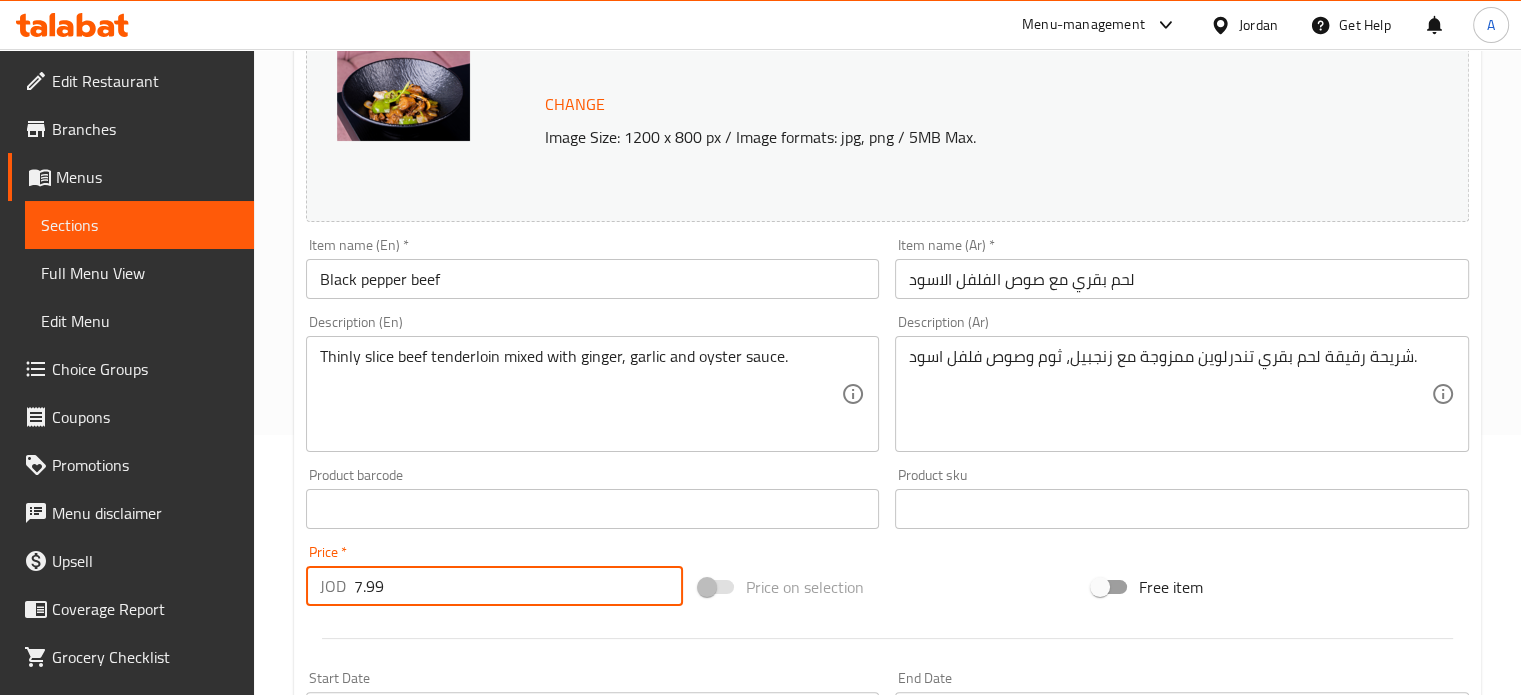click on "Update" at bounding box center [445, 1210] 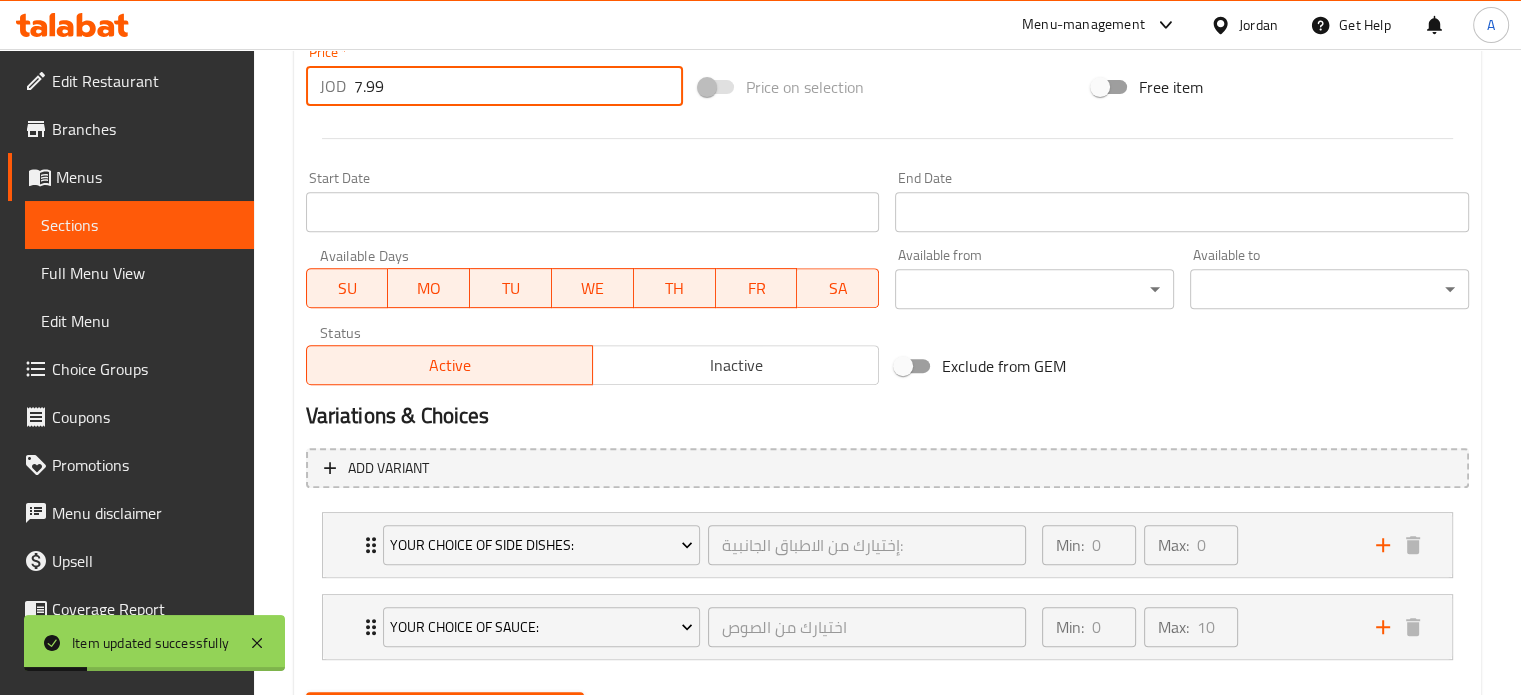 click on "Sections" at bounding box center [139, 225] 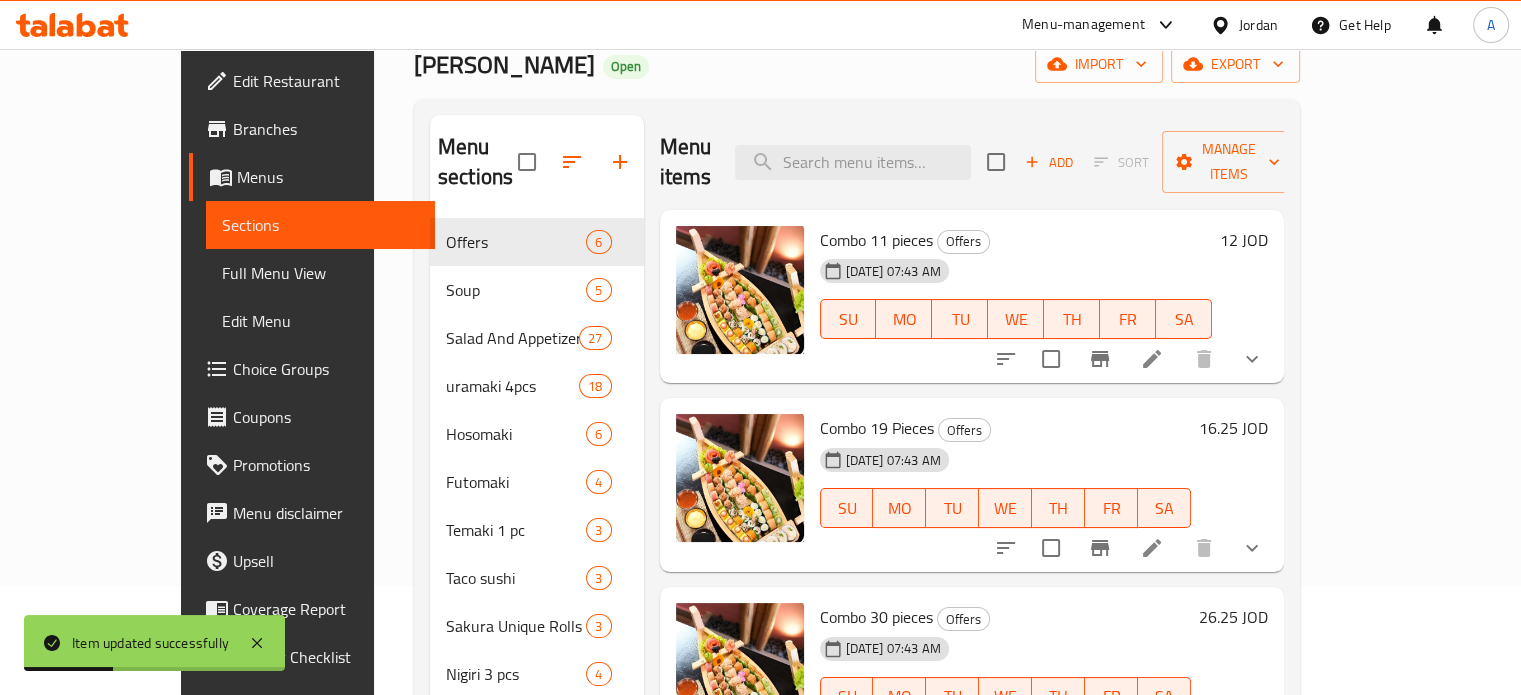 scroll, scrollTop: 0, scrollLeft: 0, axis: both 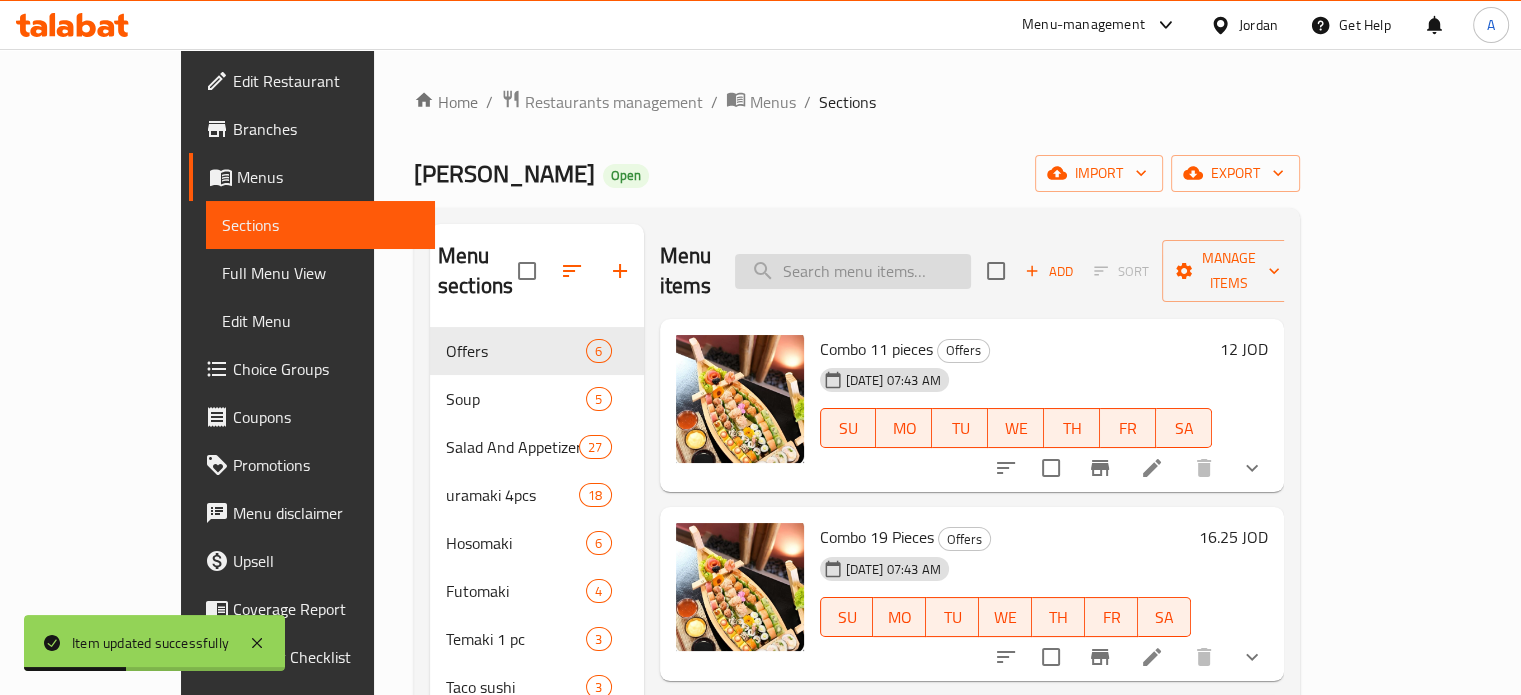 click at bounding box center [853, 271] 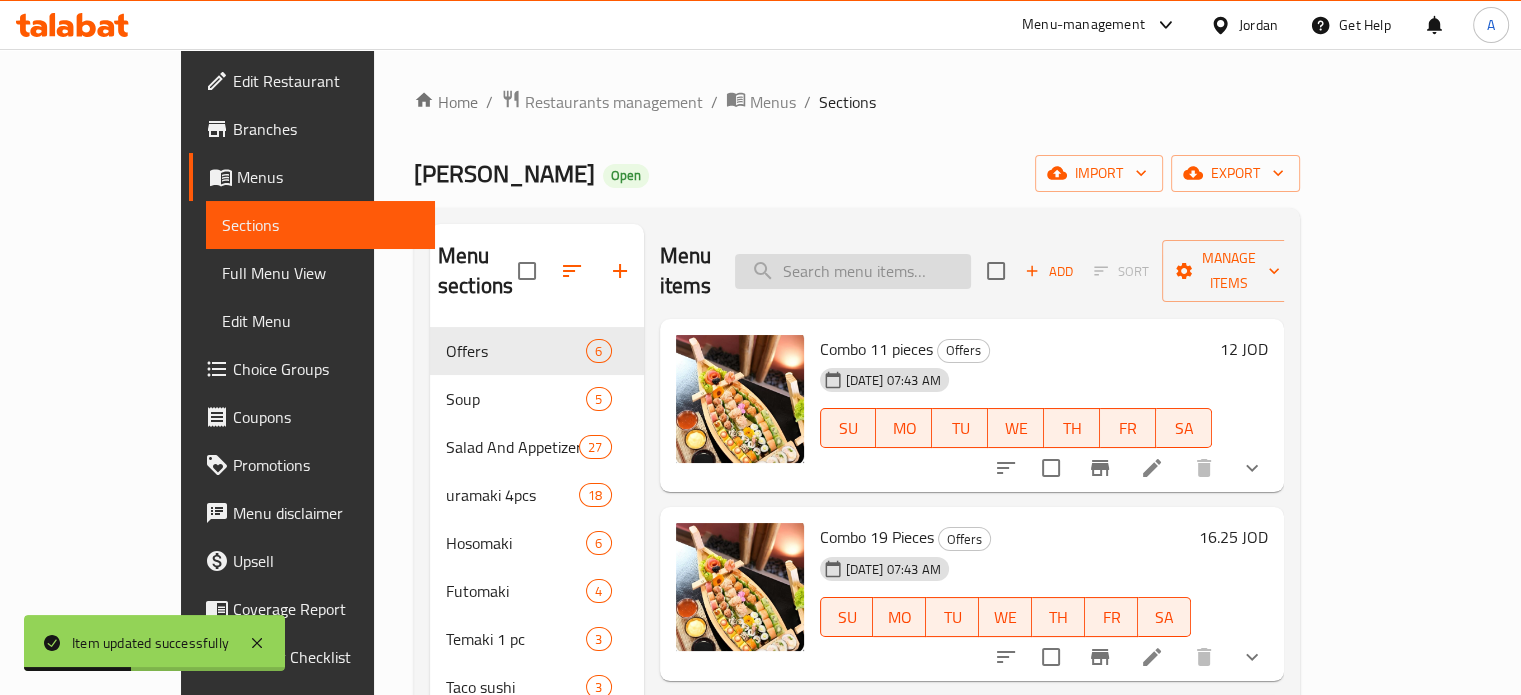 paste on "سنجنتشر" 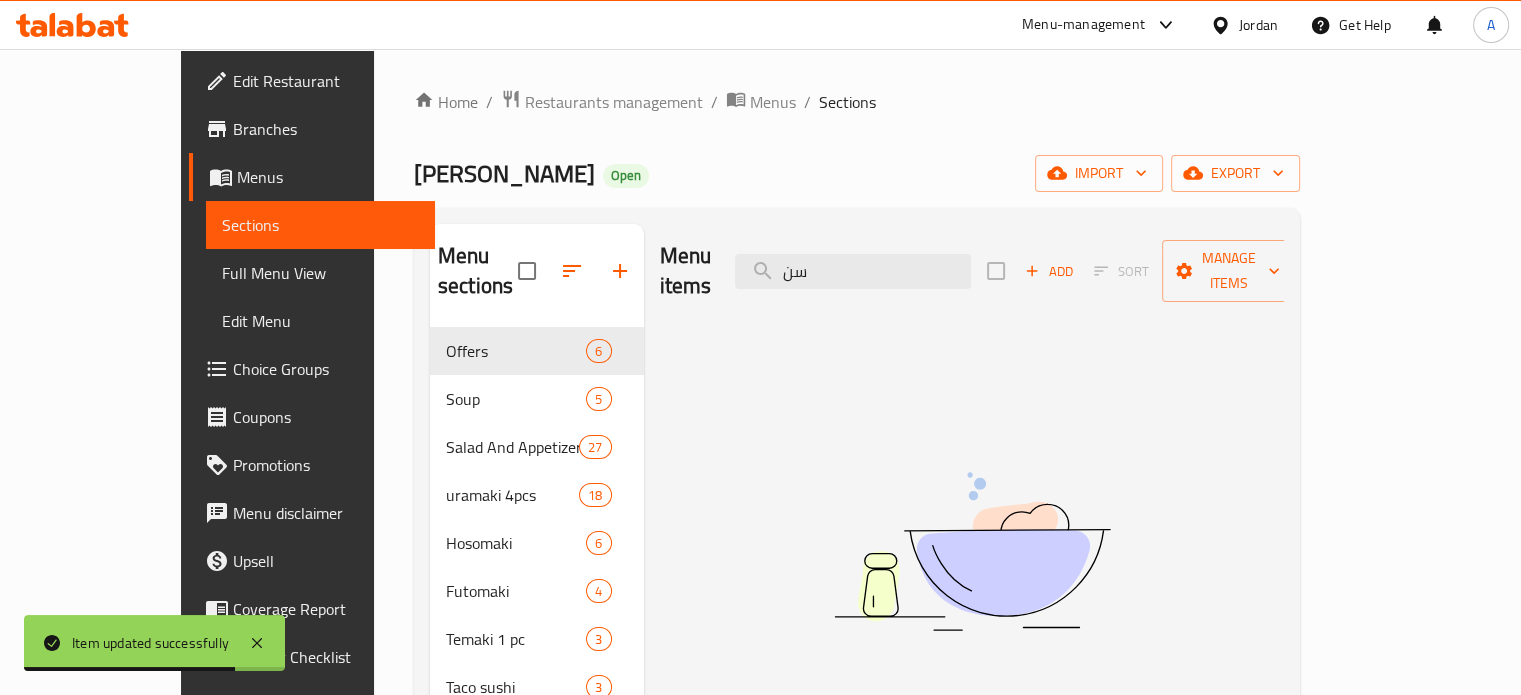 type on "س" 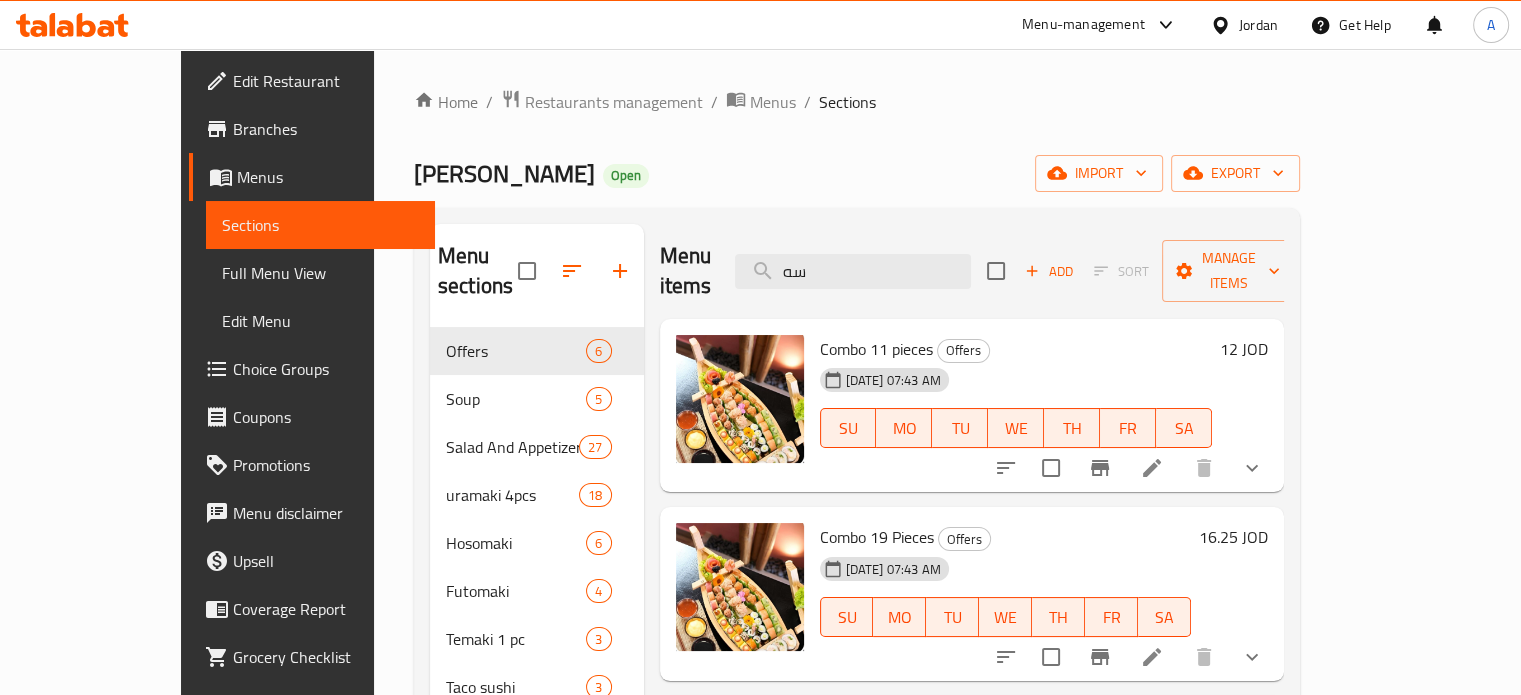 type on "س" 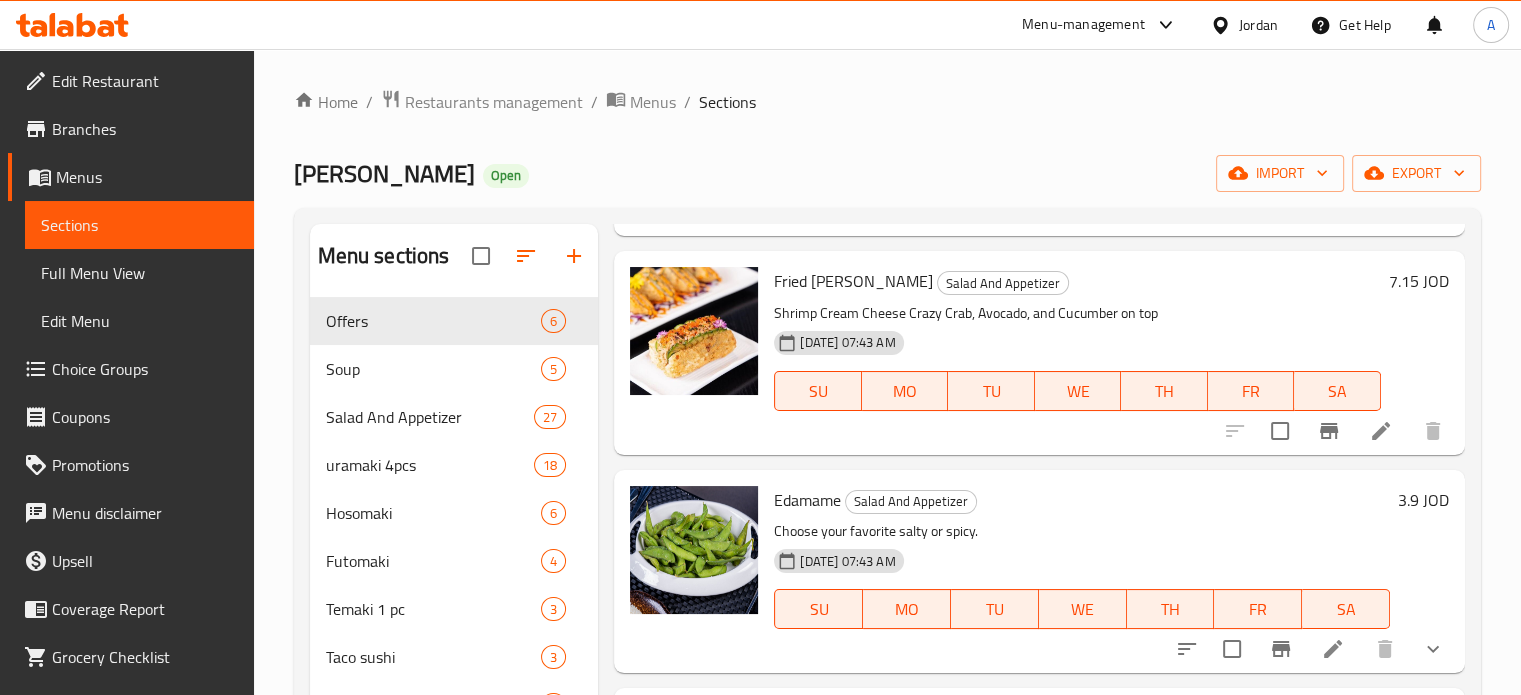scroll, scrollTop: 200, scrollLeft: 0, axis: vertical 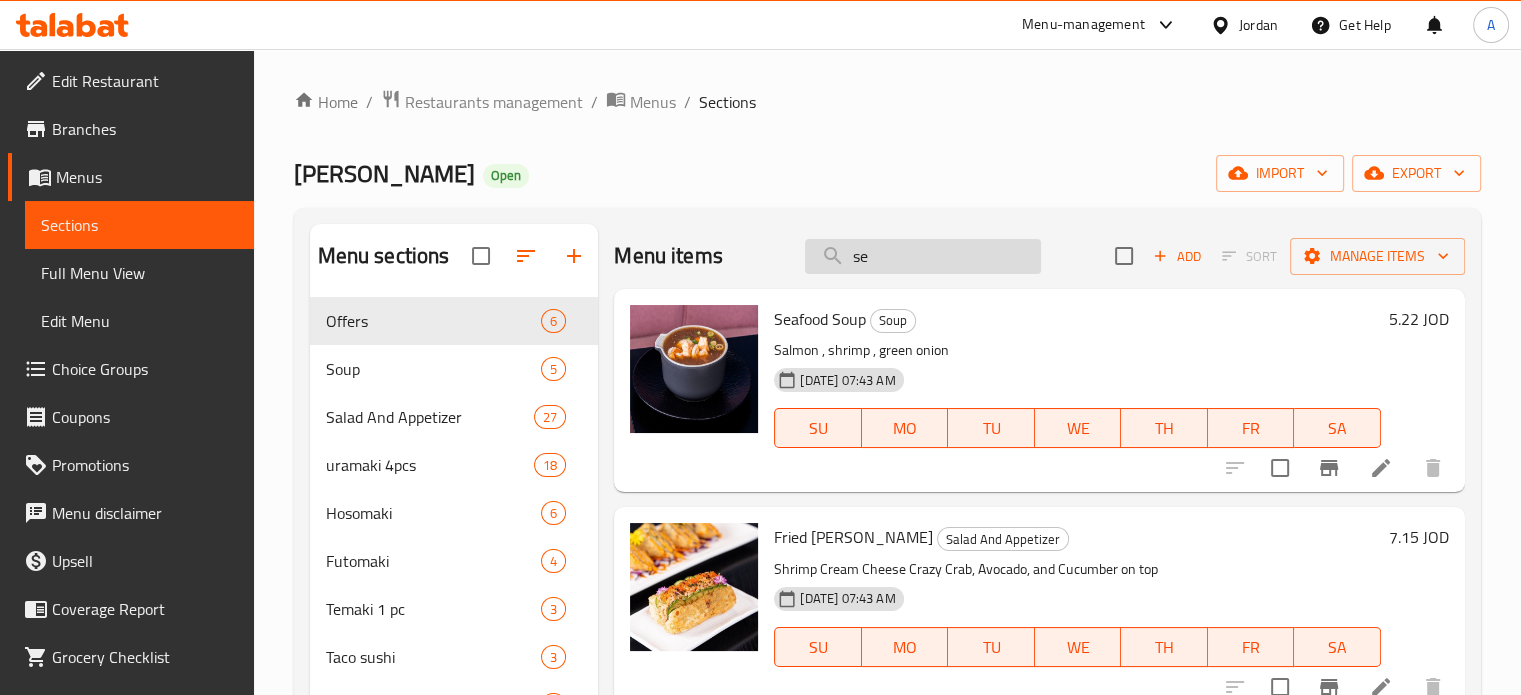 drag, startPoint x: 875, startPoint y: 235, endPoint x: 879, endPoint y: 245, distance: 10.770329 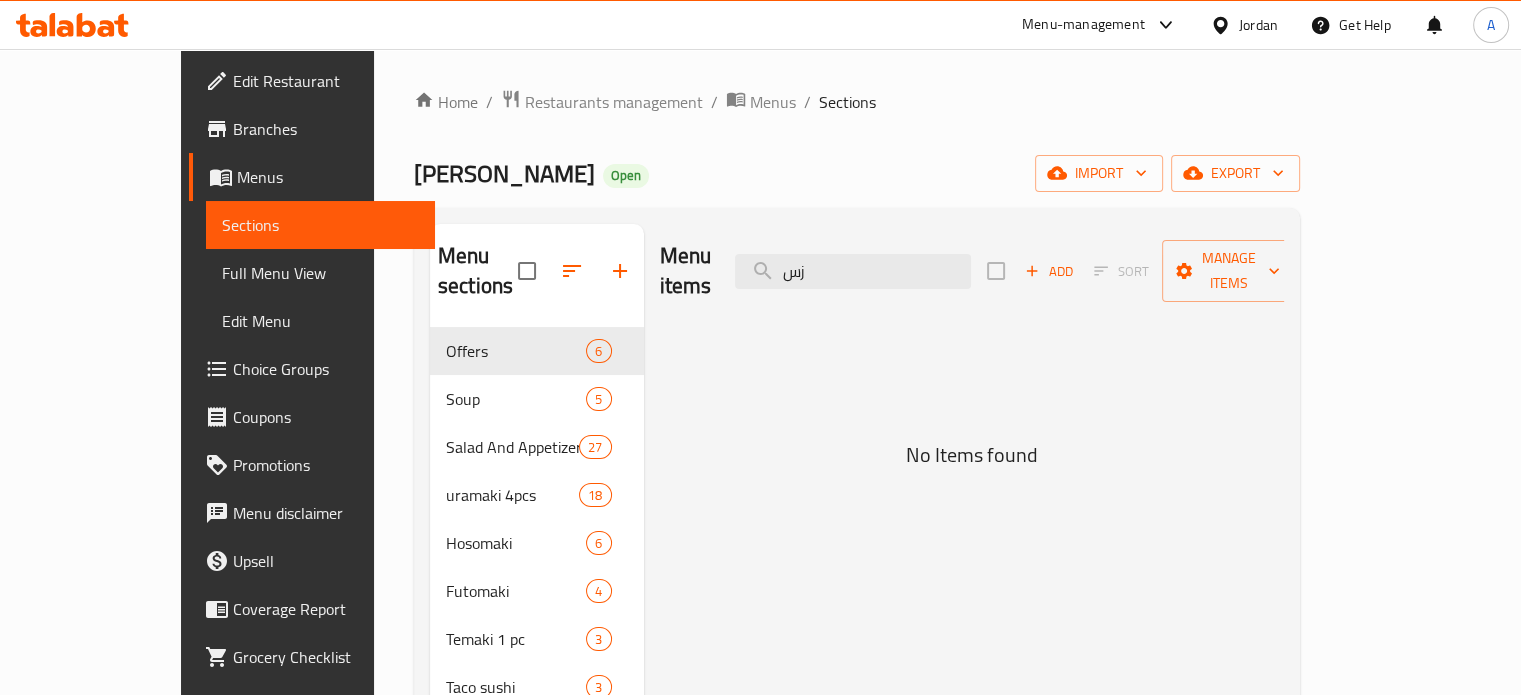 scroll, scrollTop: 0, scrollLeft: 0, axis: both 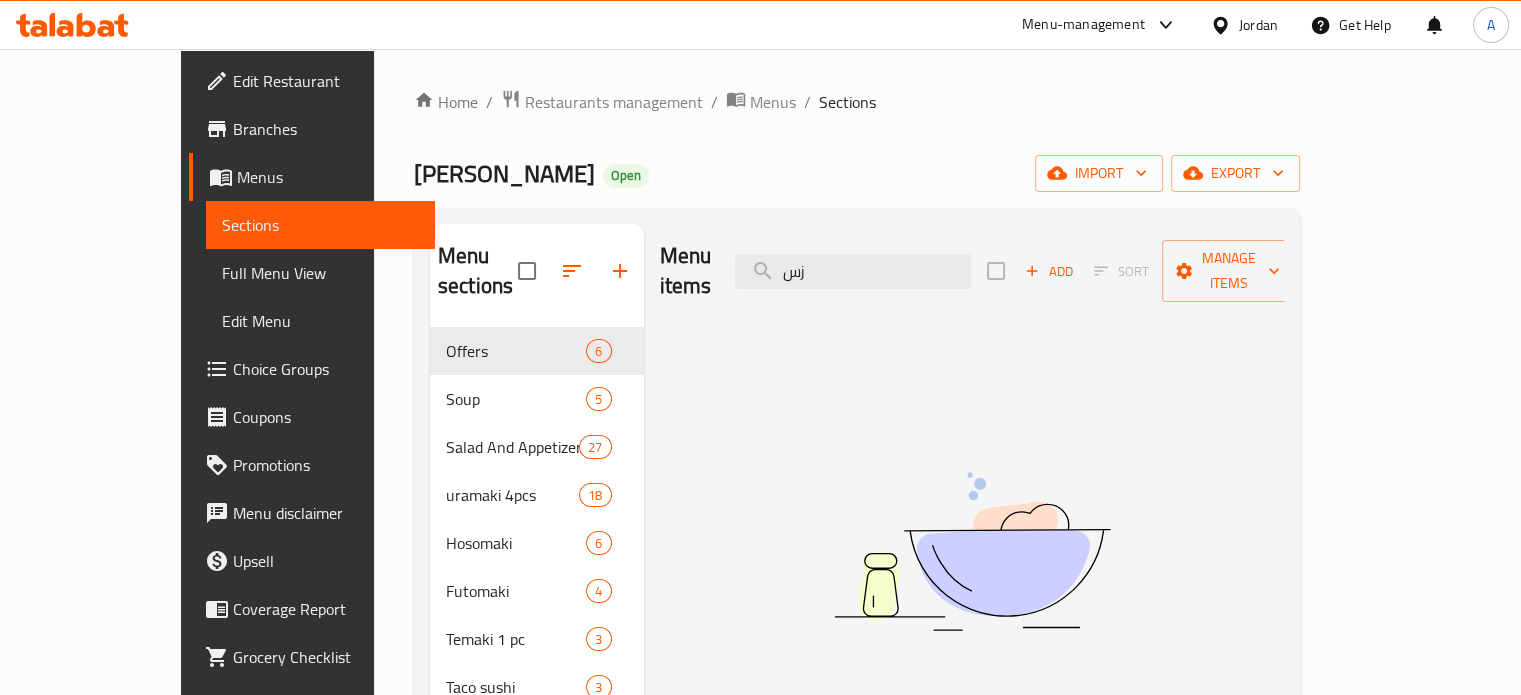type on "س" 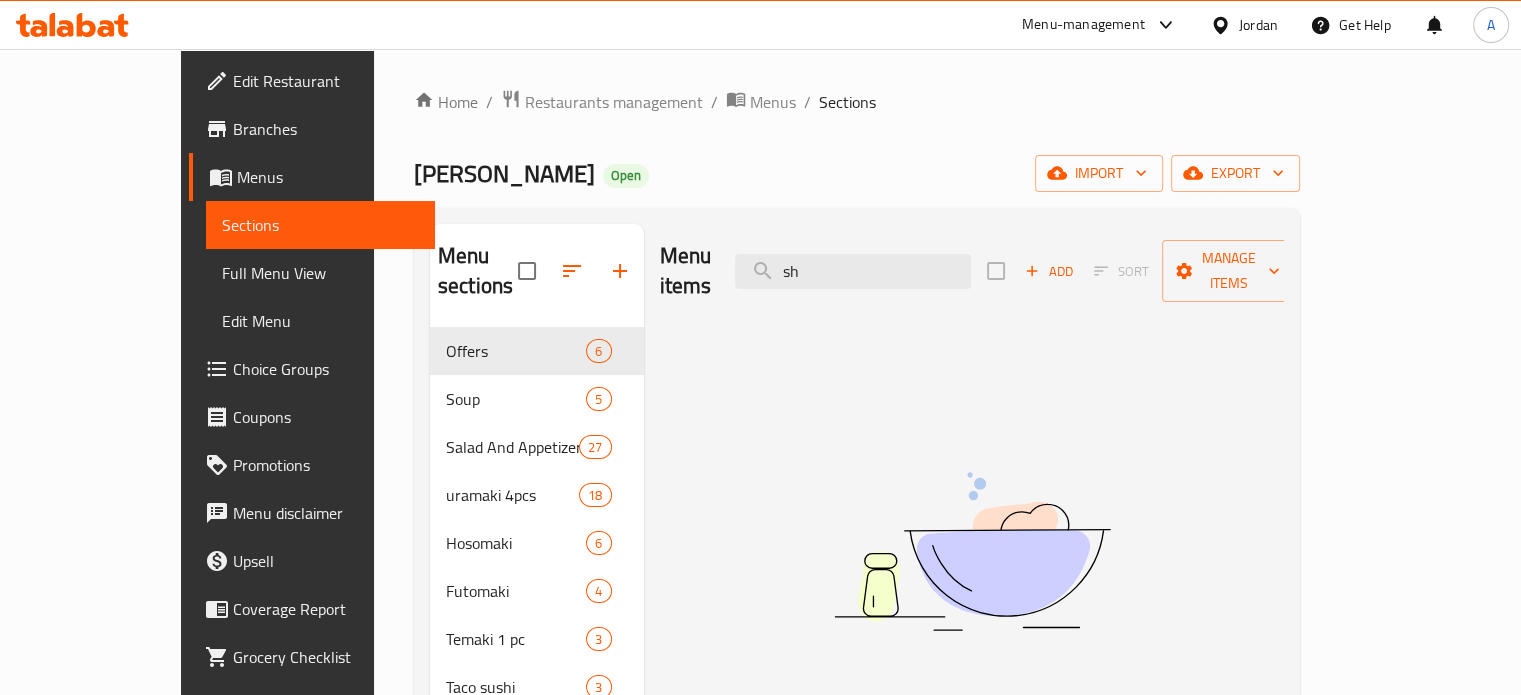 type on "s" 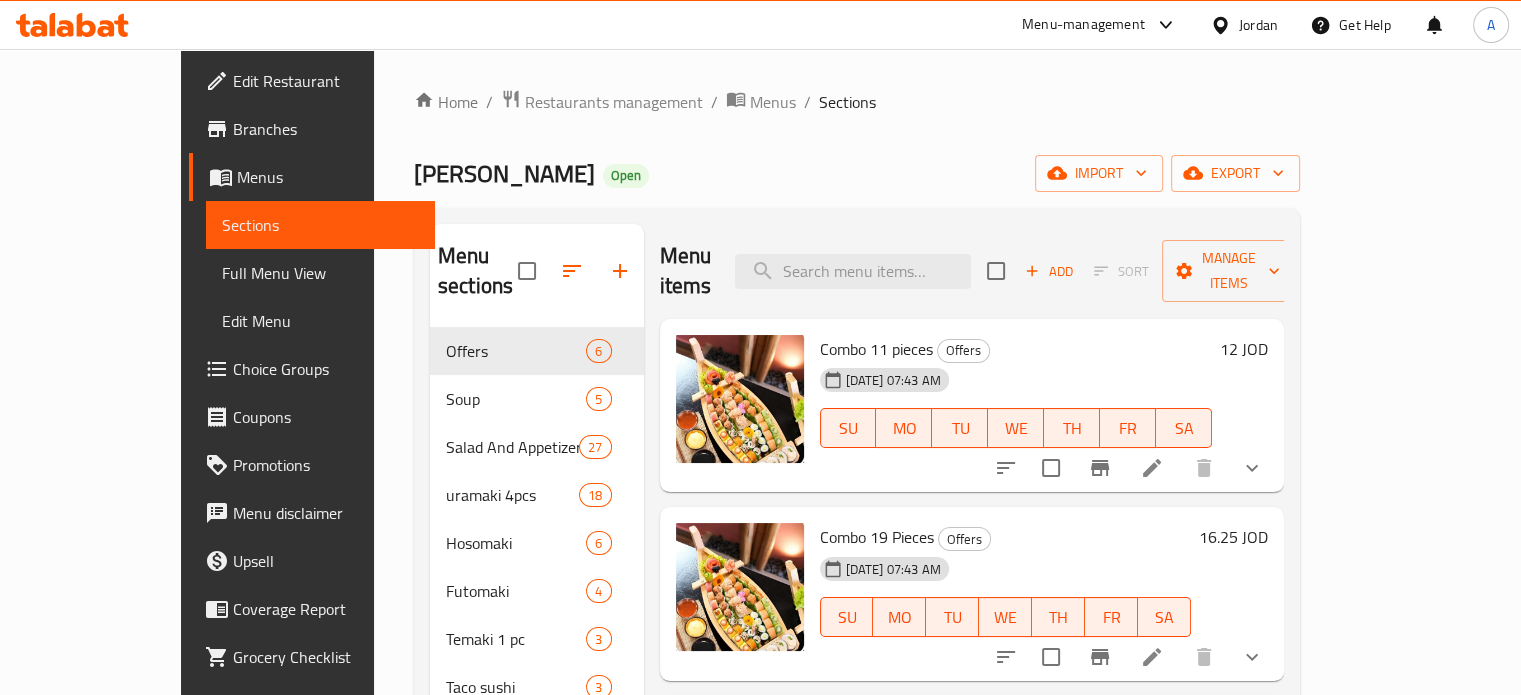 type on "j" 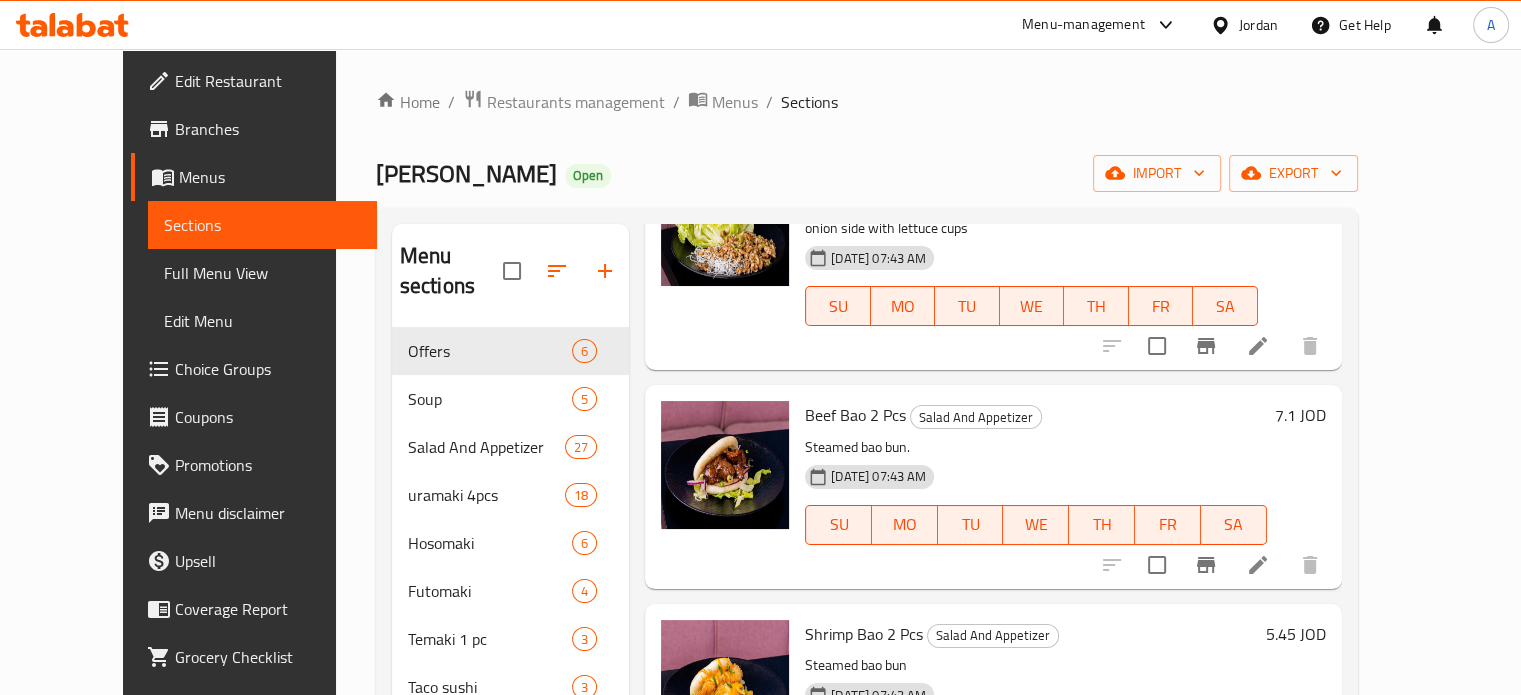 scroll, scrollTop: 700, scrollLeft: 0, axis: vertical 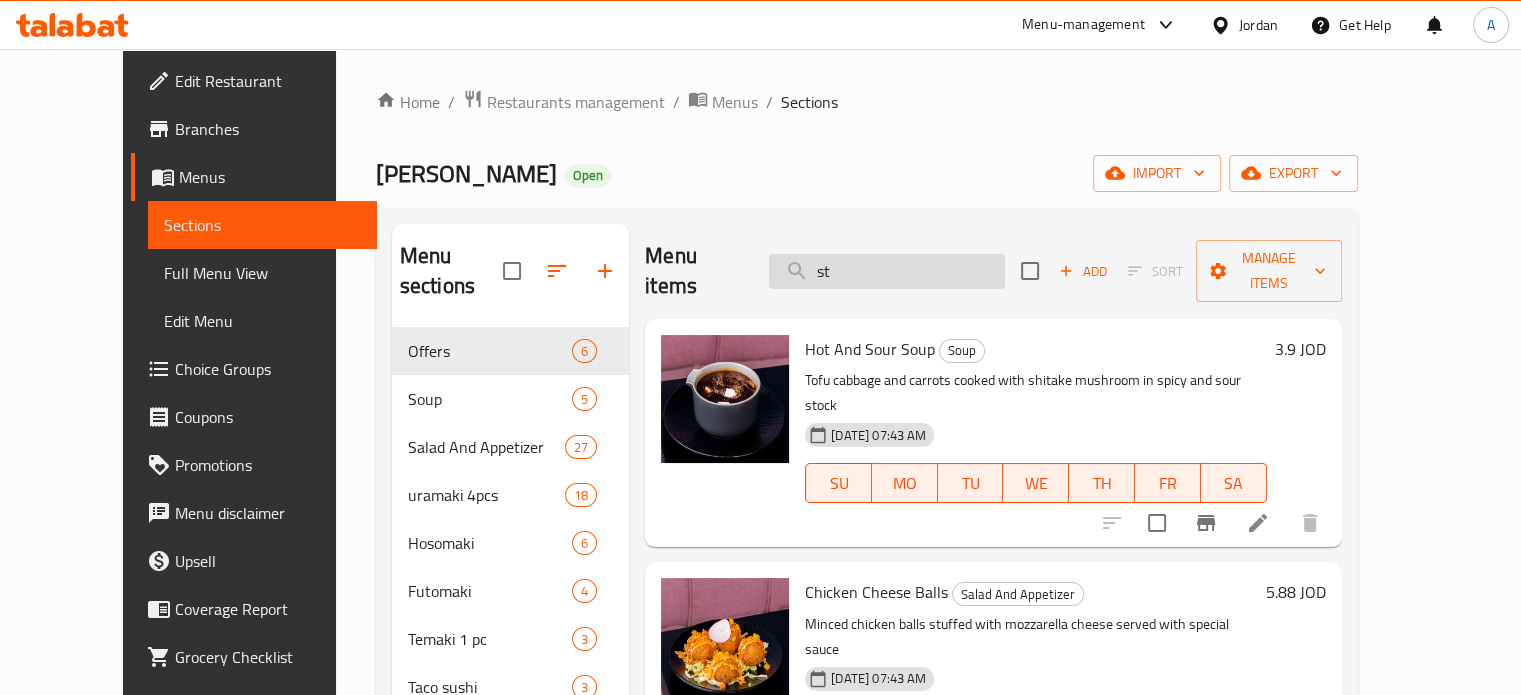 click on "st" at bounding box center [887, 271] 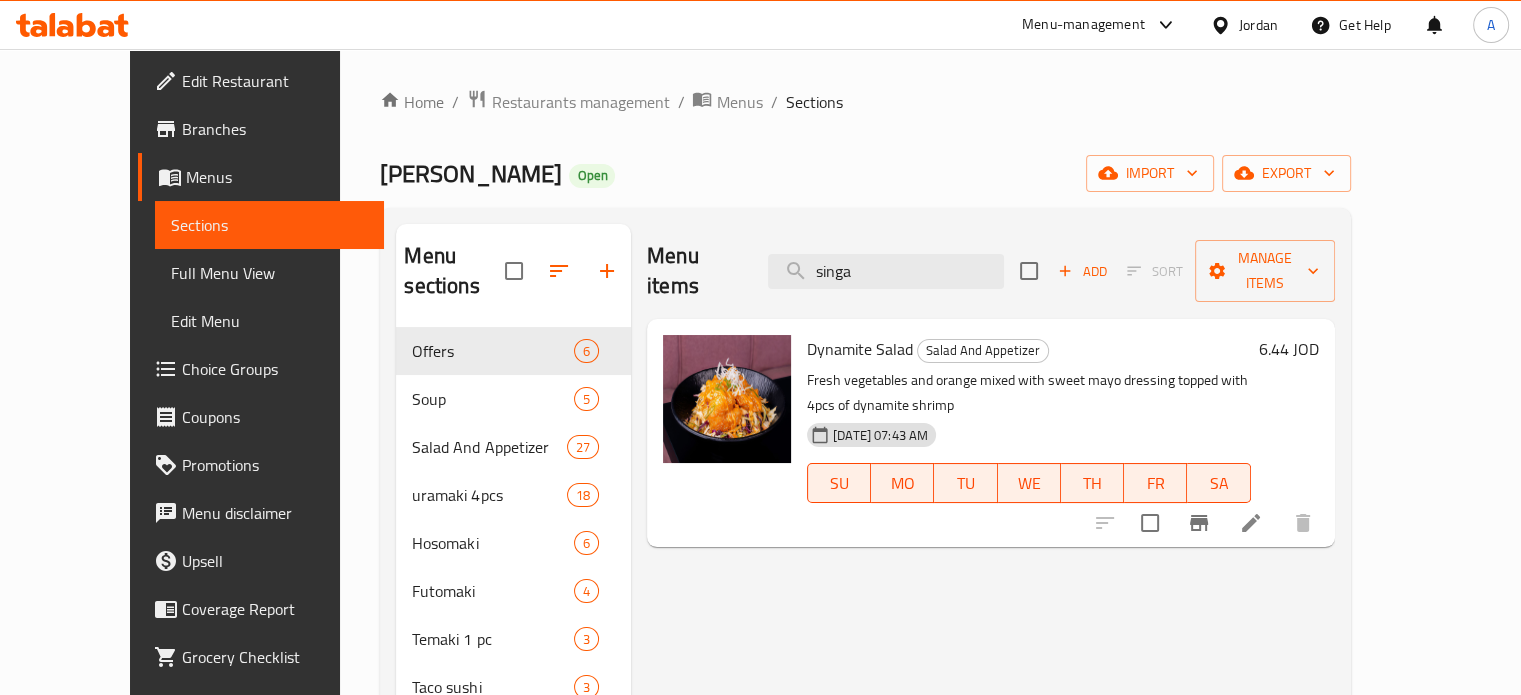 type on "sing" 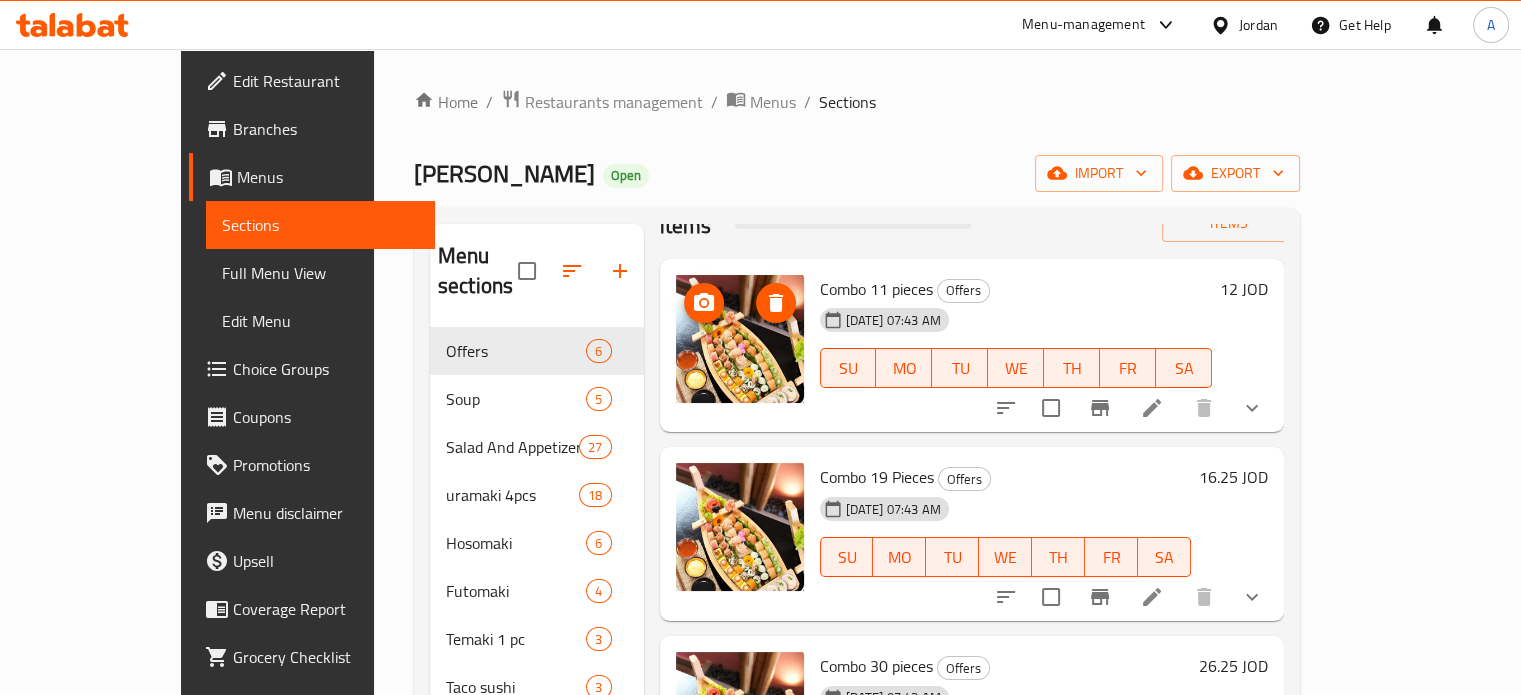 scroll, scrollTop: 92, scrollLeft: 0, axis: vertical 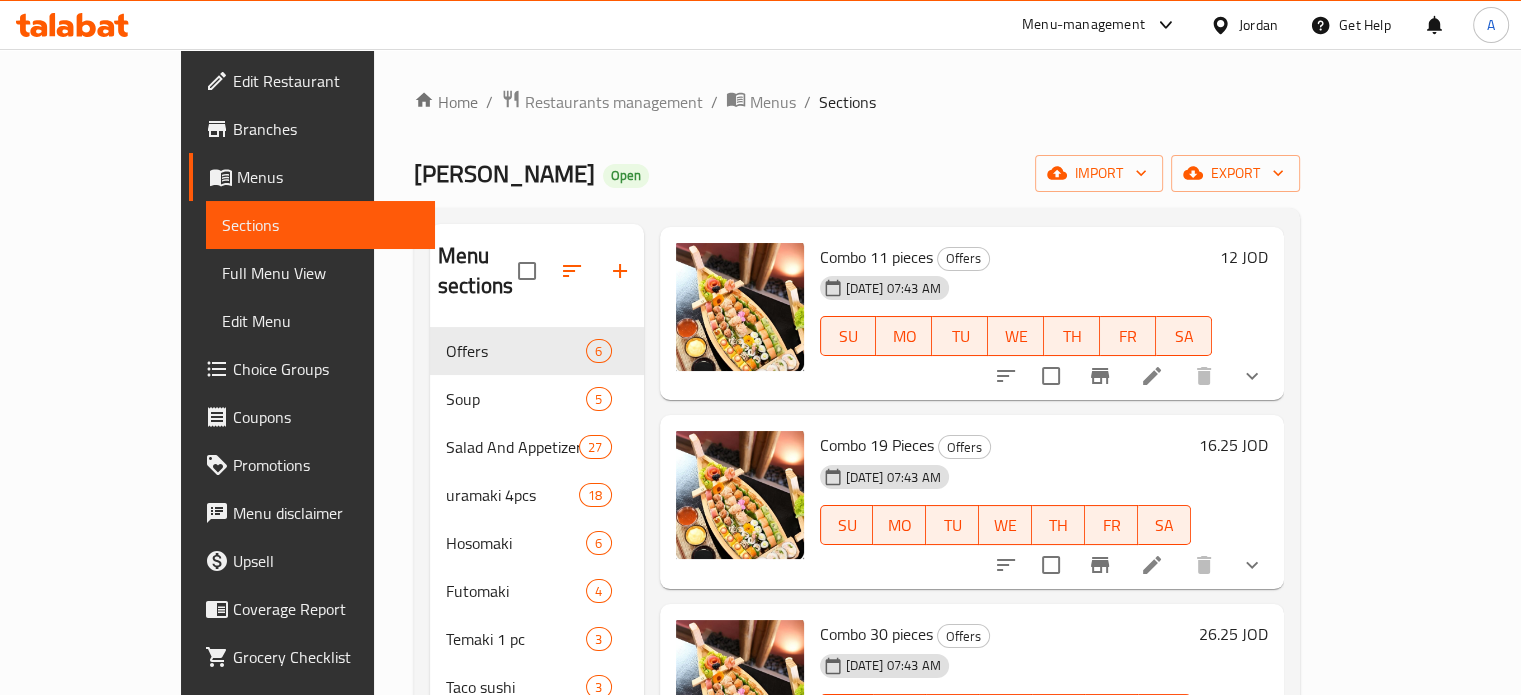drag, startPoint x: 1023, startPoint y: 143, endPoint x: 1012, endPoint y: 147, distance: 11.7046995 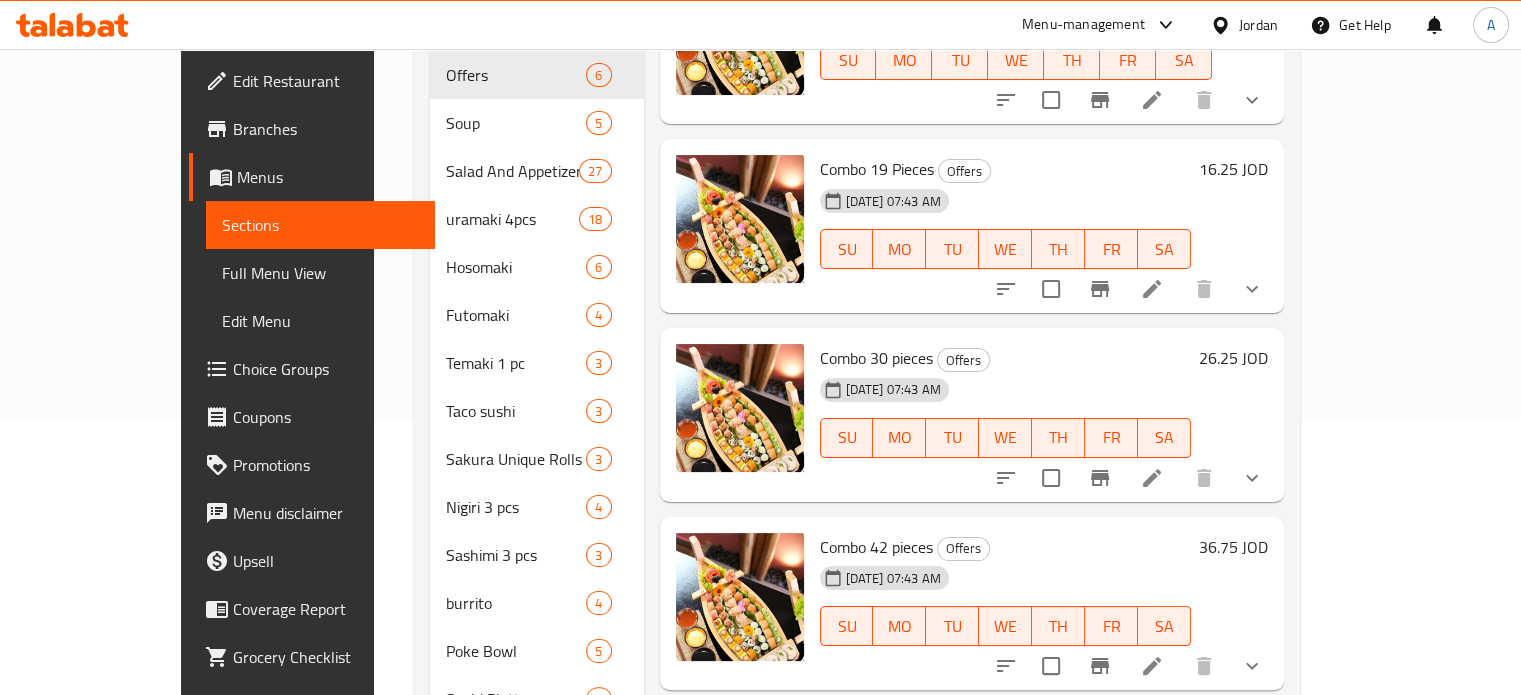 scroll, scrollTop: 0, scrollLeft: 0, axis: both 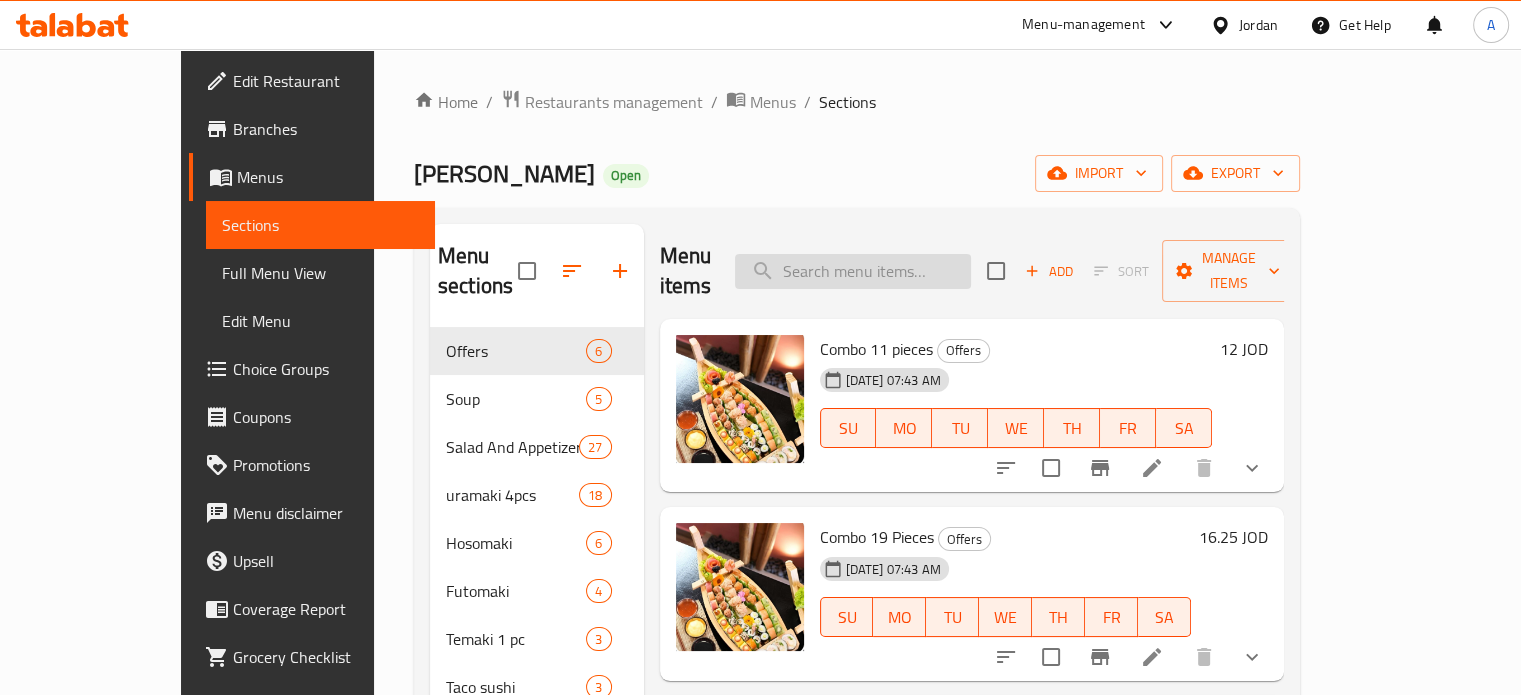 click on "Menu items Add Sort Manage items" at bounding box center (972, 271) 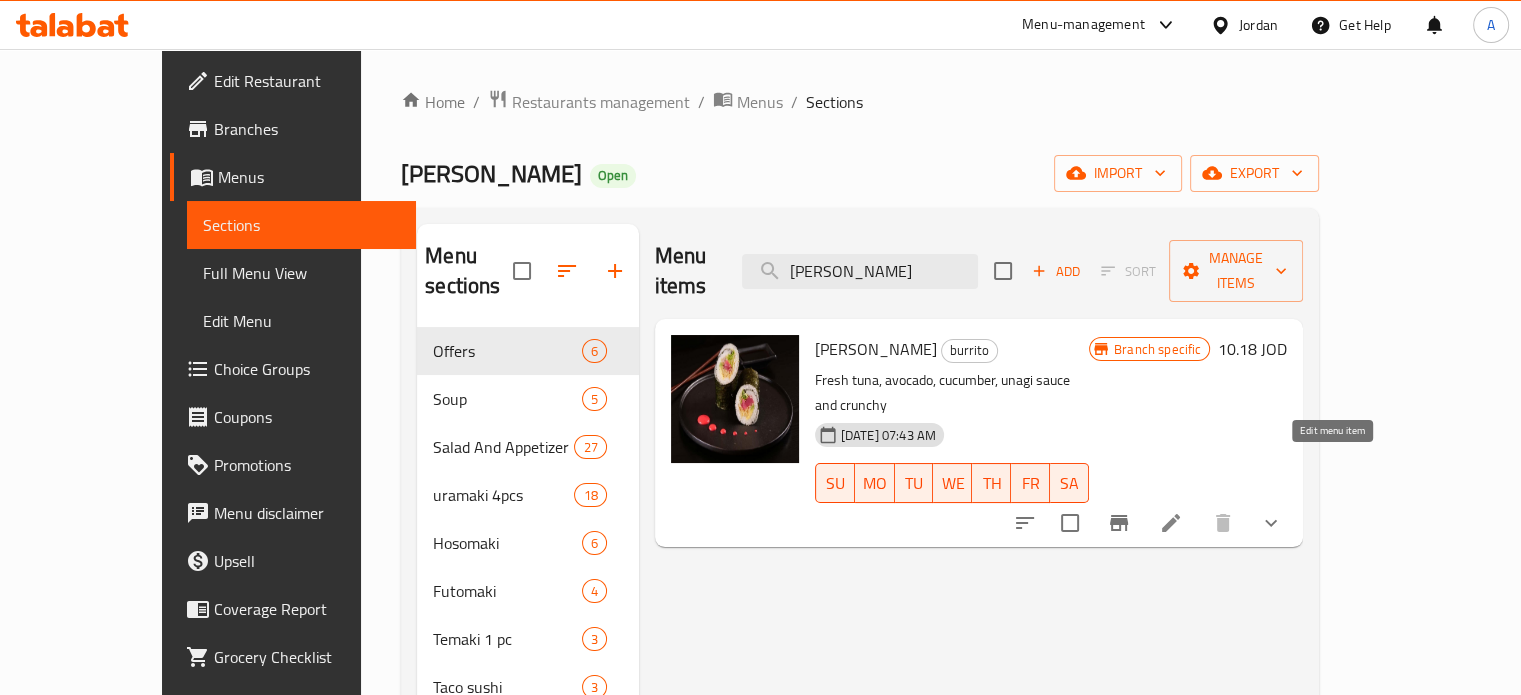 type on "[PERSON_NAME]" 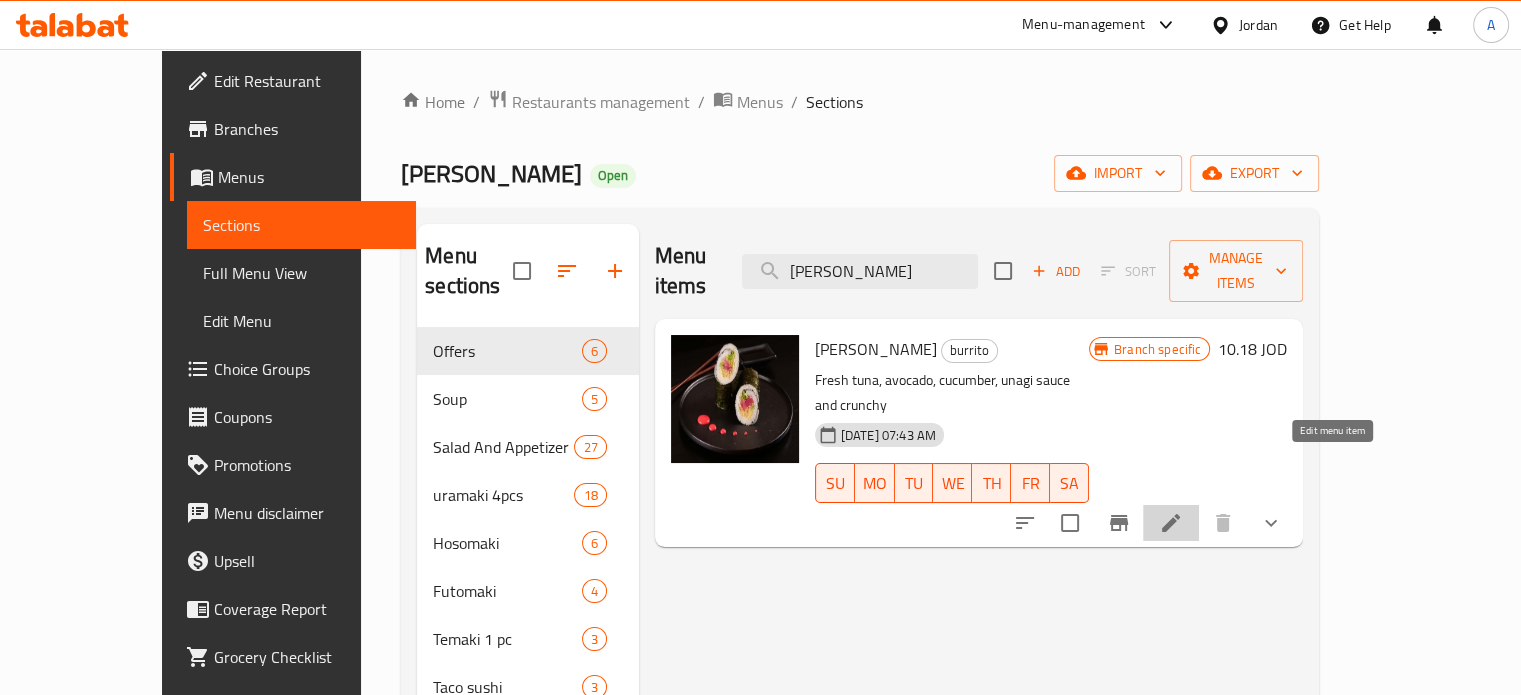 click 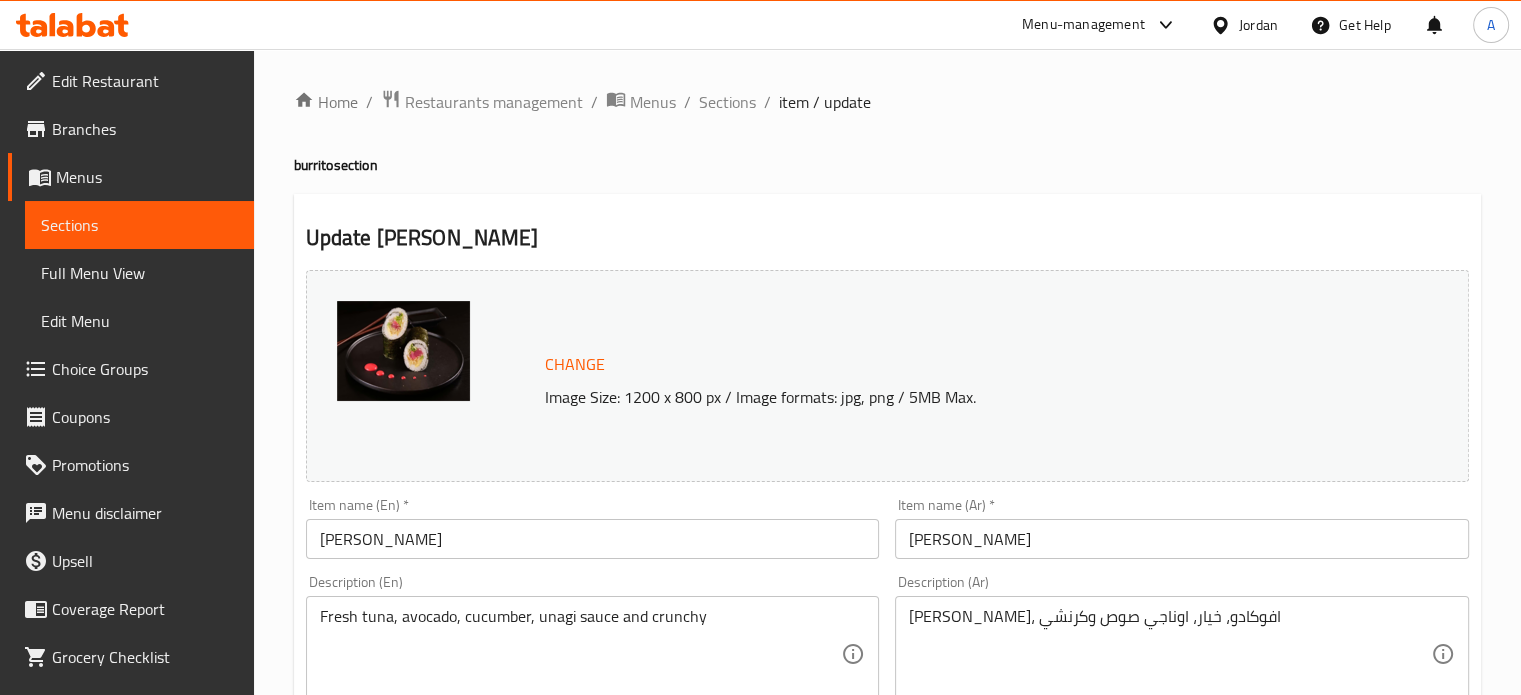 scroll, scrollTop: 600, scrollLeft: 0, axis: vertical 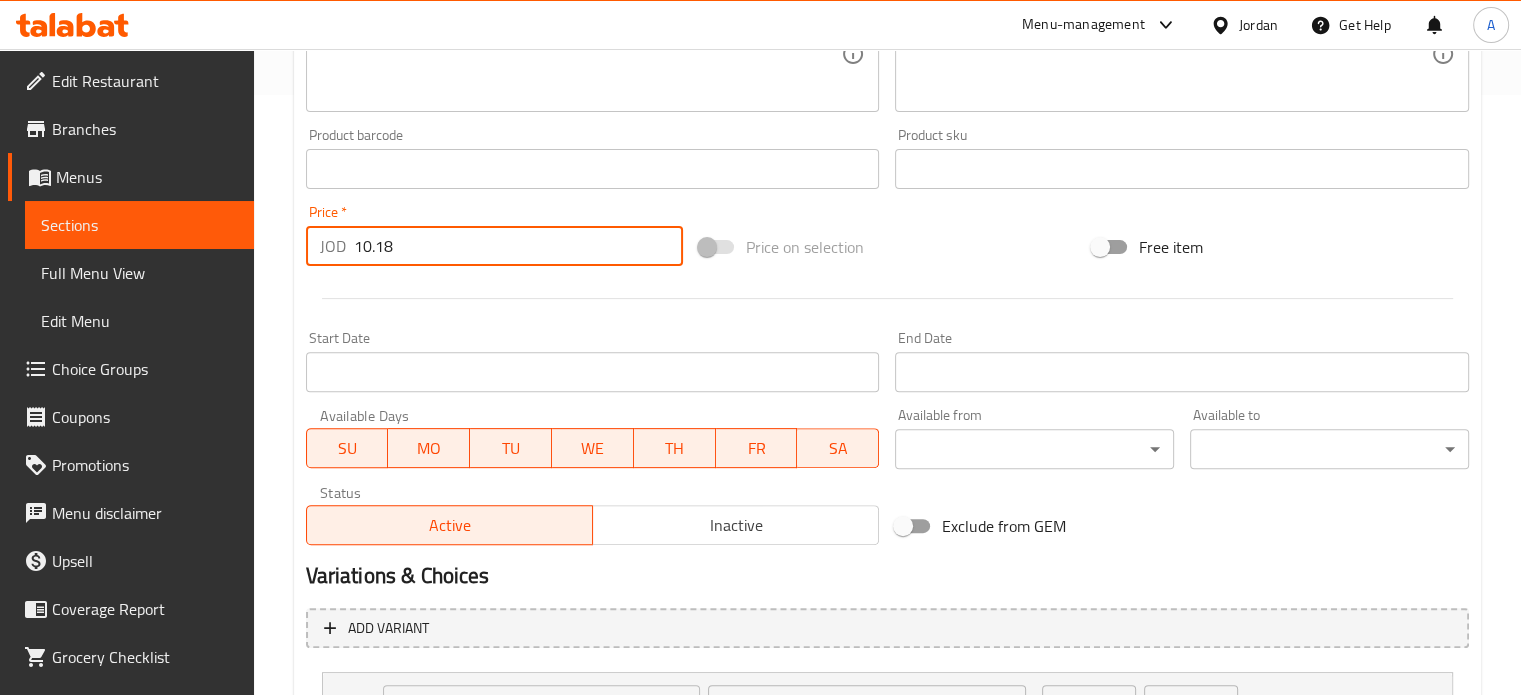 click on "10.18" at bounding box center (518, 246) 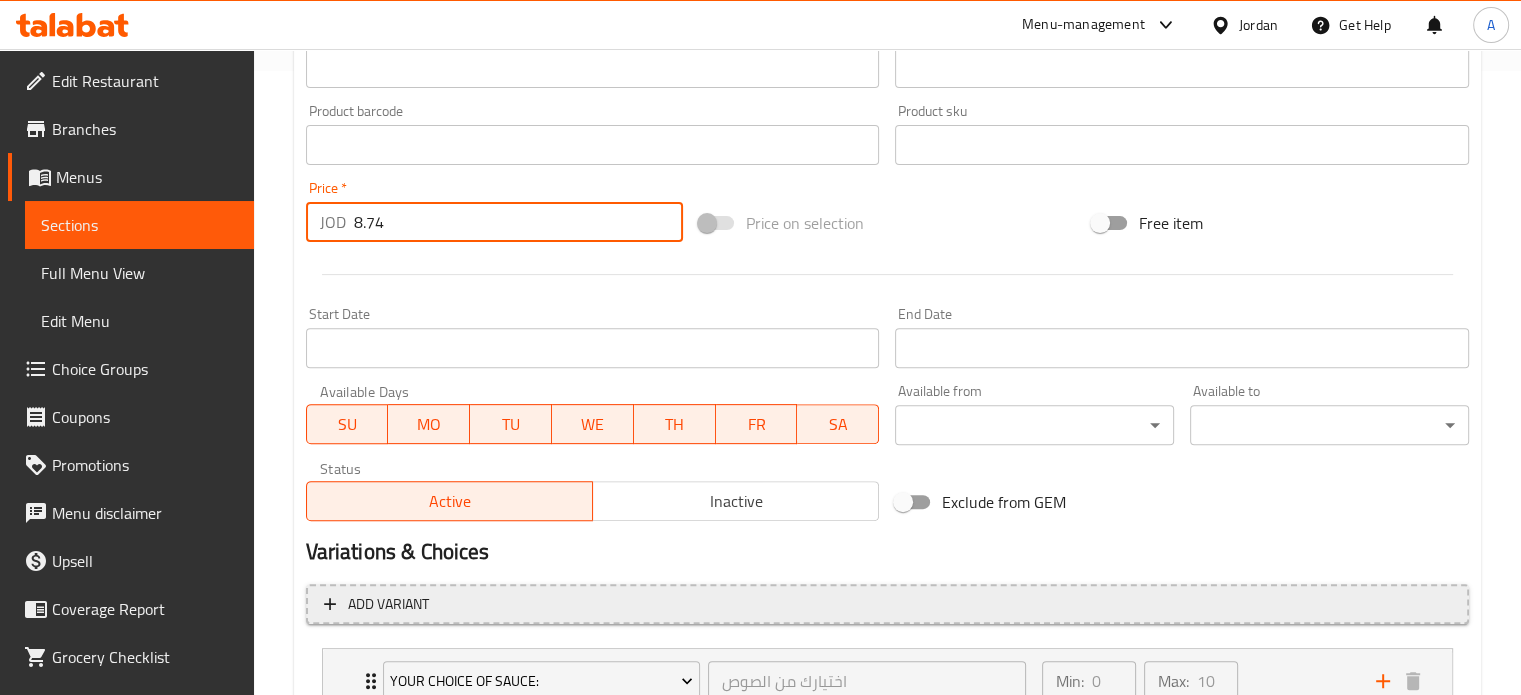 scroll, scrollTop: 779, scrollLeft: 0, axis: vertical 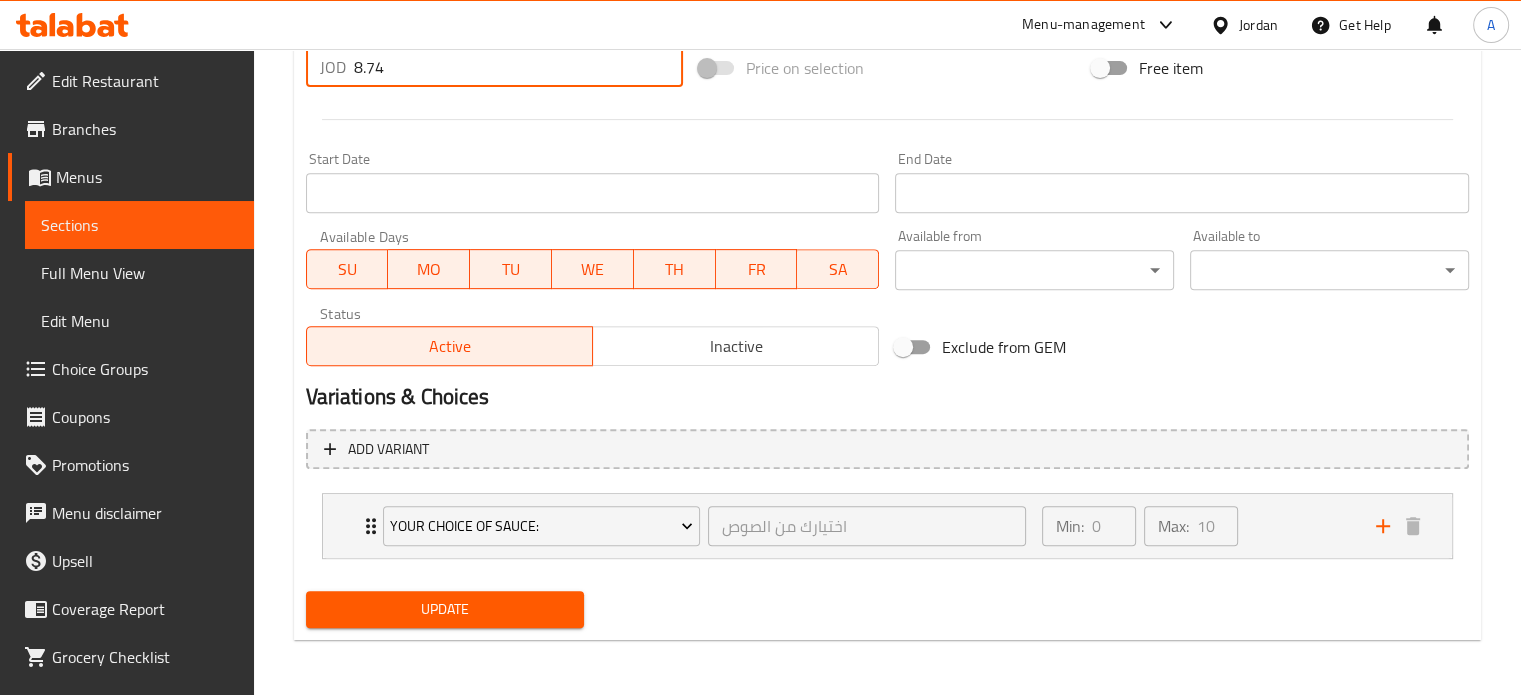 type on "8.74" 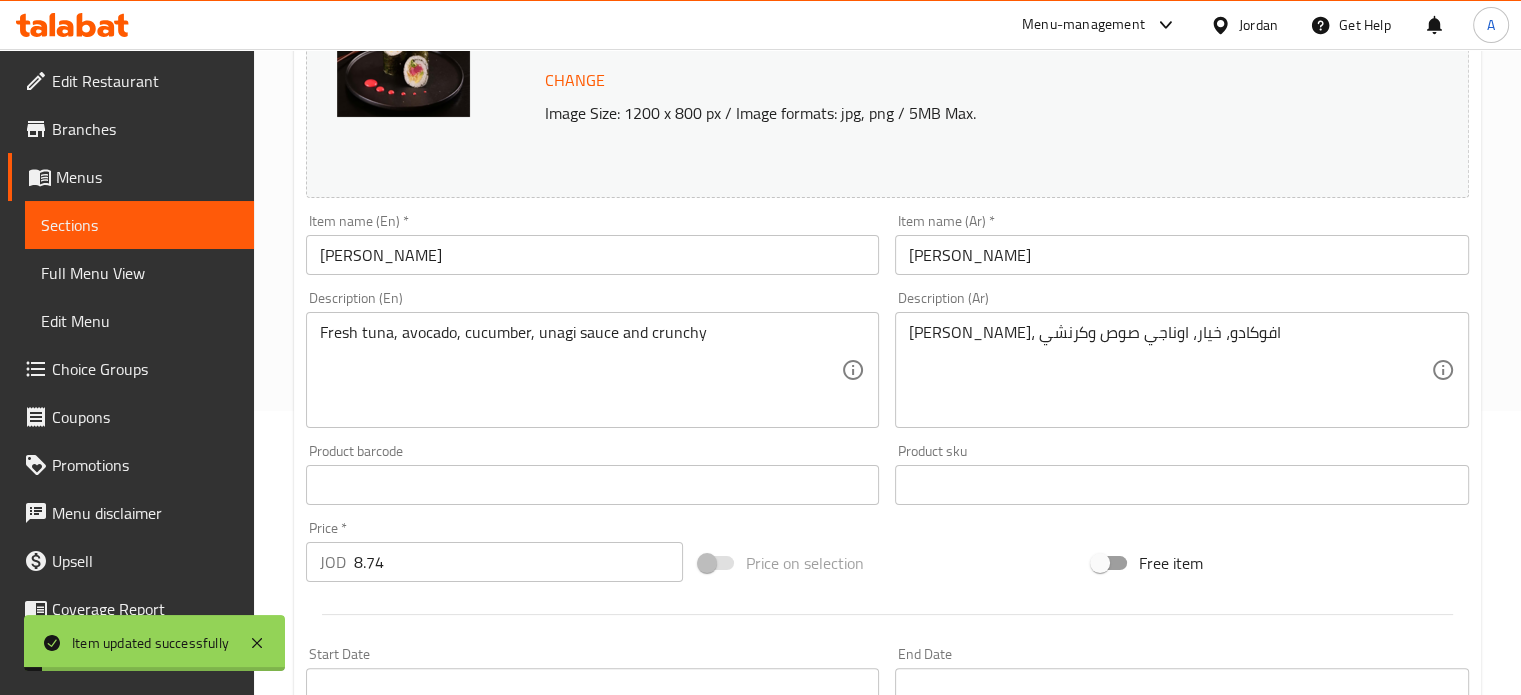 scroll, scrollTop: 279, scrollLeft: 0, axis: vertical 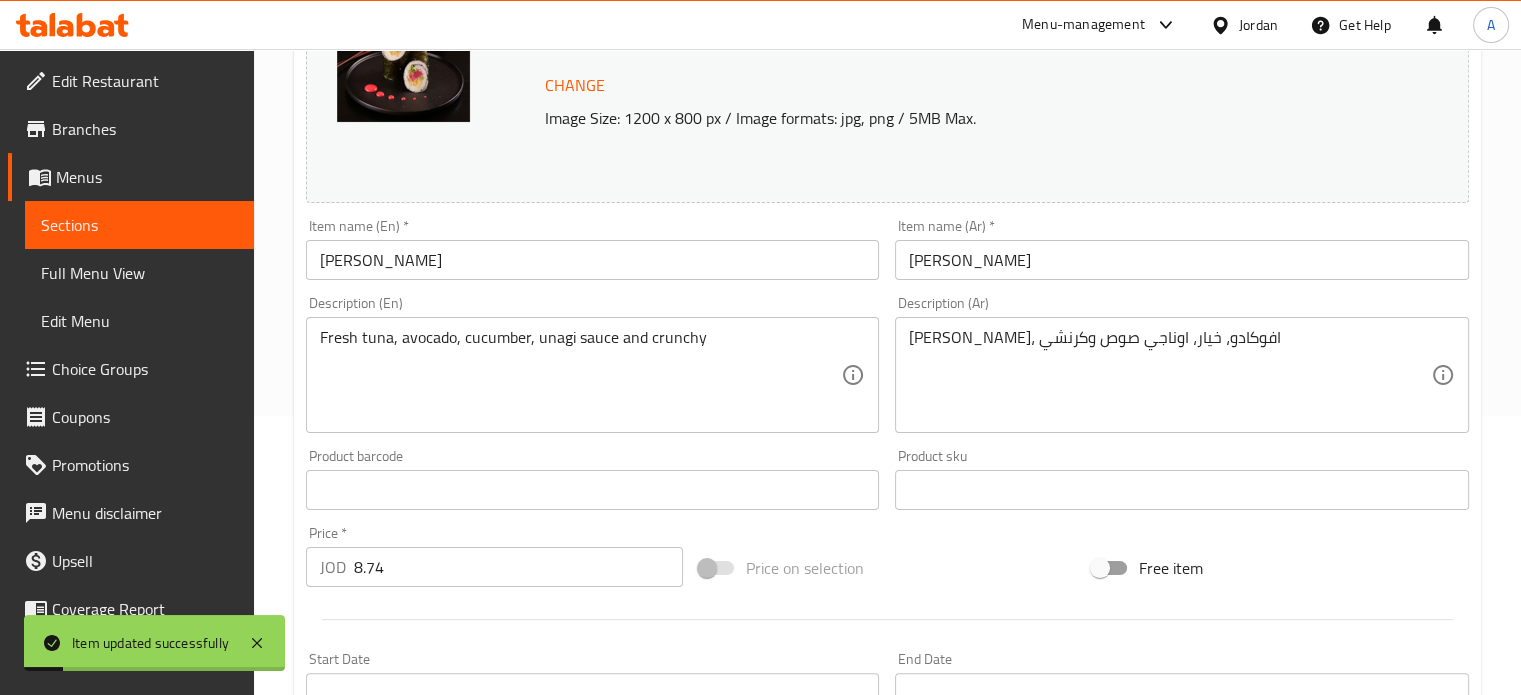 click on "Sections" at bounding box center [139, 225] 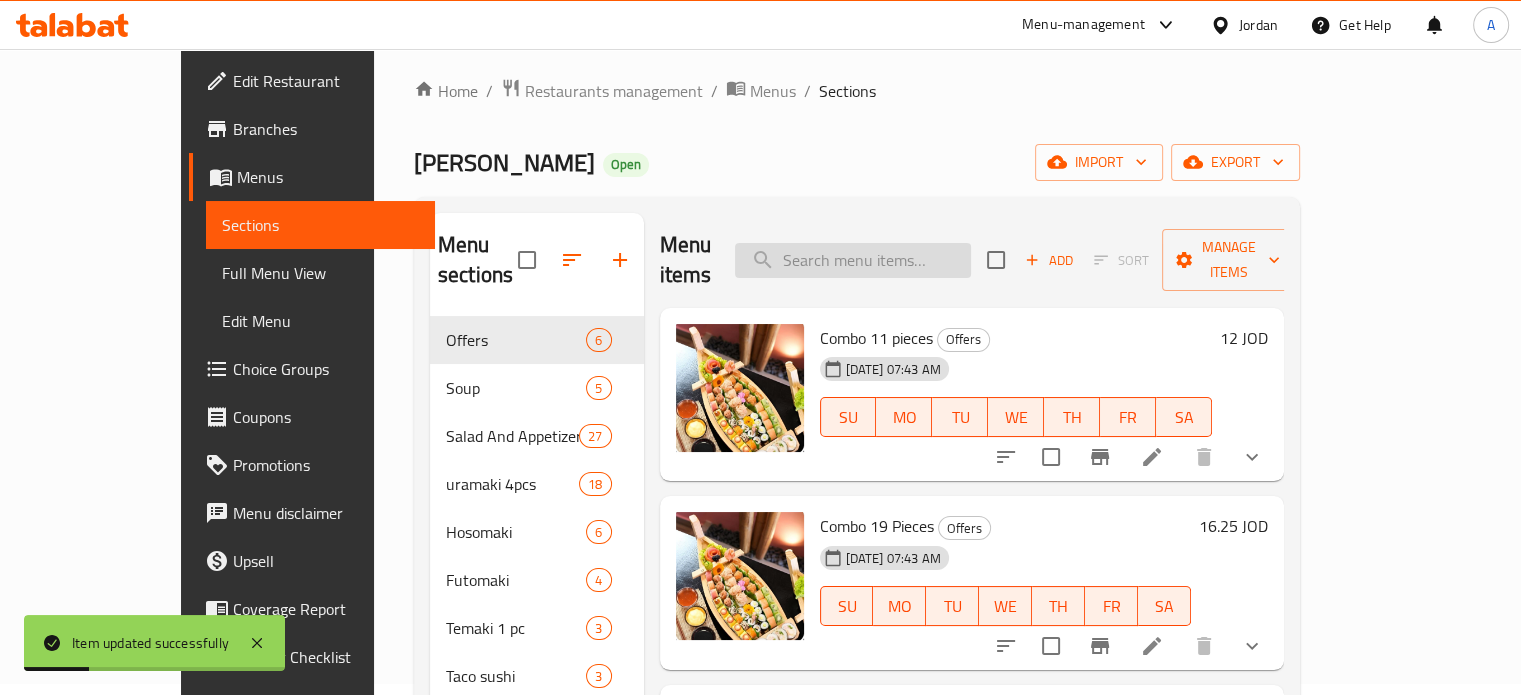 scroll, scrollTop: 0, scrollLeft: 0, axis: both 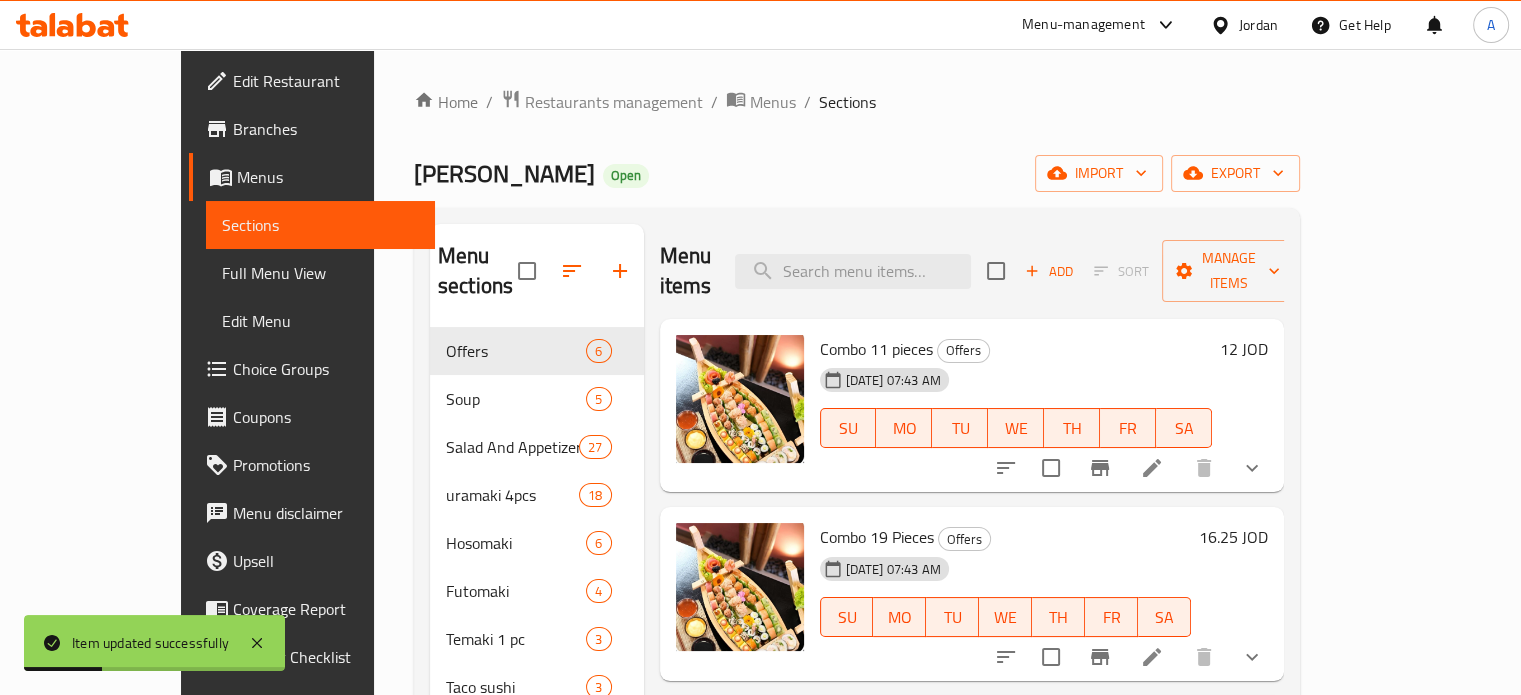 click on "Menu items Add Sort Manage items" at bounding box center (972, 271) 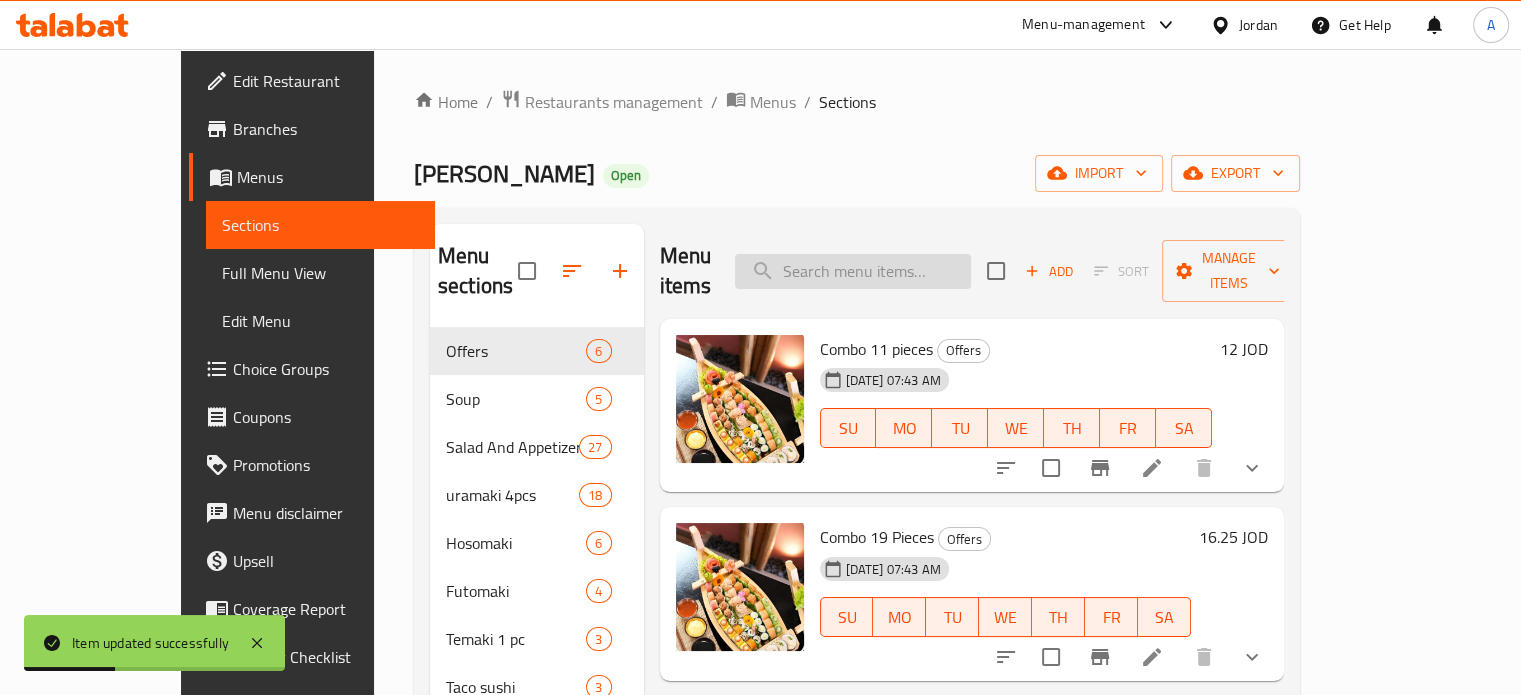 click at bounding box center [853, 271] 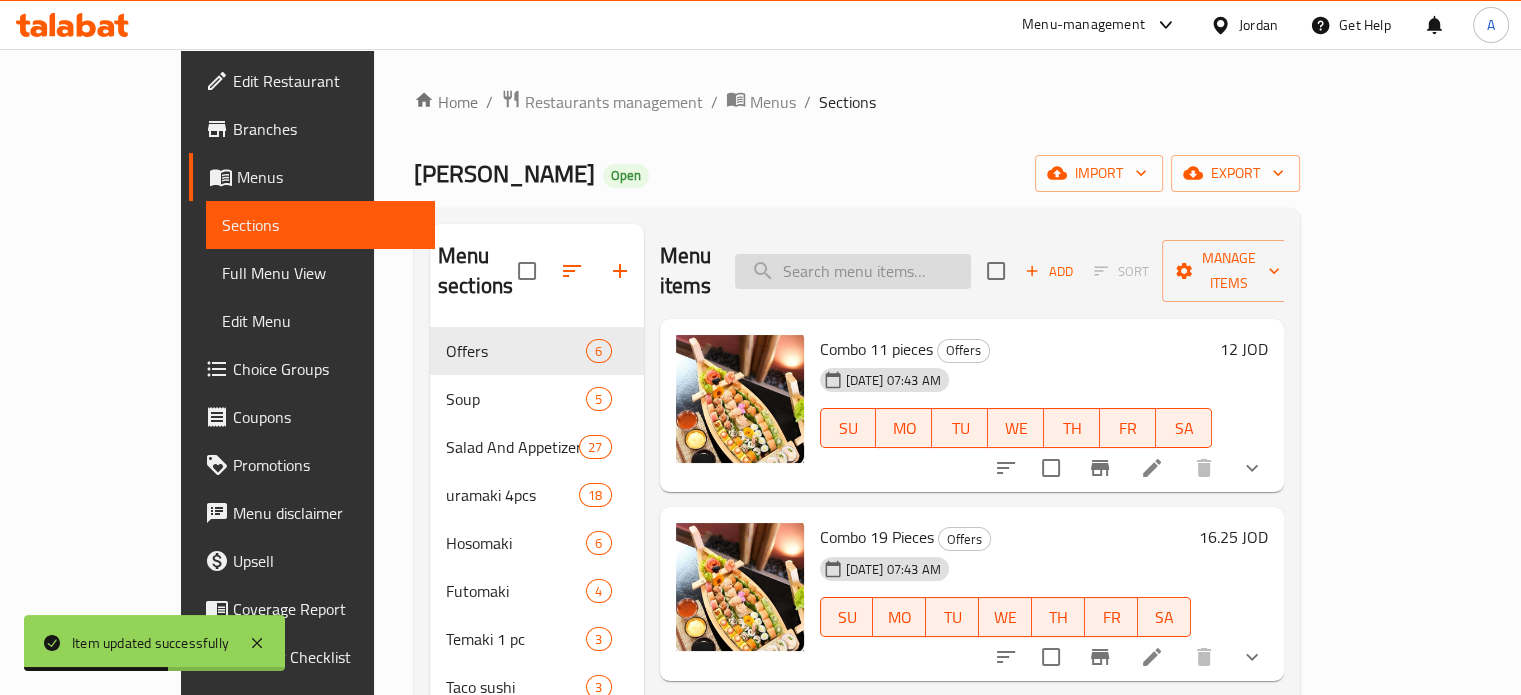 click at bounding box center [853, 271] 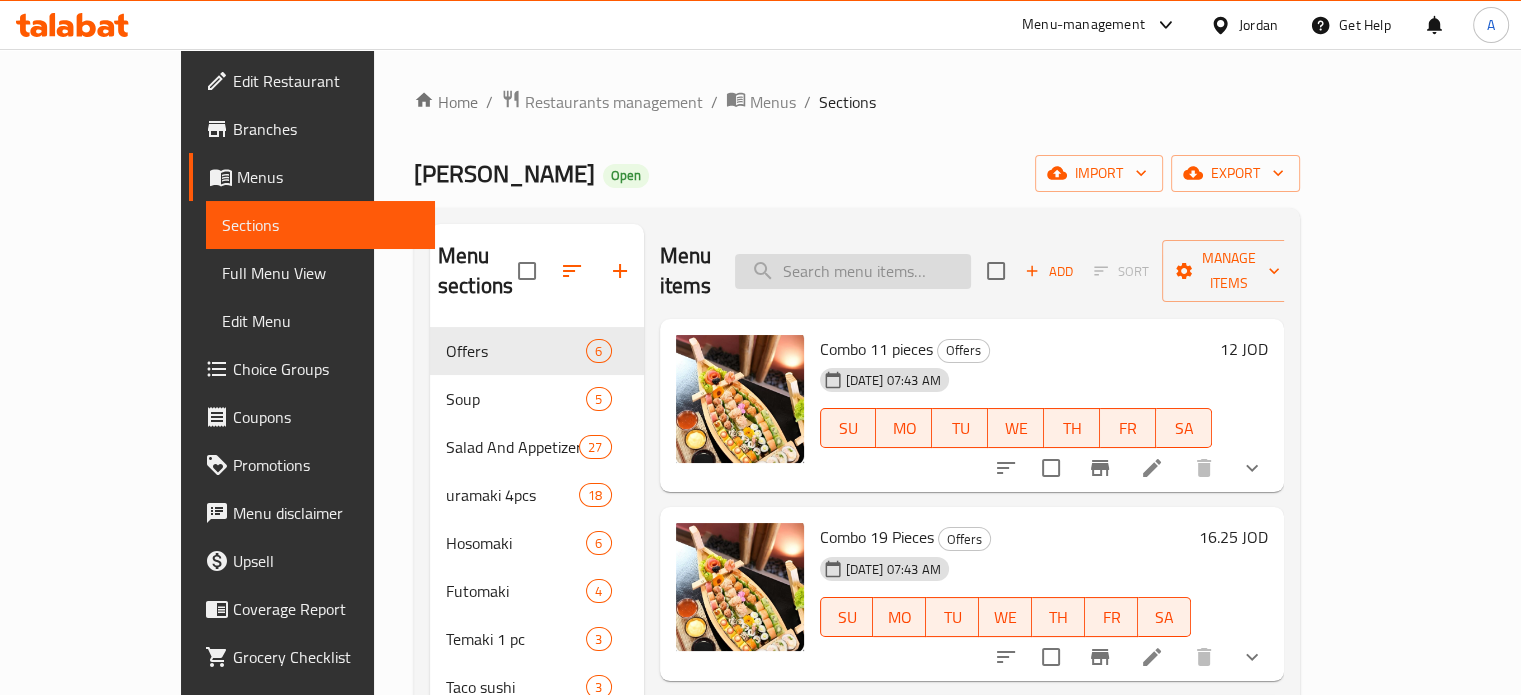 click at bounding box center (853, 271) 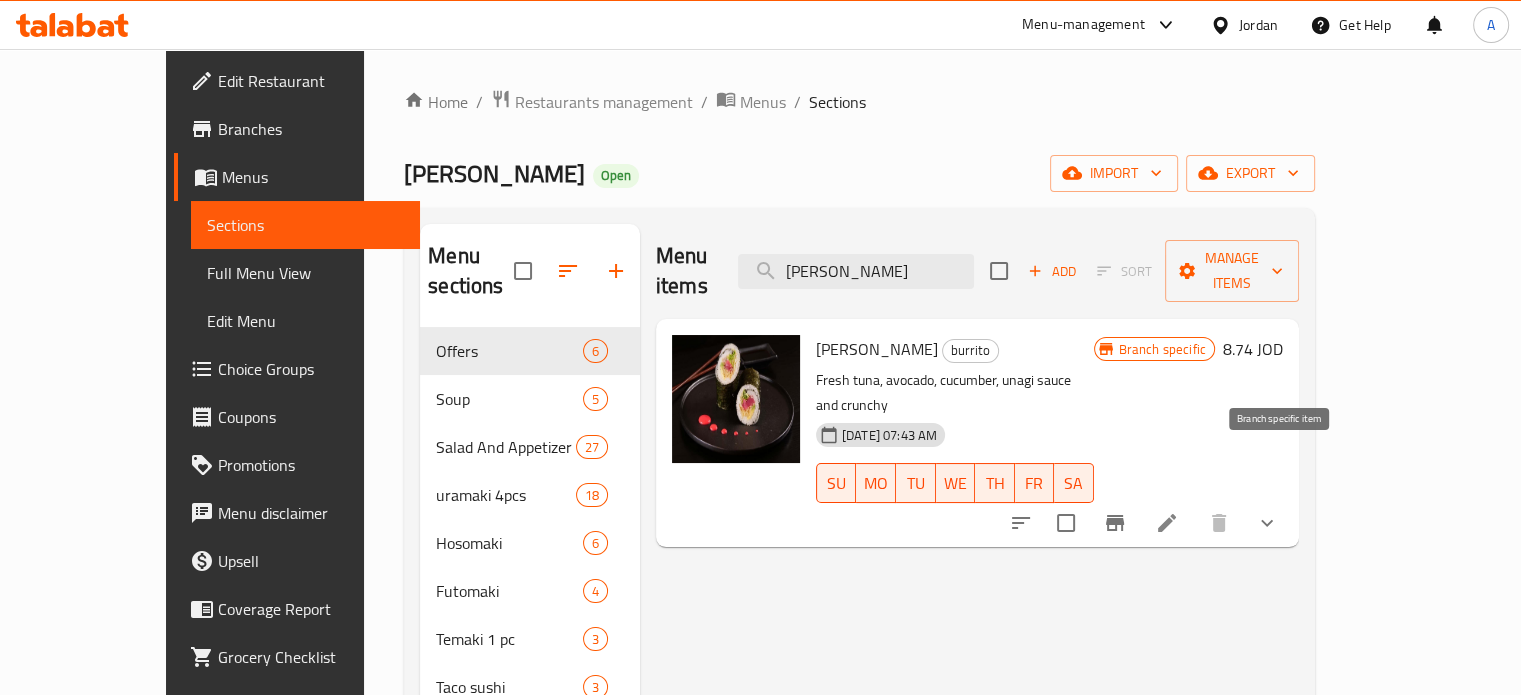type on "تونا بوريتو" 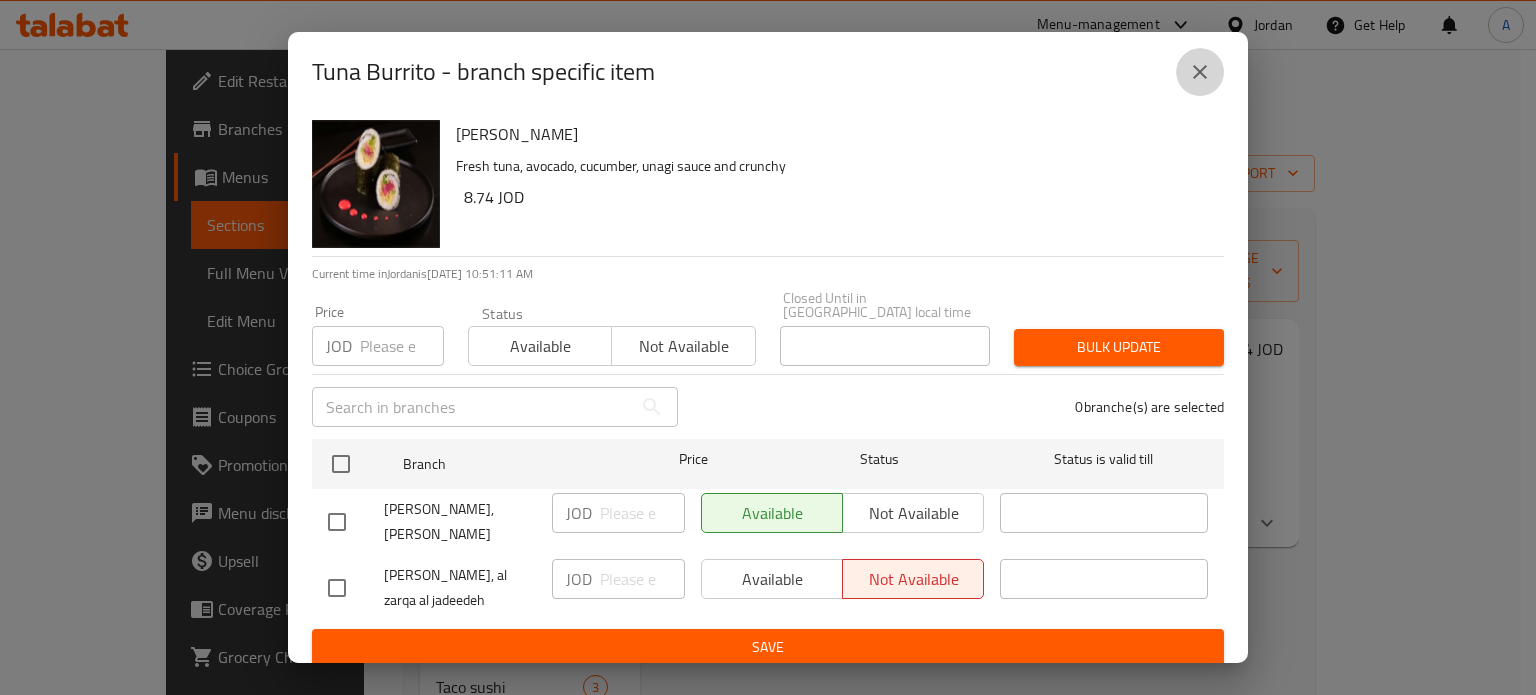 click 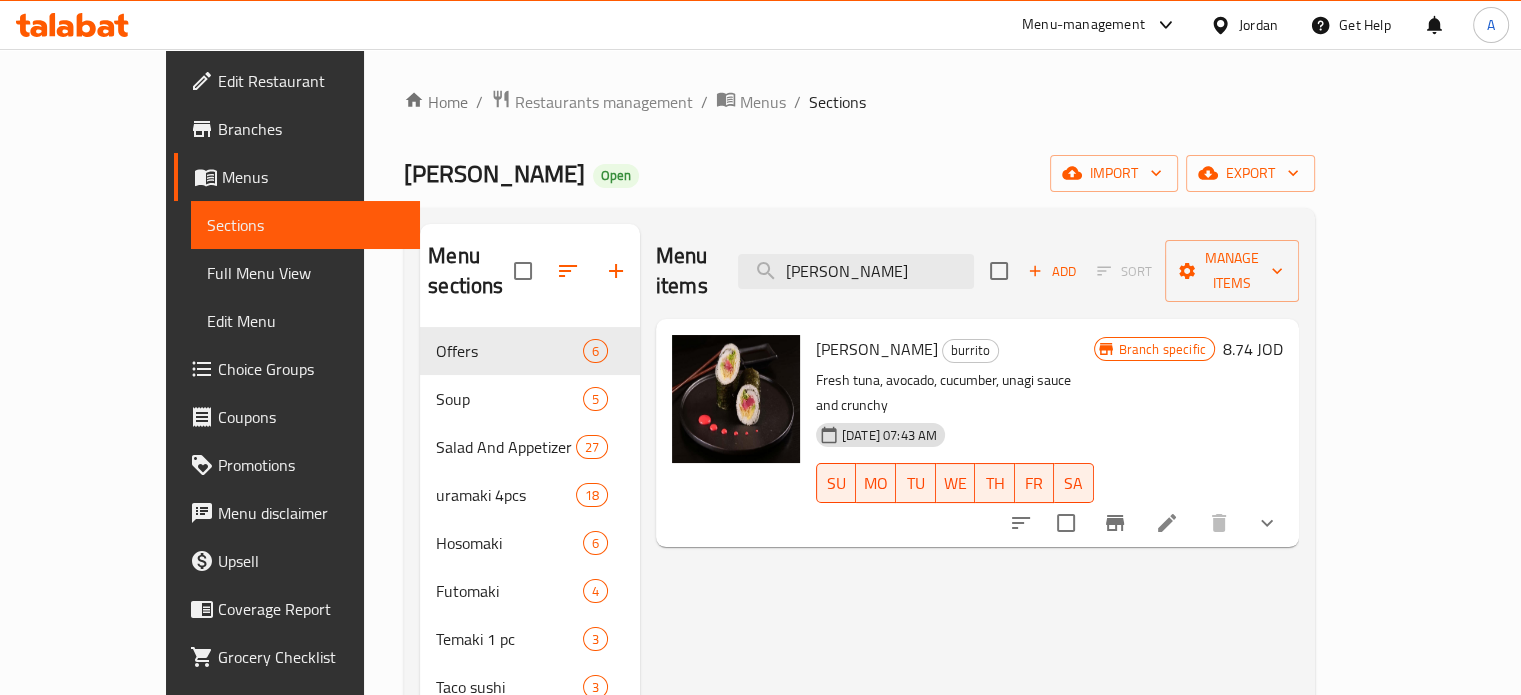 type 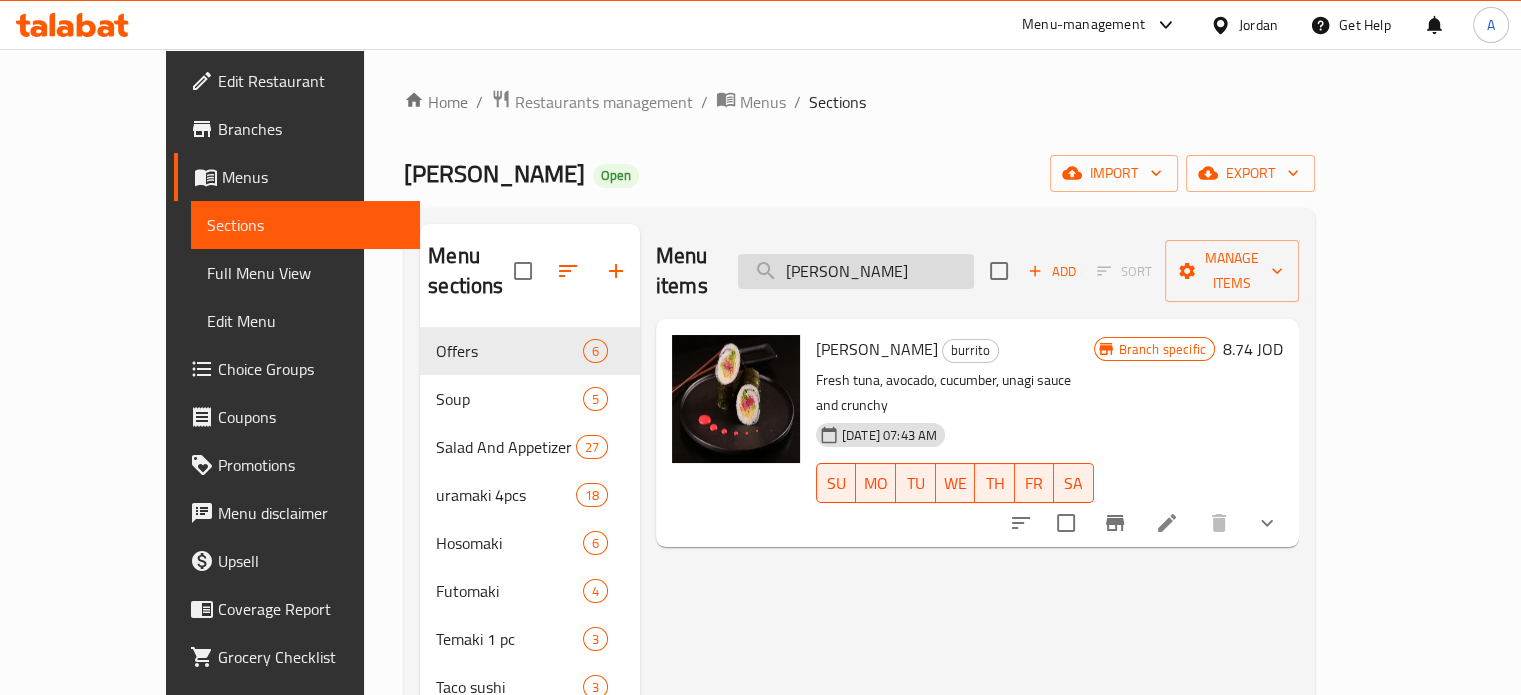 click on "تونا بوريتو" at bounding box center (856, 271) 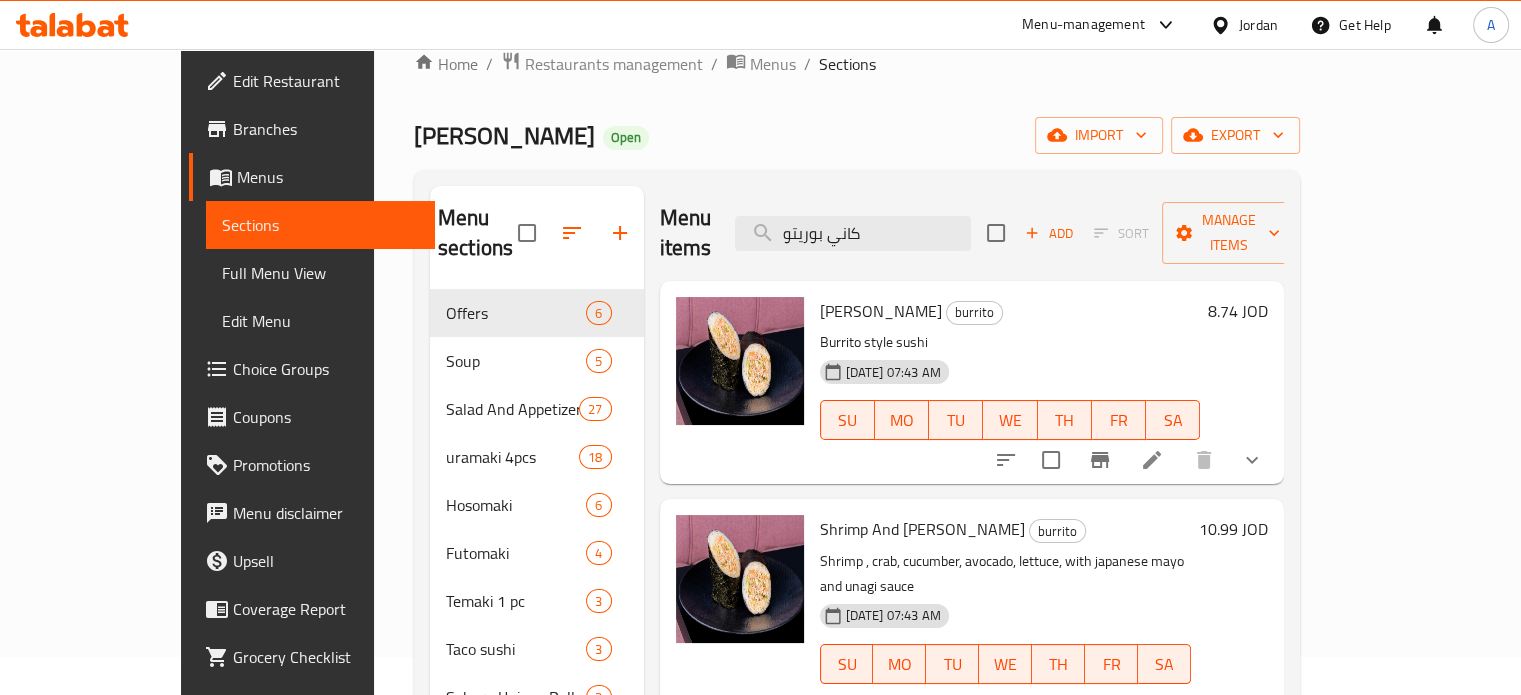 scroll, scrollTop: 100, scrollLeft: 0, axis: vertical 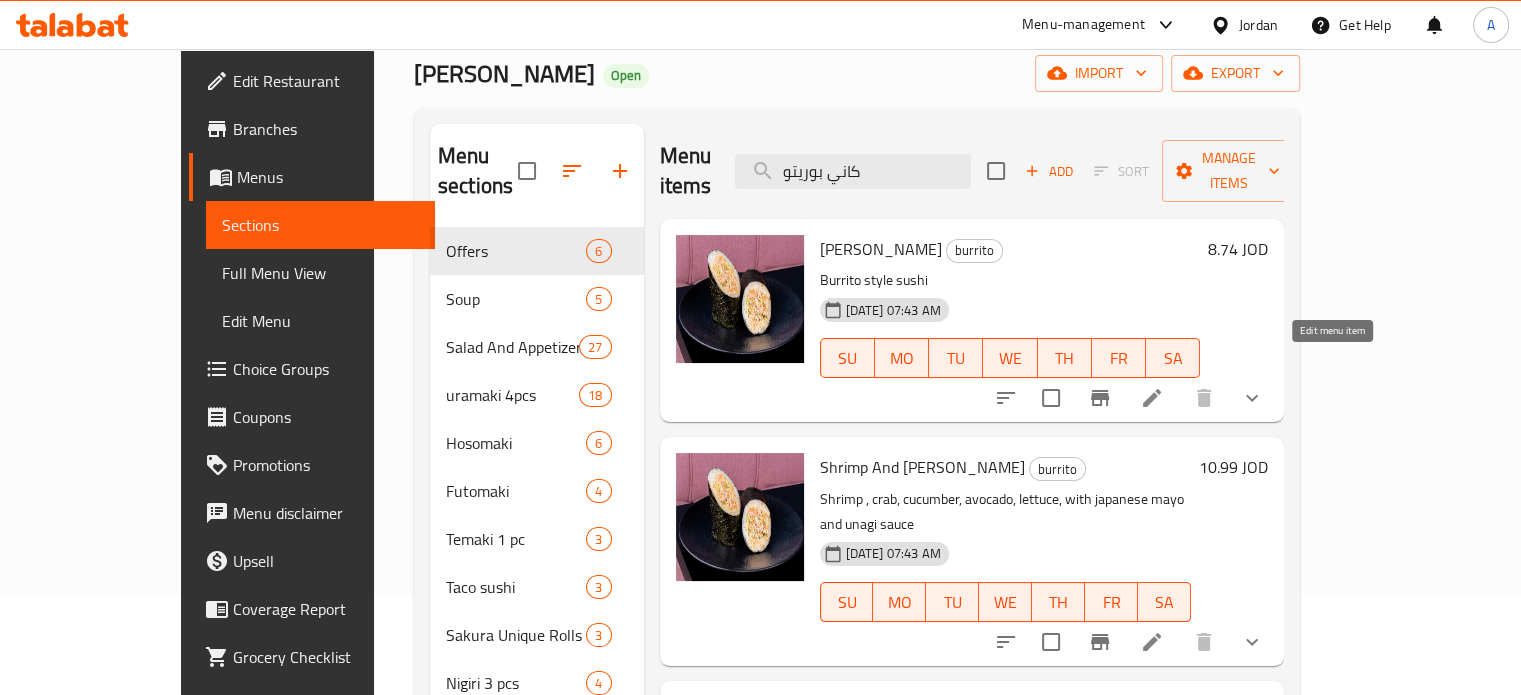type on "كاني بوريتو" 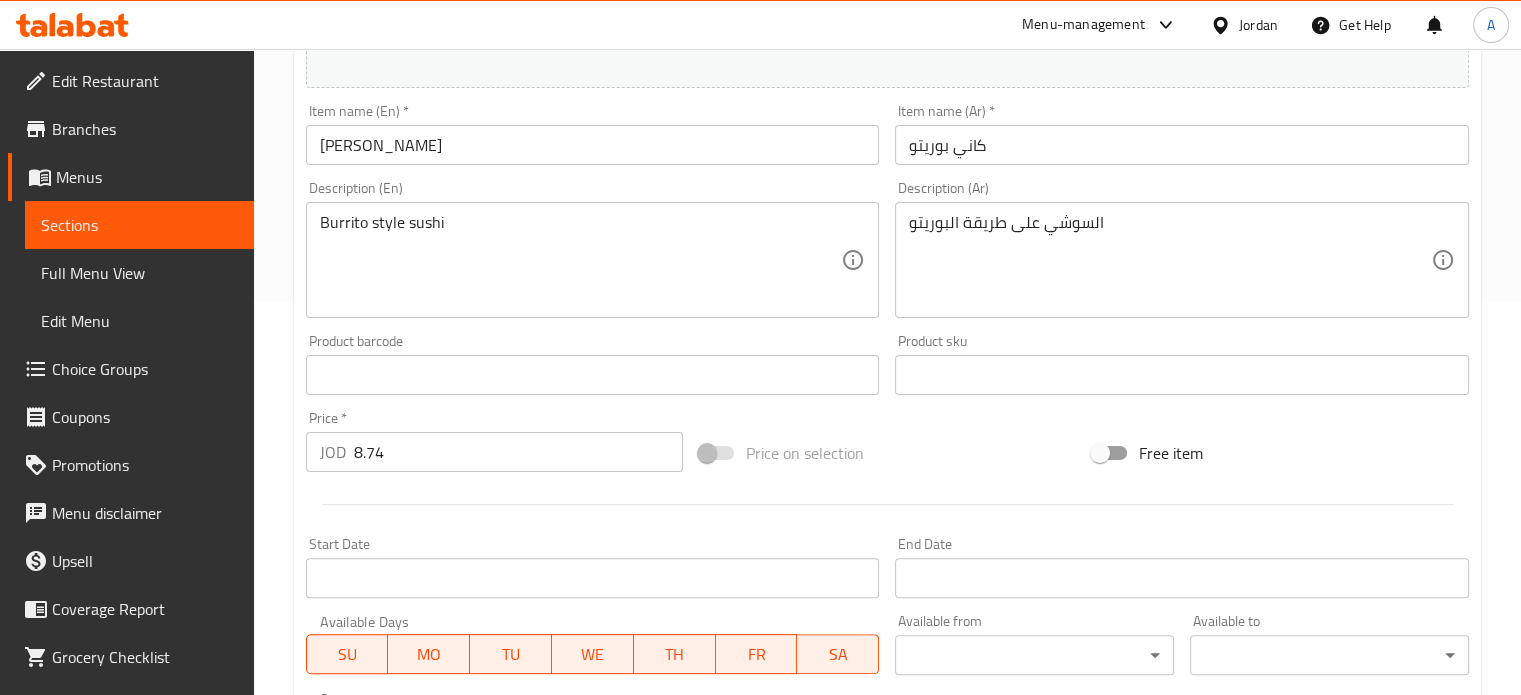 scroll, scrollTop: 400, scrollLeft: 0, axis: vertical 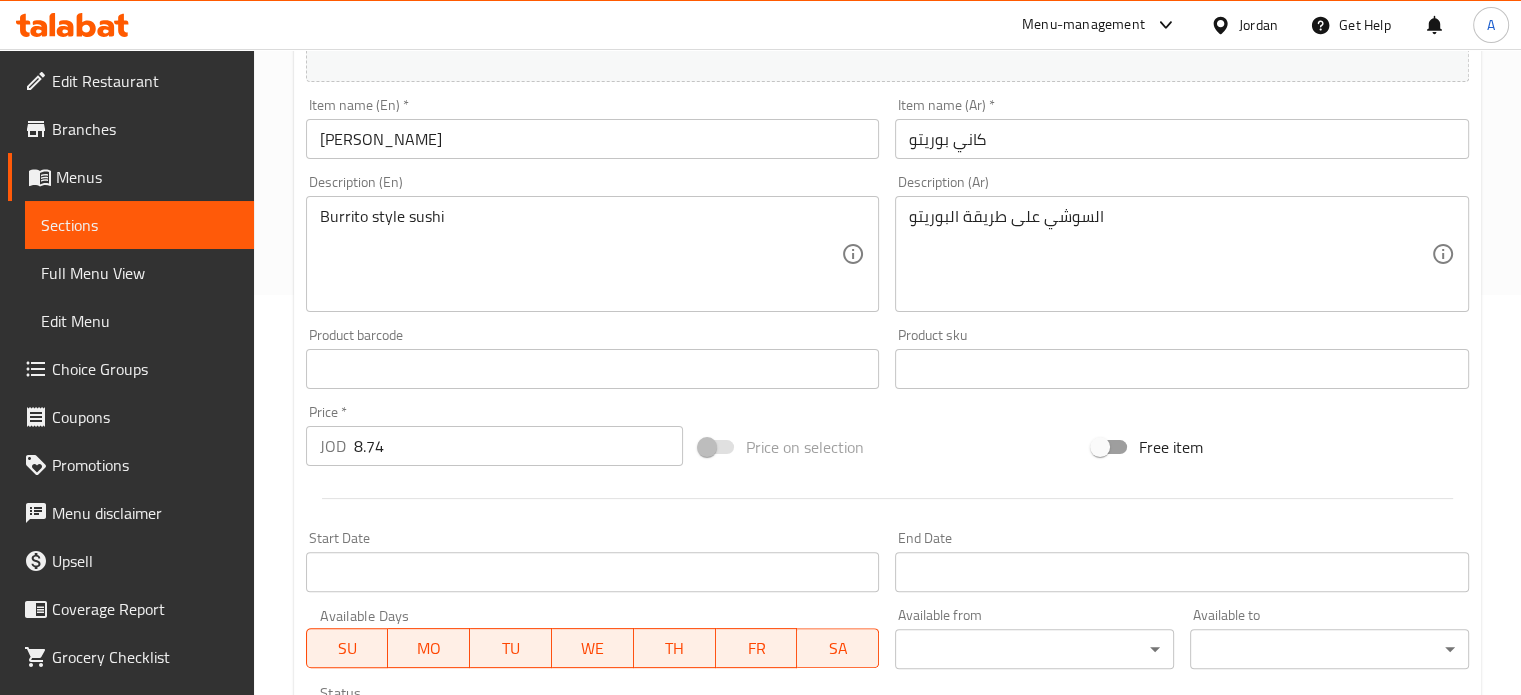 click on "8.74" at bounding box center (518, 446) 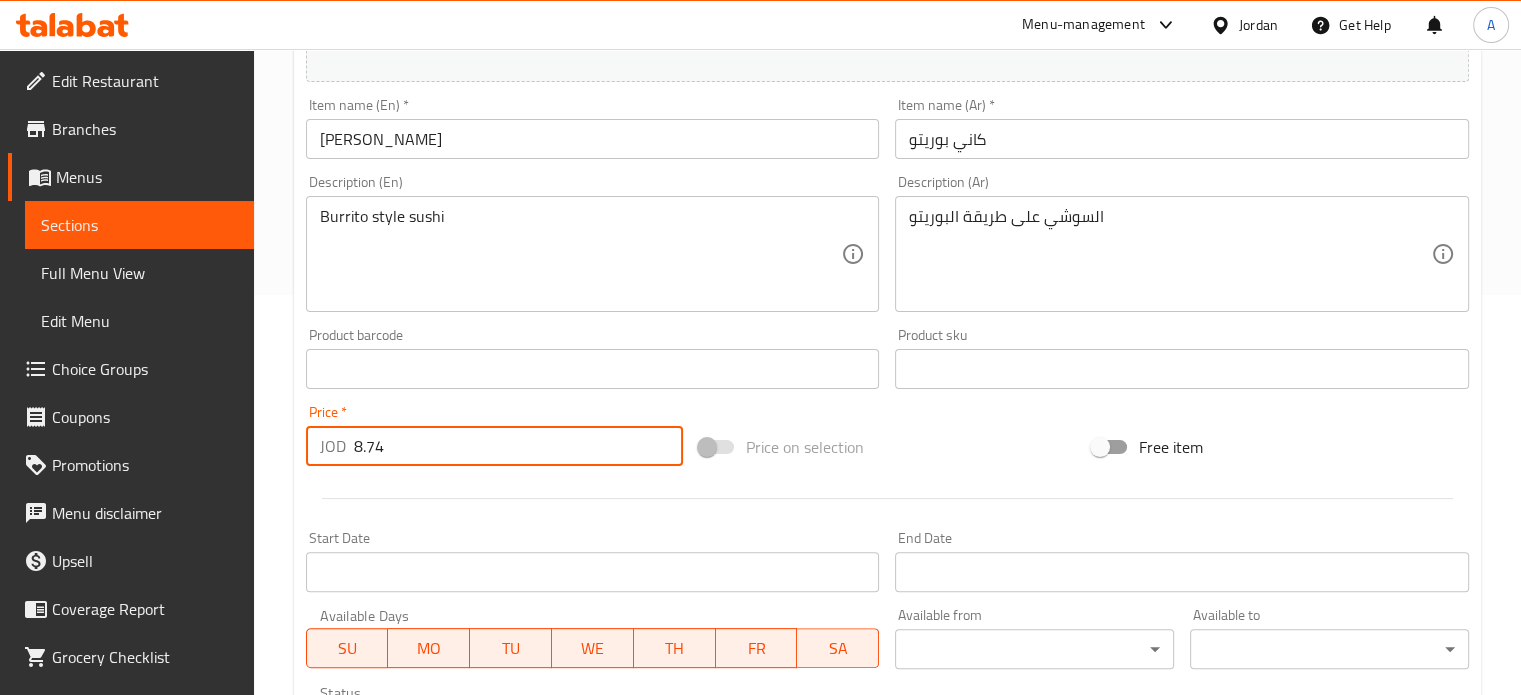 paste on "7.95" 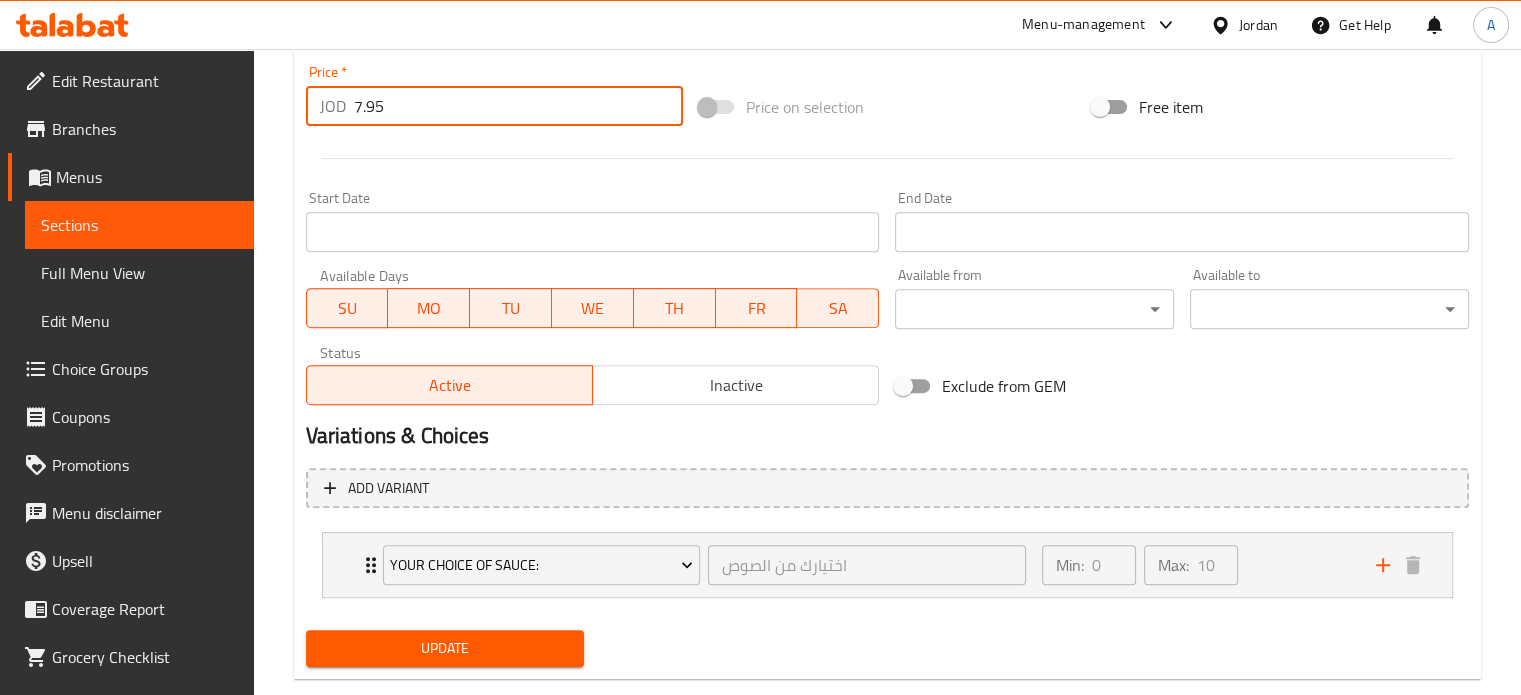 scroll, scrollTop: 779, scrollLeft: 0, axis: vertical 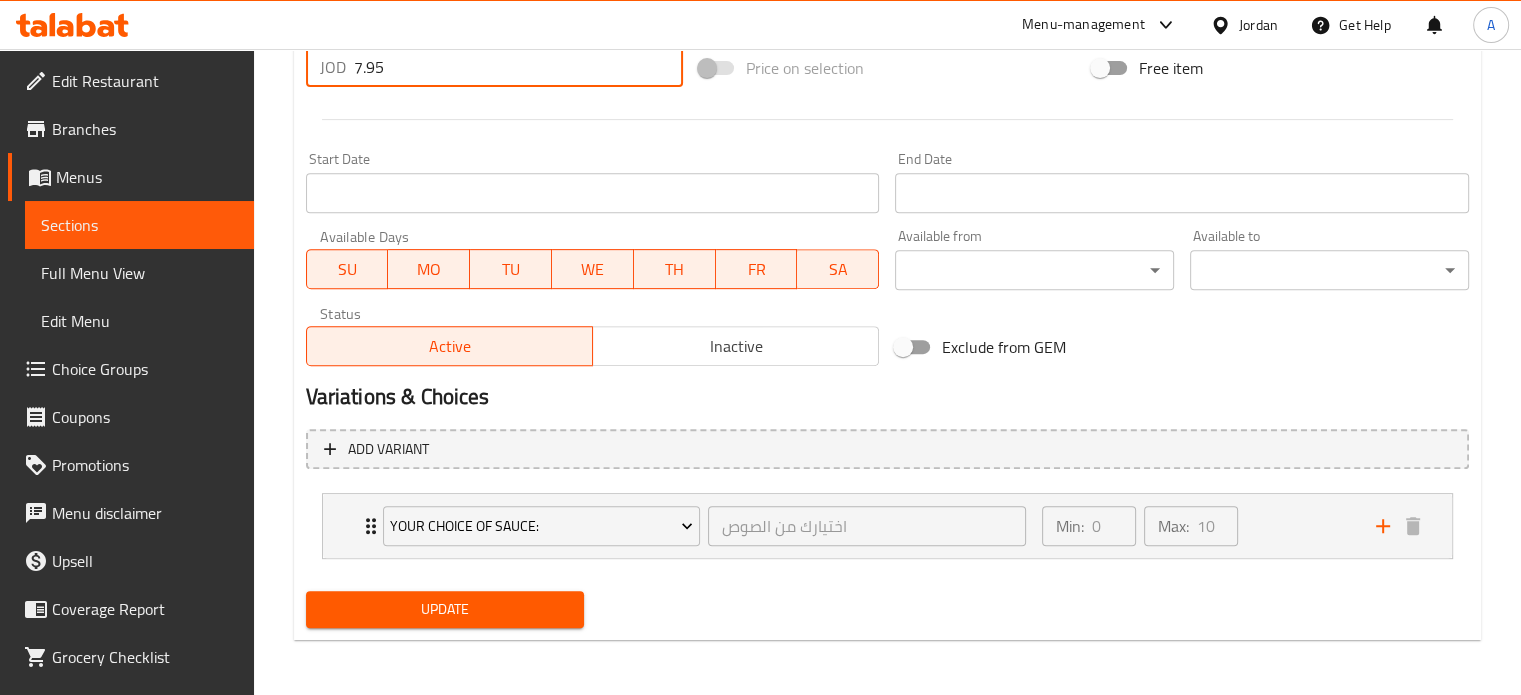 type on "7.95" 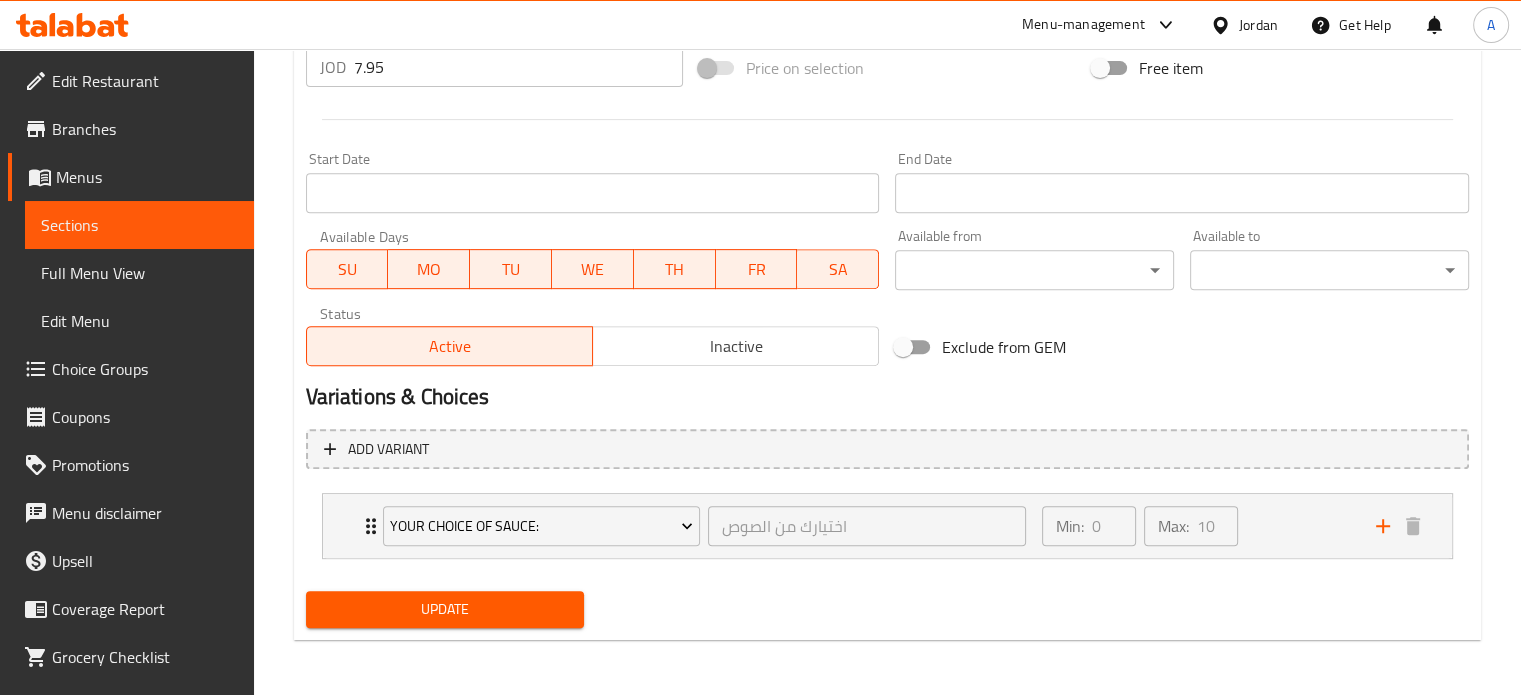 click on "Add variant your choice of sauce: اختيارك من الصوص ​ Min: 0 ​ Max: 10 ​ Soy sauce (ID: 1496065069) 0.6 JOD Name (En) Soy sauce Name (En) Name (Ar) صلصة  الصويا Name (Ar) Price JOD 0.6 Price Status Dynamite sauce (ID: 1496065070) 0.6 JOD Name (En) Dynamite sauce Name (En) Name (Ar) صوص الداينميت Name (Ar) Price JOD 0.6 Price Status Unagi sauce (ID: 1496065072) 0.6 JOD Name (En) Unagi sauce Name (En) Name (Ar) صوص اوناجي Name (Ar) Price JOD 0.6 Price Status Sweet chili sauce (ID: 1496065073) 0.6 JOD Name (En) Sweet chili sauce Name (En) Name (Ar) صوص سويت شيلي Name (Ar) Price JOD 0.6 Price Status Spicy mayo sauce (ID: 1496065075) 0.6 JOD Name (En) Spicy mayo sauce Name (En) Name (Ar) صوص سبايسي مايو Name (Ar) Price JOD 0.6 Price Status Sweet mayo sauce (ID: 1496065077) 0.6 JOD Name (En) Sweet mayo sauce Name (En) Name (Ar) صوص سويت مايو Name (Ar) Price JOD 0.6 Price Status Sirisha sauce (ID: 1496065079) 0.6 JOD Name (En) Price" at bounding box center (887, 502) 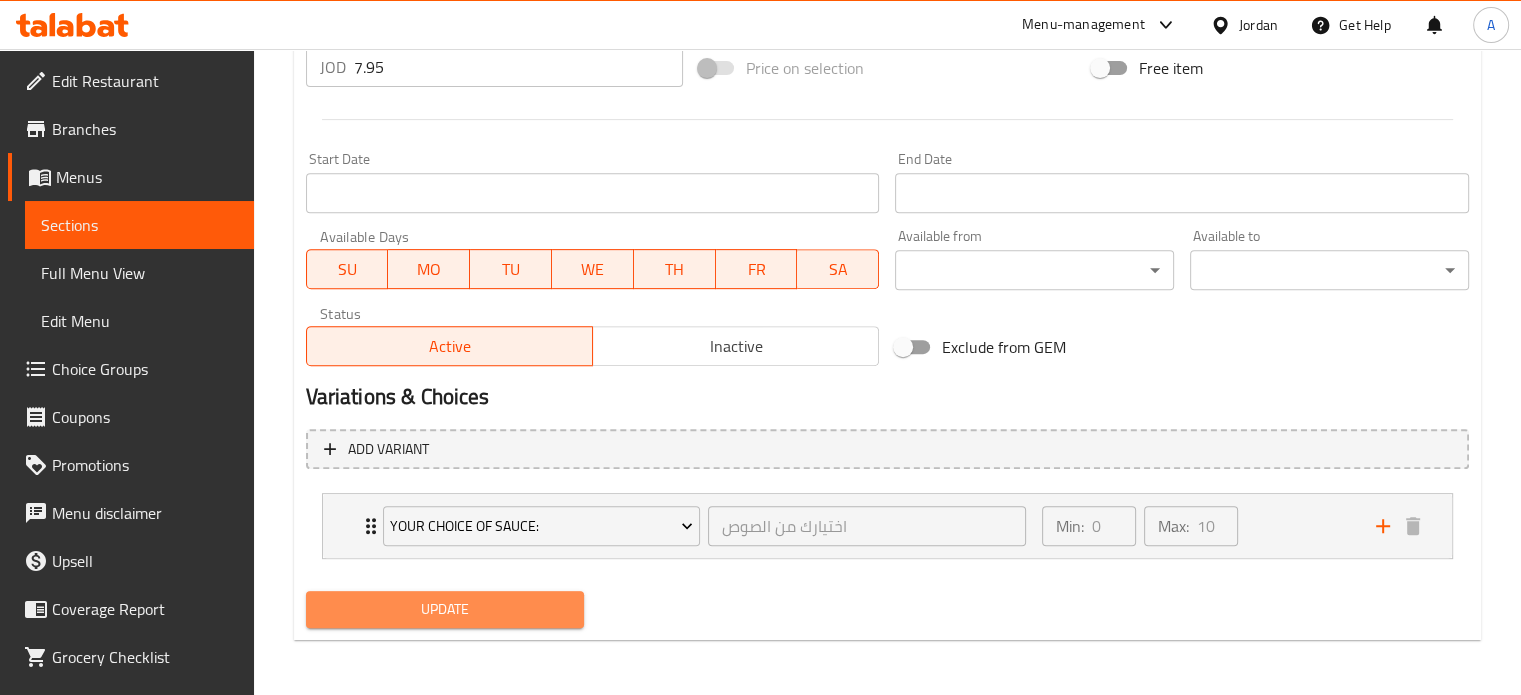 click on "Update" at bounding box center (445, 609) 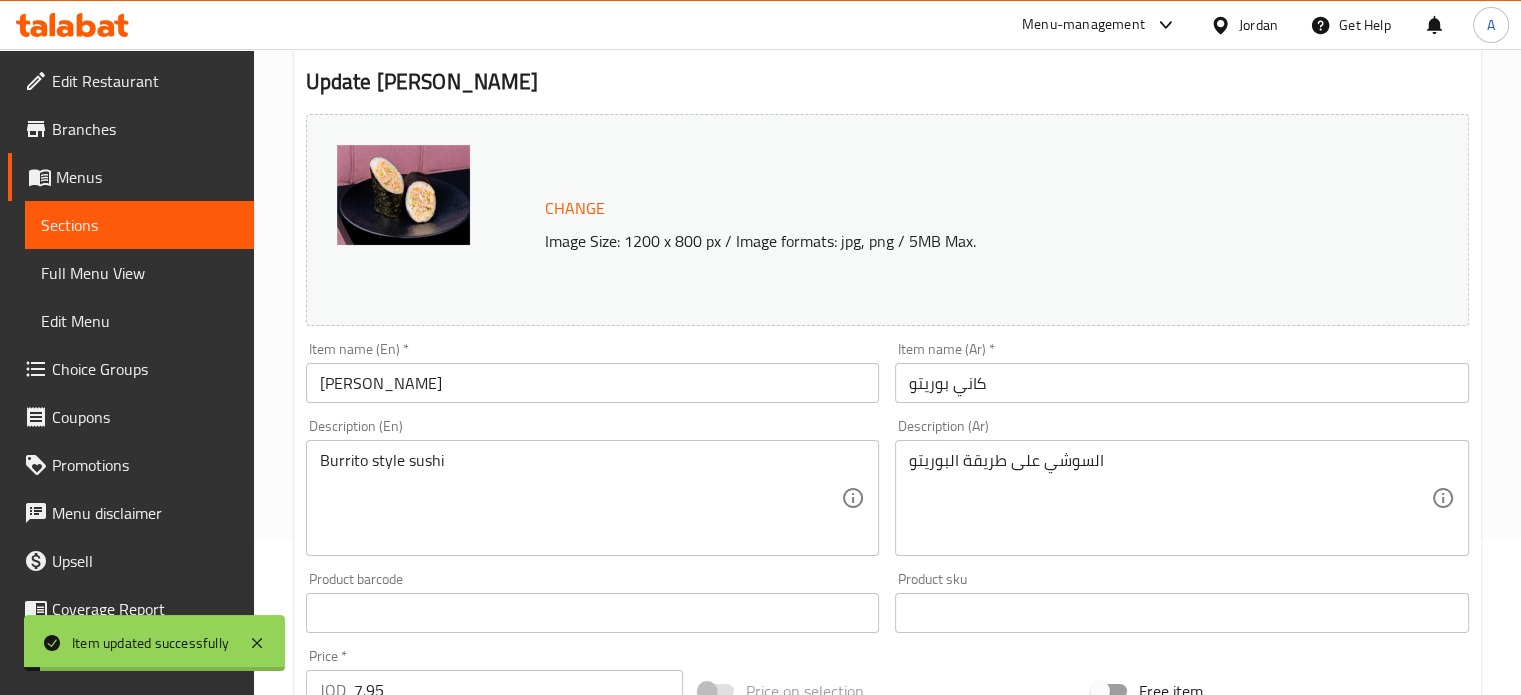 scroll, scrollTop: 0, scrollLeft: 0, axis: both 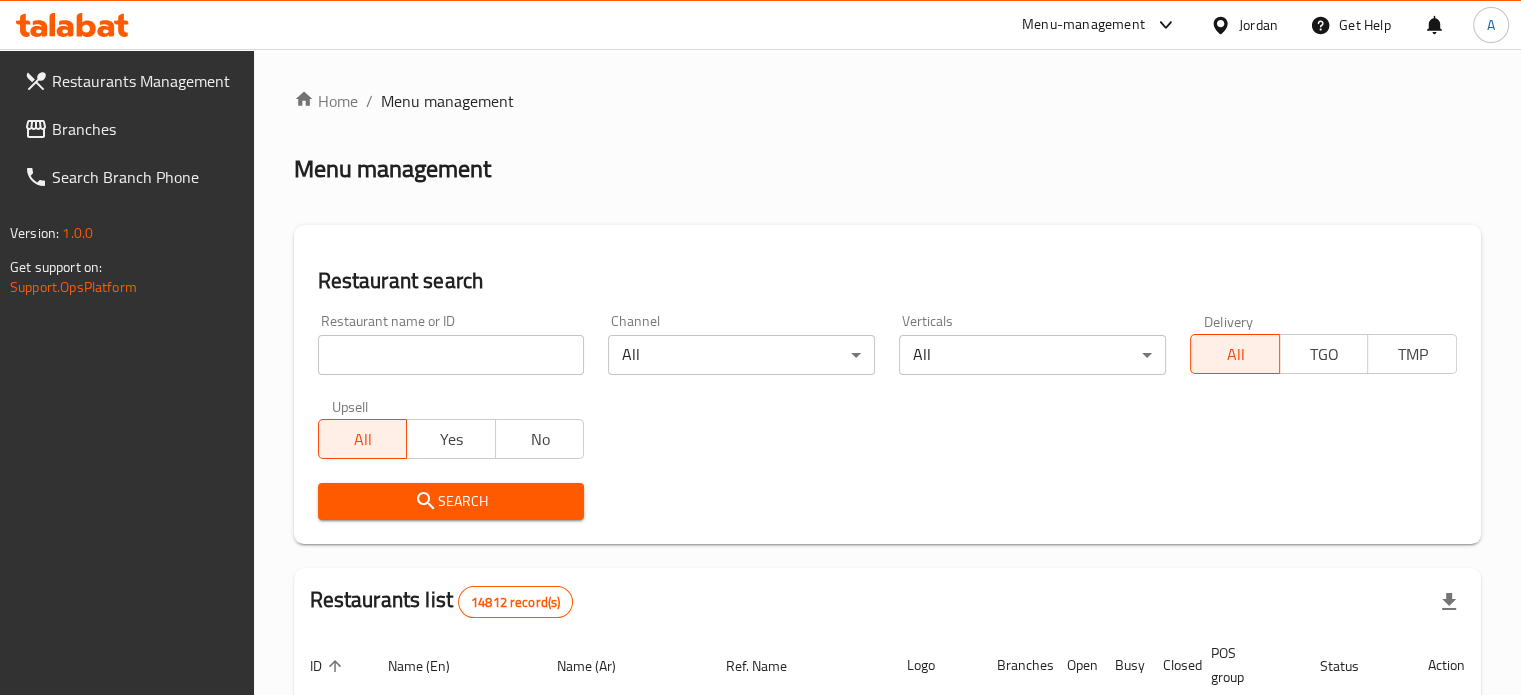 click on "All Yes No" at bounding box center (451, 429) 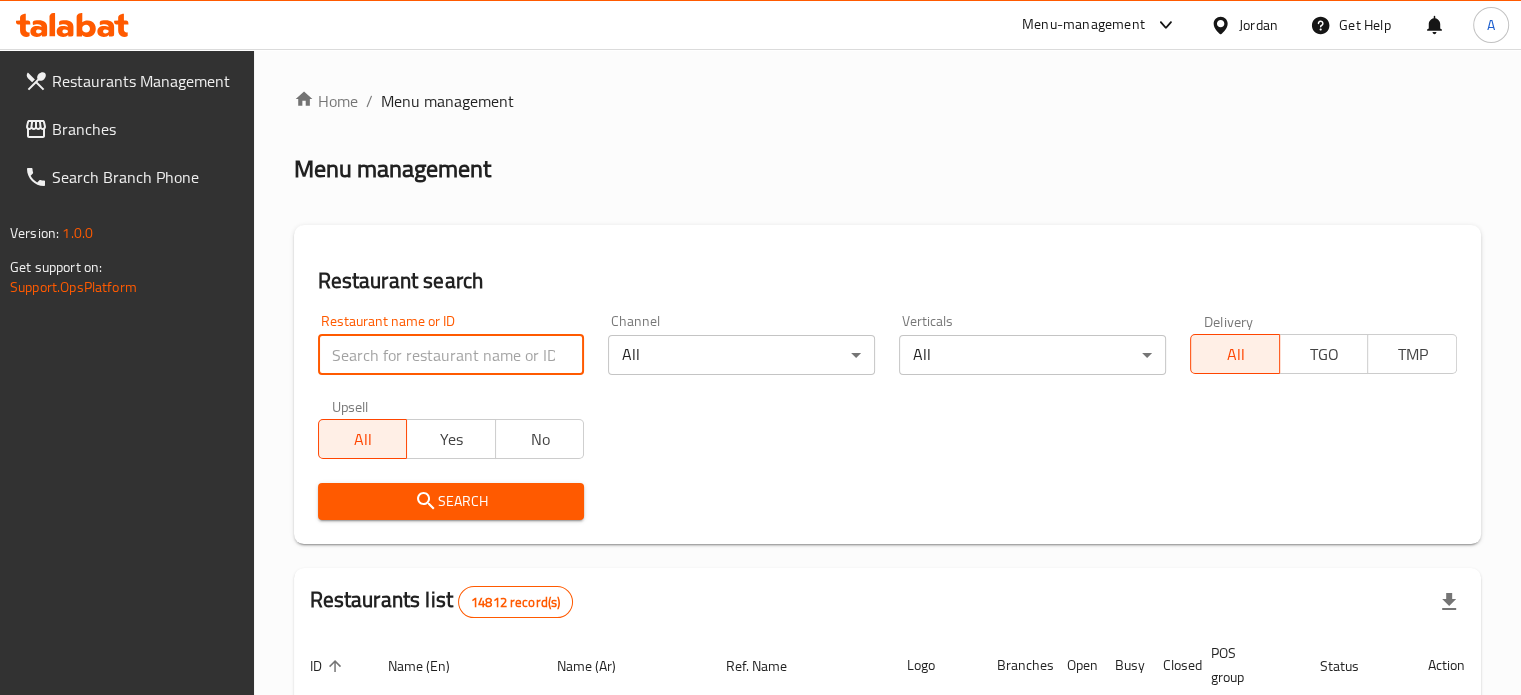click at bounding box center (451, 355) 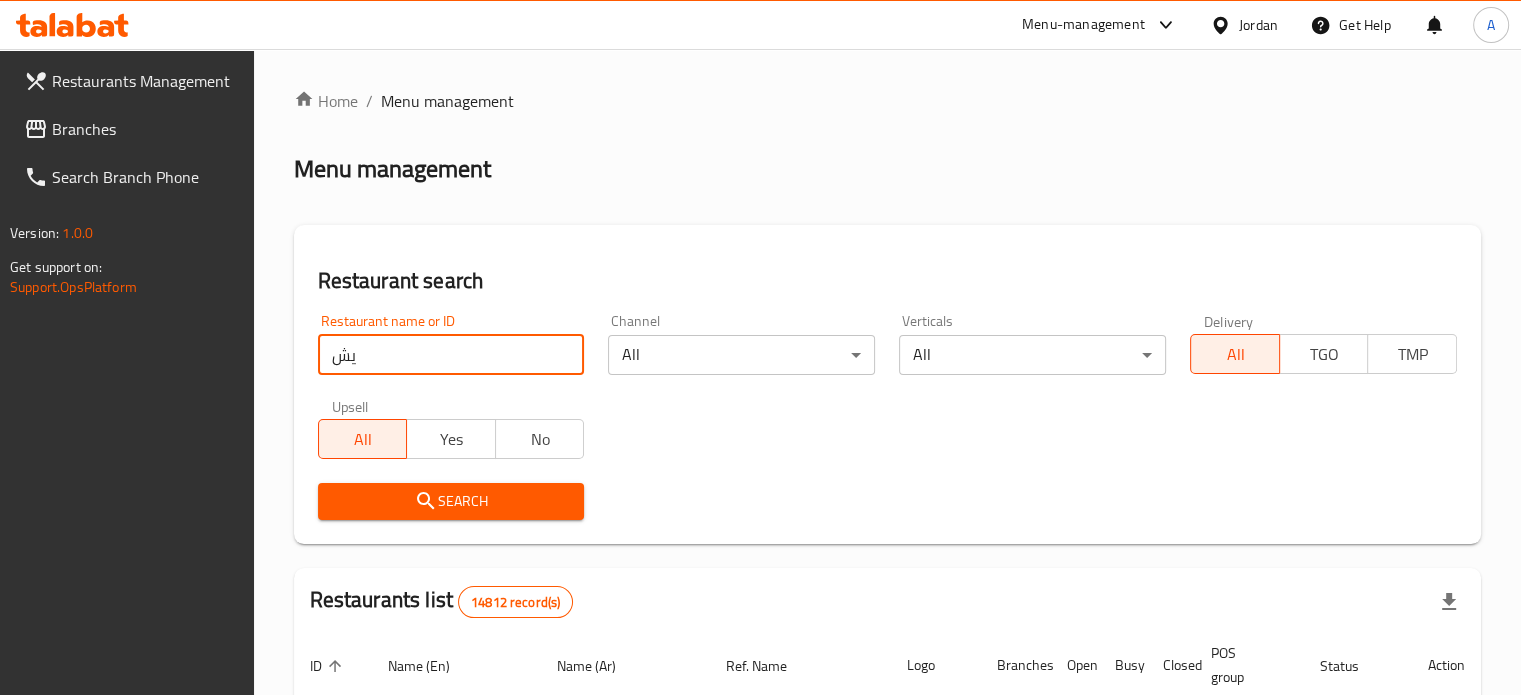 type on "ي" 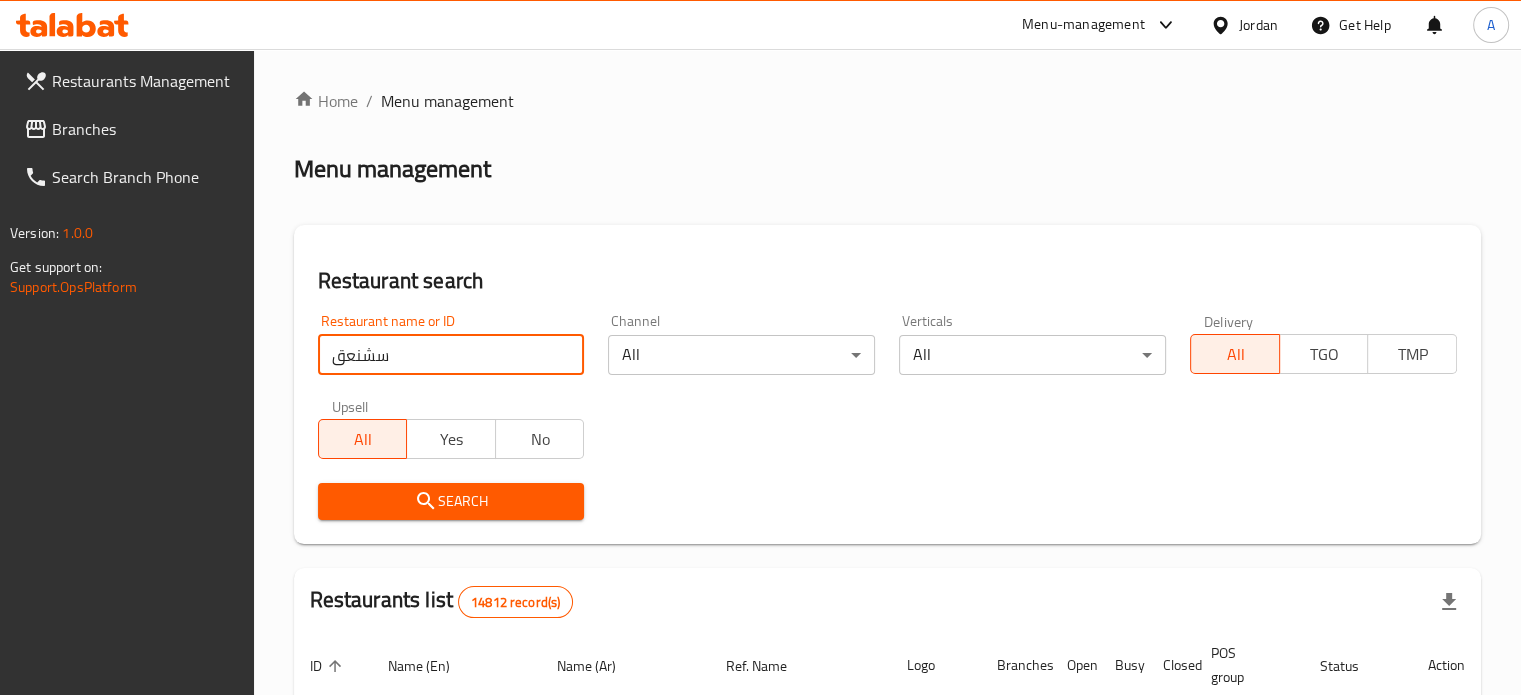 type on "سشنعقش" 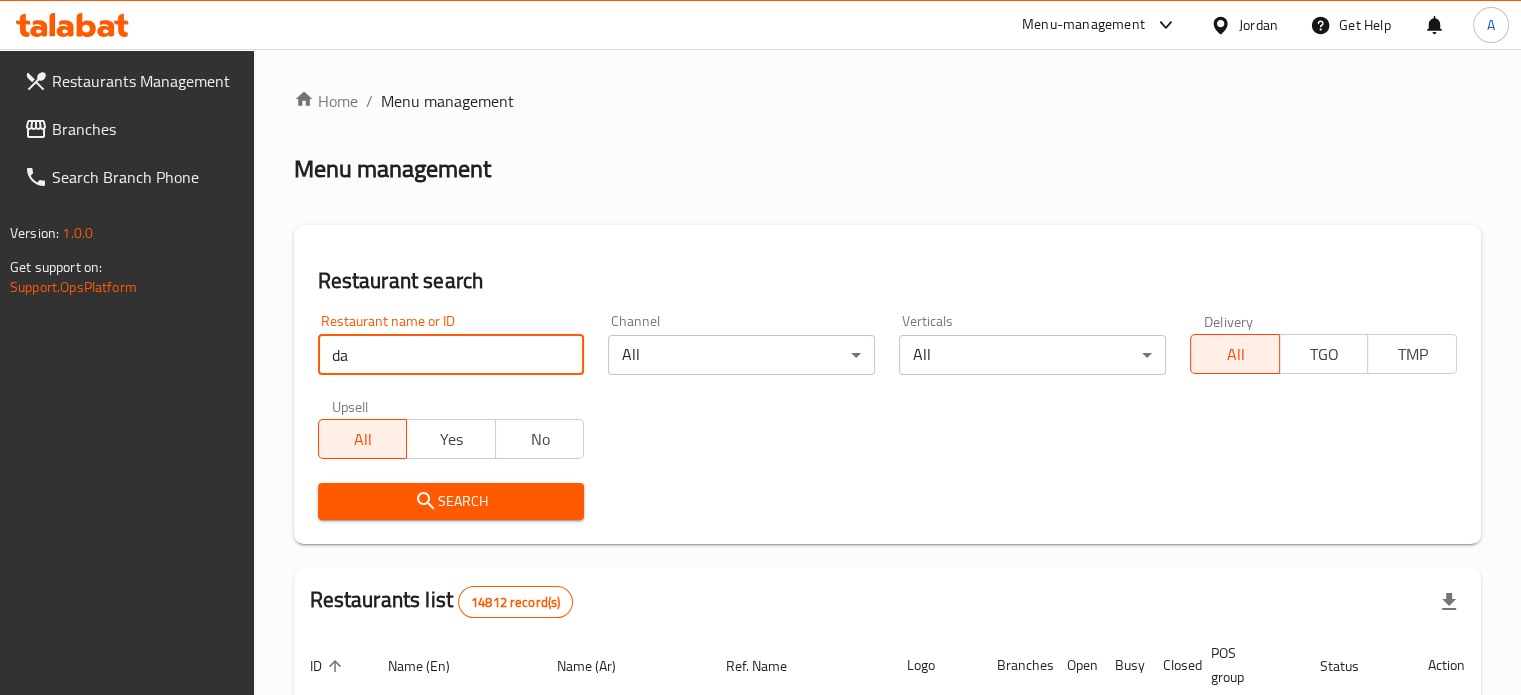 type on "d" 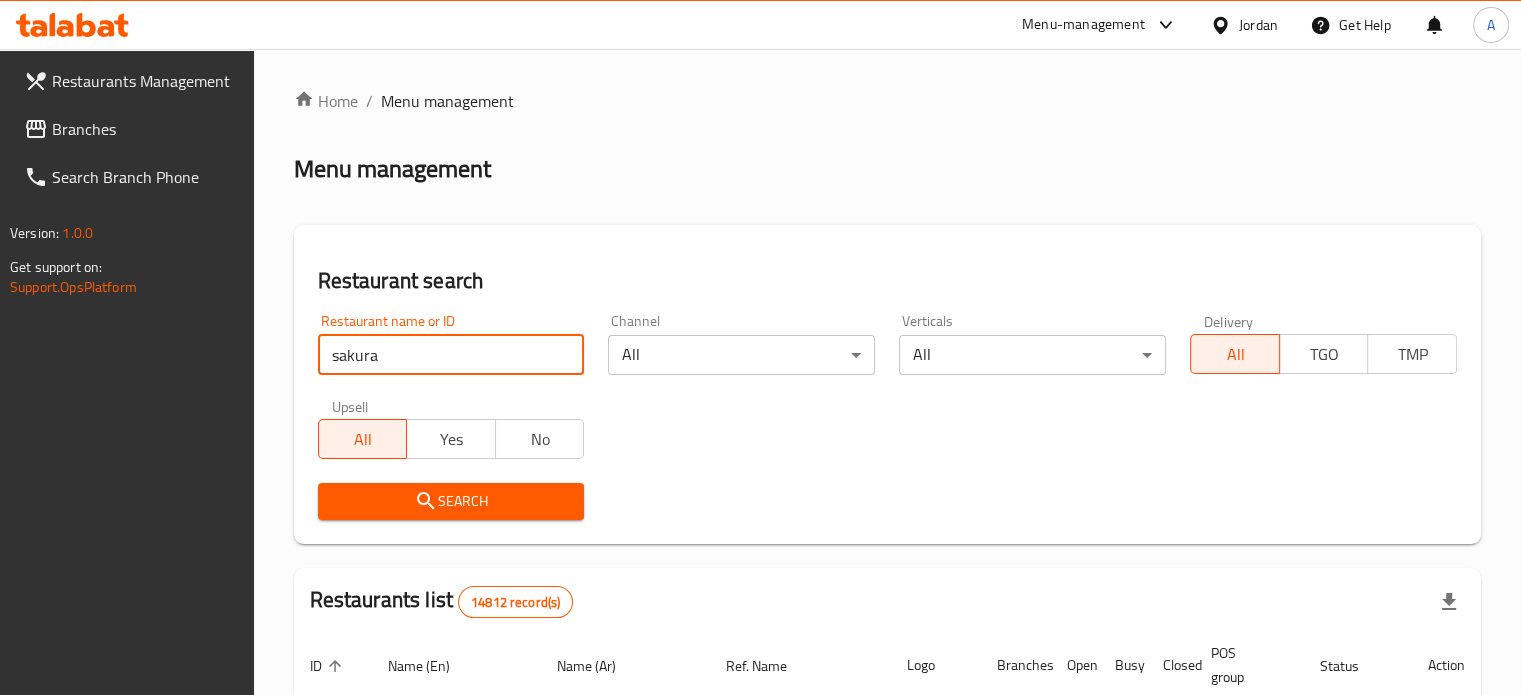 type on "sakura" 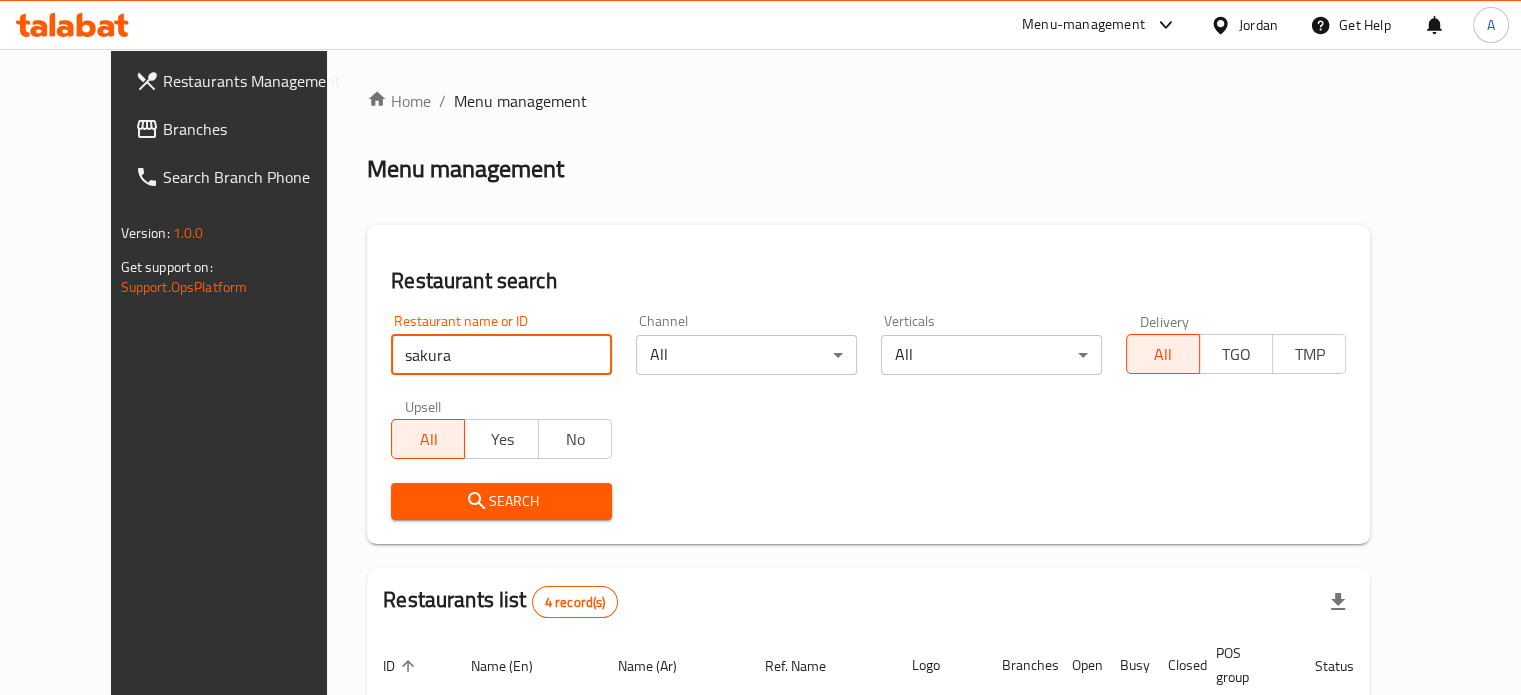 click on "Search" at bounding box center [501, 501] 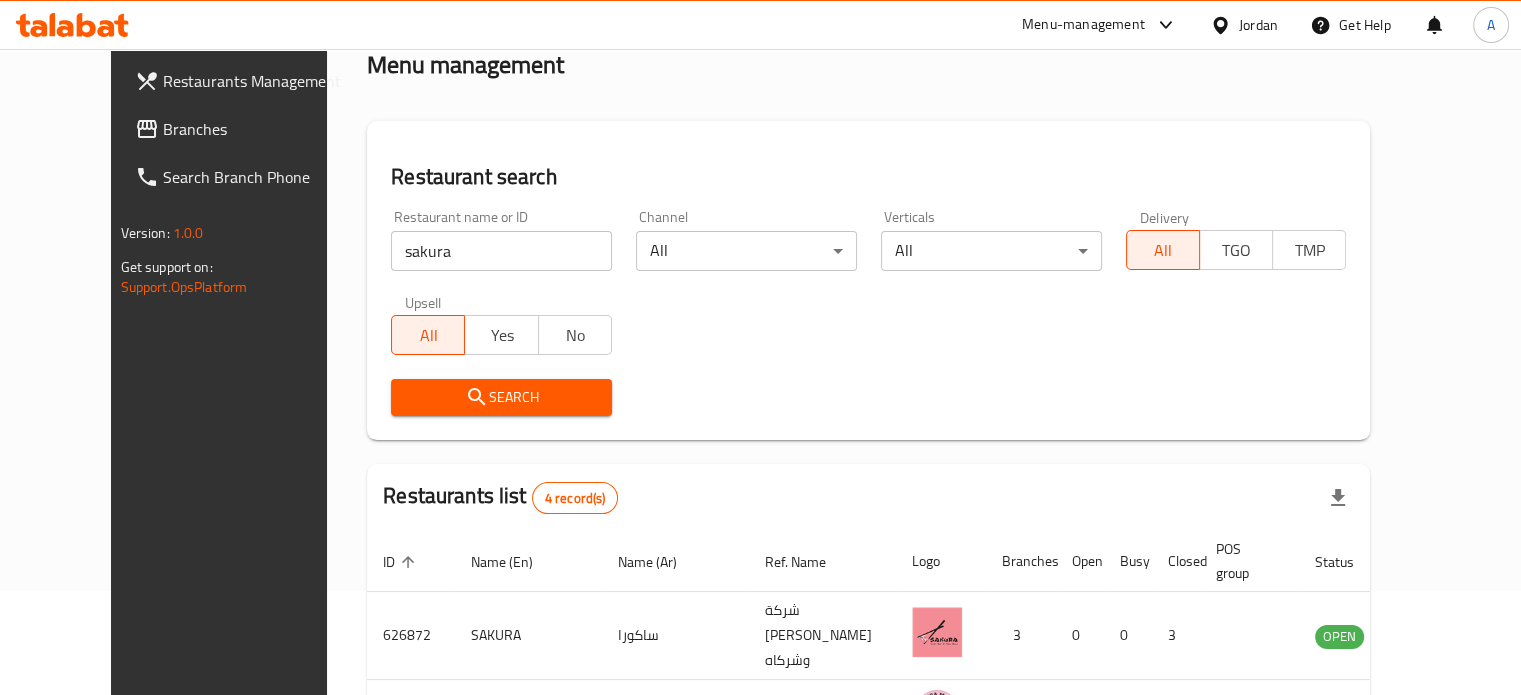 scroll, scrollTop: 300, scrollLeft: 0, axis: vertical 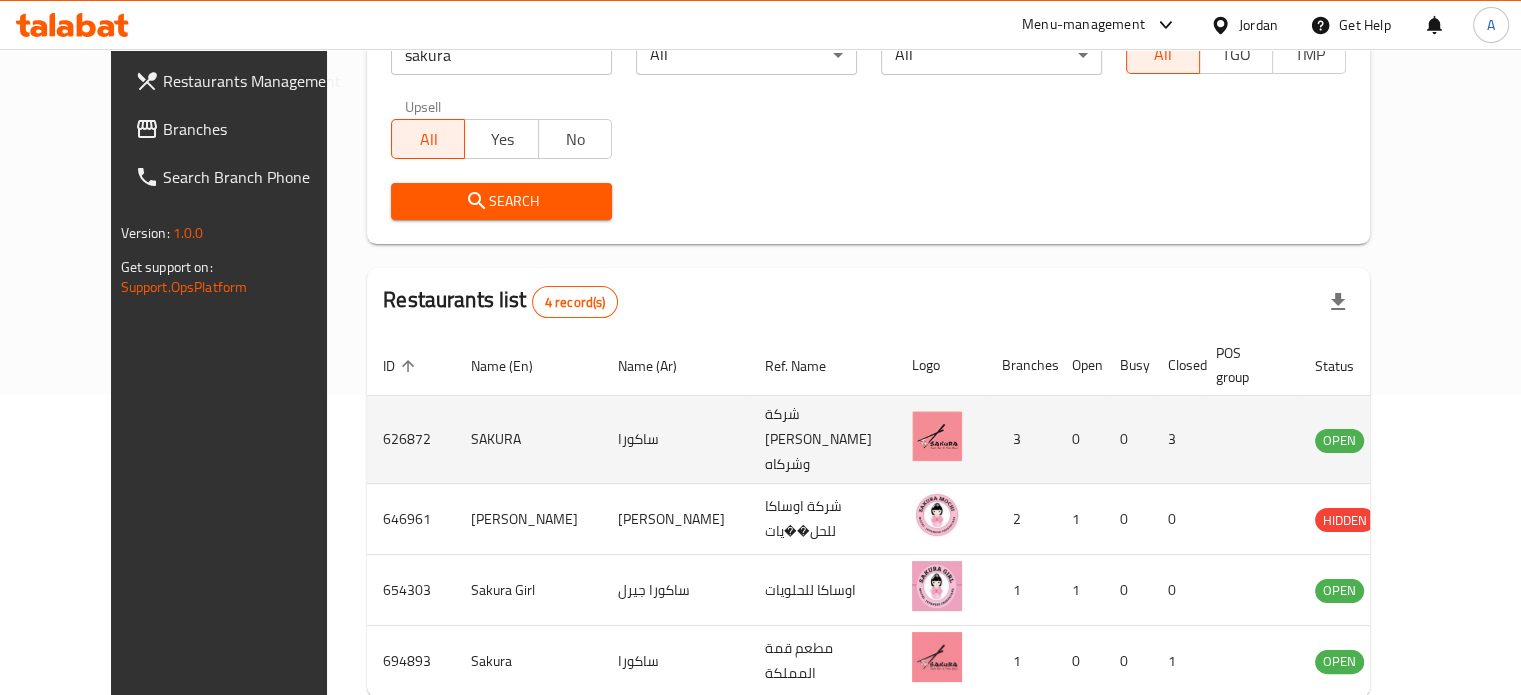 click at bounding box center [1438, 440] 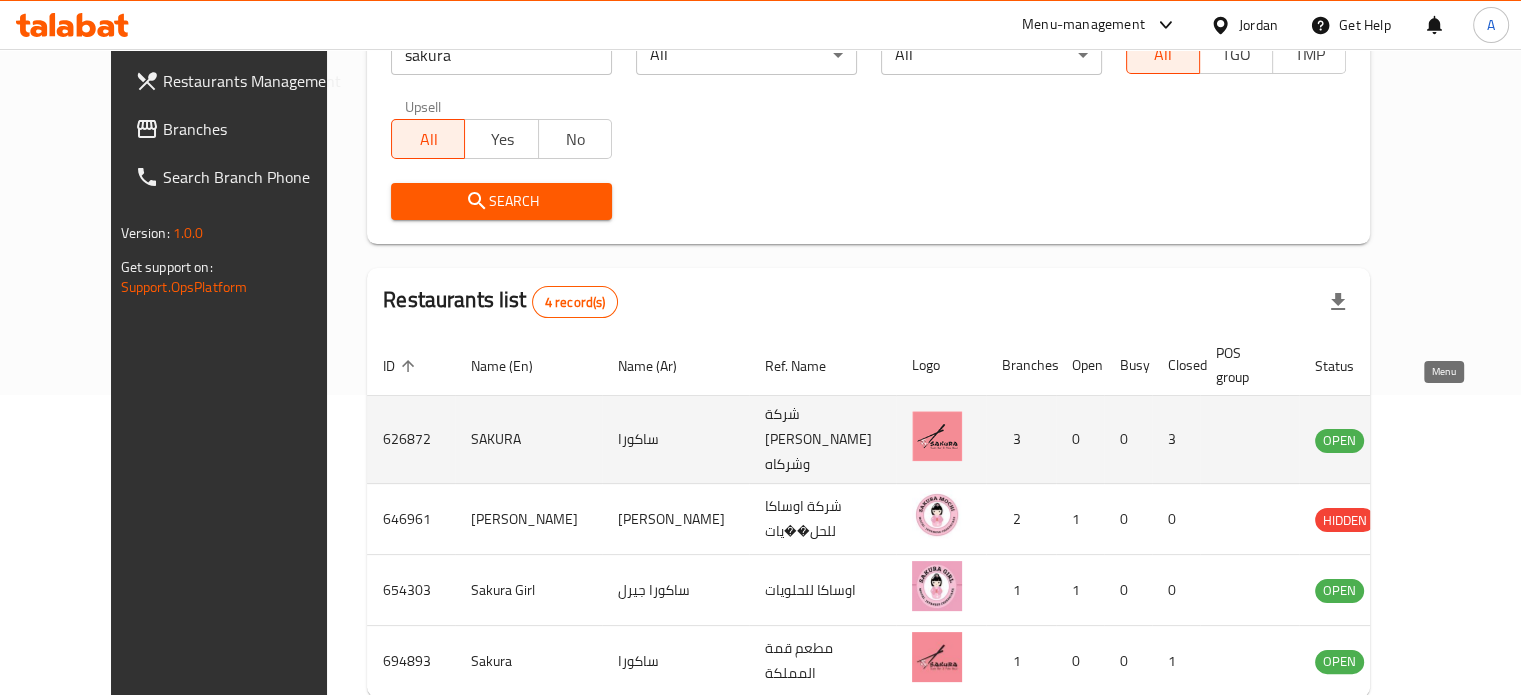 click 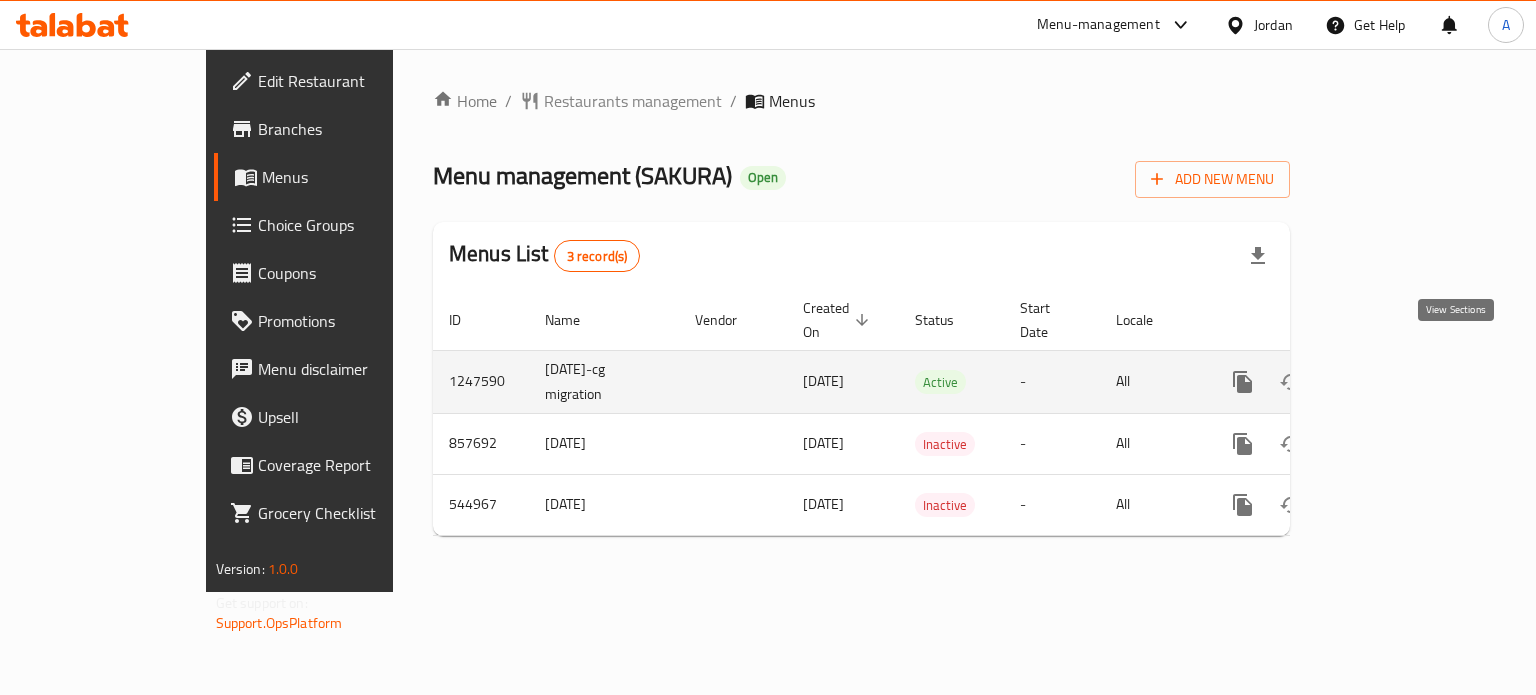click 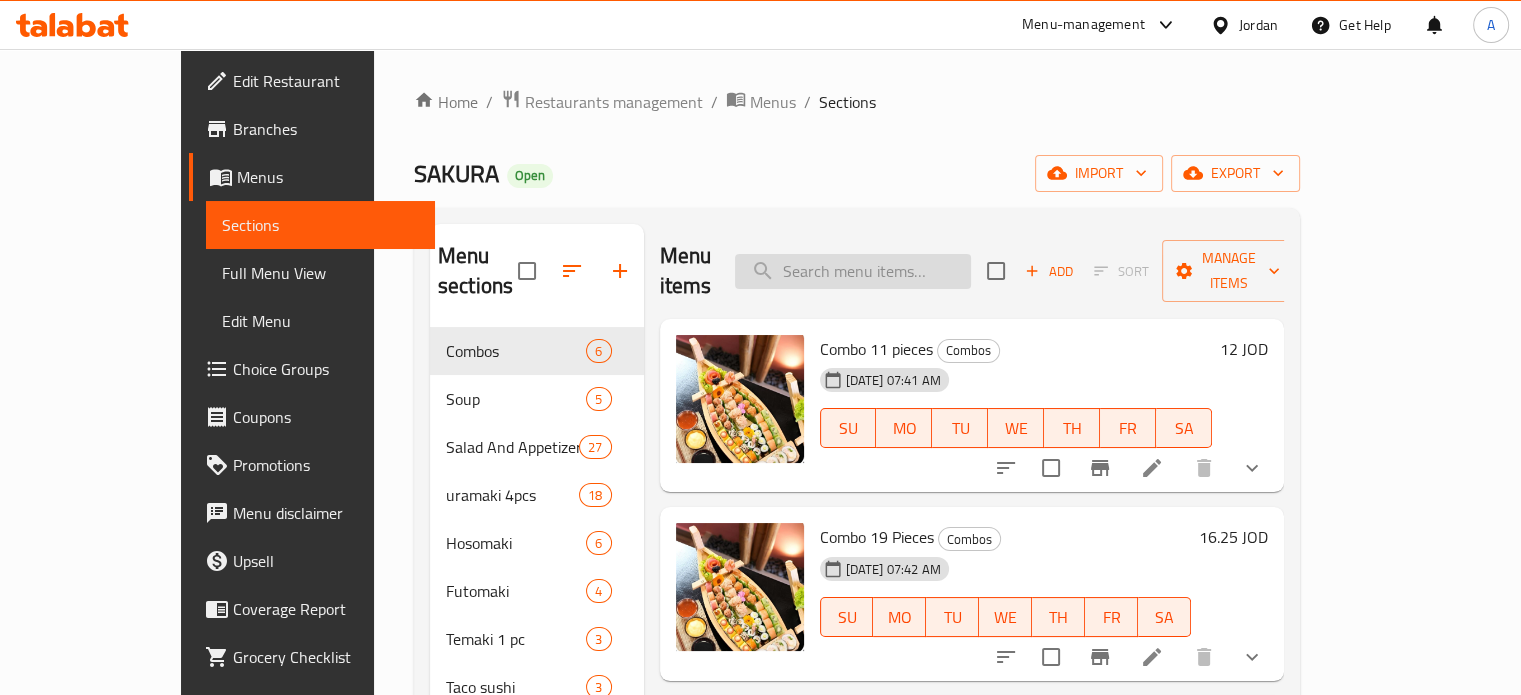 drag, startPoint x: 880, startPoint y: 286, endPoint x: 890, endPoint y: 273, distance: 16.40122 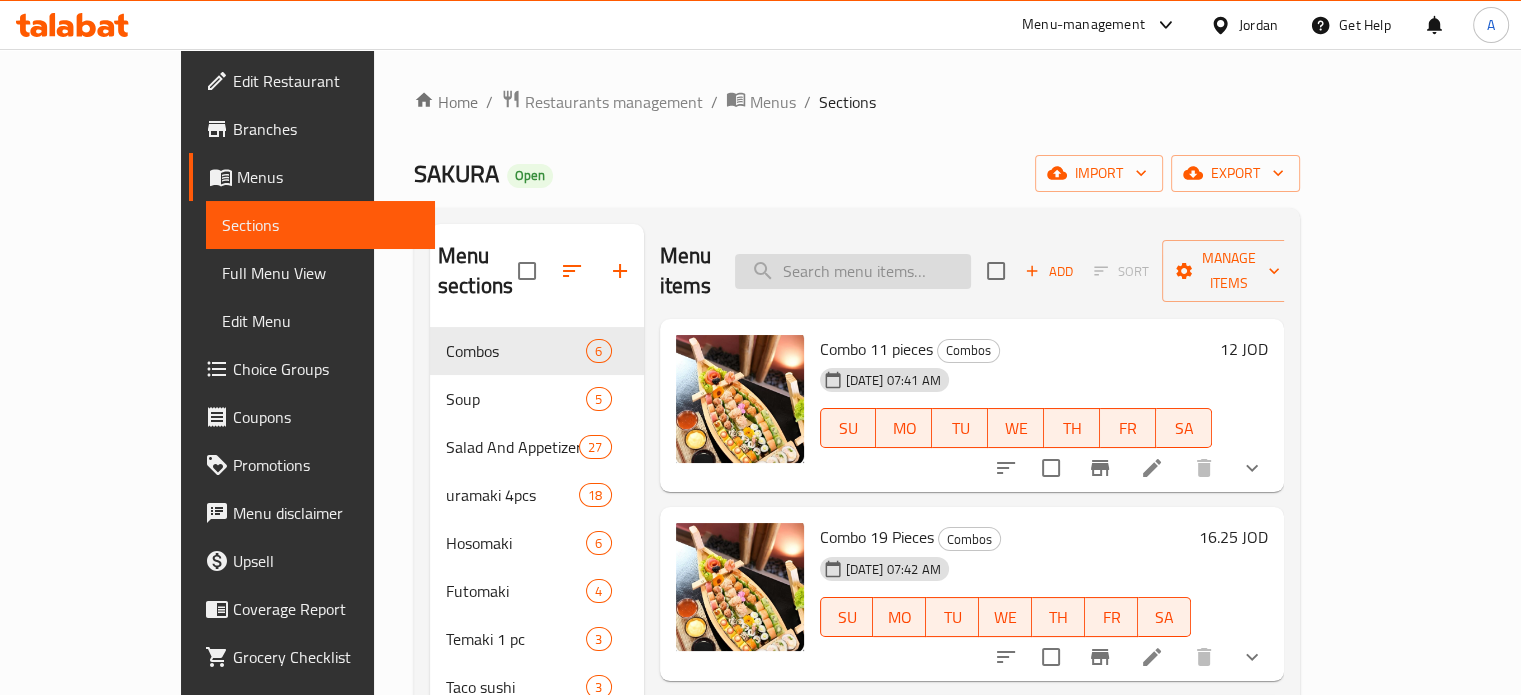 click on "Menu items Add Sort Manage items" at bounding box center [972, 271] 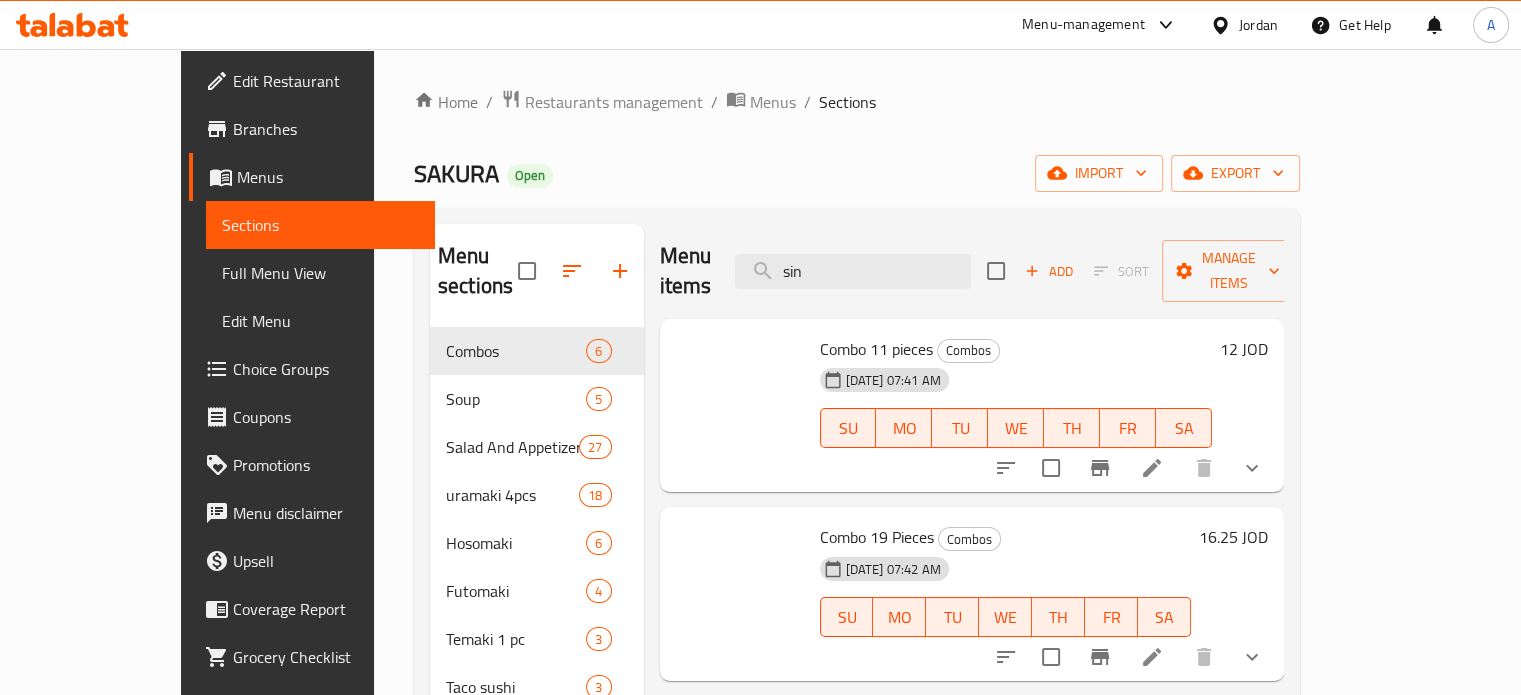 type on "sing" 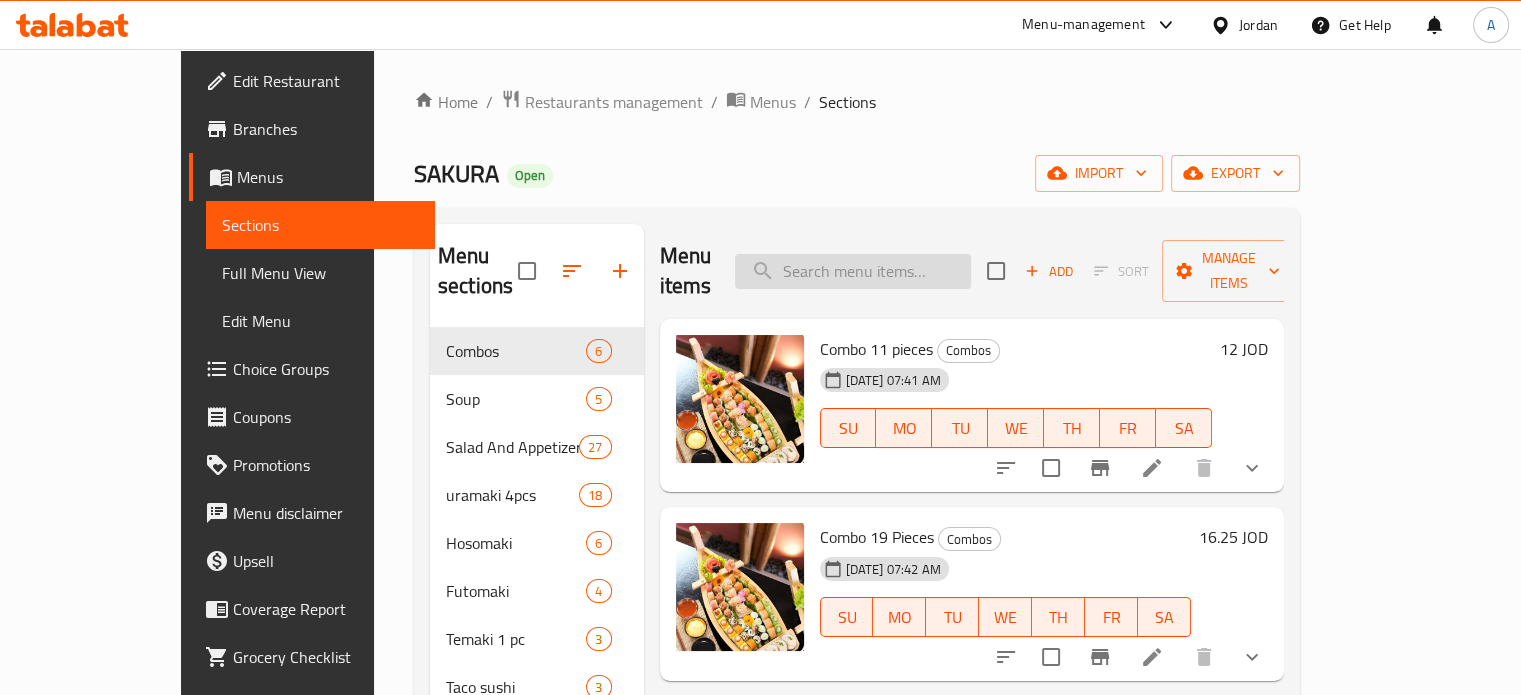 click at bounding box center (853, 271) 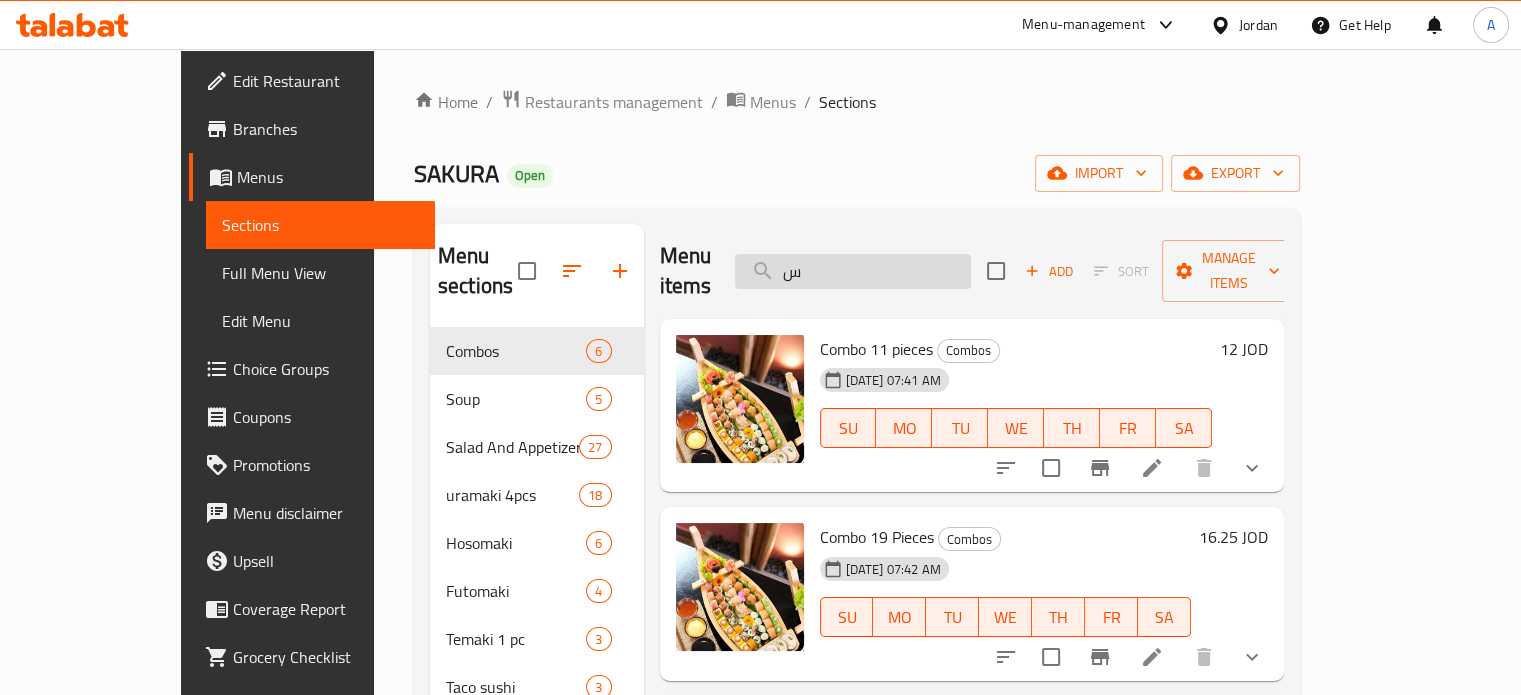 type on "سن" 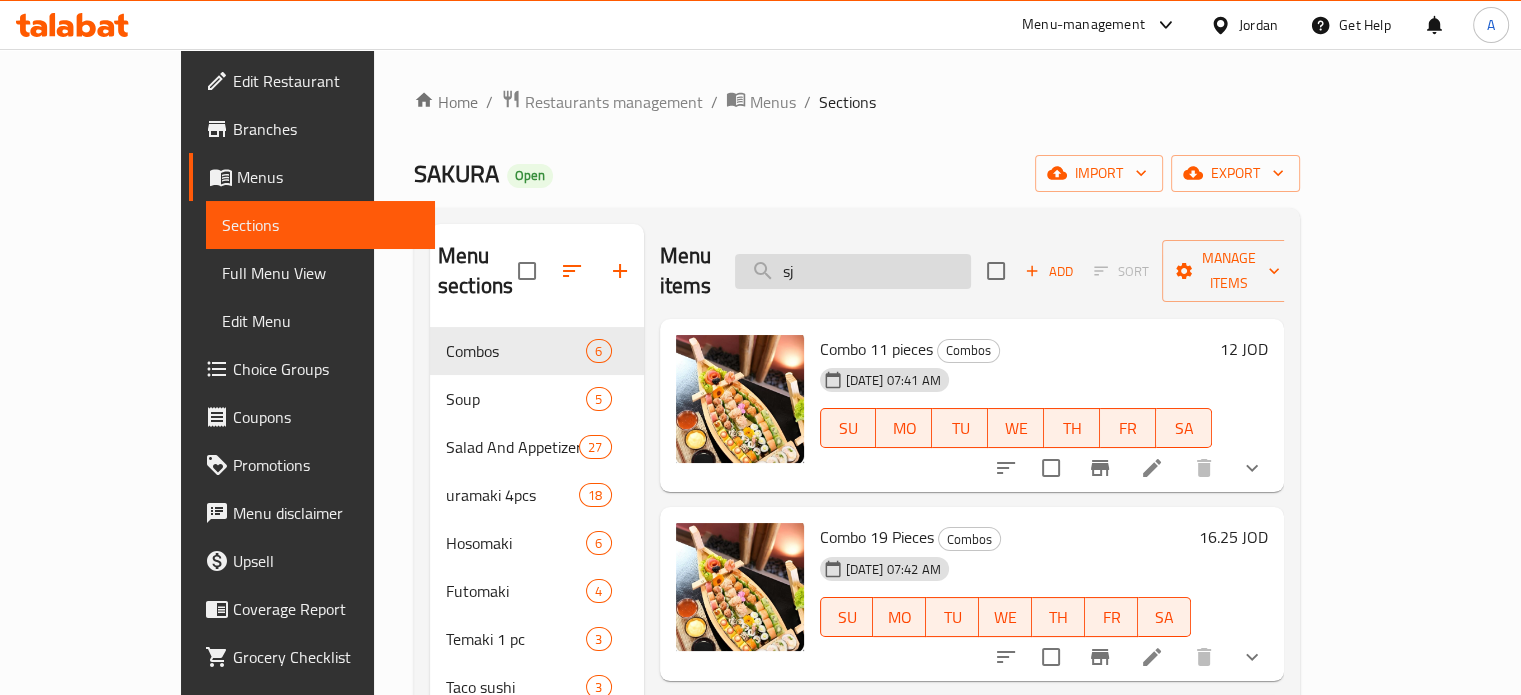 type on "sjk" 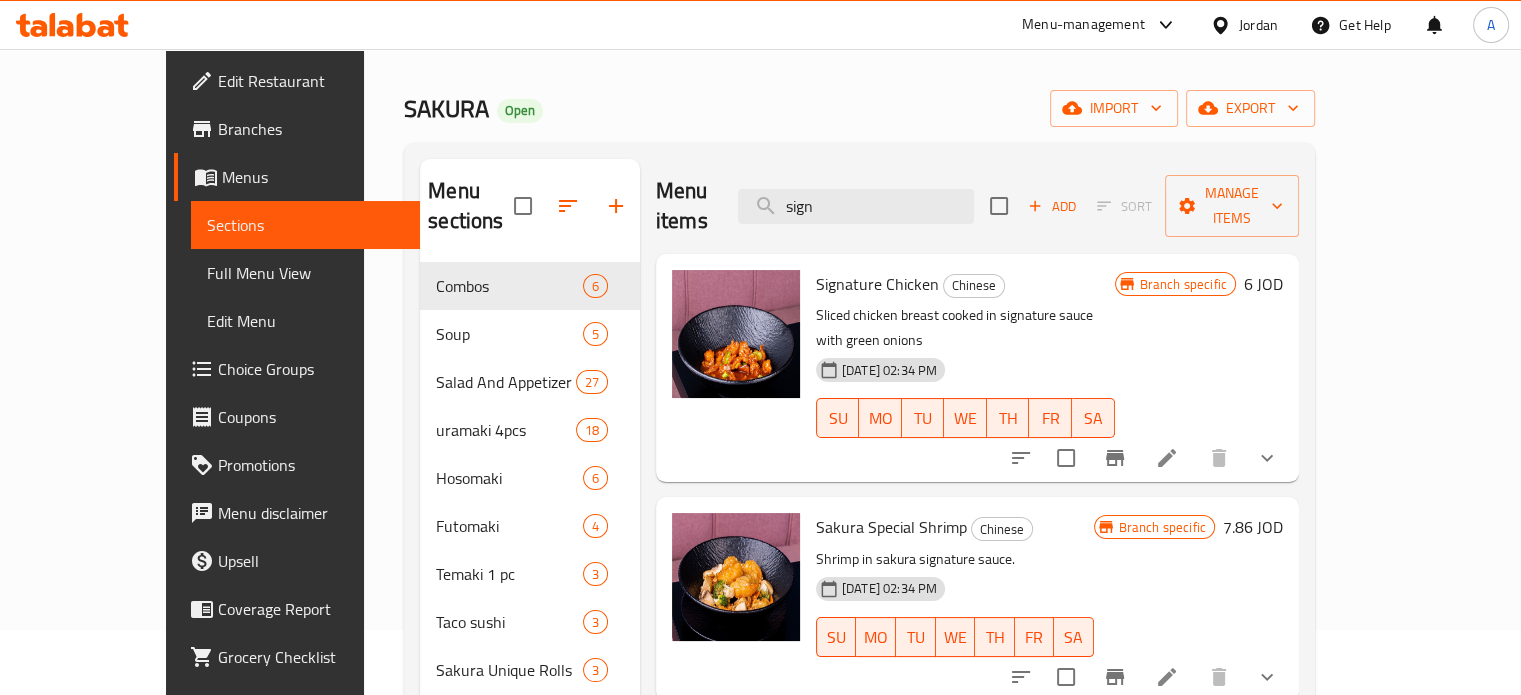 scroll, scrollTop: 100, scrollLeft: 0, axis: vertical 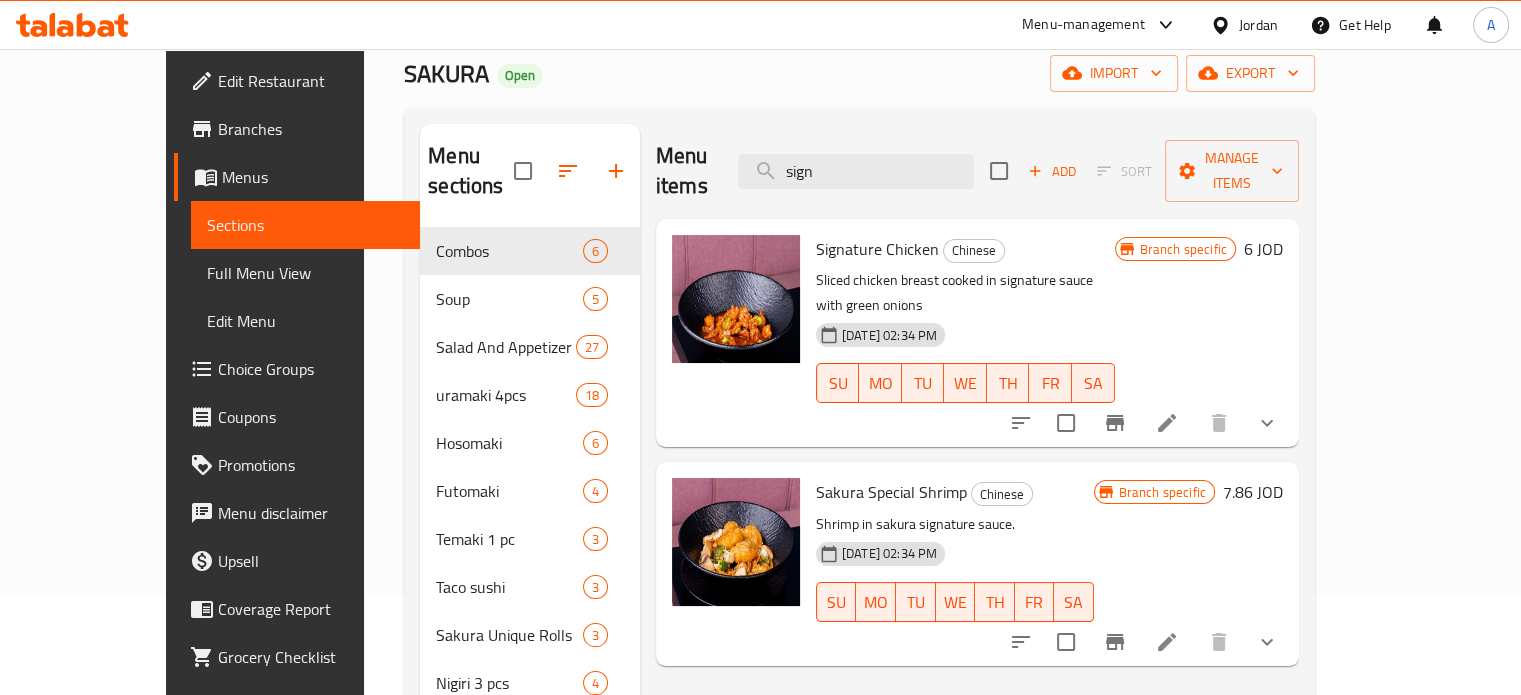 type on "sign" 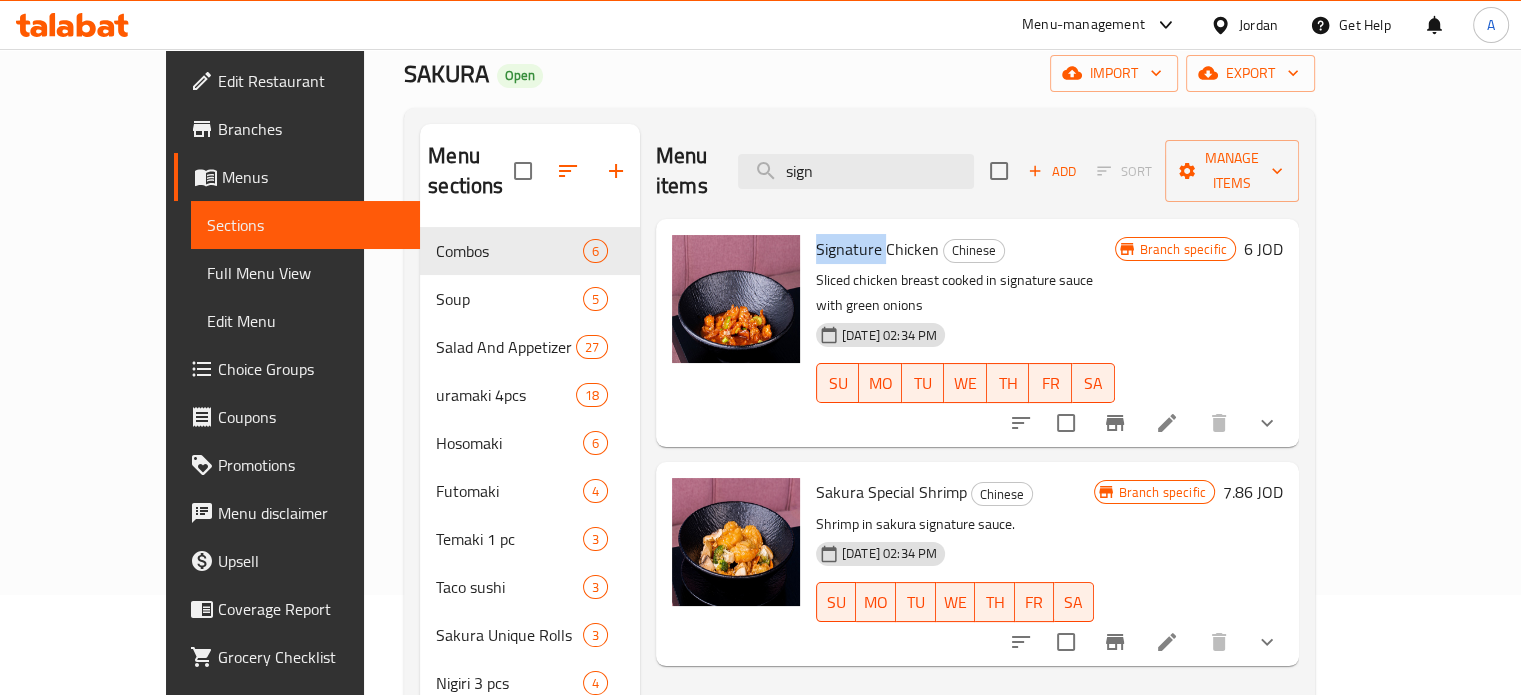click on "Signature Chicken" at bounding box center (877, 249) 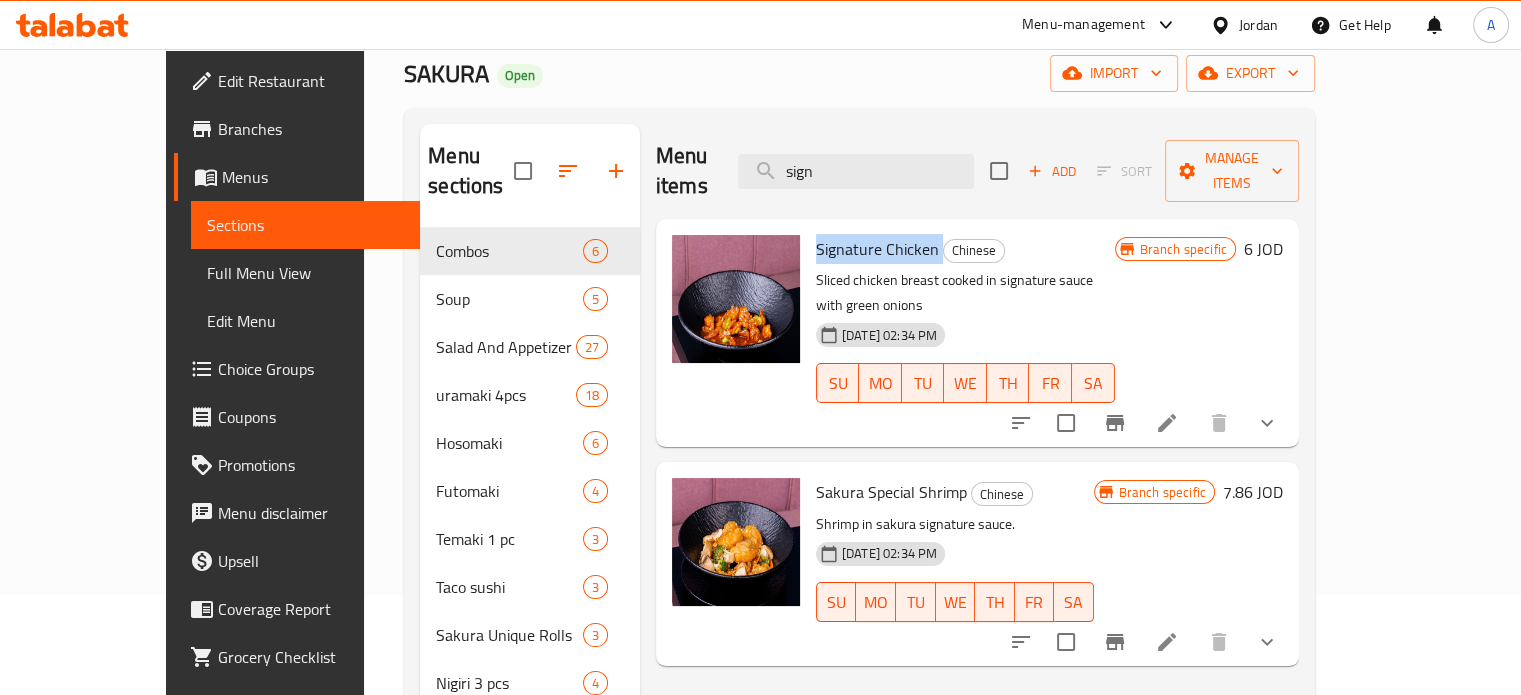 click on "Signature Chicken" at bounding box center [877, 249] 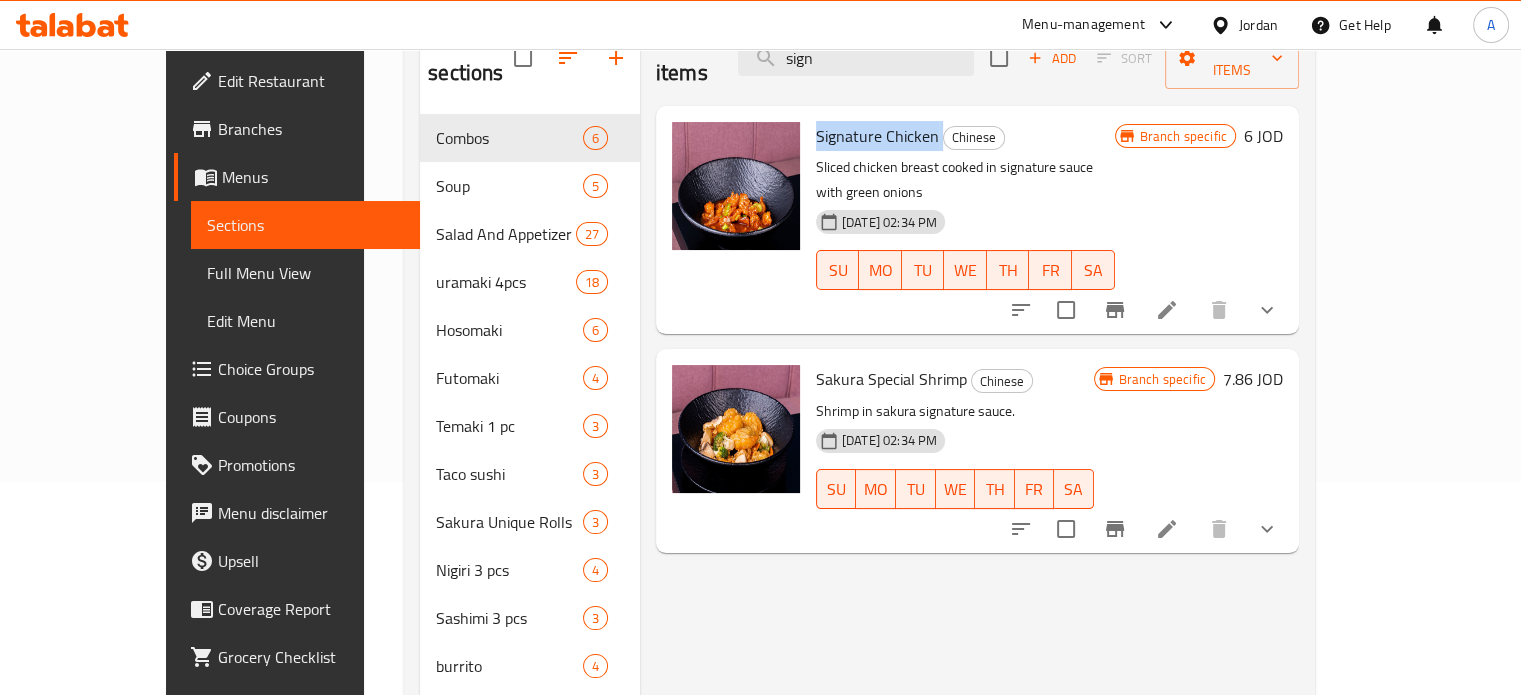 scroll, scrollTop: 100, scrollLeft: 0, axis: vertical 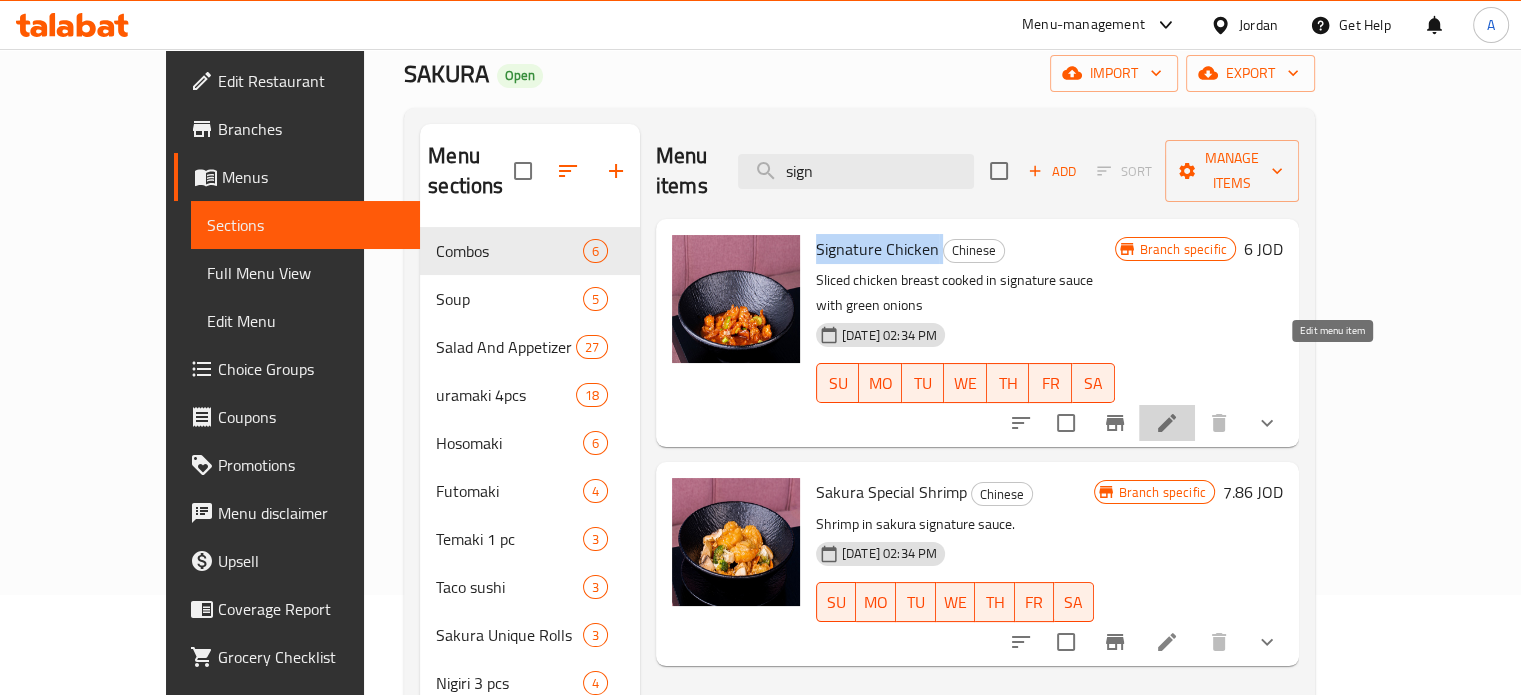 click 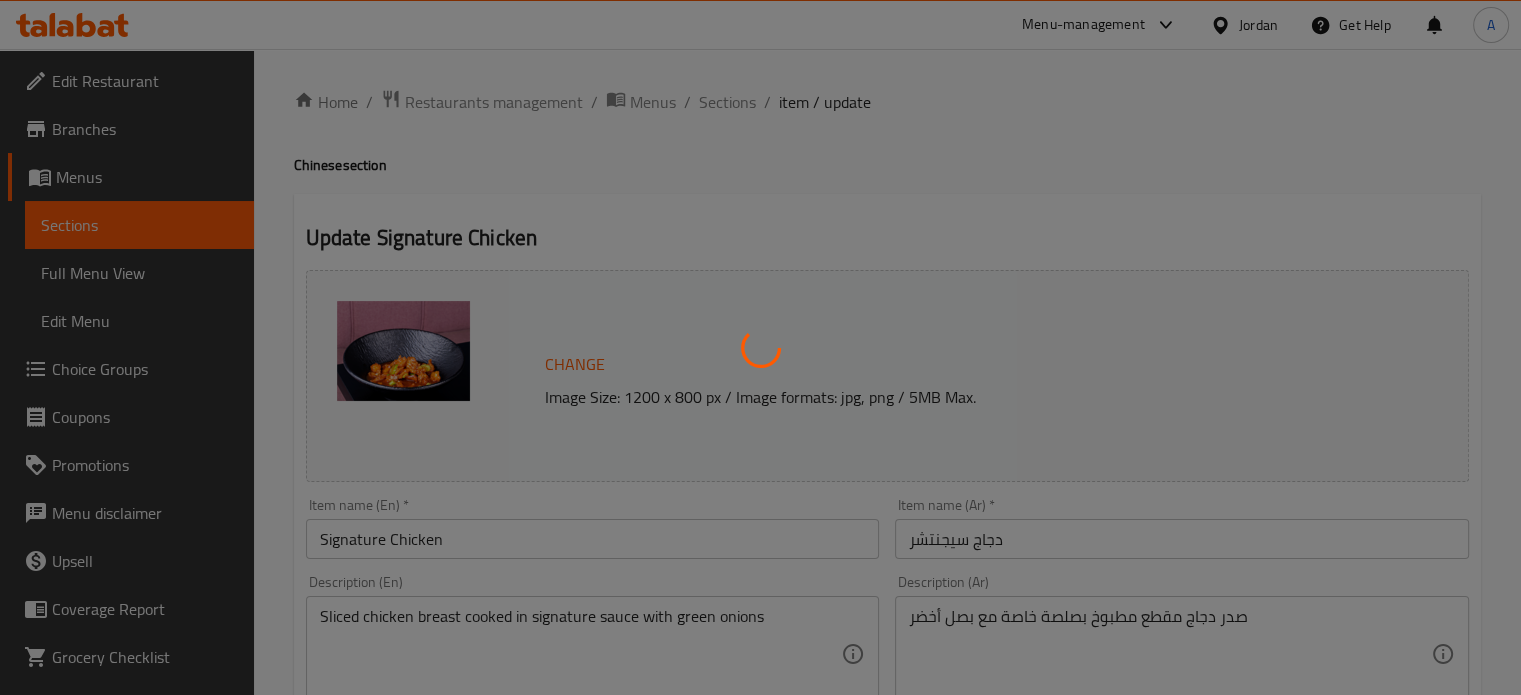 type on "اختيارك من الصوص" 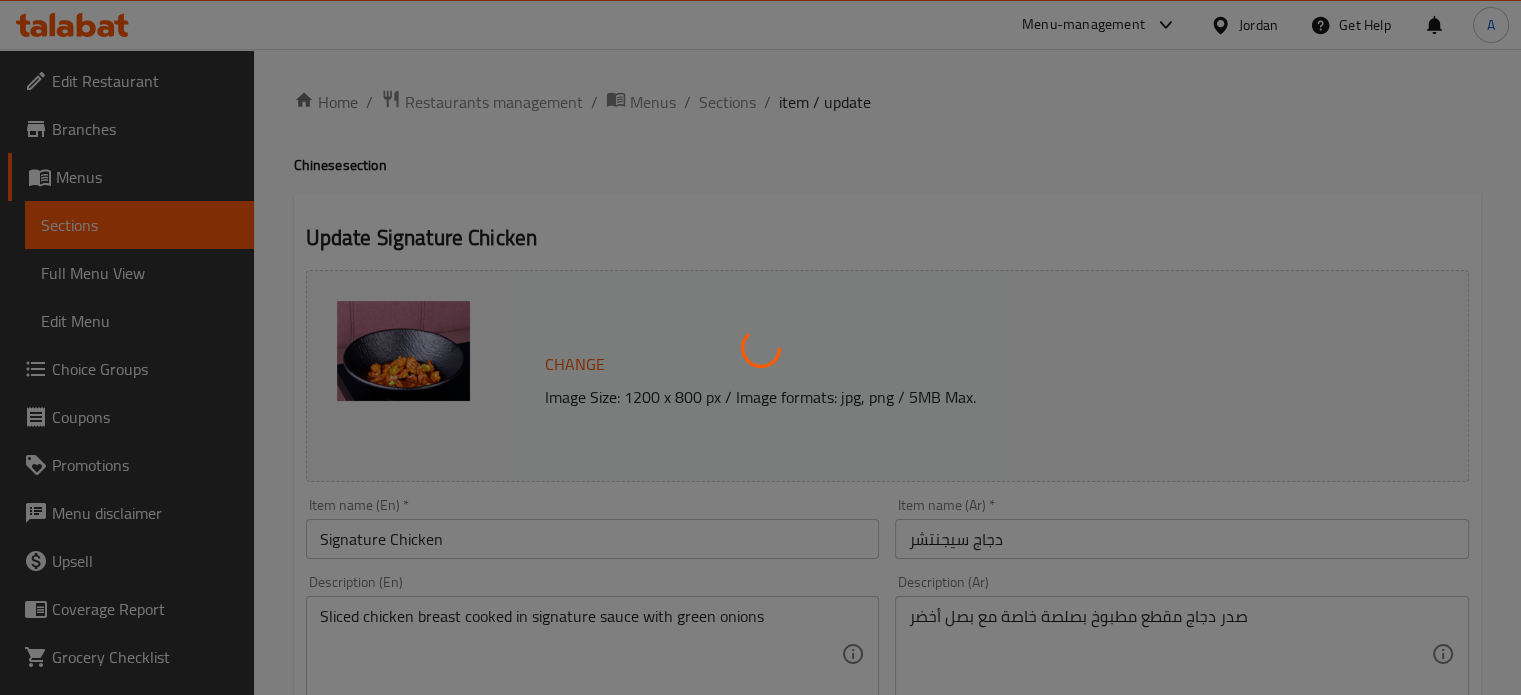 type on "0" 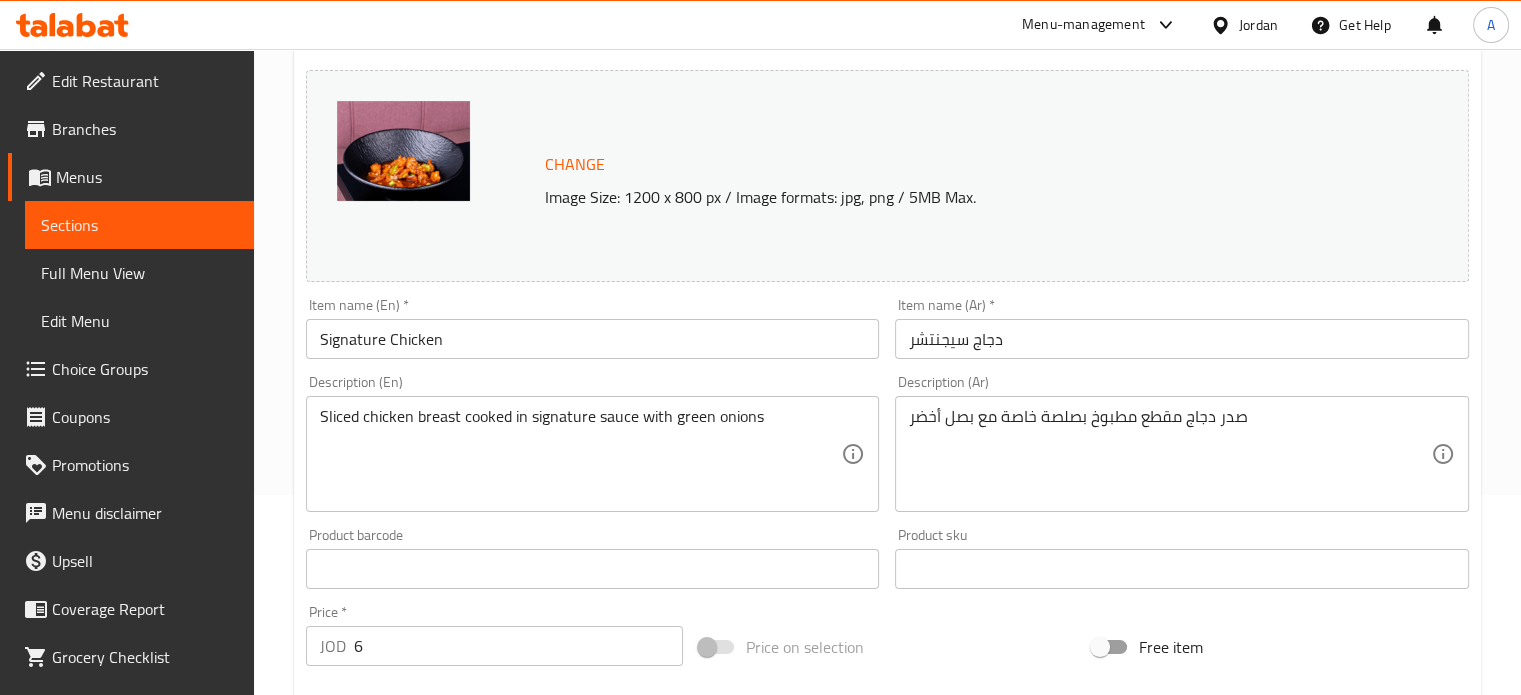scroll, scrollTop: 300, scrollLeft: 0, axis: vertical 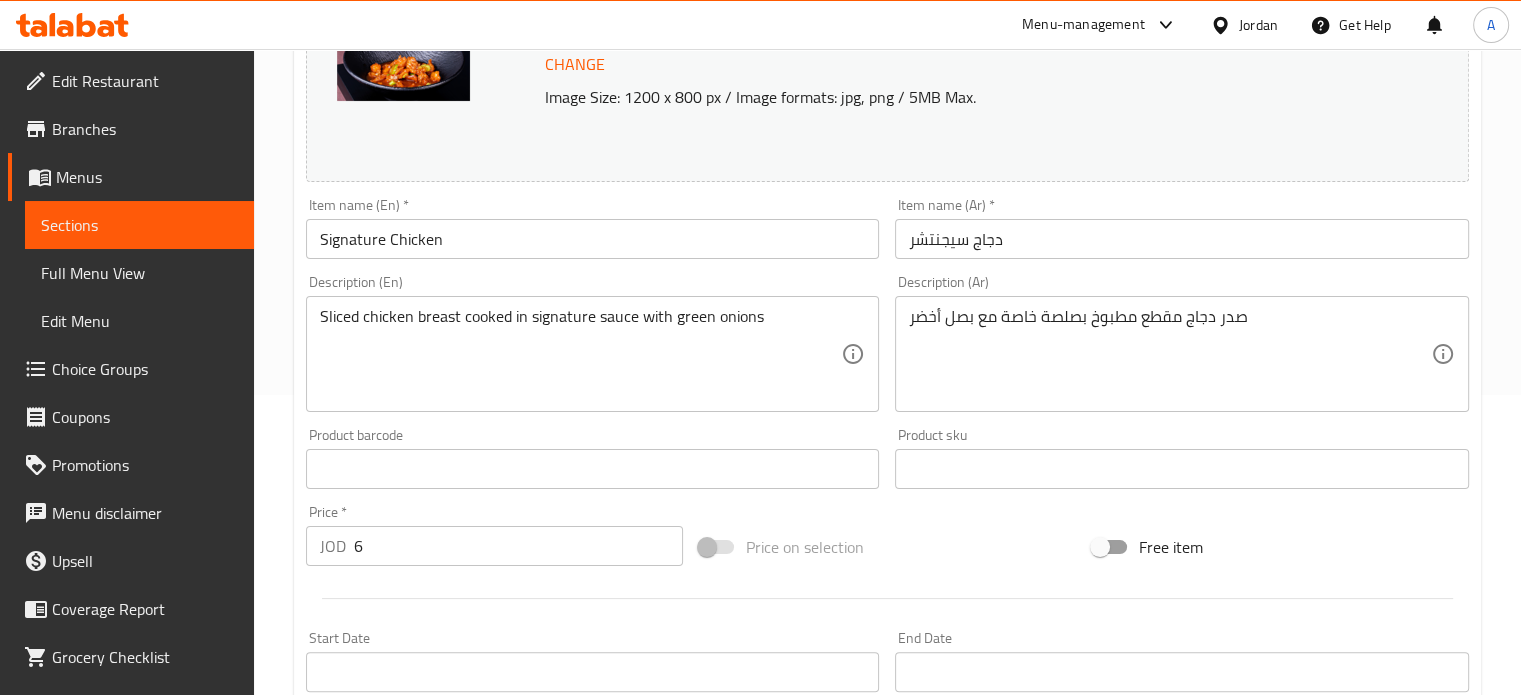 click on "دجاج سيجنتشر" at bounding box center (1182, 239) 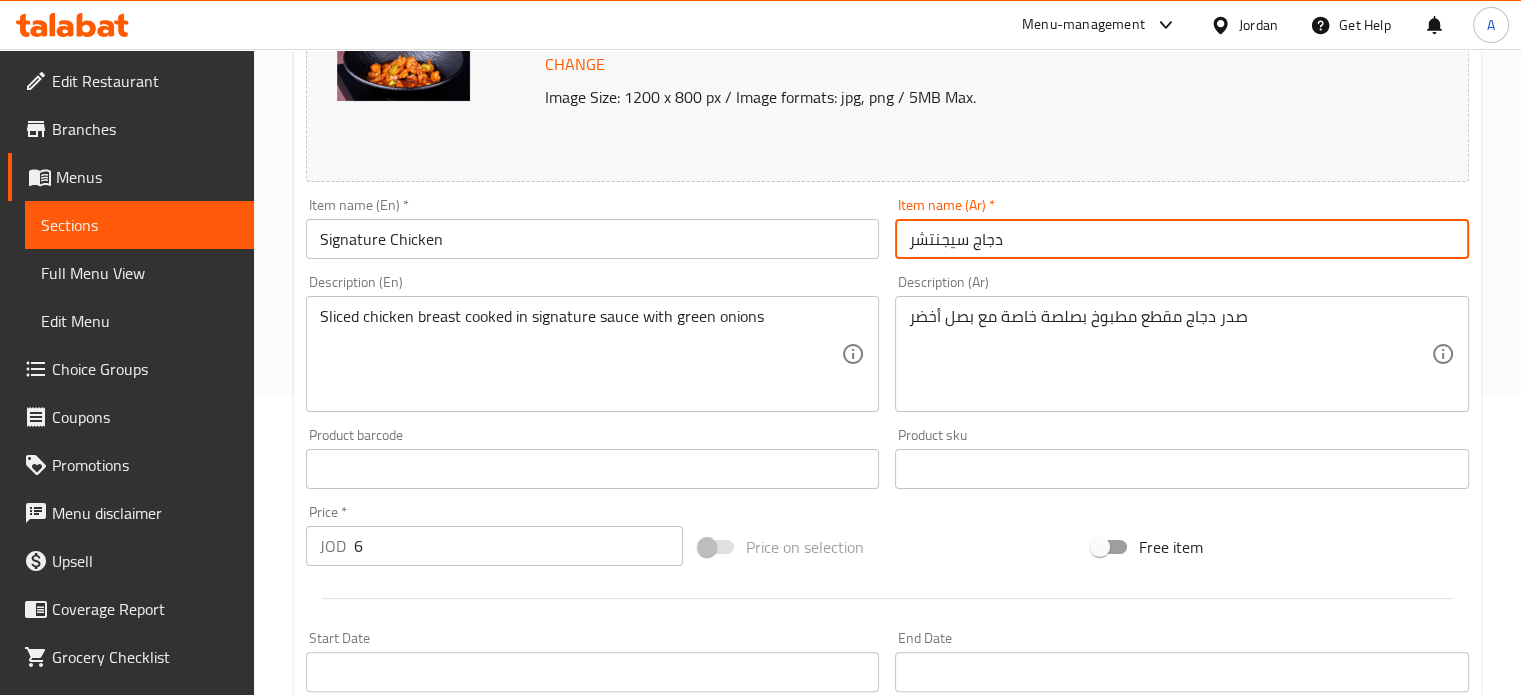 click on "دجاج سيجنتشر" at bounding box center (1182, 239) 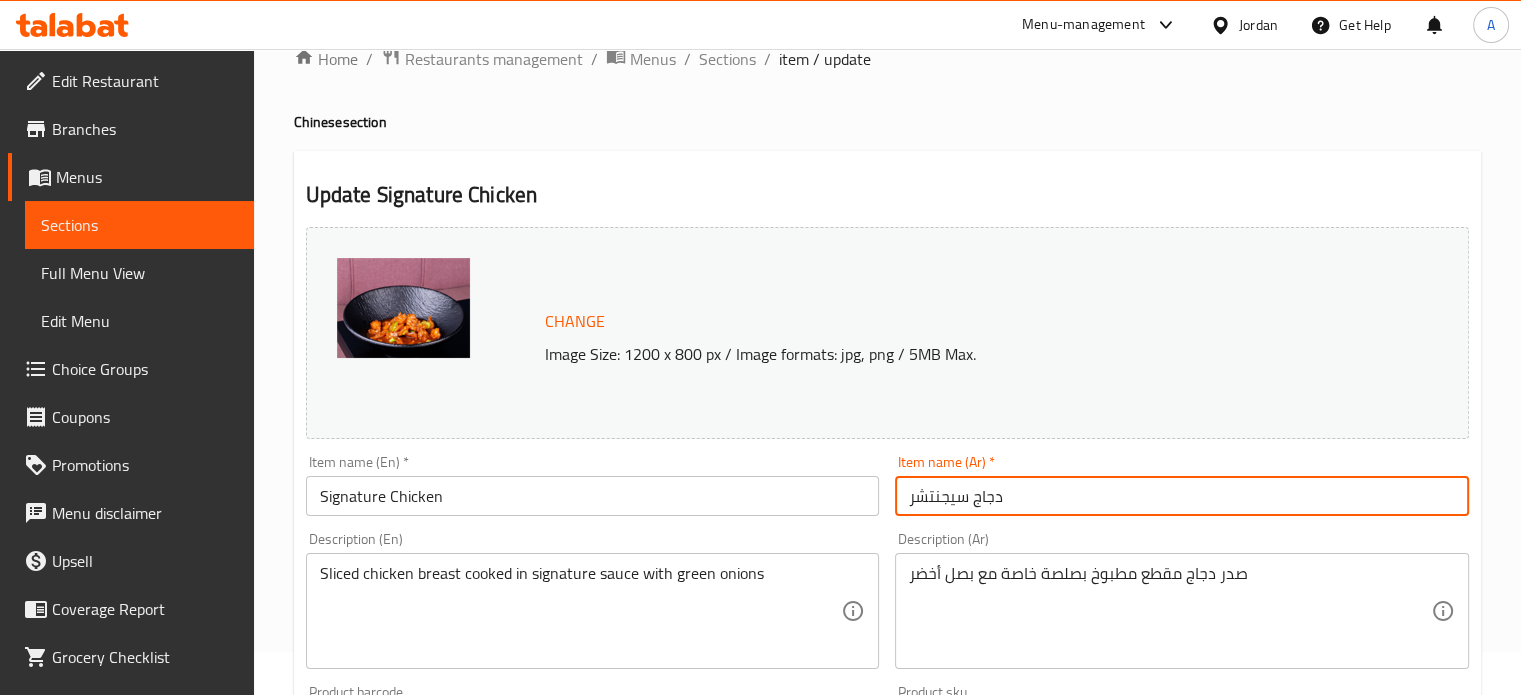 scroll, scrollTop: 0, scrollLeft: 0, axis: both 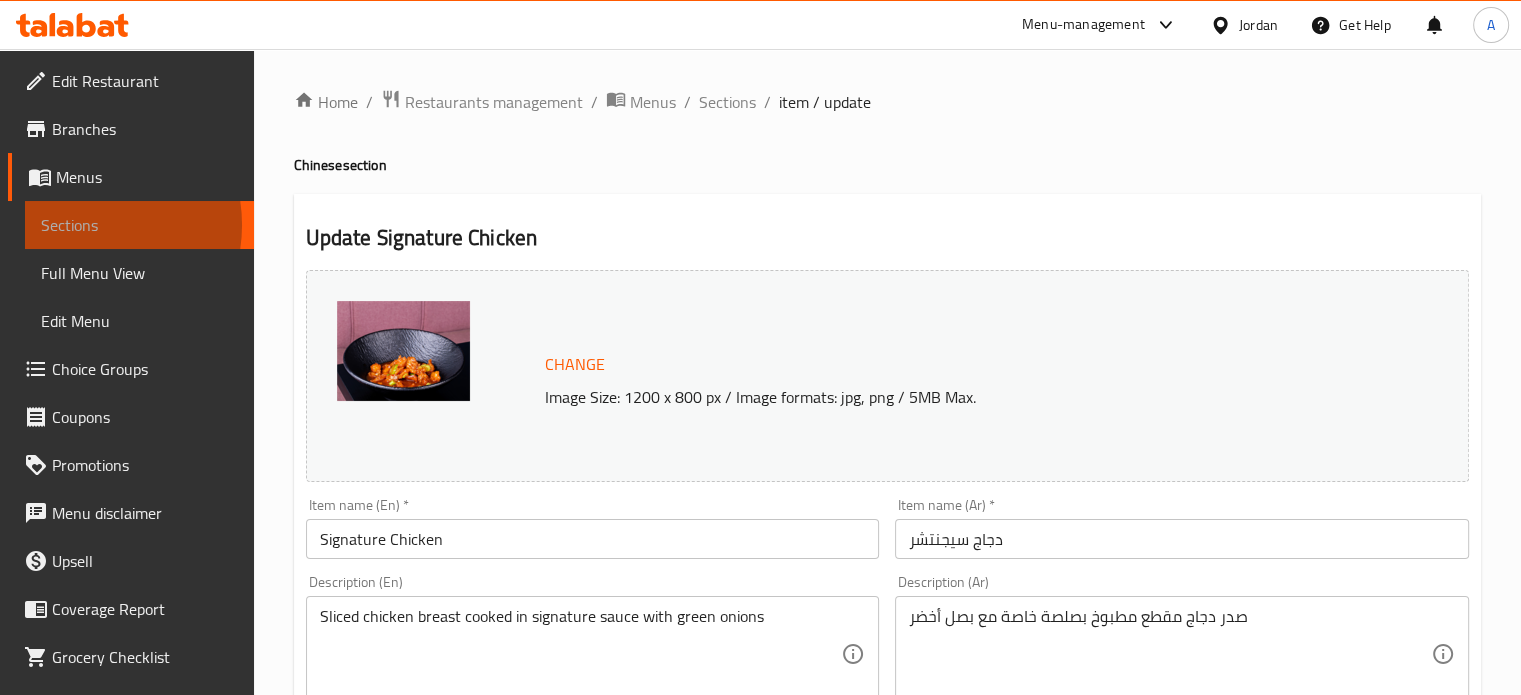 click on "Sections" at bounding box center (139, 225) 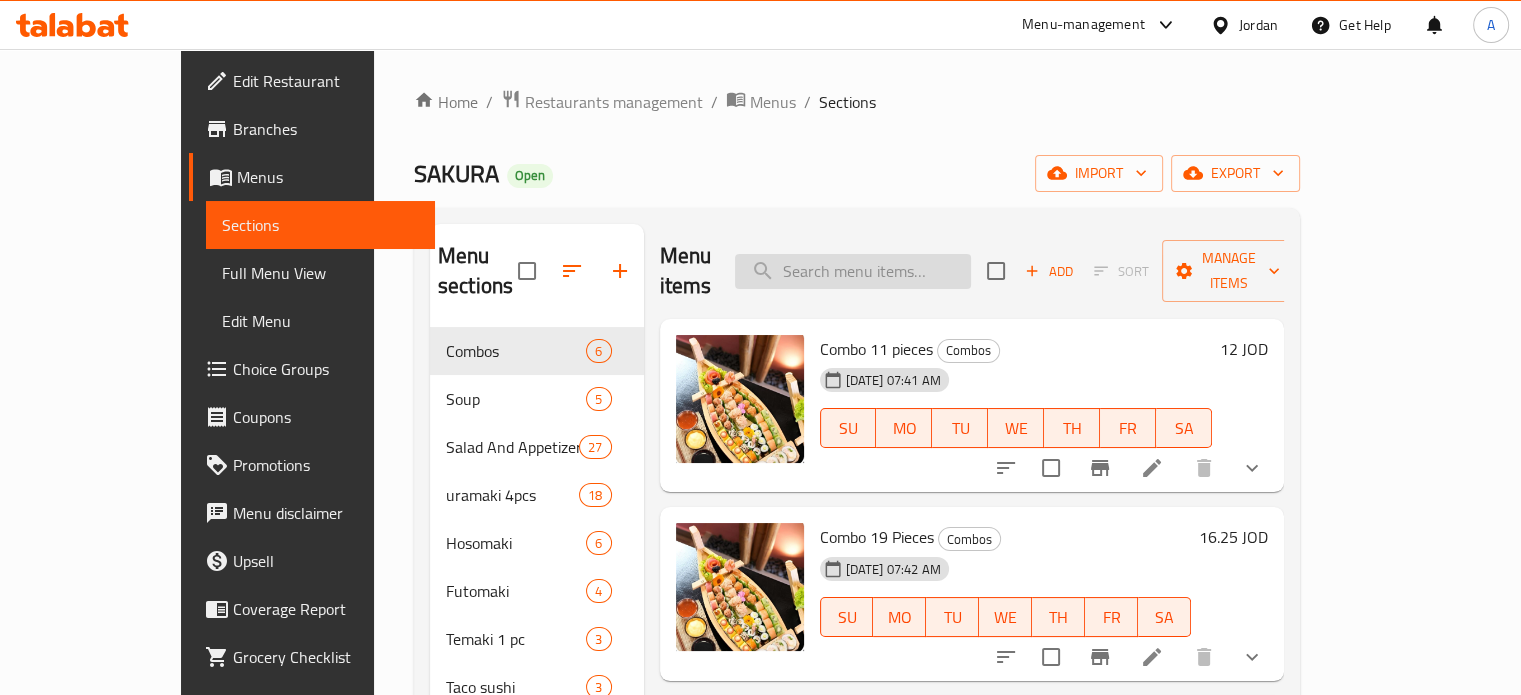 drag, startPoint x: 892, startPoint y: 291, endPoint x: 878, endPoint y: 271, distance: 24.41311 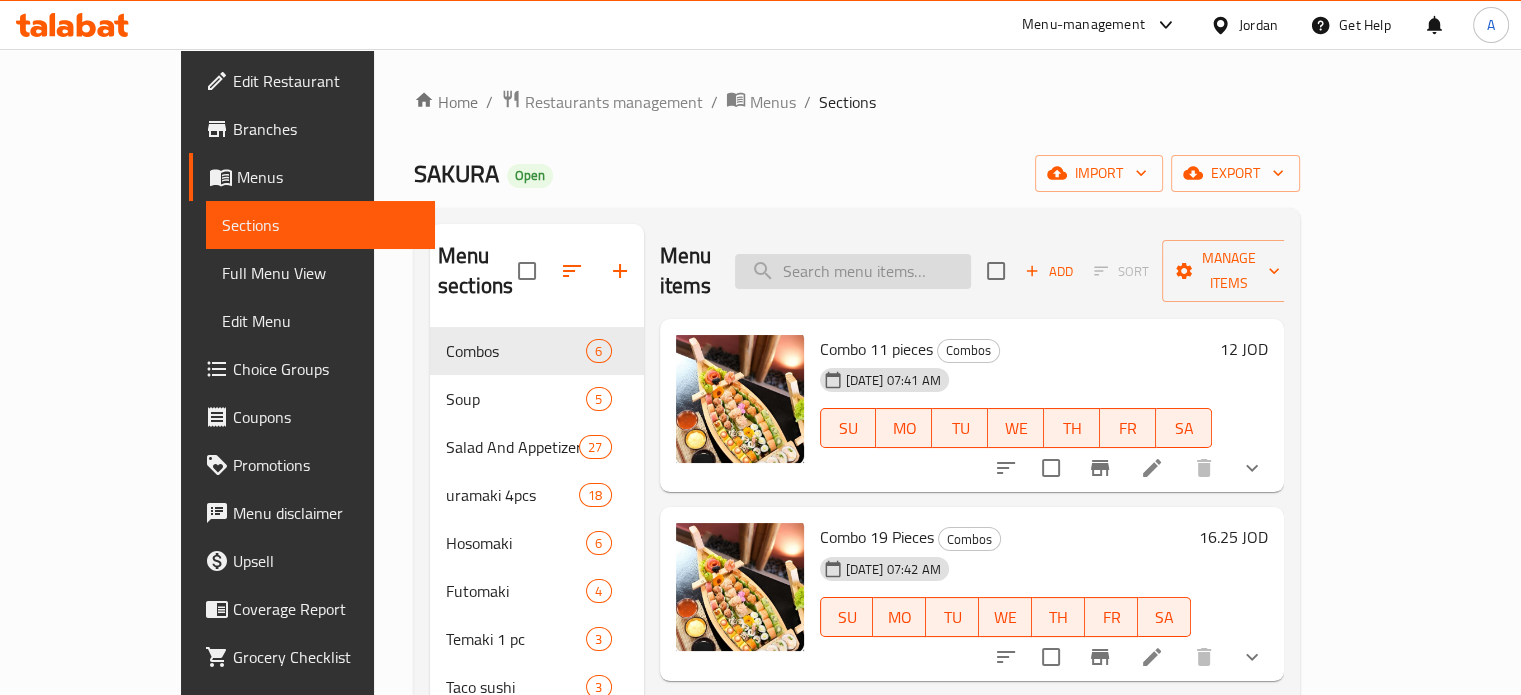 click on "Combo 11 pieces 		   Combos  25-06-2025 07:41 AM SU MO TU WE TH FR SA 12   JOD" at bounding box center (972, 406) 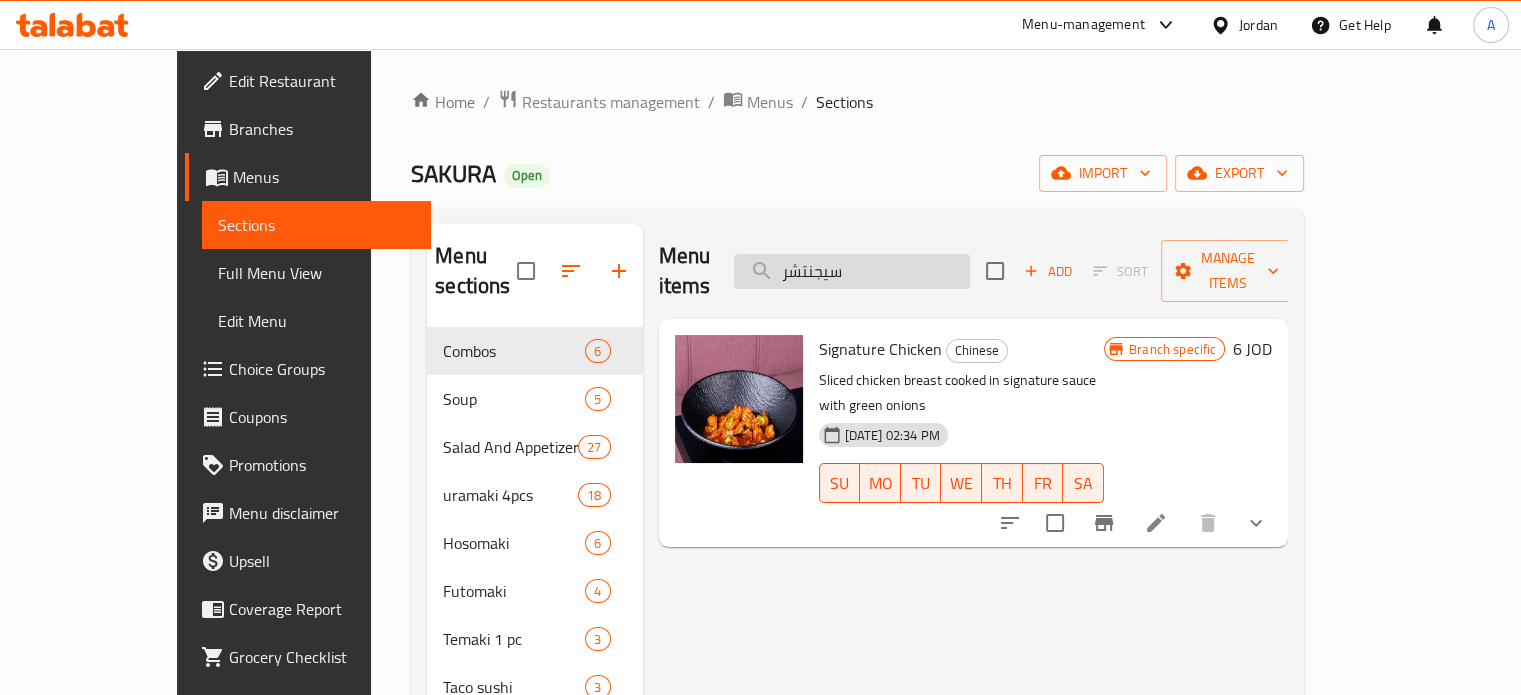 click on "سيجنتشر" at bounding box center [852, 271] 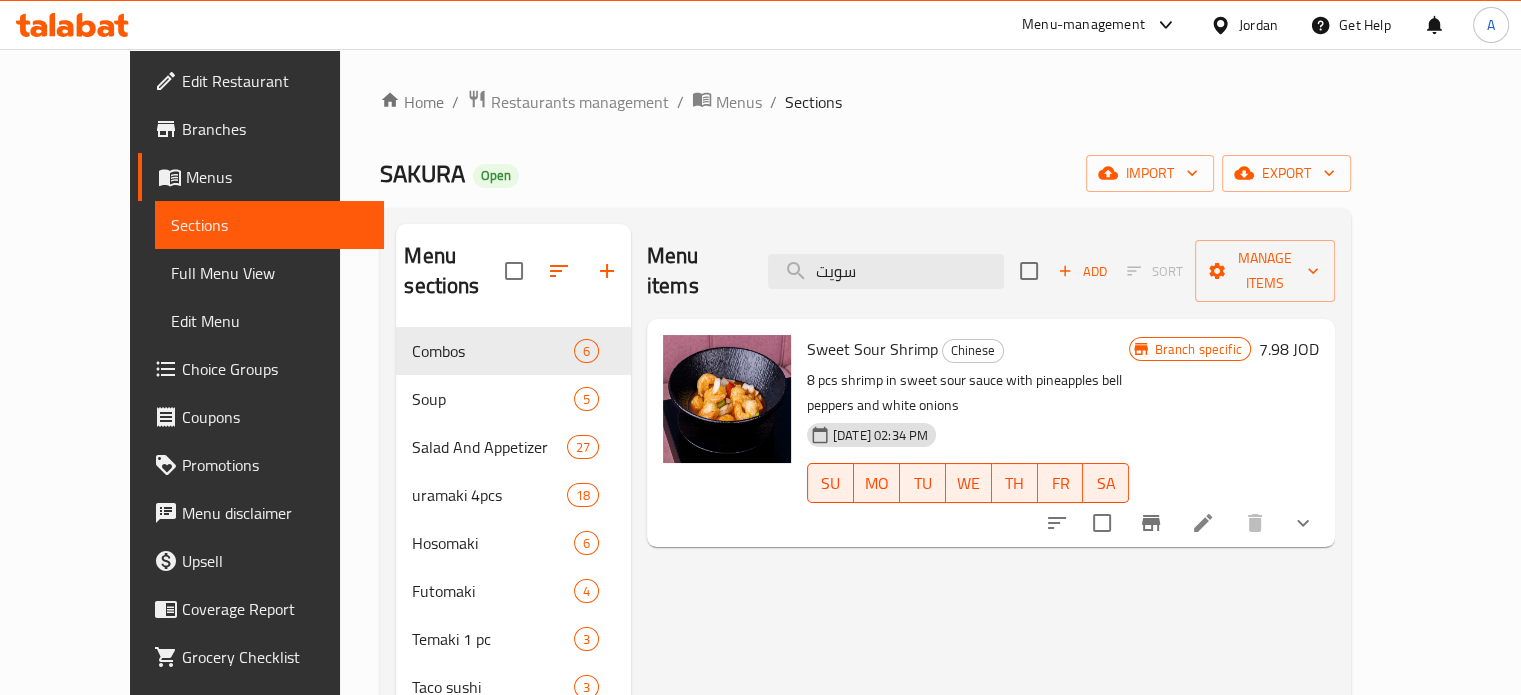 click on "Sweet Sour Shrimp" at bounding box center (872, 349) 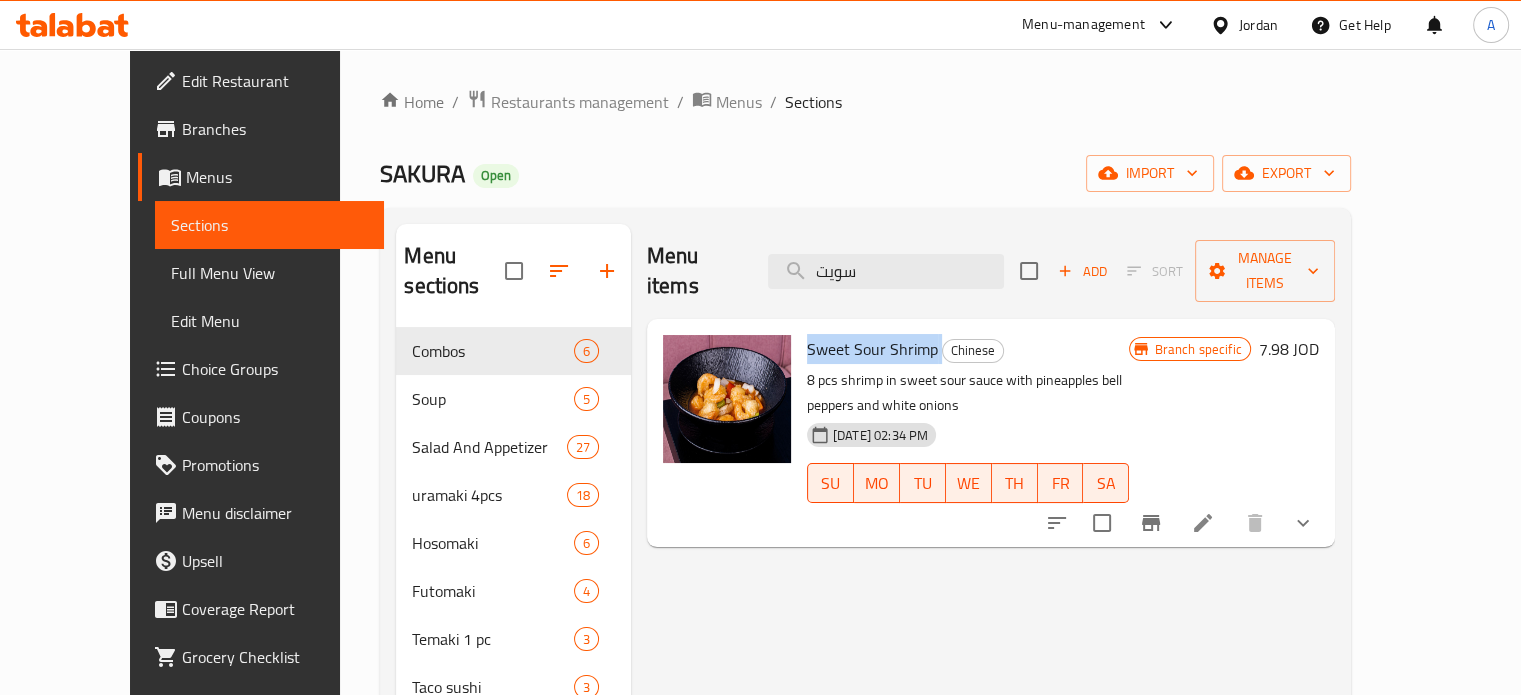 click on "Sweet Sour Shrimp" at bounding box center (872, 349) 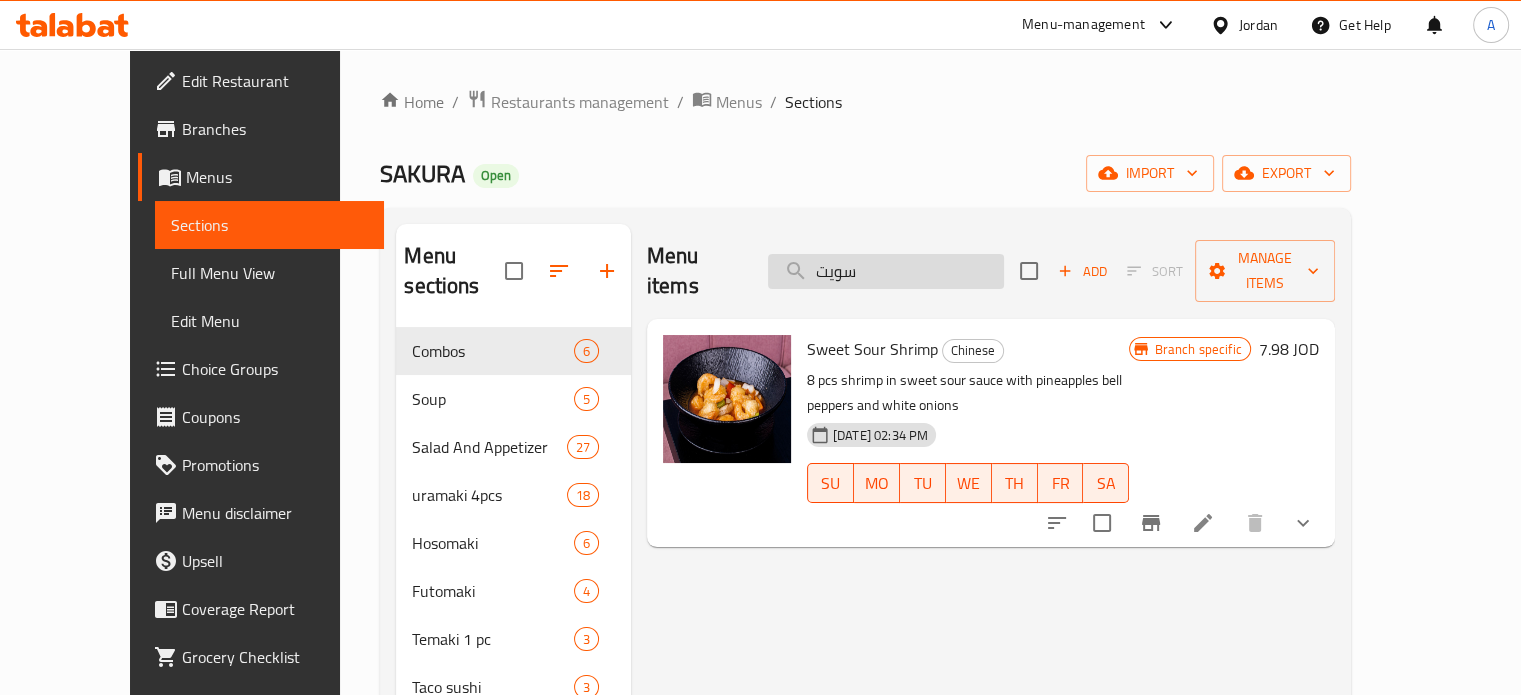 click on "سويت" at bounding box center (886, 271) 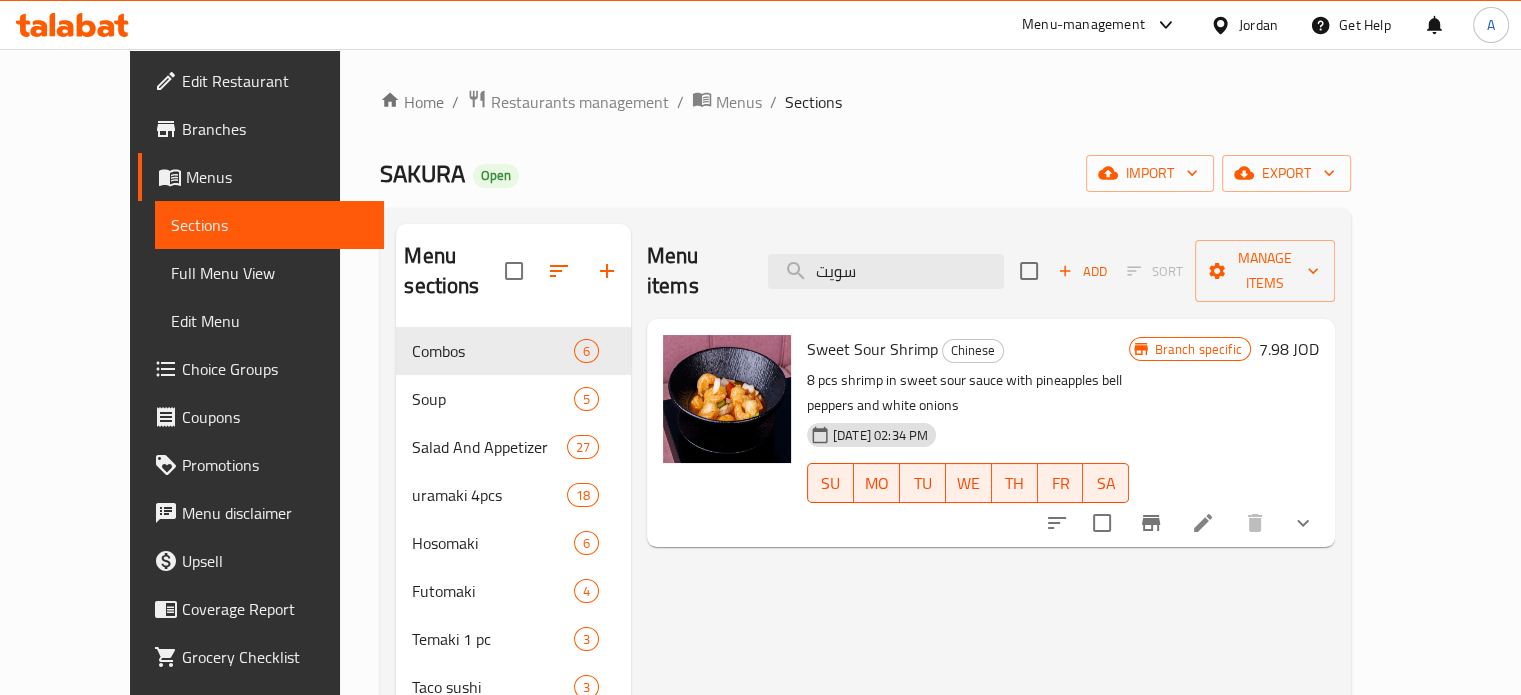 type on "سويت" 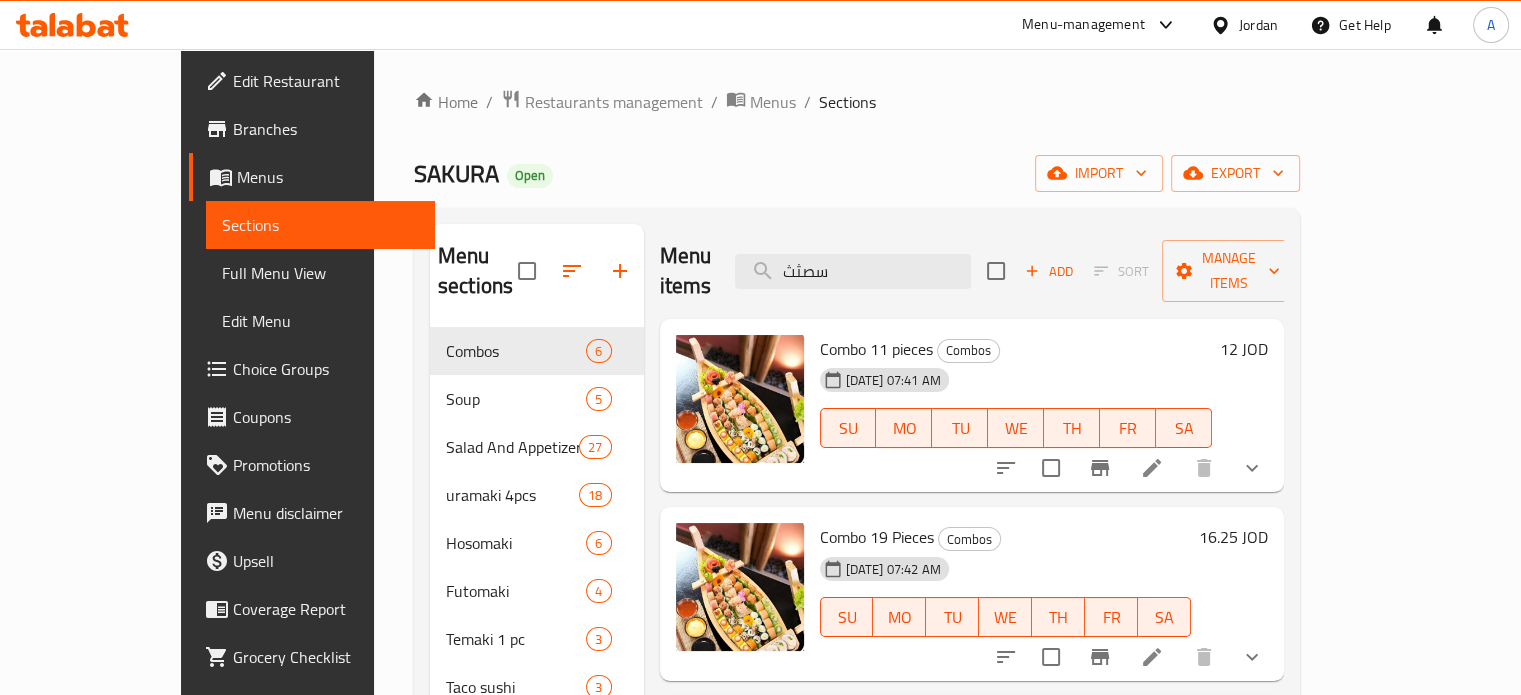 type on "سصثثف" 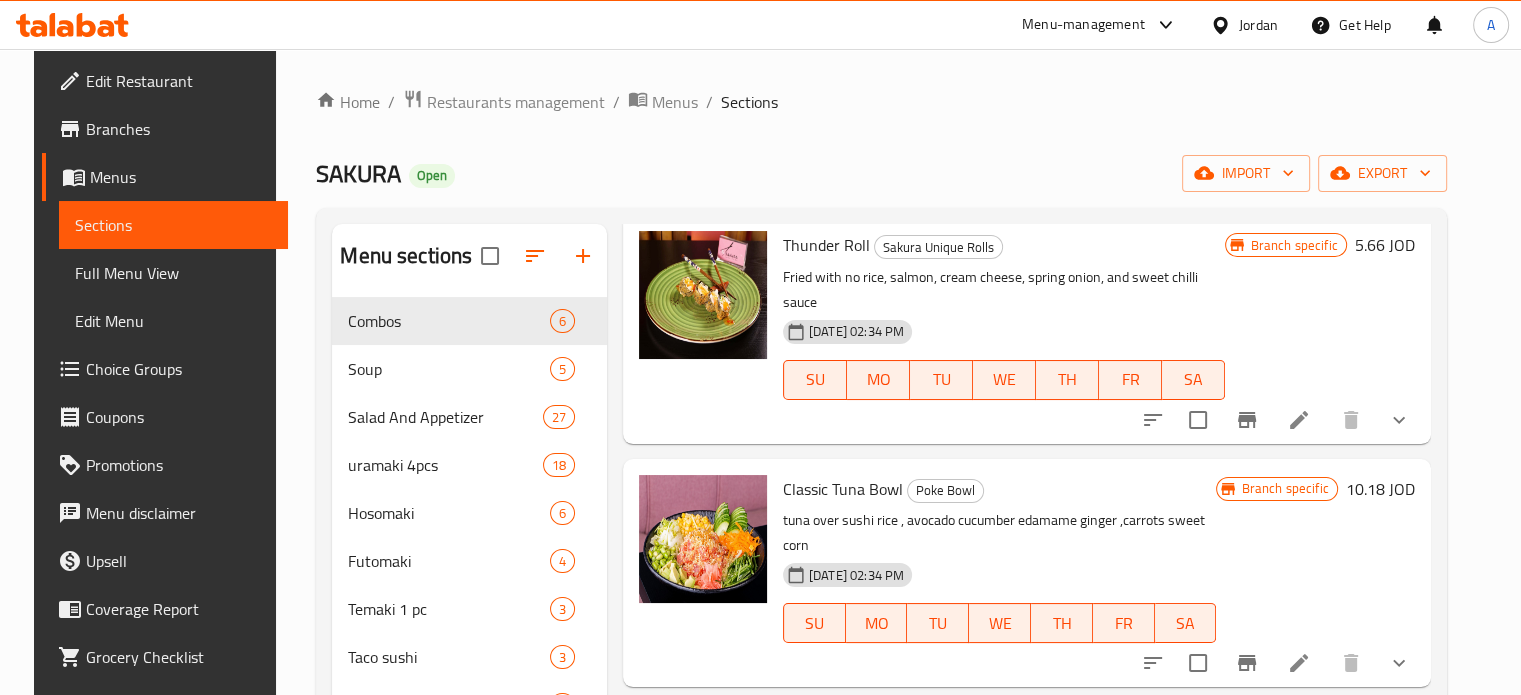 scroll, scrollTop: 1220, scrollLeft: 0, axis: vertical 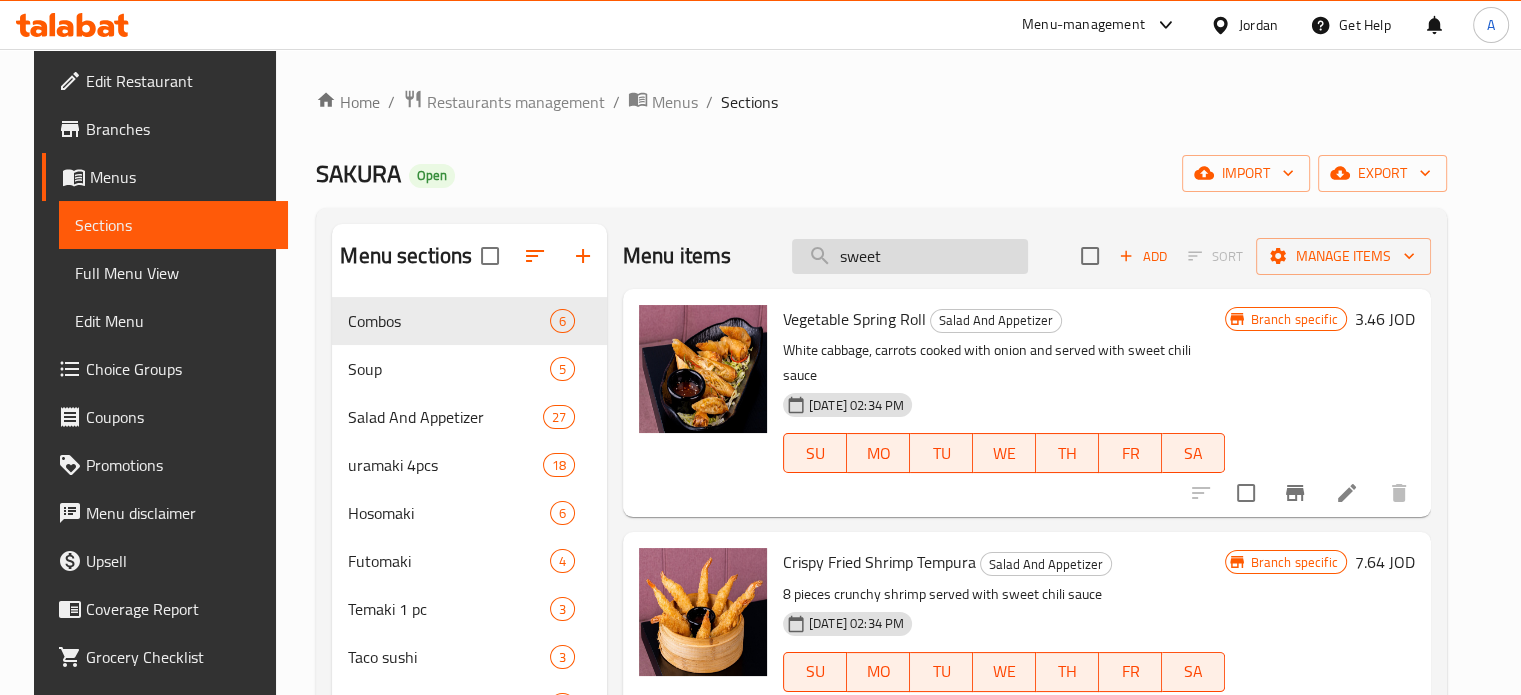 click on "sweet" at bounding box center (910, 256) 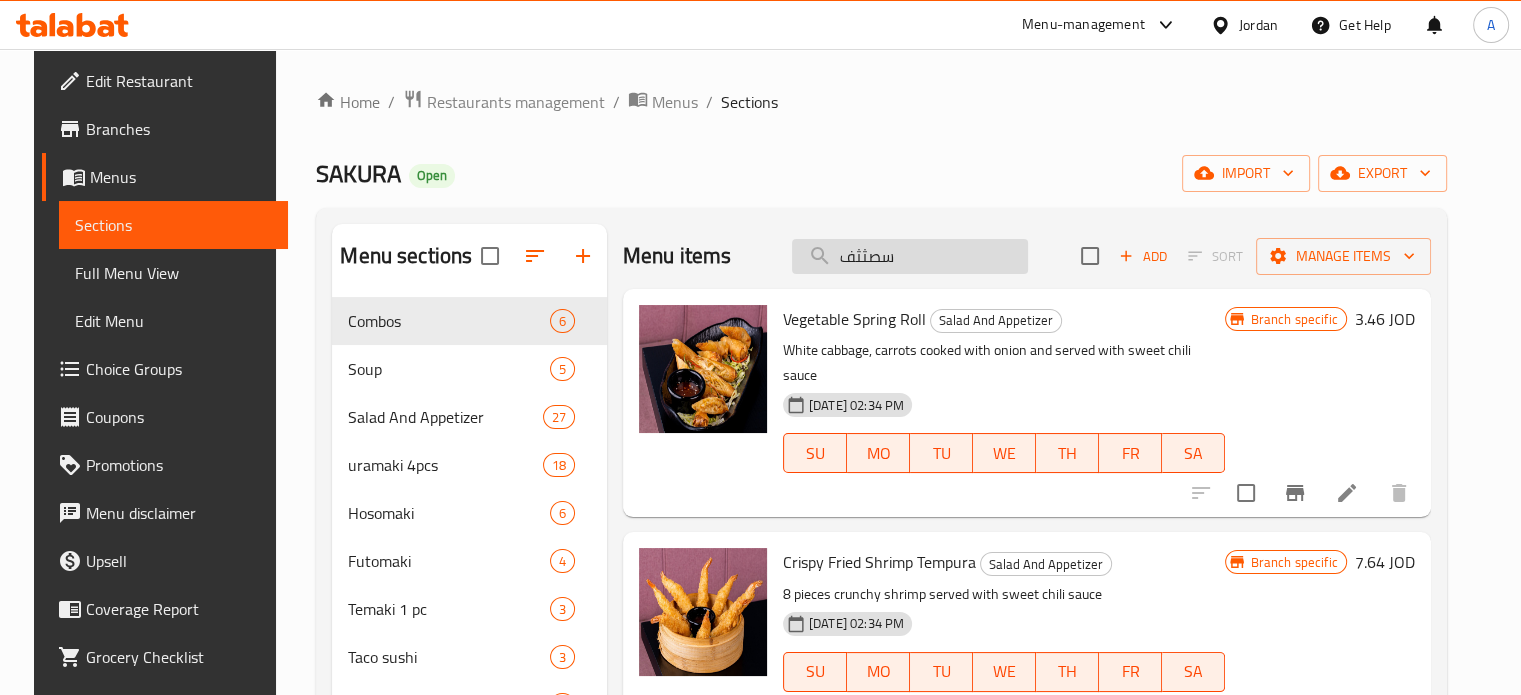 type on "سصثثف" 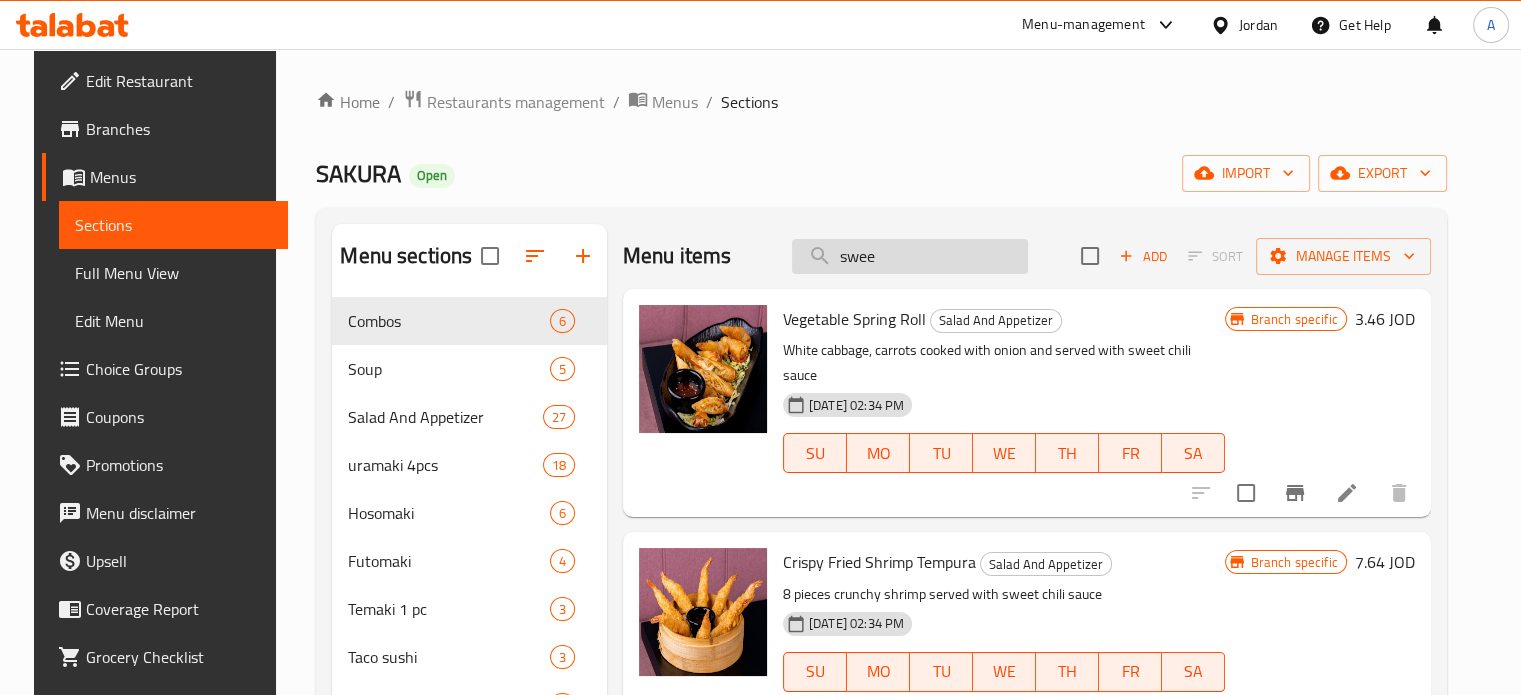 type on "sweet" 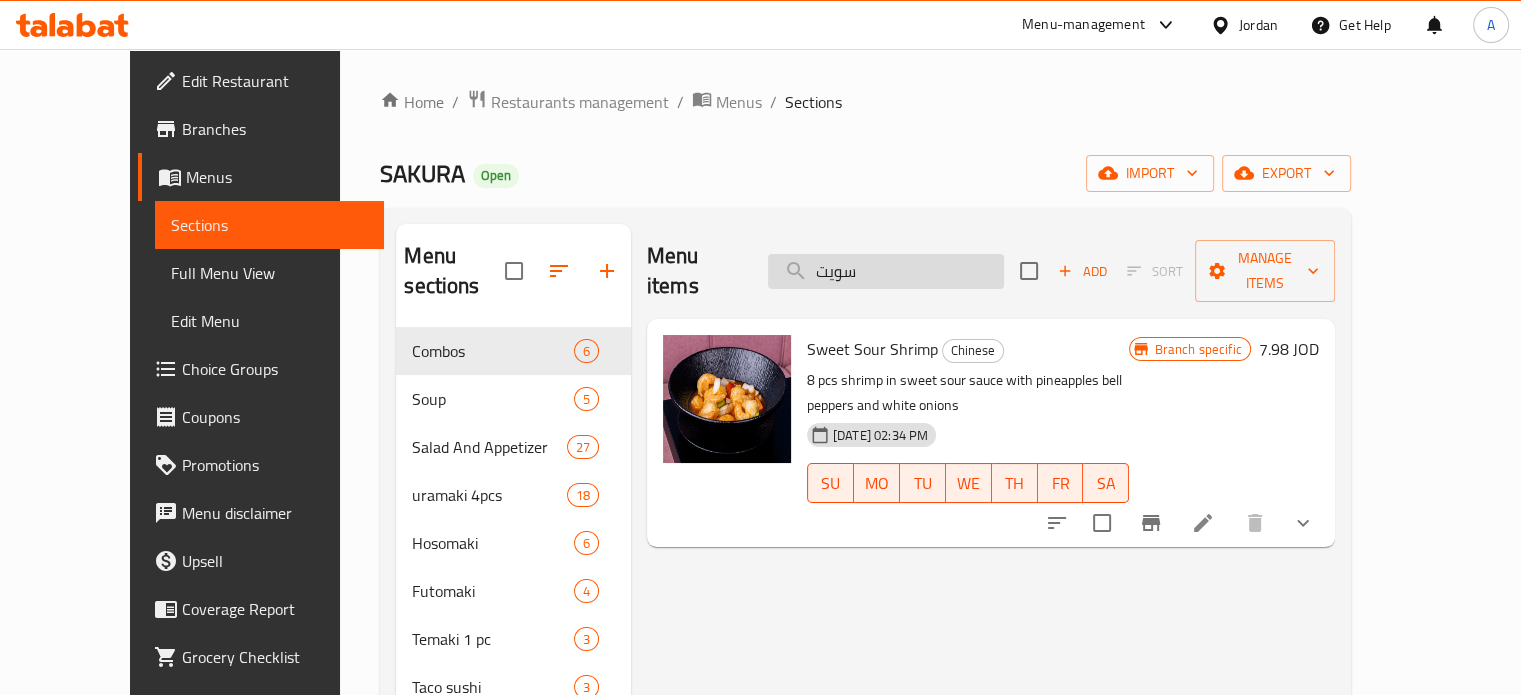 click on "سويت" at bounding box center [886, 271] 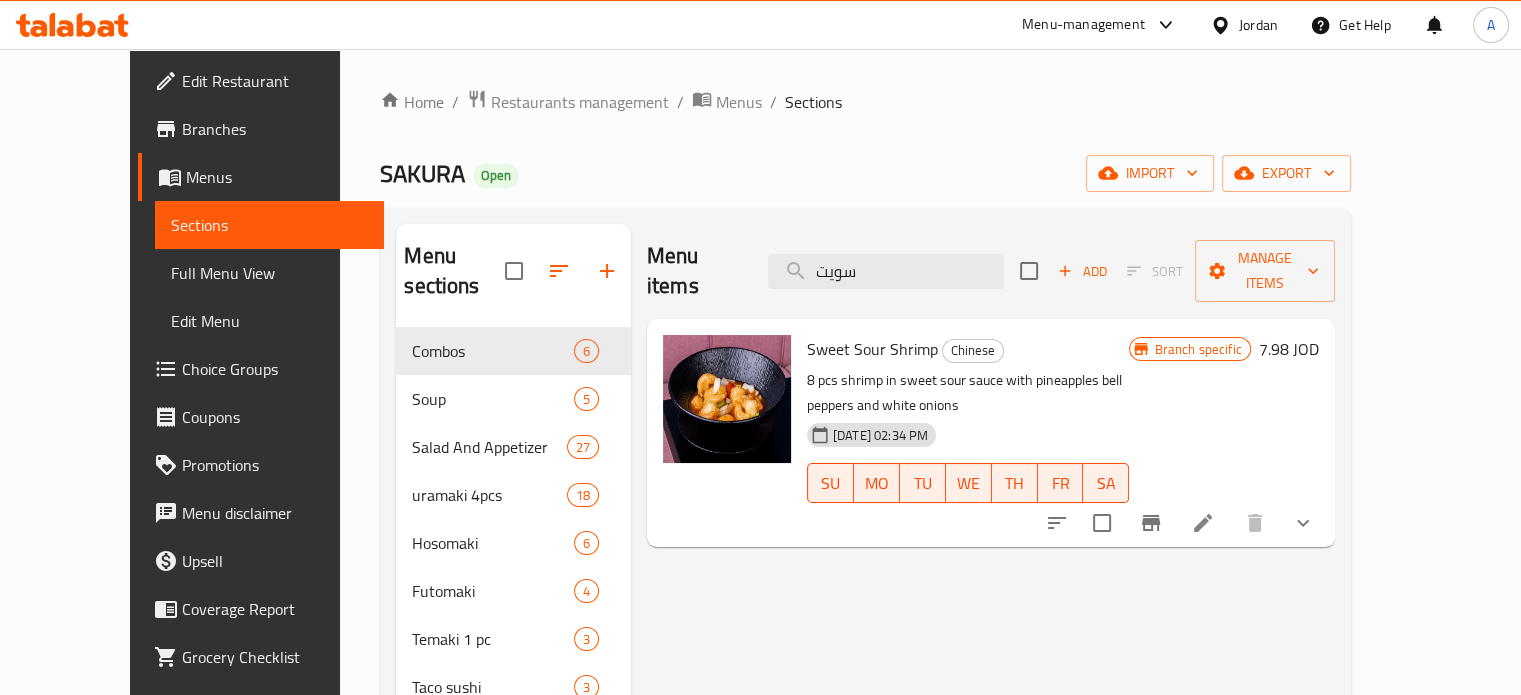 click on "7.98   JOD" at bounding box center [1289, 349] 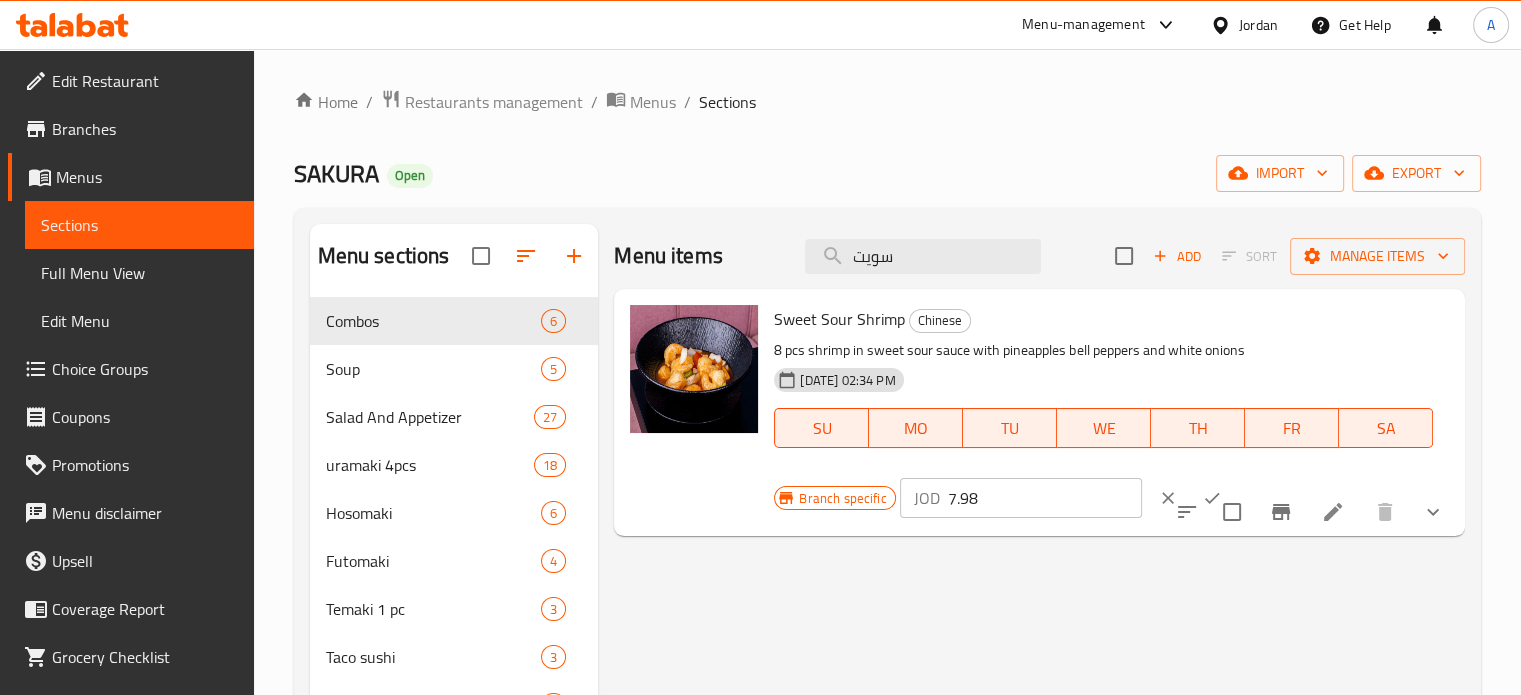 click on "Sweet Sour Shrimp    Chinese" at bounding box center [1103, 319] 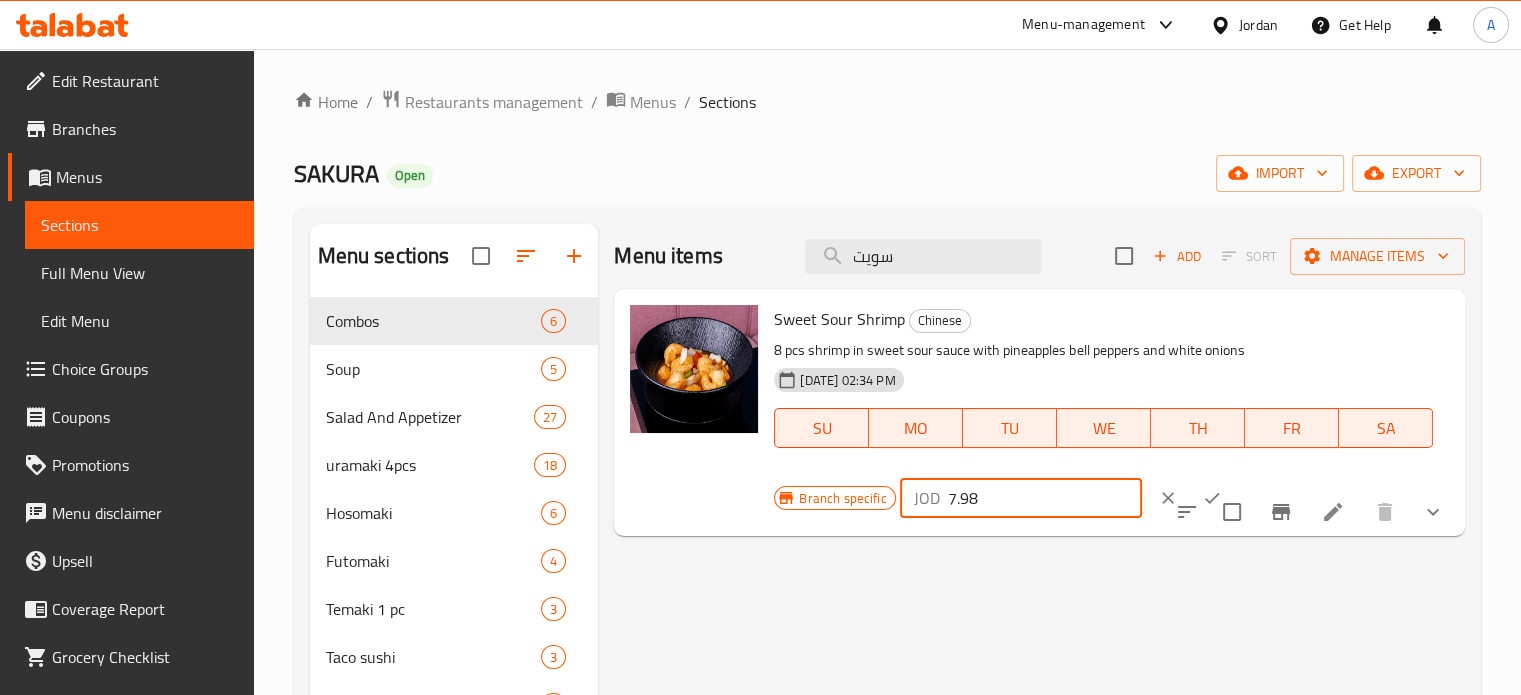 click on "7.98" at bounding box center (1045, 498) 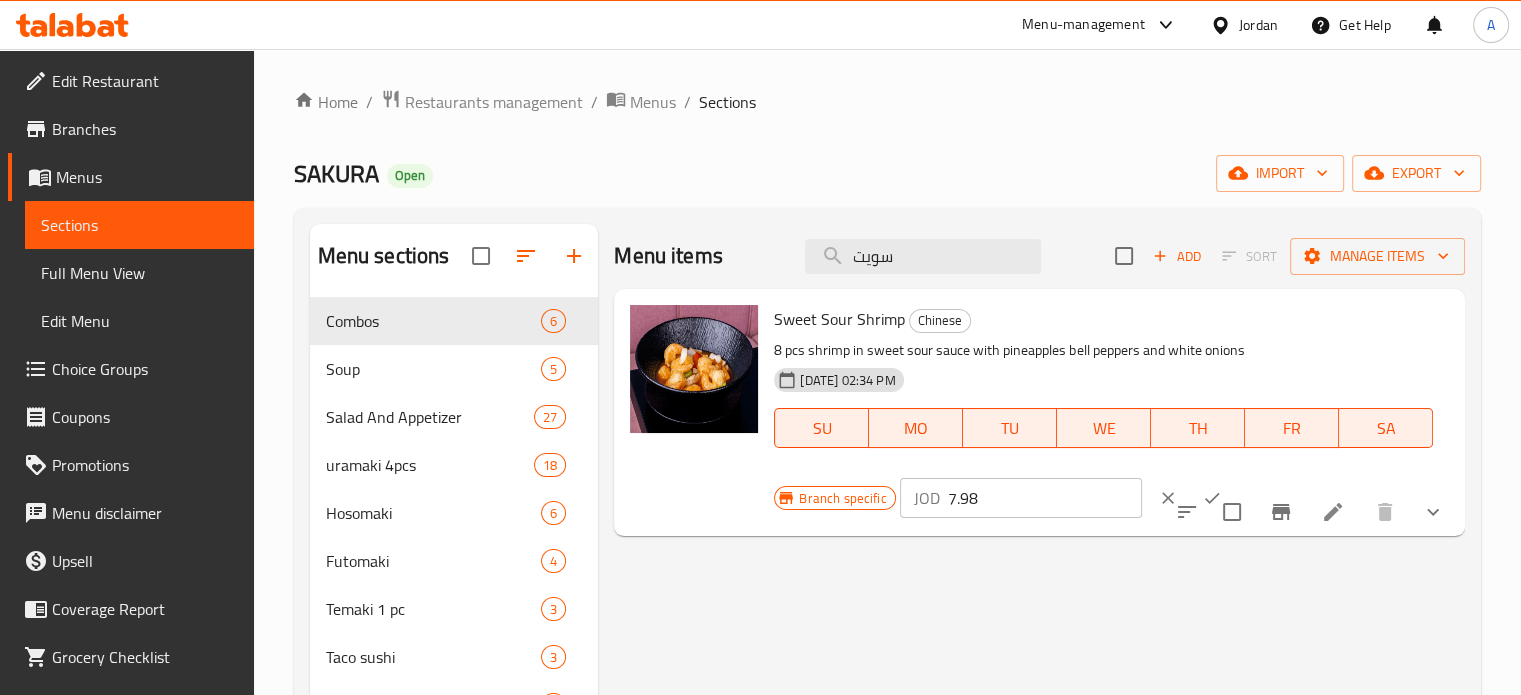 drag, startPoint x: 994, startPoint y: 644, endPoint x: 980, endPoint y: 567, distance: 78.26238 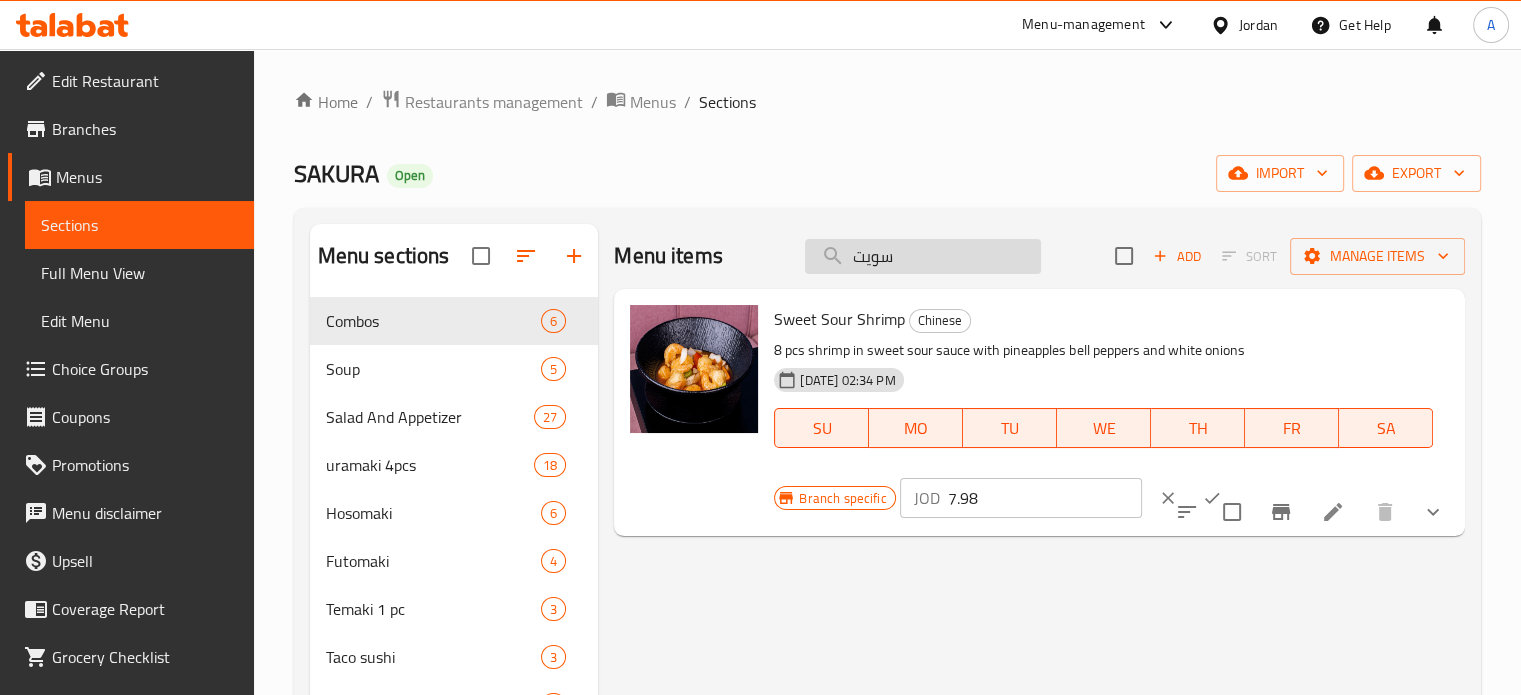 click on "سويت" at bounding box center (923, 256) 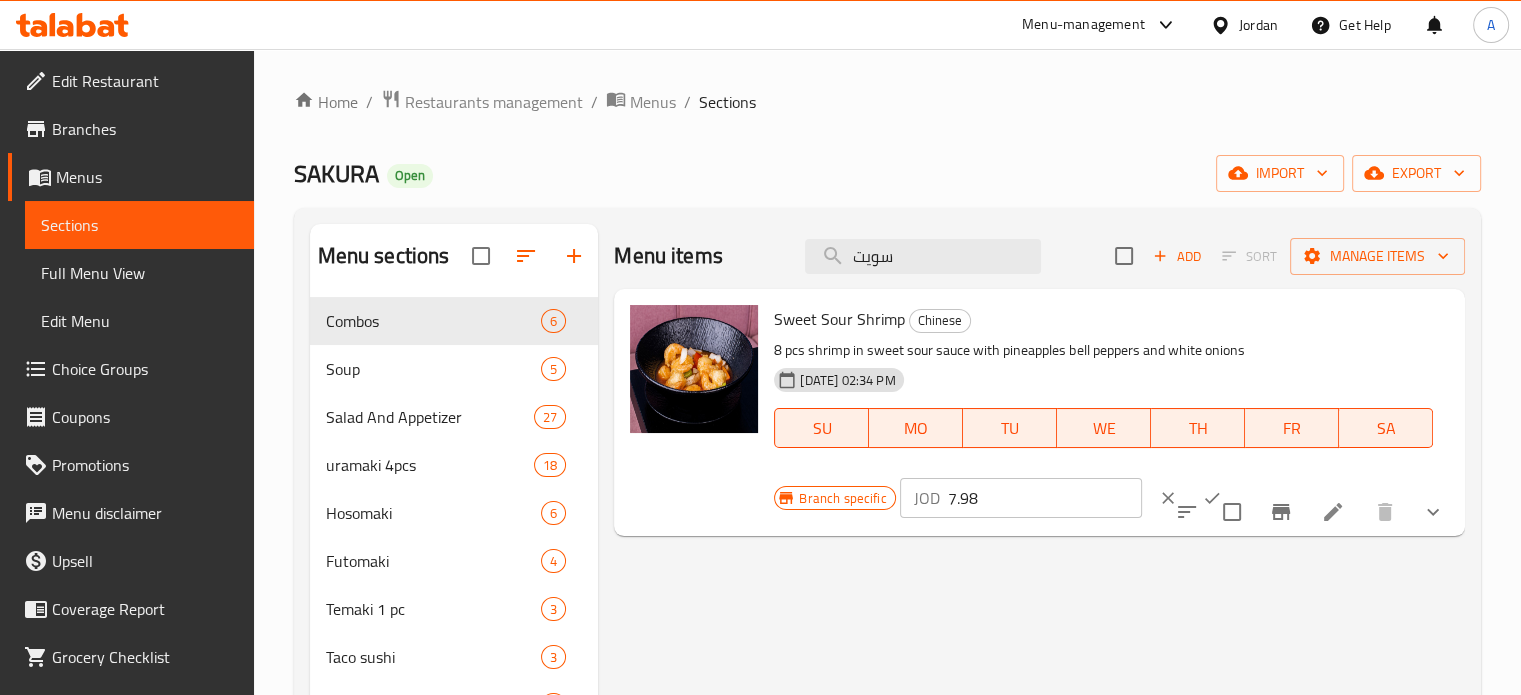 drag, startPoint x: 920, startPoint y: 263, endPoint x: 790, endPoint y: 267, distance: 130.06152 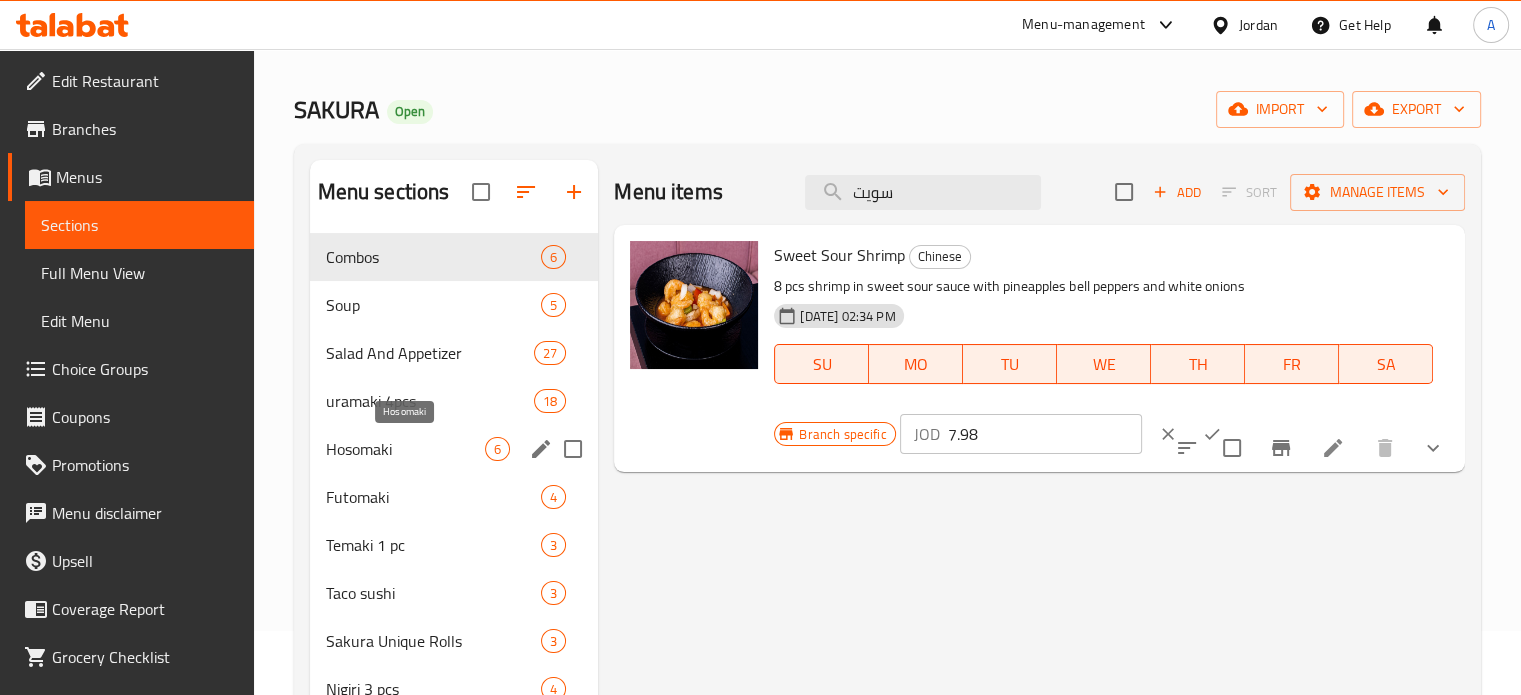 scroll, scrollTop: 100, scrollLeft: 0, axis: vertical 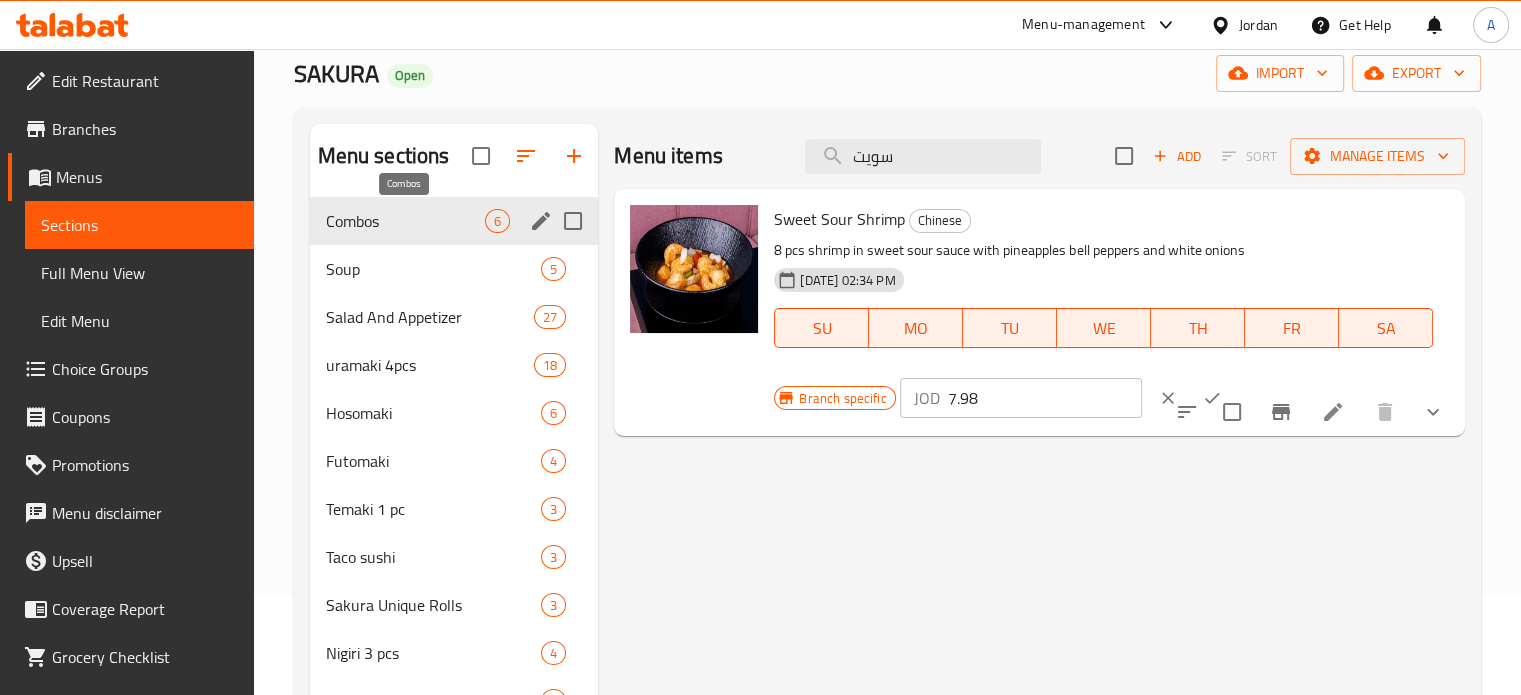 click on "Combos" at bounding box center [406, 221] 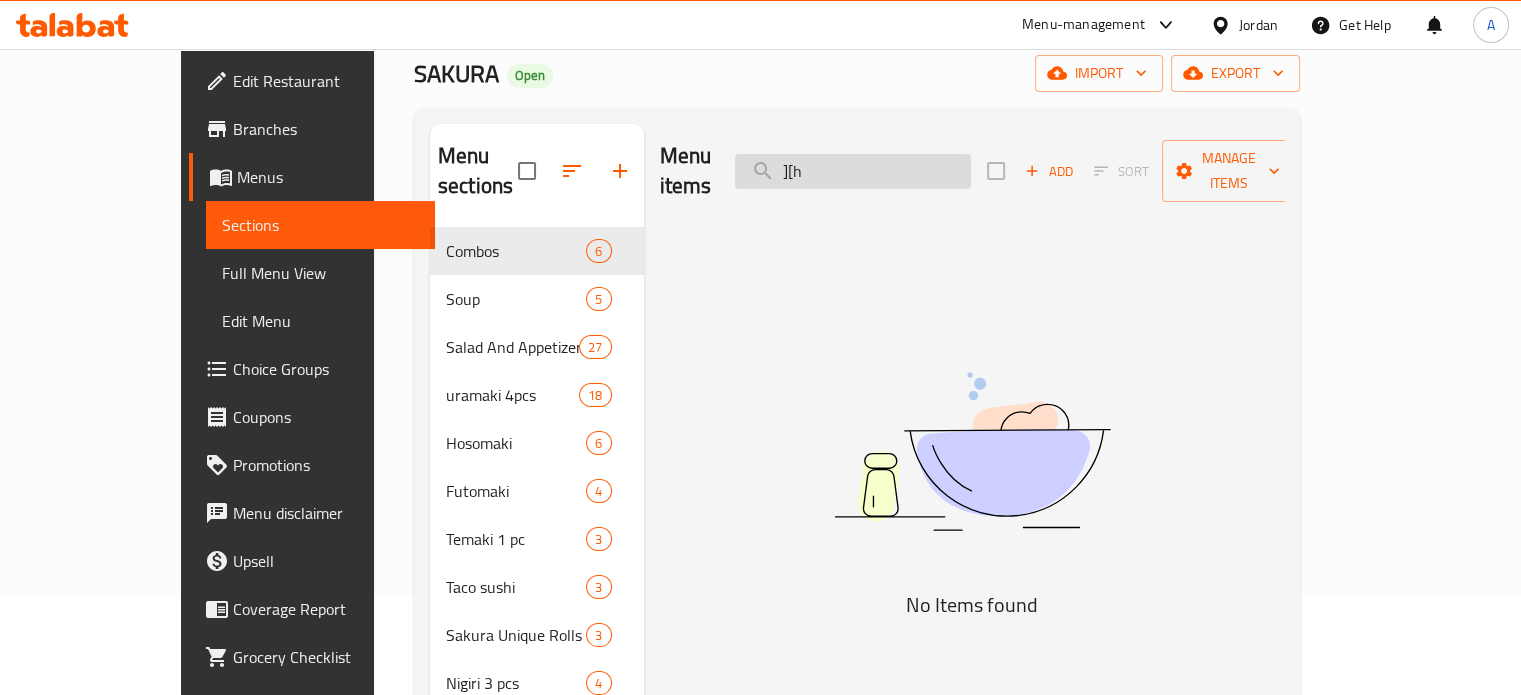 type on "][h[" 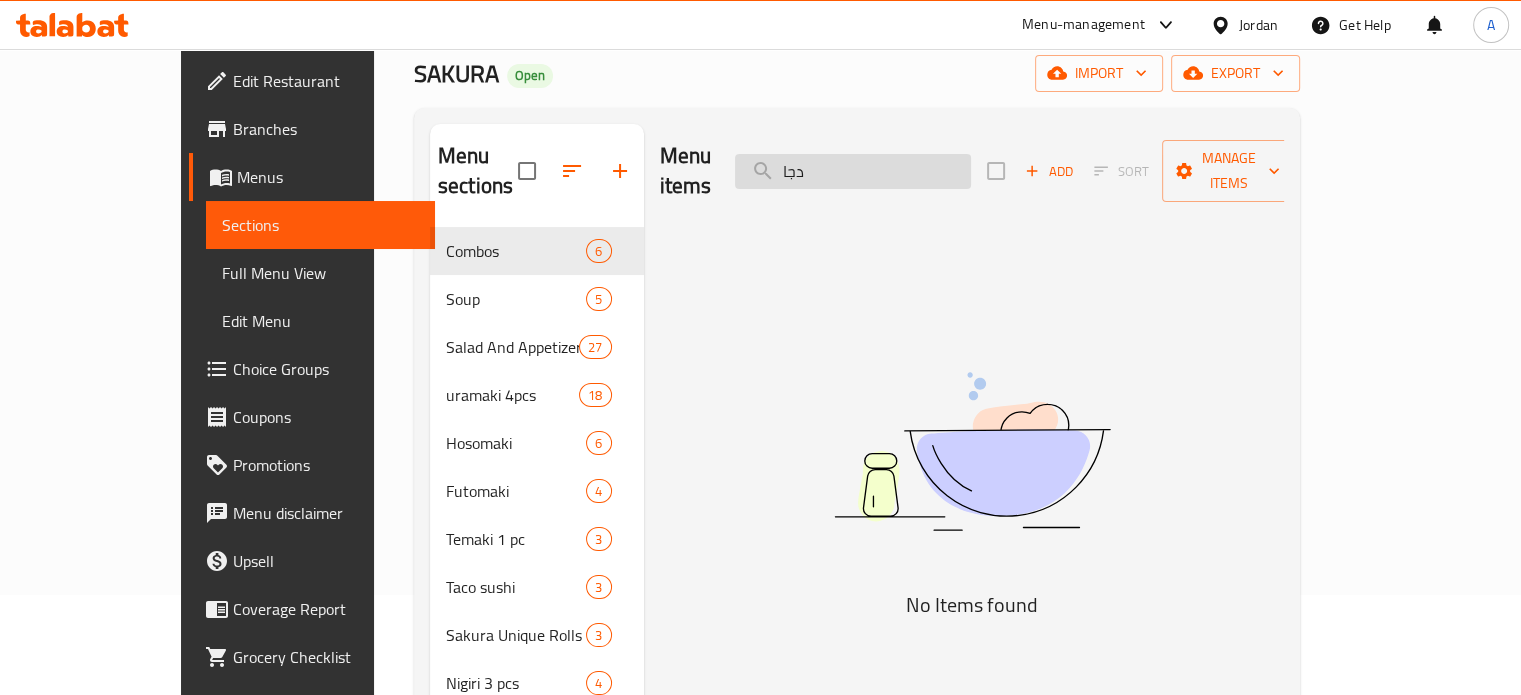 type on "دجاج" 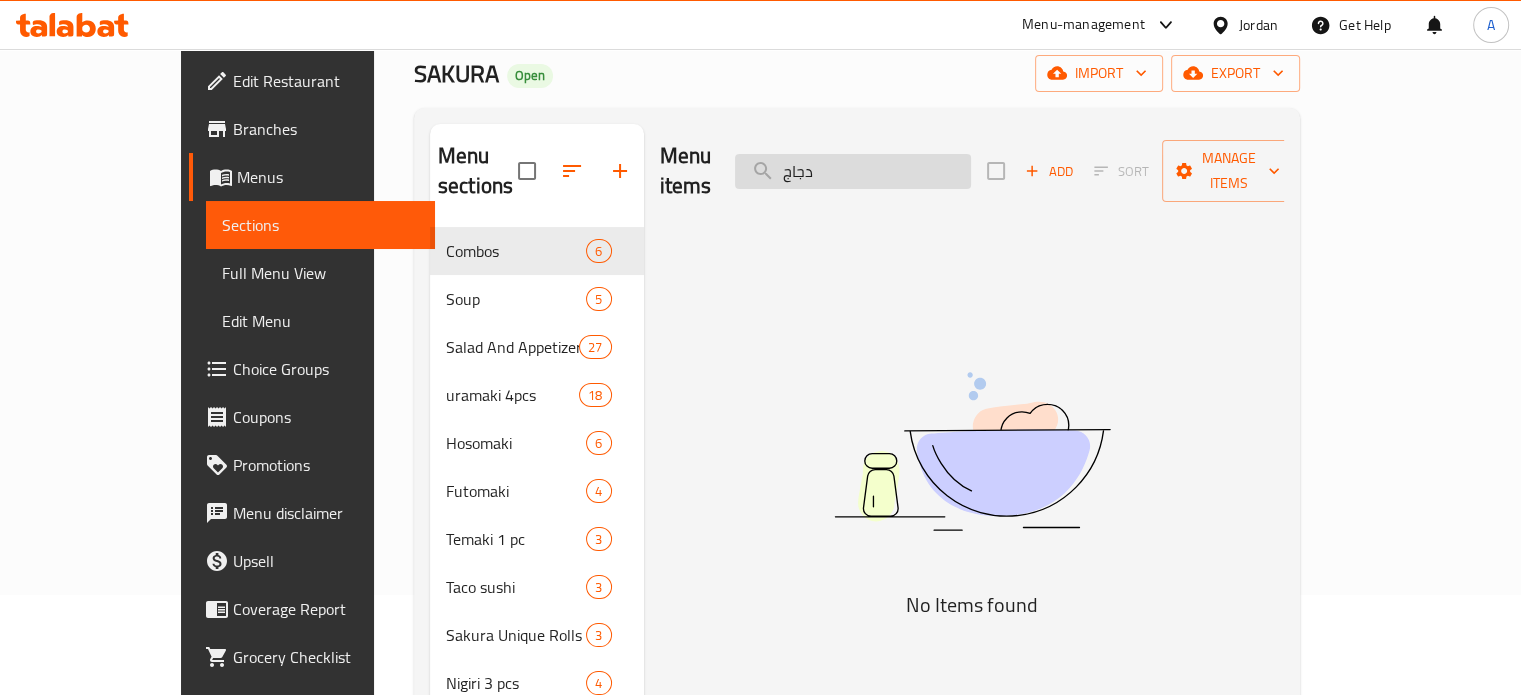 click on "دجاج" at bounding box center [853, 171] 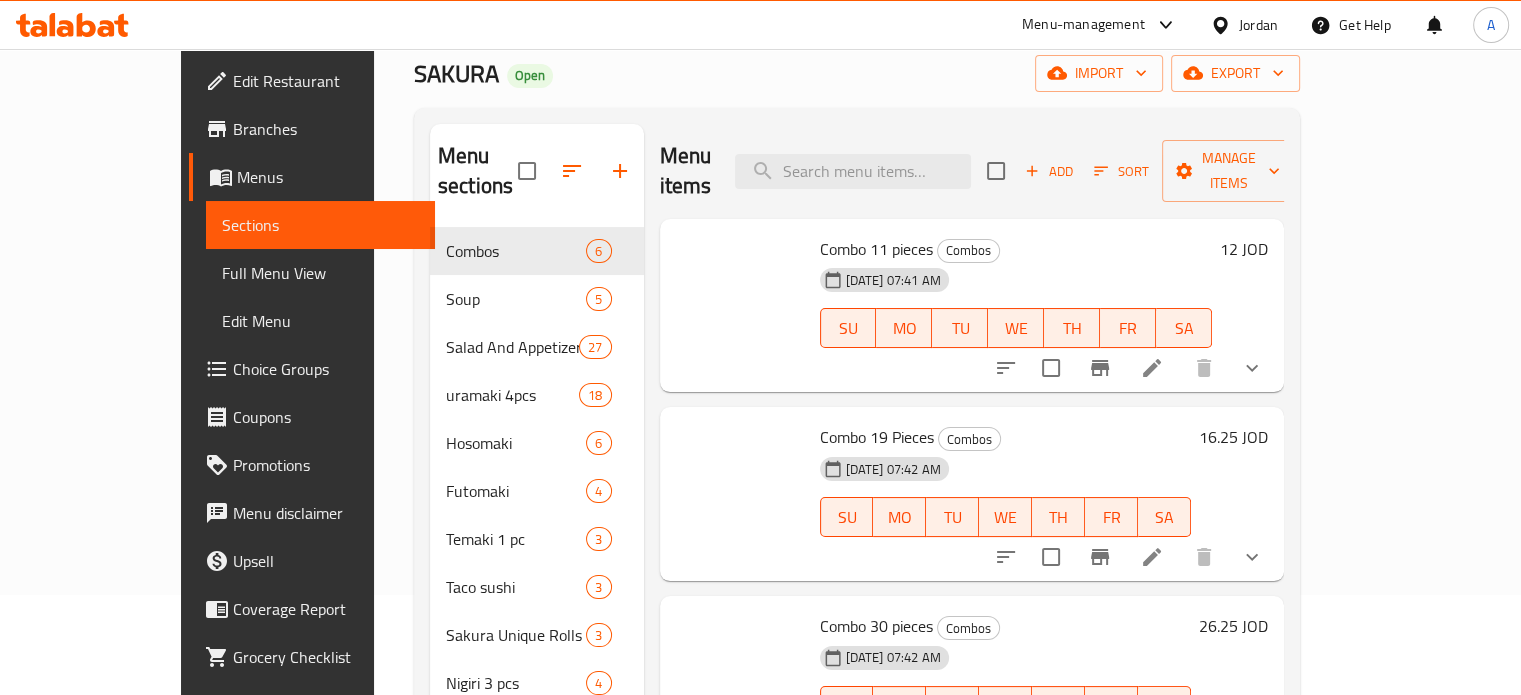 type 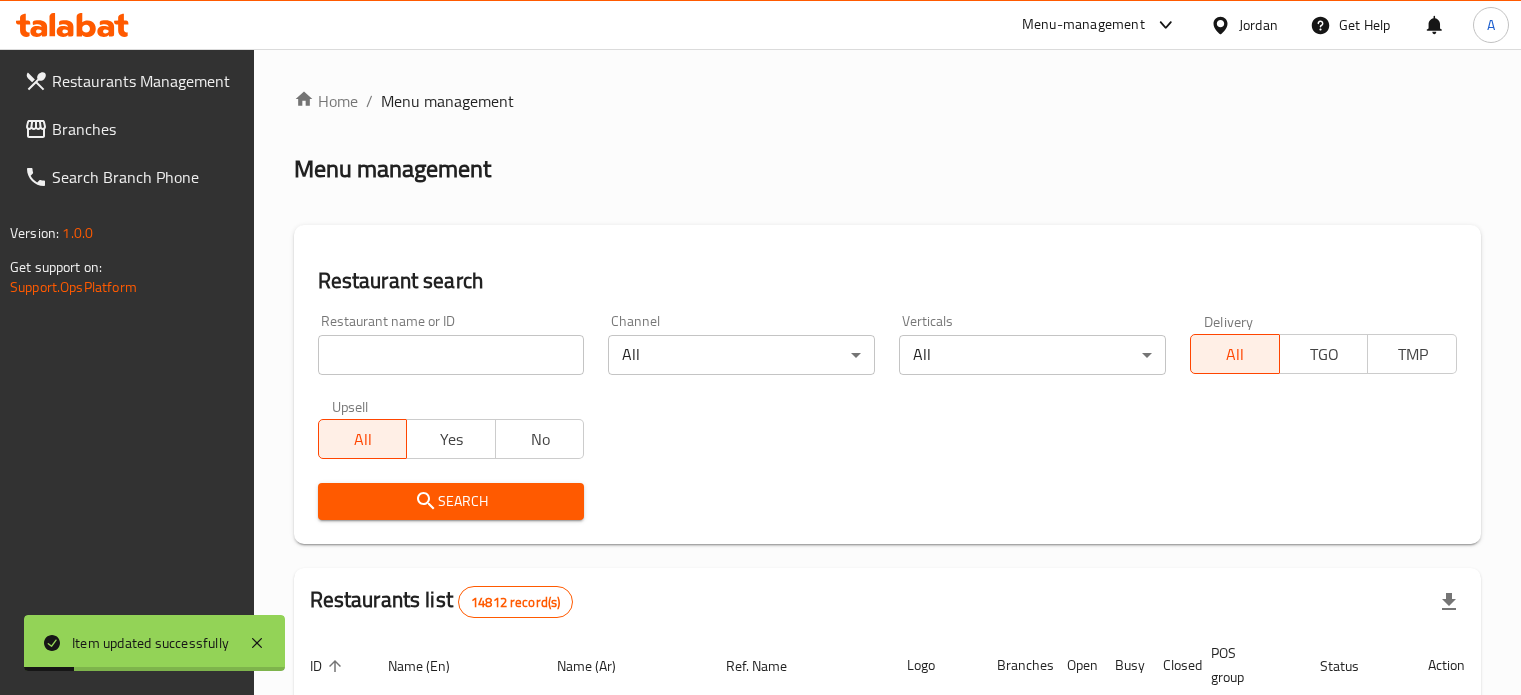 scroll, scrollTop: 100, scrollLeft: 0, axis: vertical 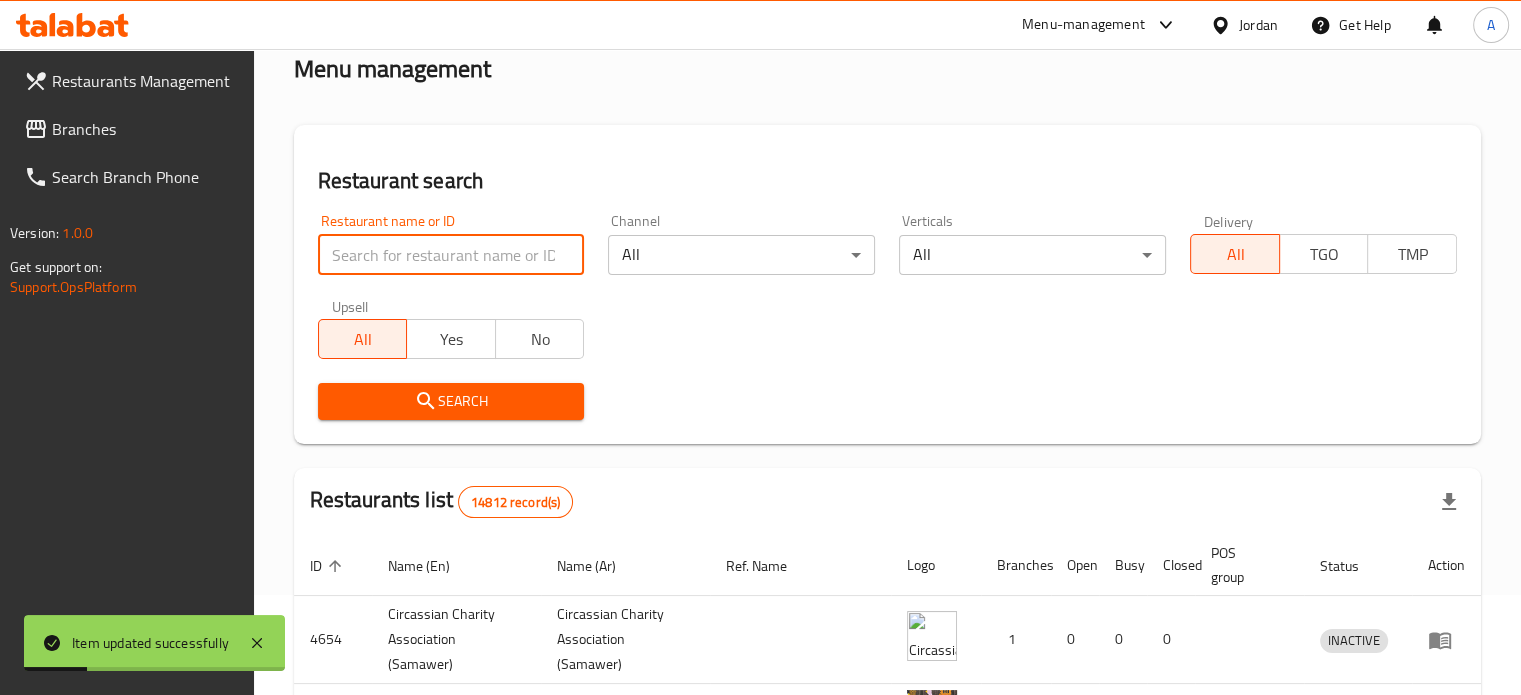 click at bounding box center (451, 255) 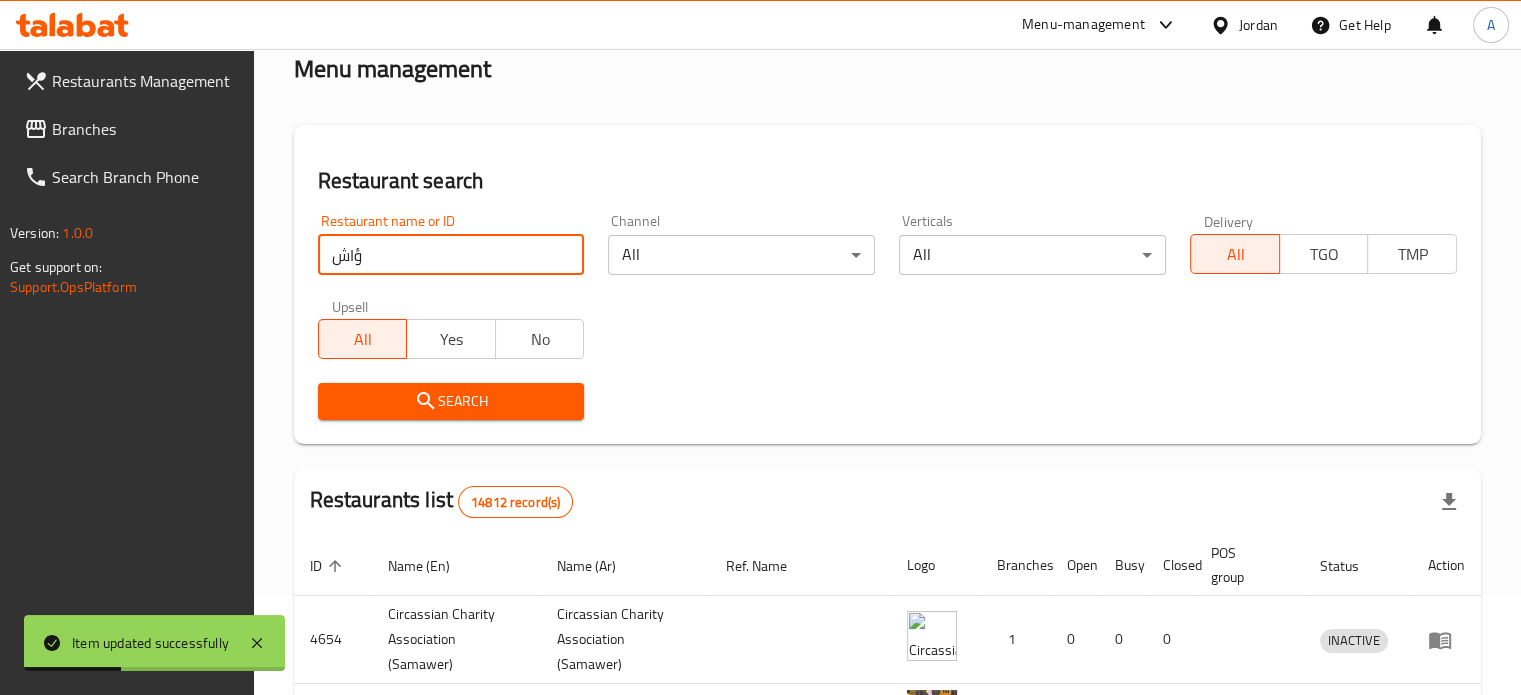 type on "ؤاشى" 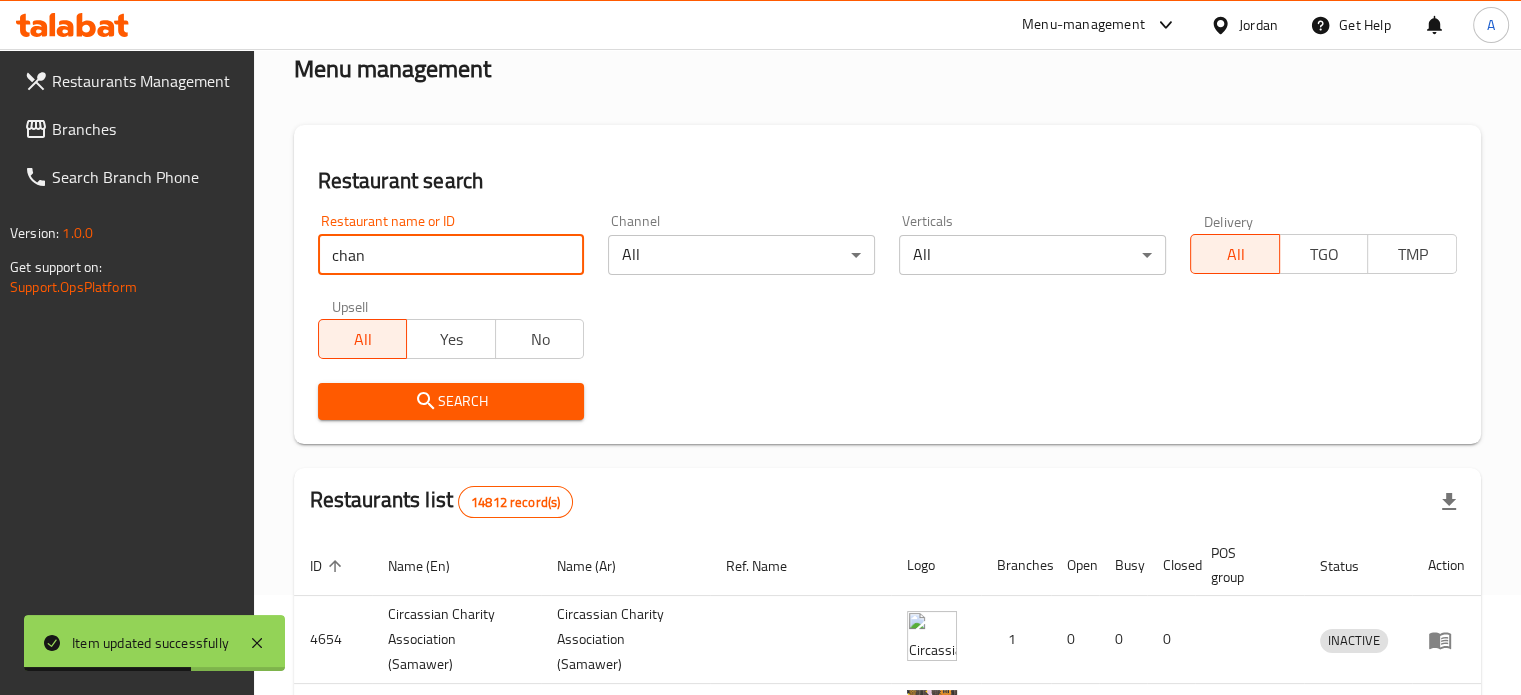 click on "Search" at bounding box center [451, 401] 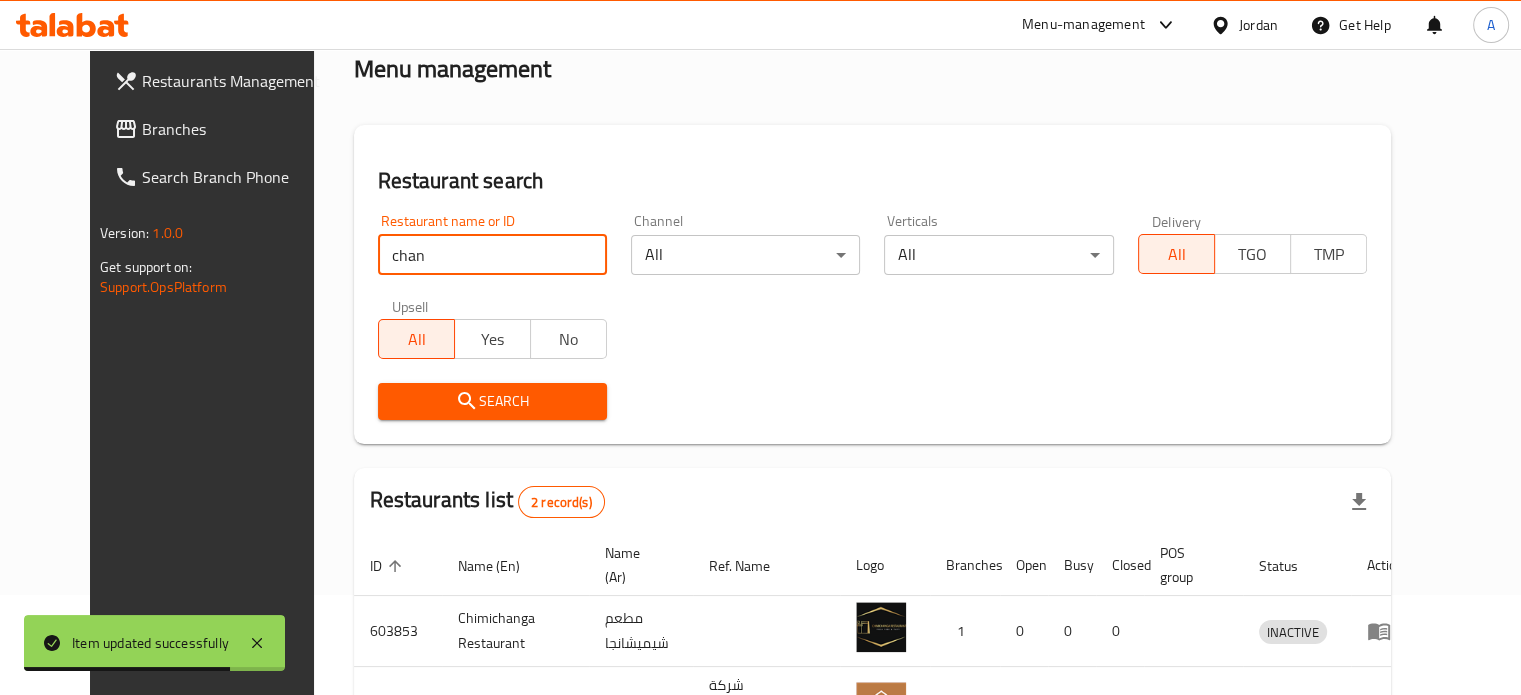 type on "chan" 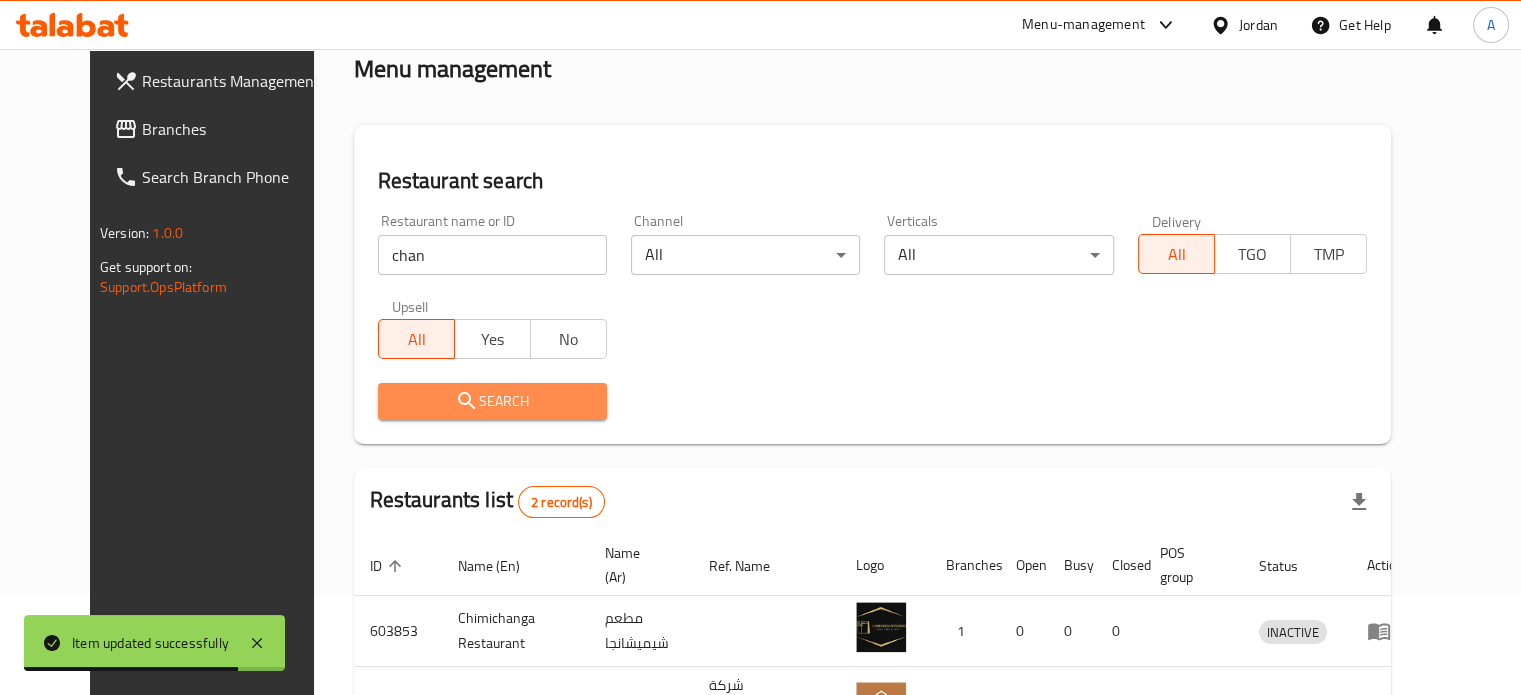 click on "Search" at bounding box center (492, 401) 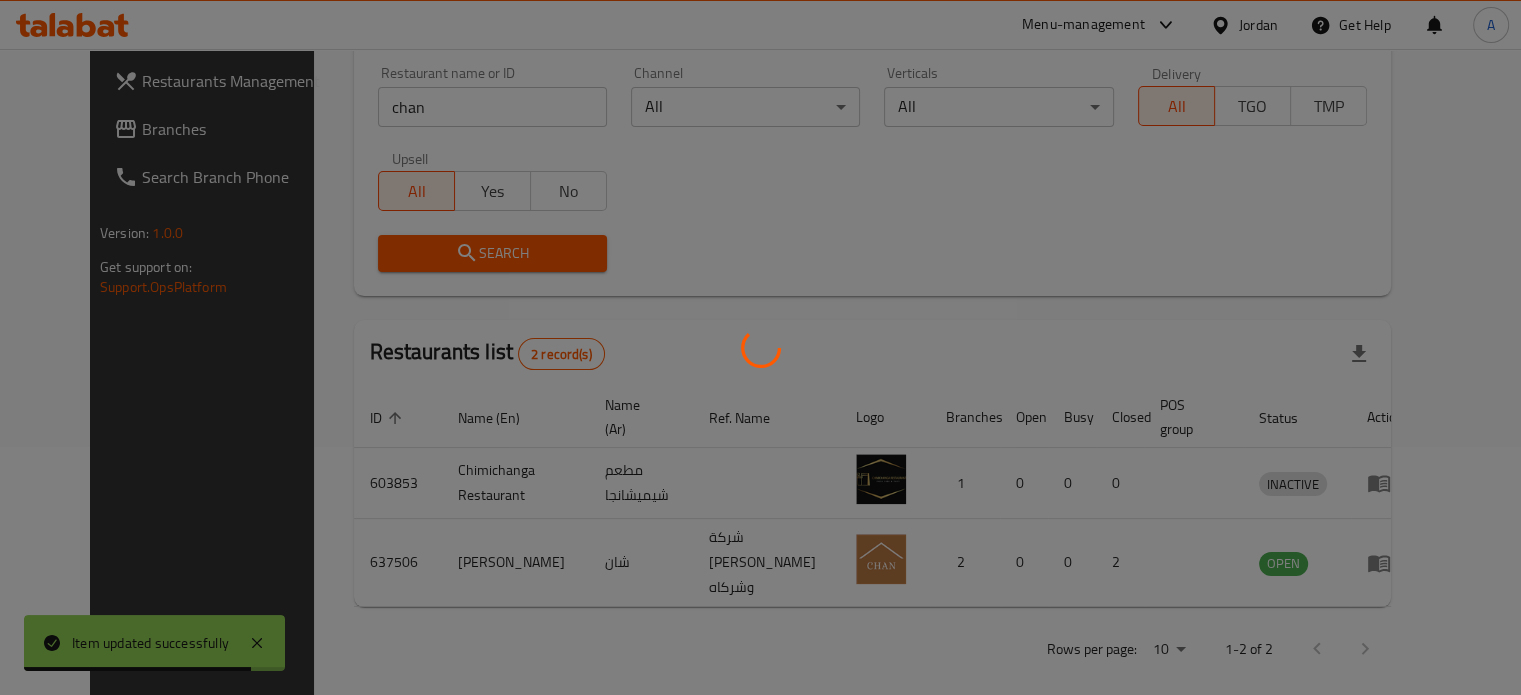 scroll, scrollTop: 249, scrollLeft: 0, axis: vertical 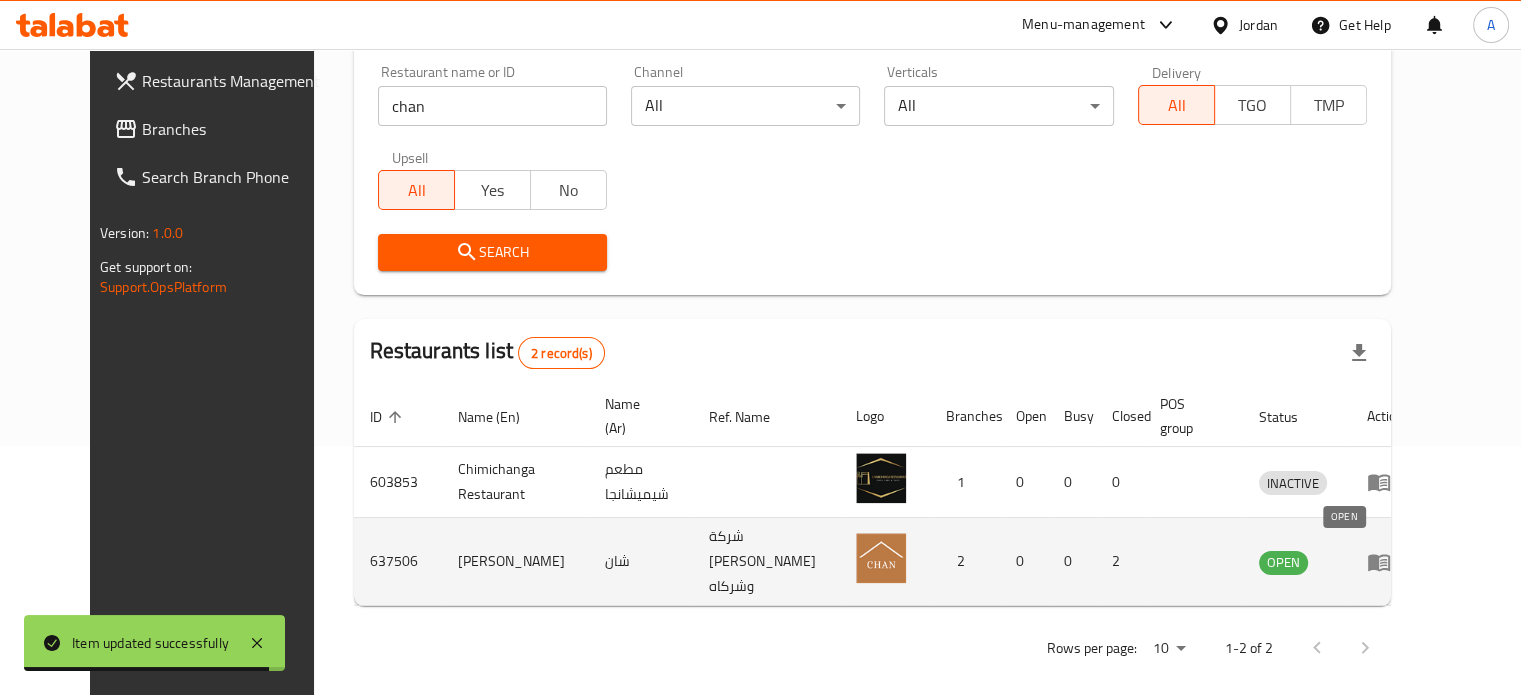 click on "OPEN" at bounding box center (1283, 562) 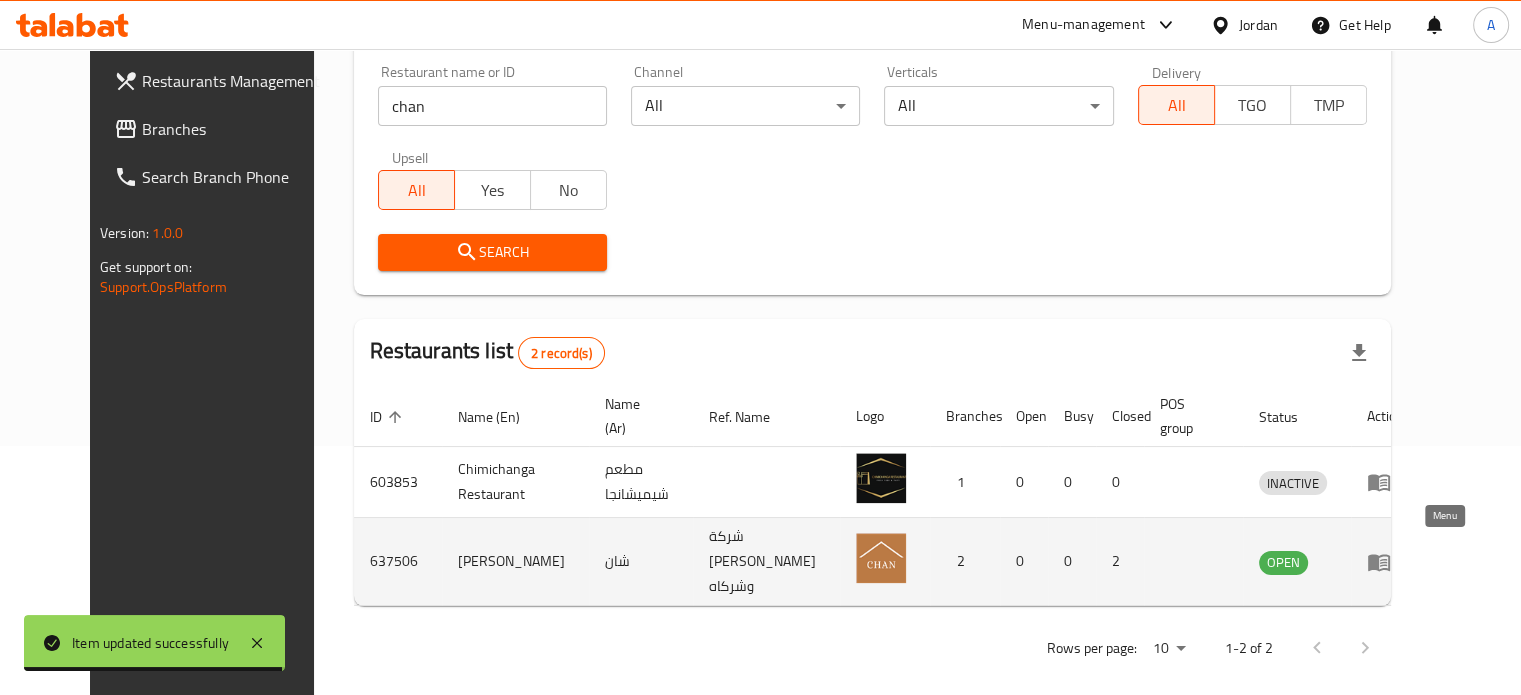 click 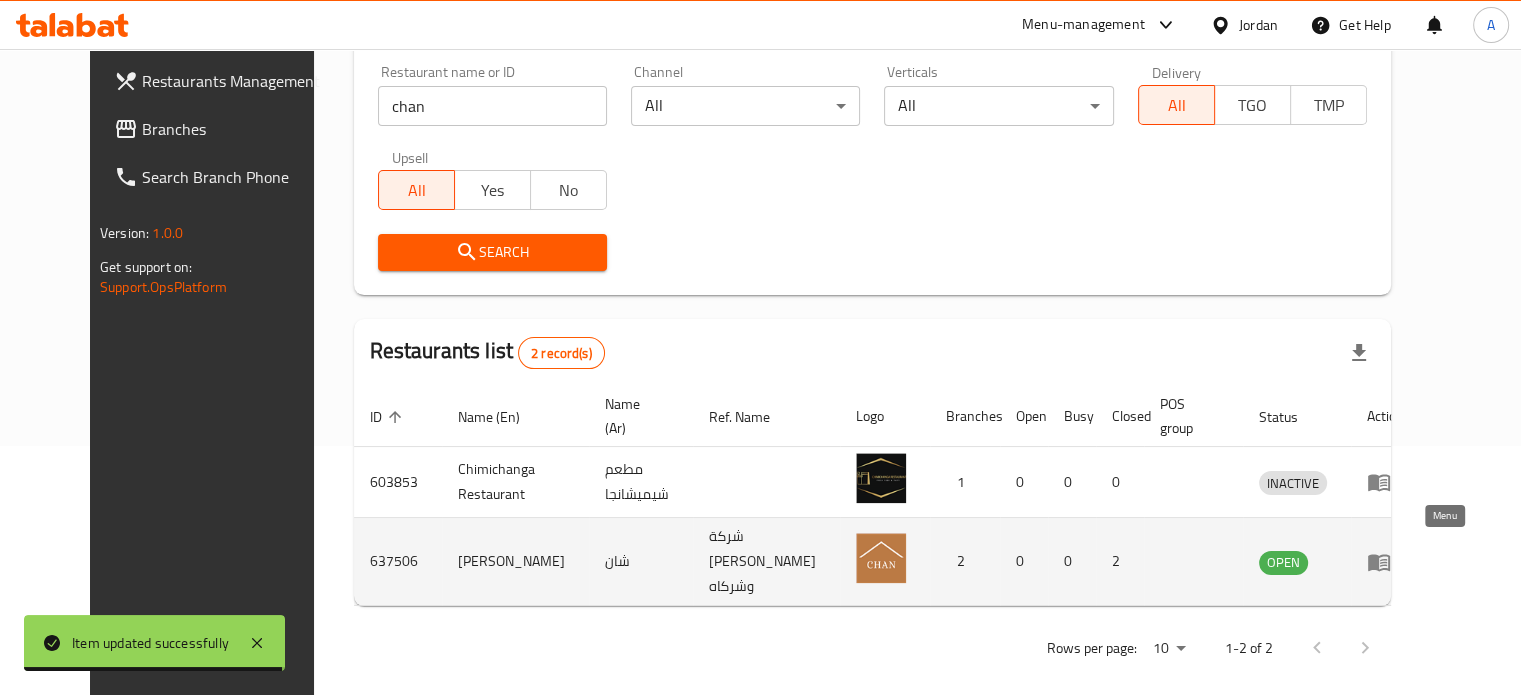 scroll, scrollTop: 0, scrollLeft: 0, axis: both 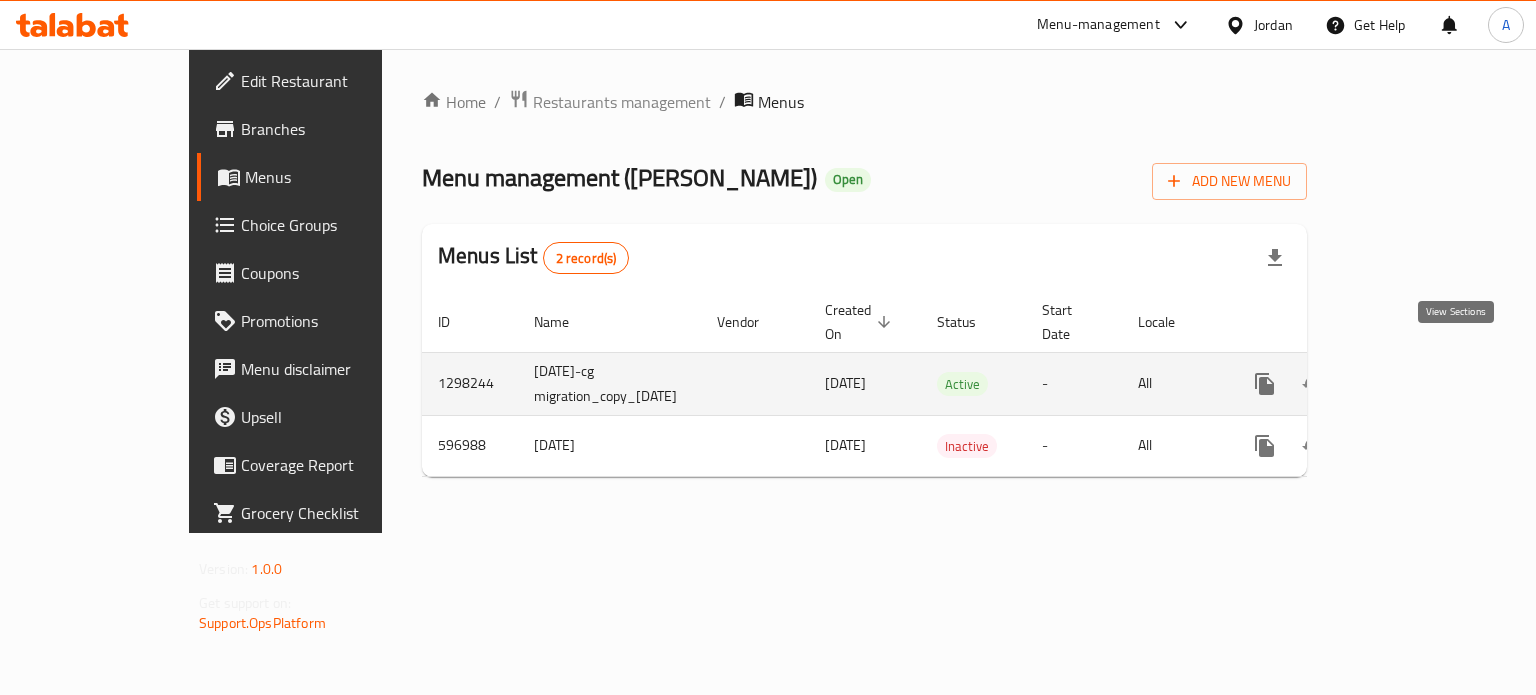 click 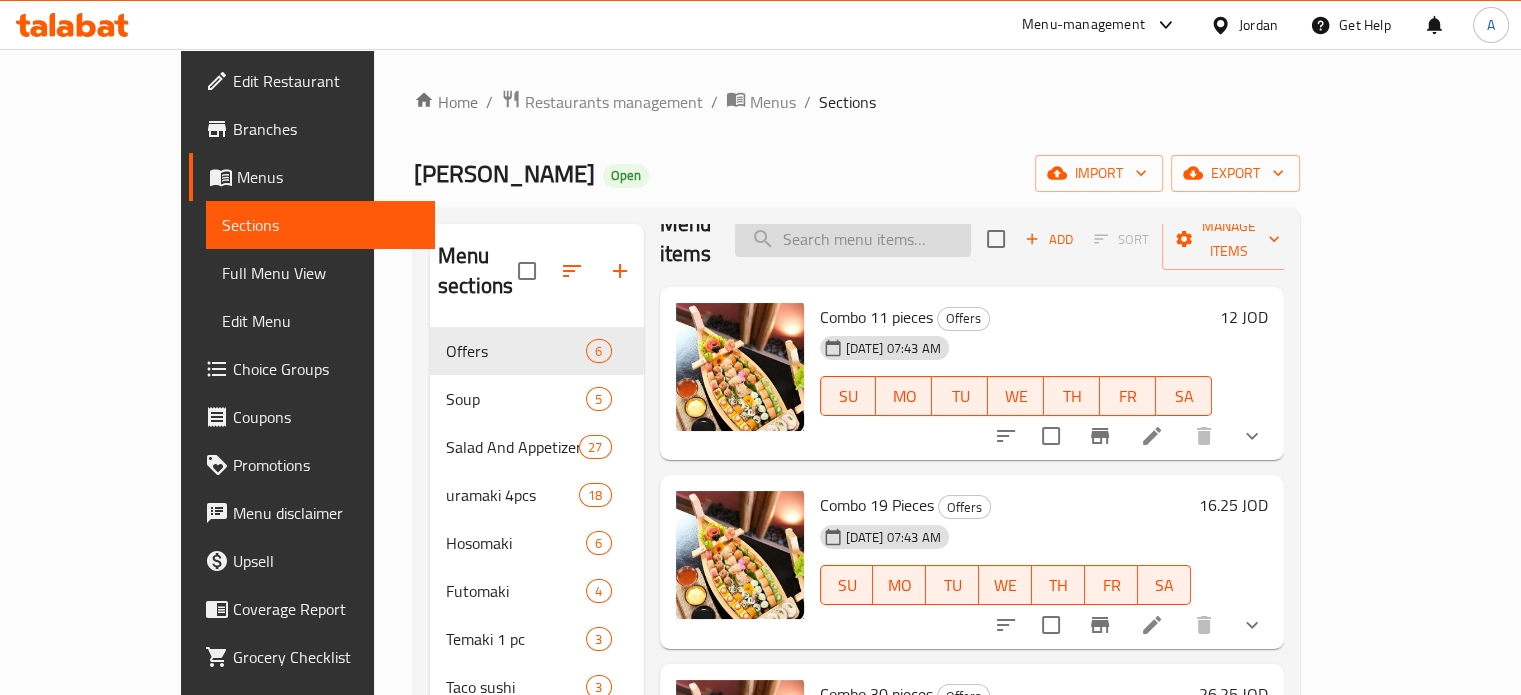 scroll, scrollTop: 0, scrollLeft: 0, axis: both 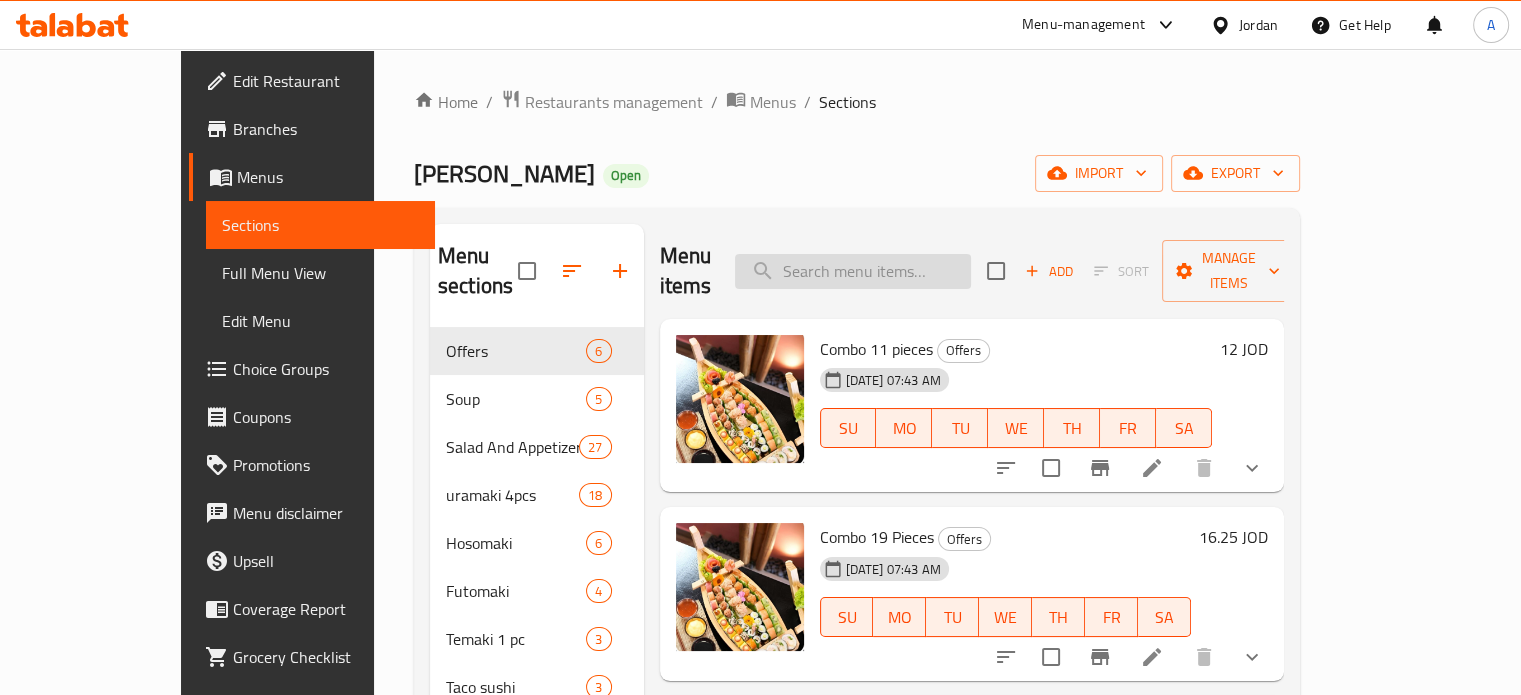 click at bounding box center (853, 271) 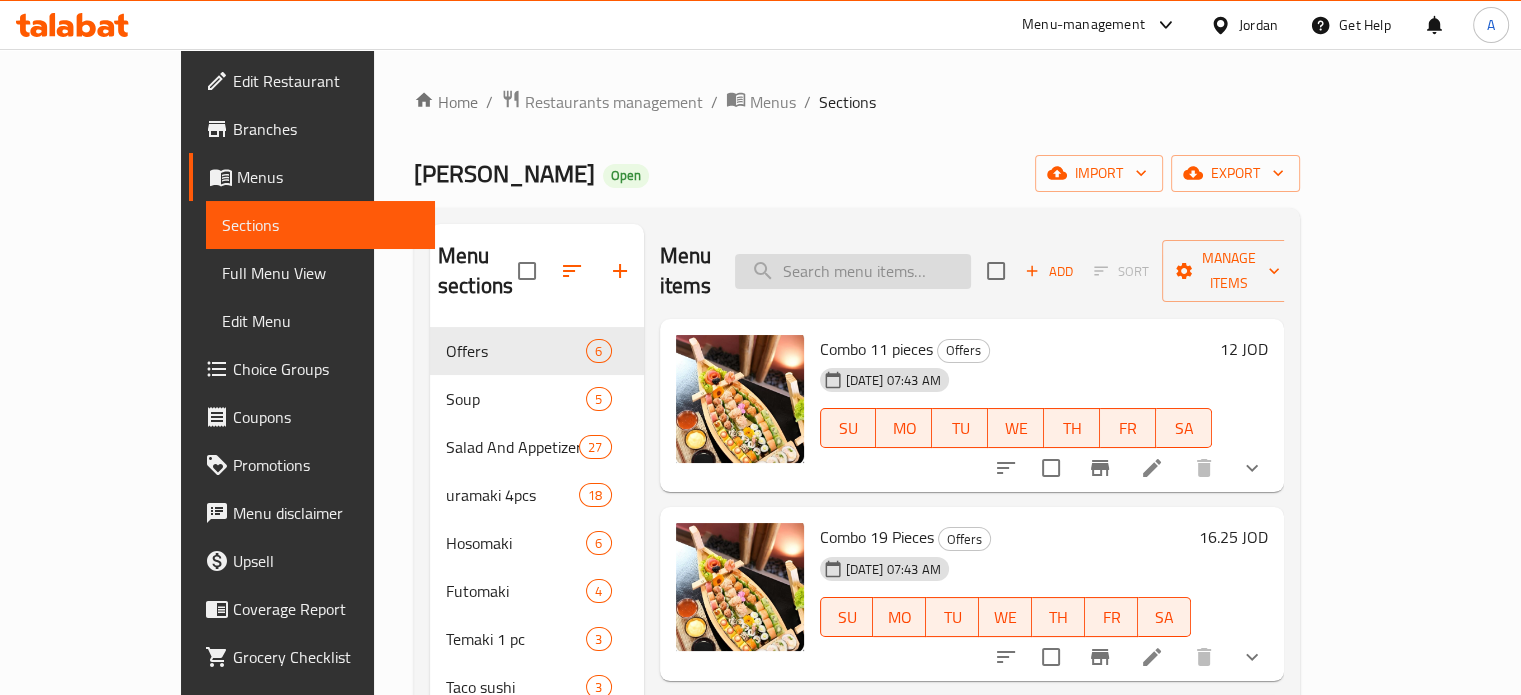 paste on "كاني بوريتو" 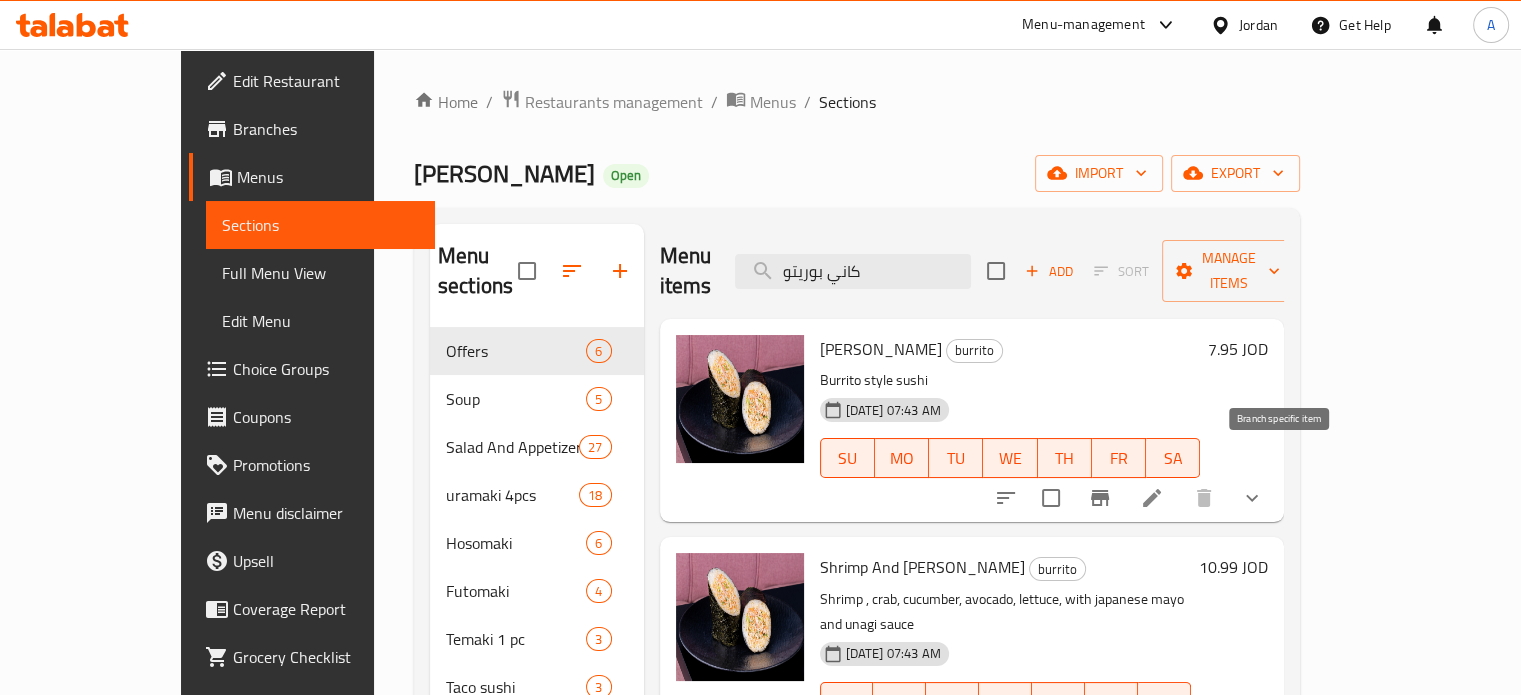type on "كاني بوريتو" 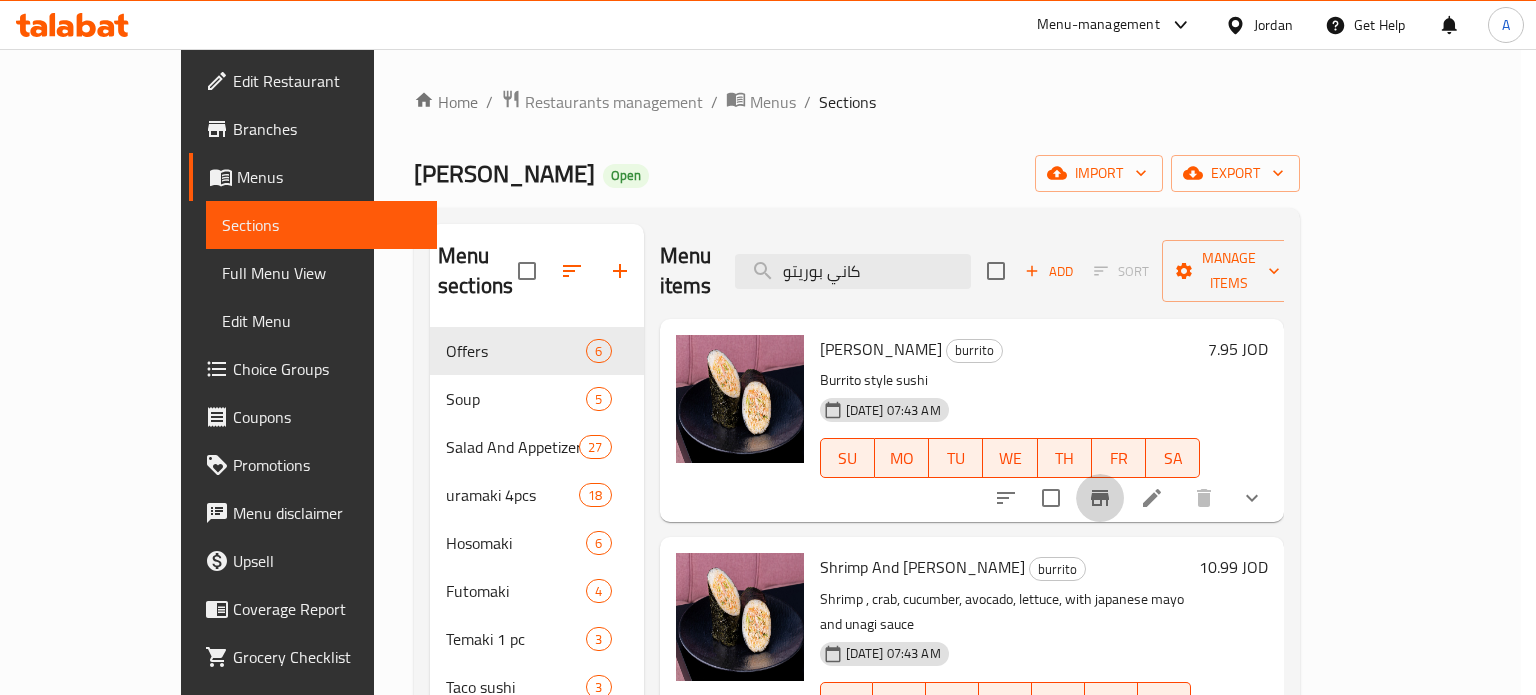 type 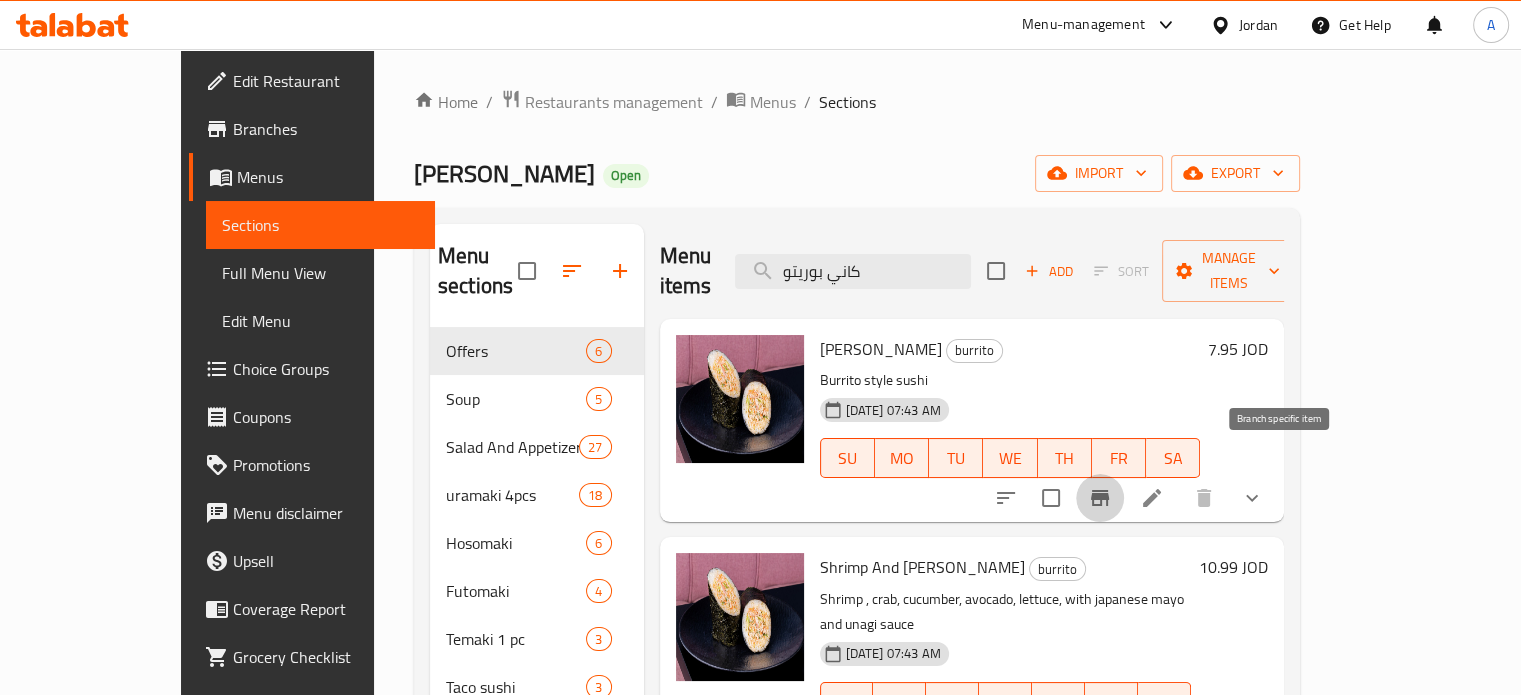 click on "Menu items كاني بوريتو Add Sort Manage items" at bounding box center (972, 271) 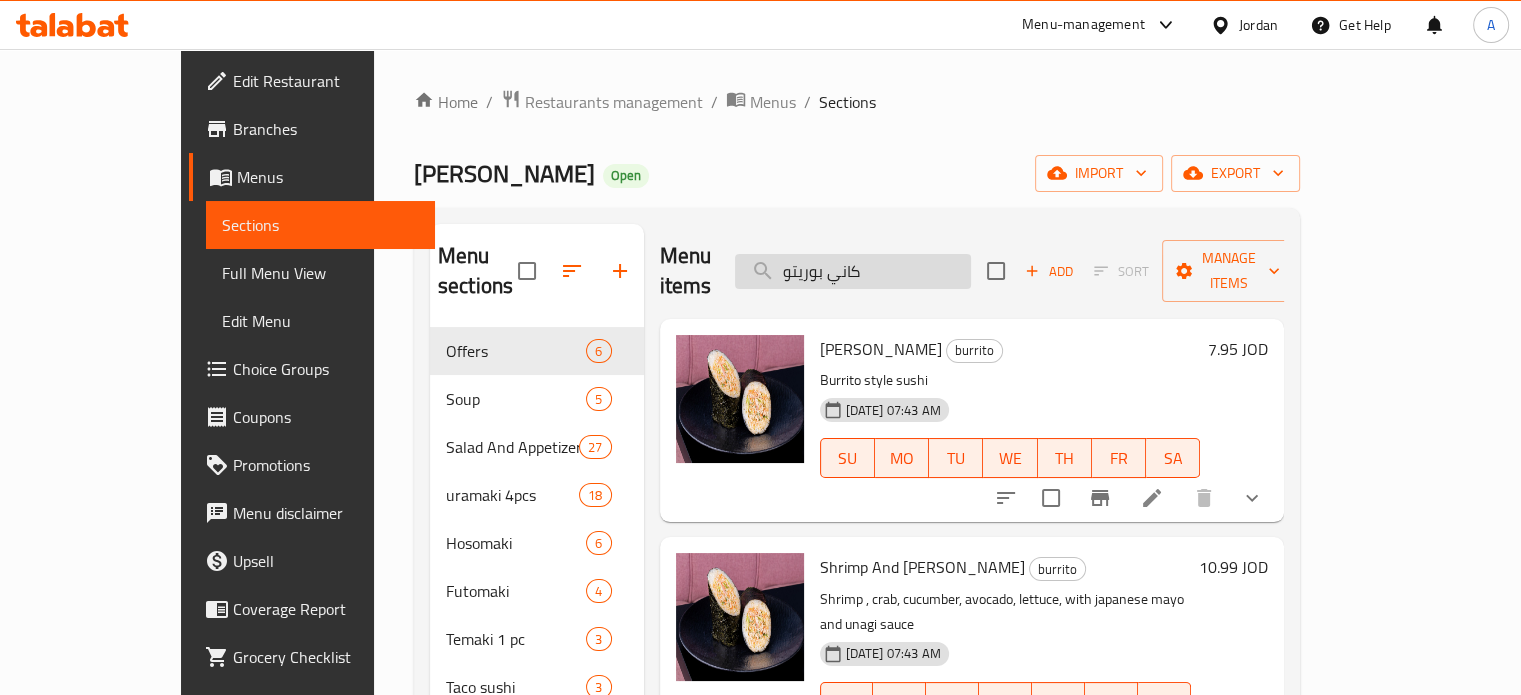 click on "كاني بوريتو" at bounding box center (853, 271) 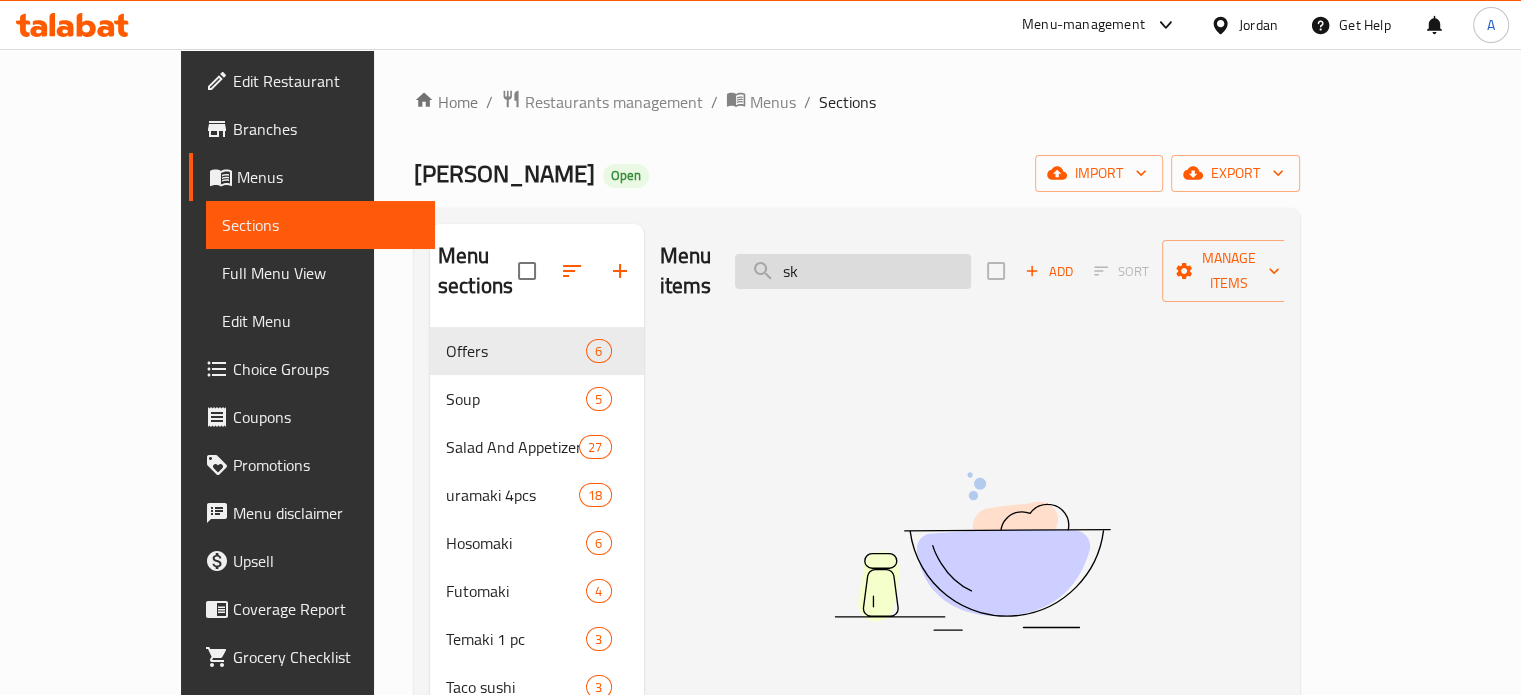 type on "s" 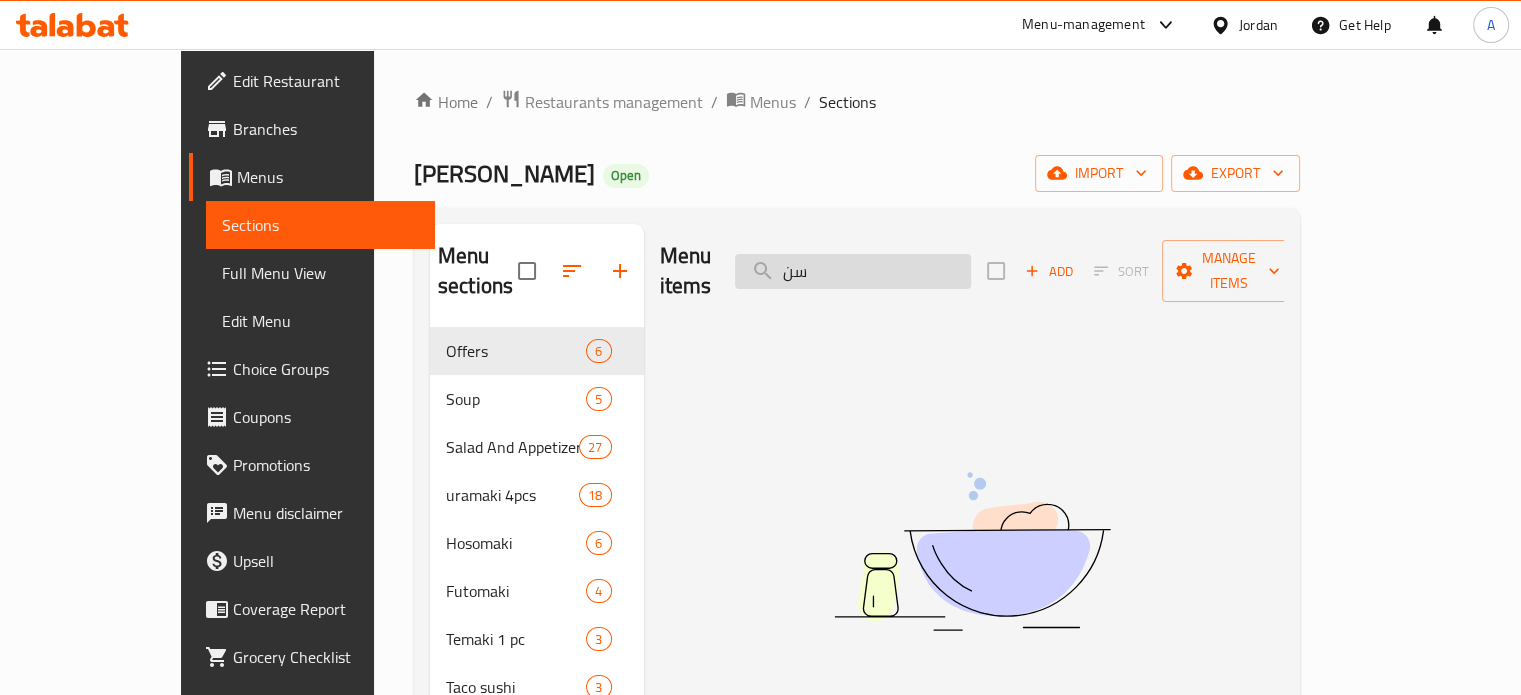 type on "س" 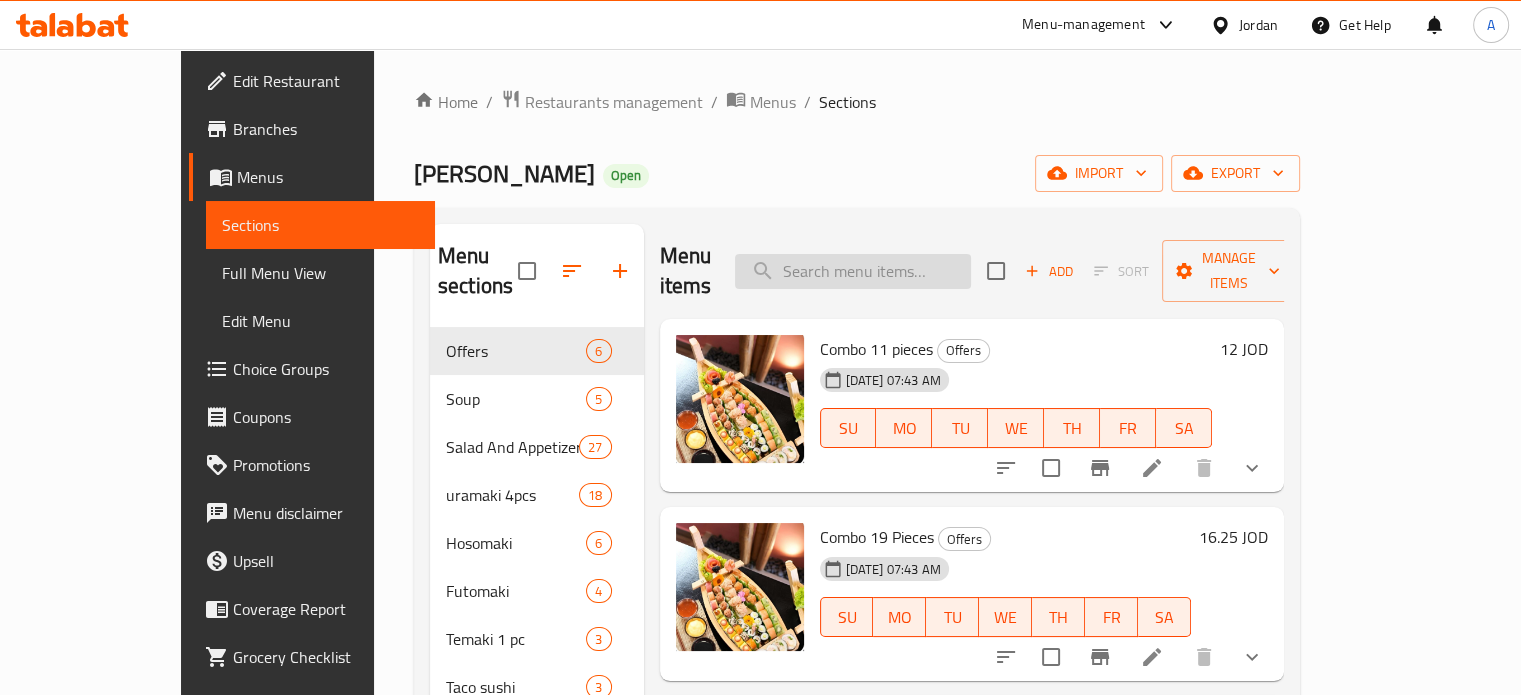 drag, startPoint x: 948, startPoint y: 236, endPoint x: 940, endPoint y: 263, distance: 28.160255 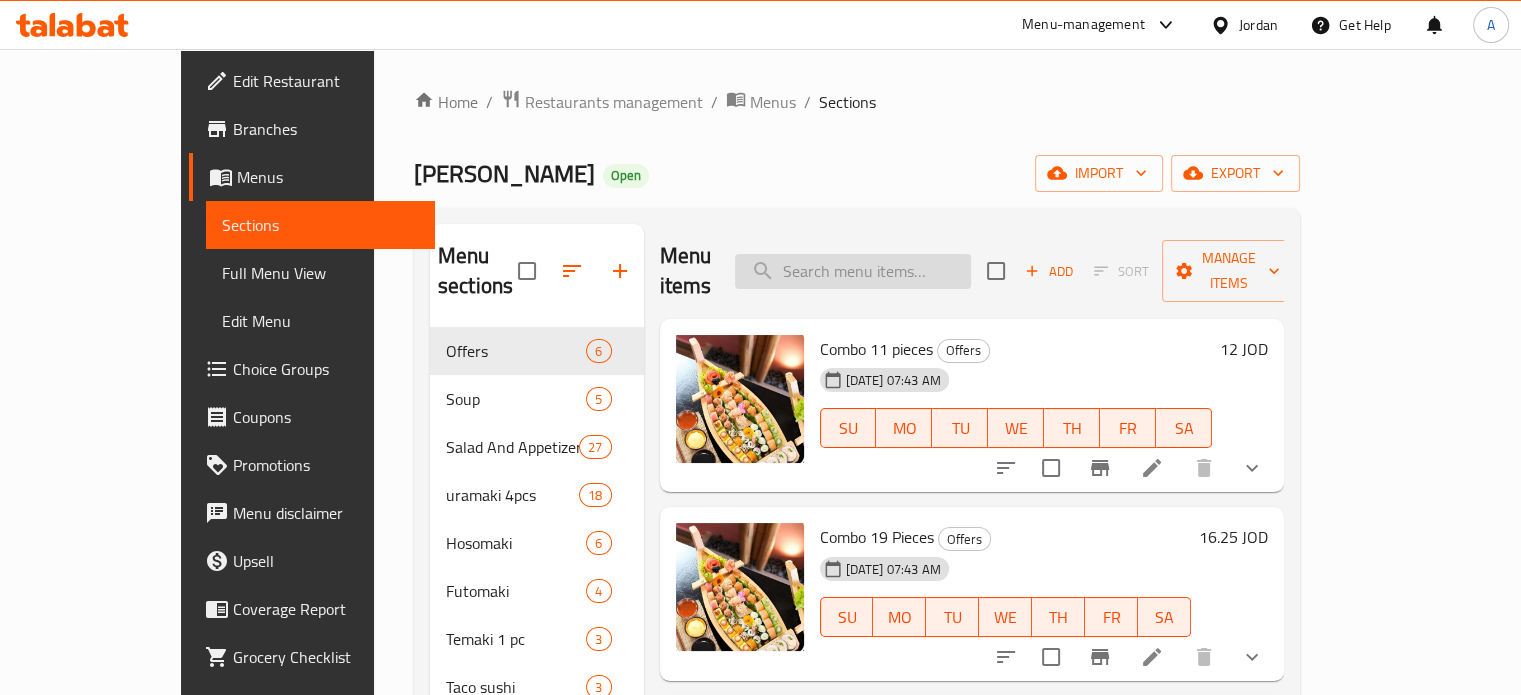 click on "Menu items Add Sort Manage items" at bounding box center [972, 271] 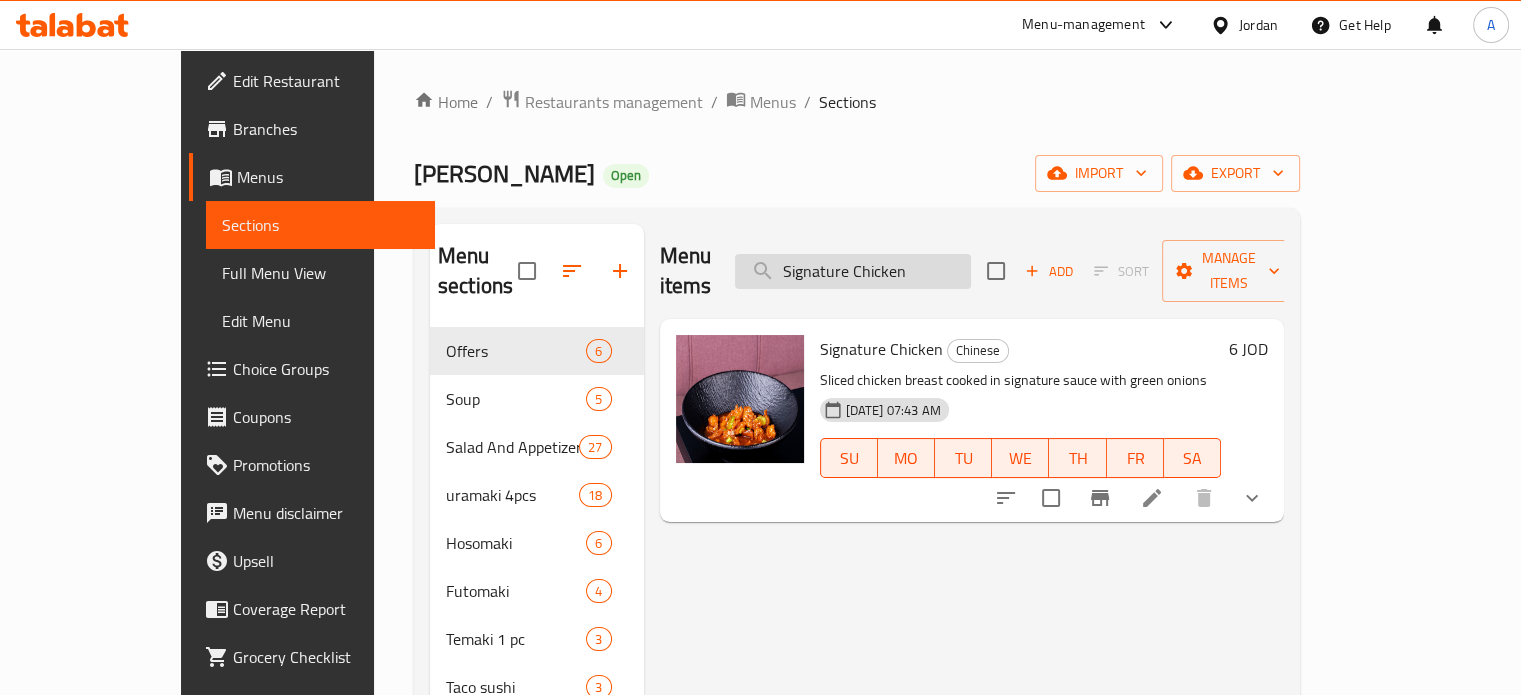 click on "Signature Chicken" at bounding box center [853, 271] 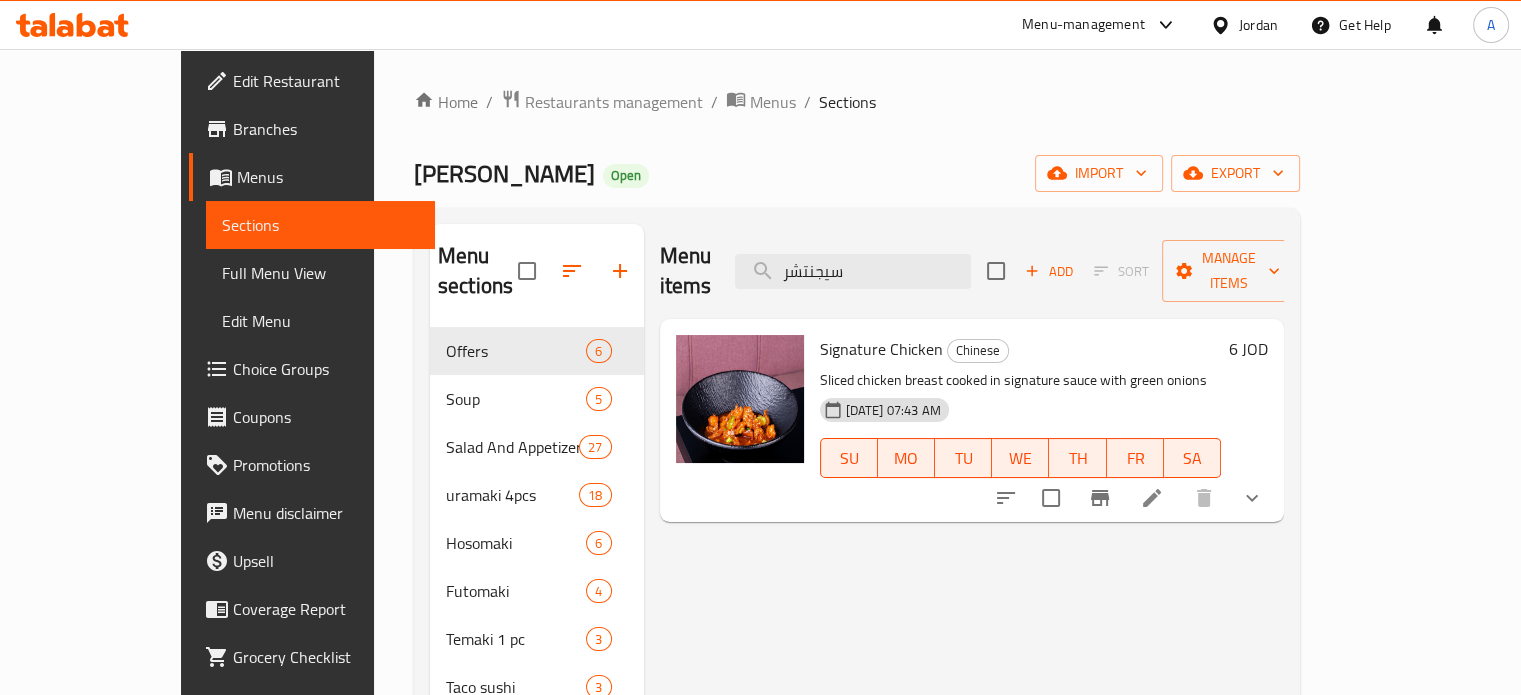 type on "سيجنتشر" 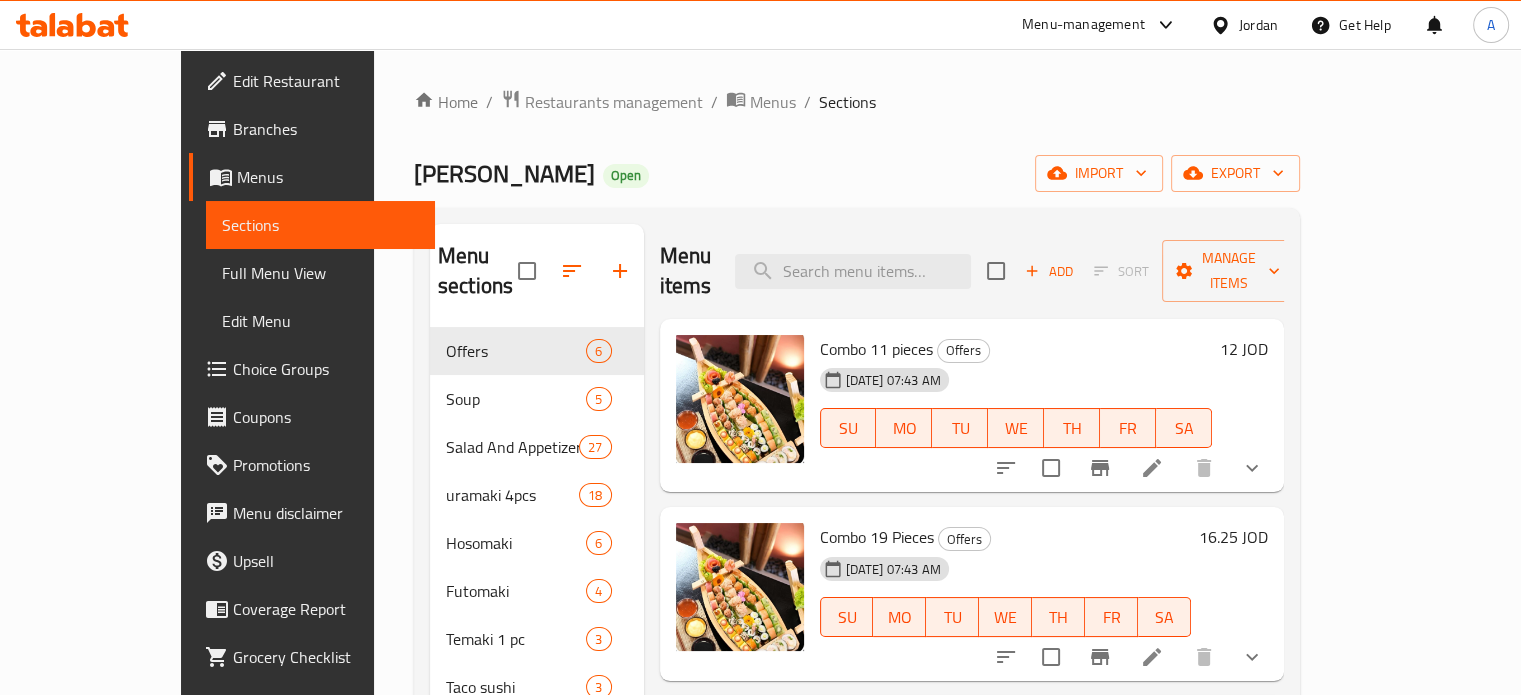 paste on "سيجنتشر" 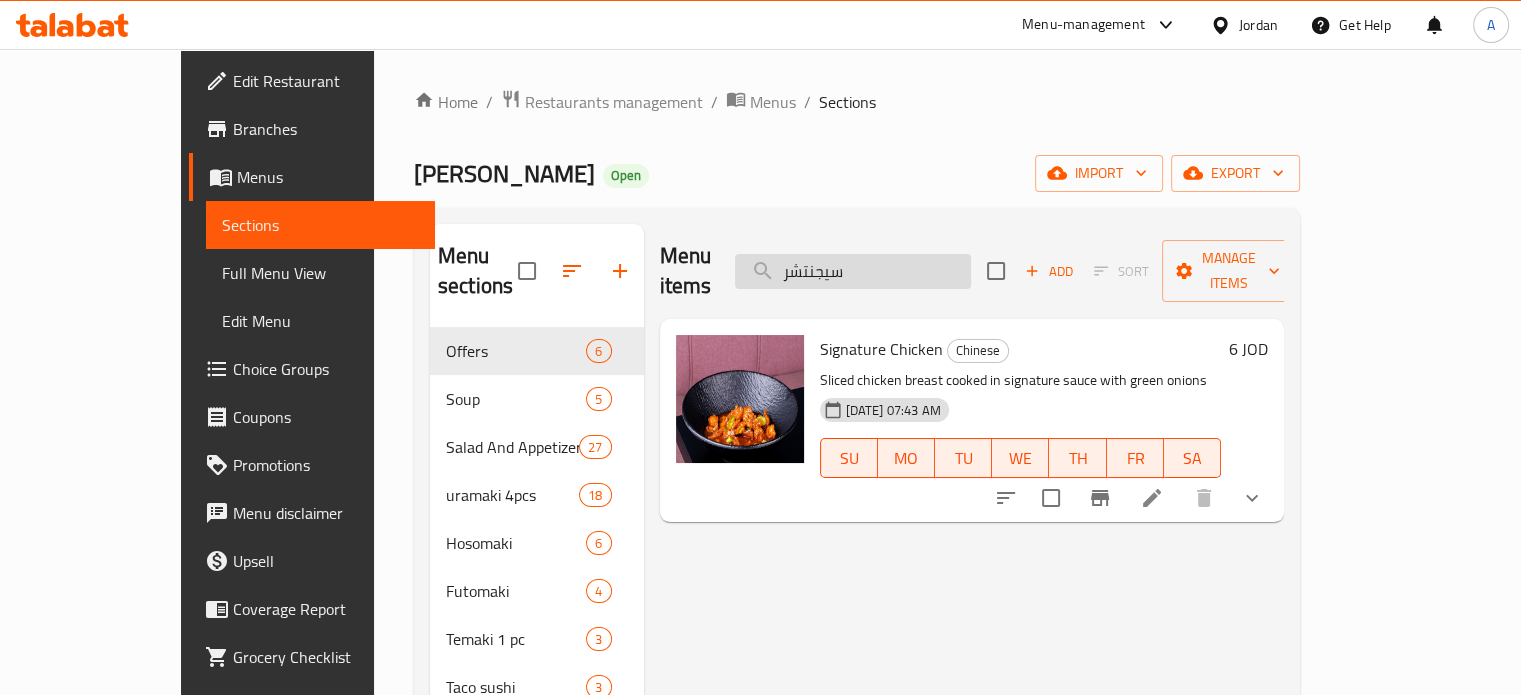 click on "سيجنتشر" at bounding box center [853, 271] 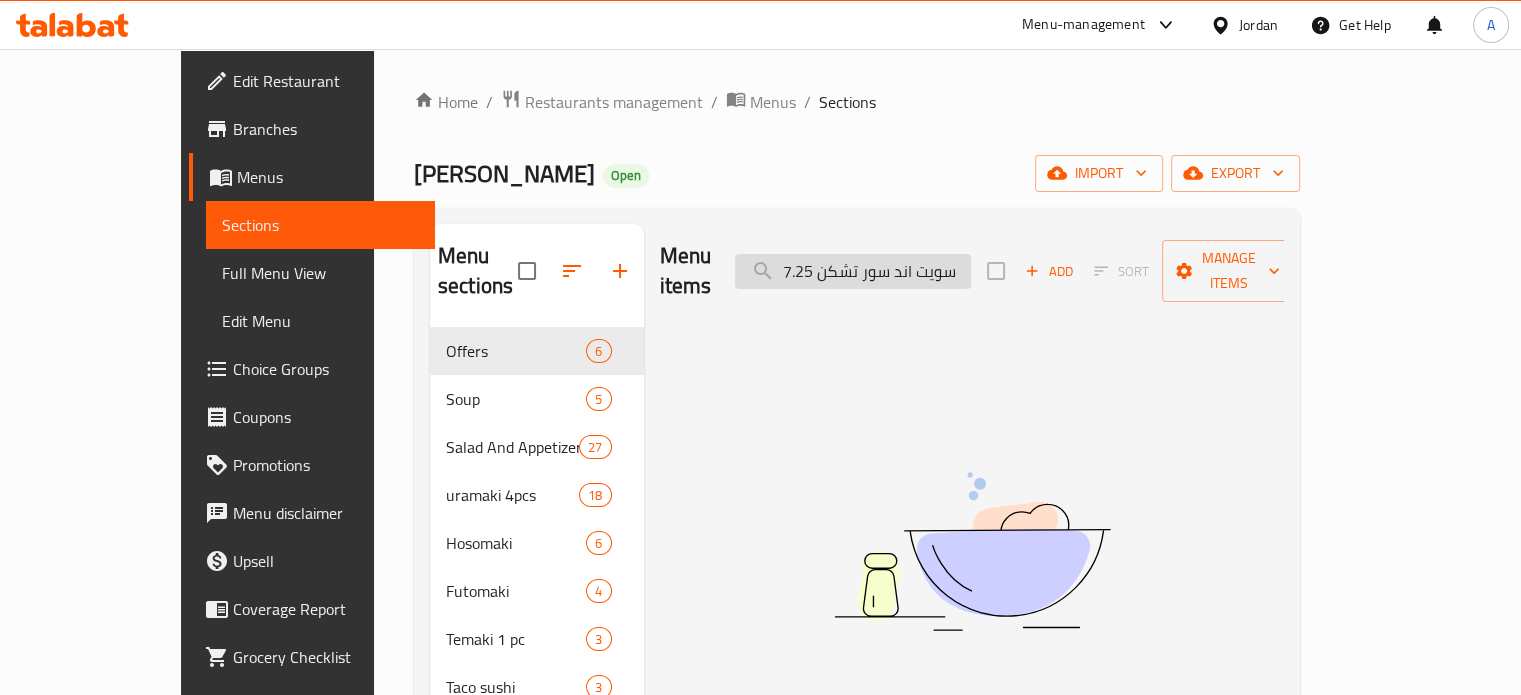 click on "سويت اند سور تشكن 7.25" at bounding box center (853, 271) 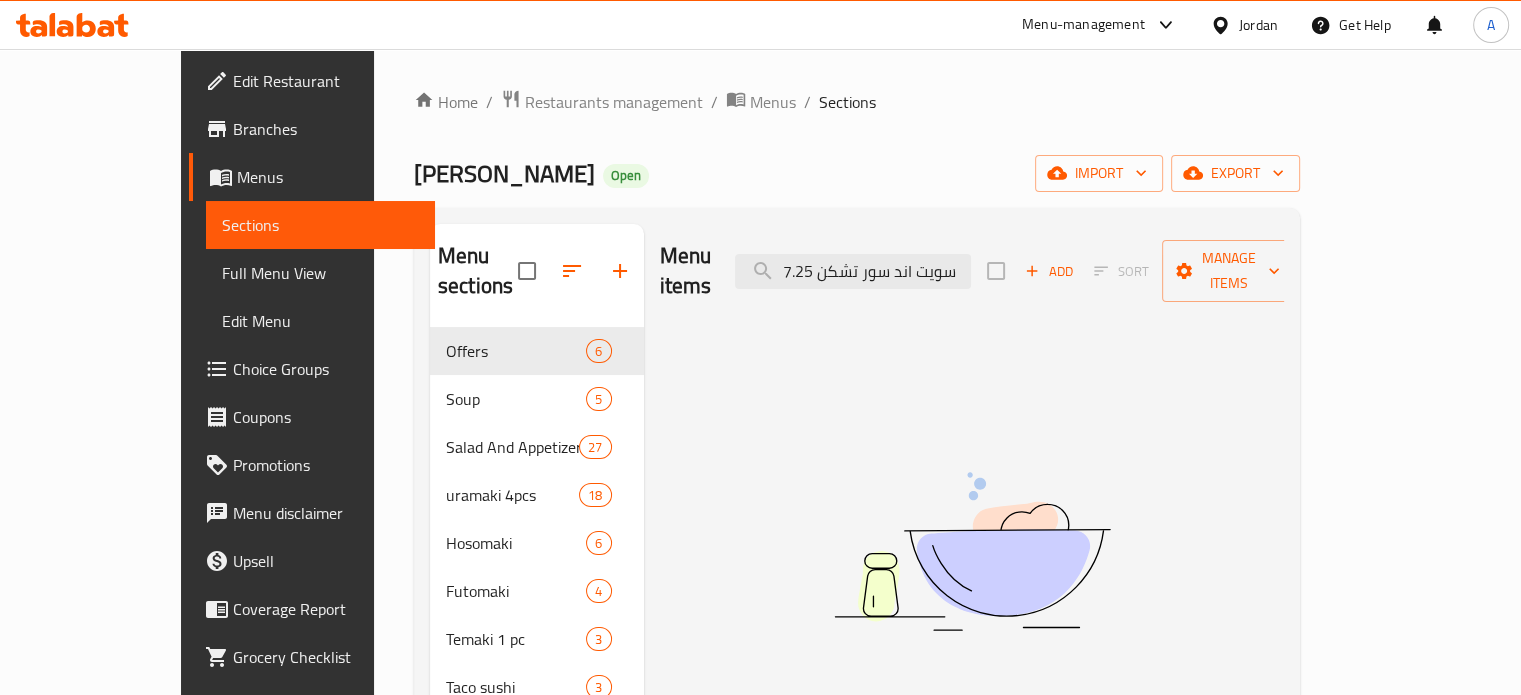 drag, startPoint x: 982, startPoint y: 256, endPoint x: 723, endPoint y: 255, distance: 259.00192 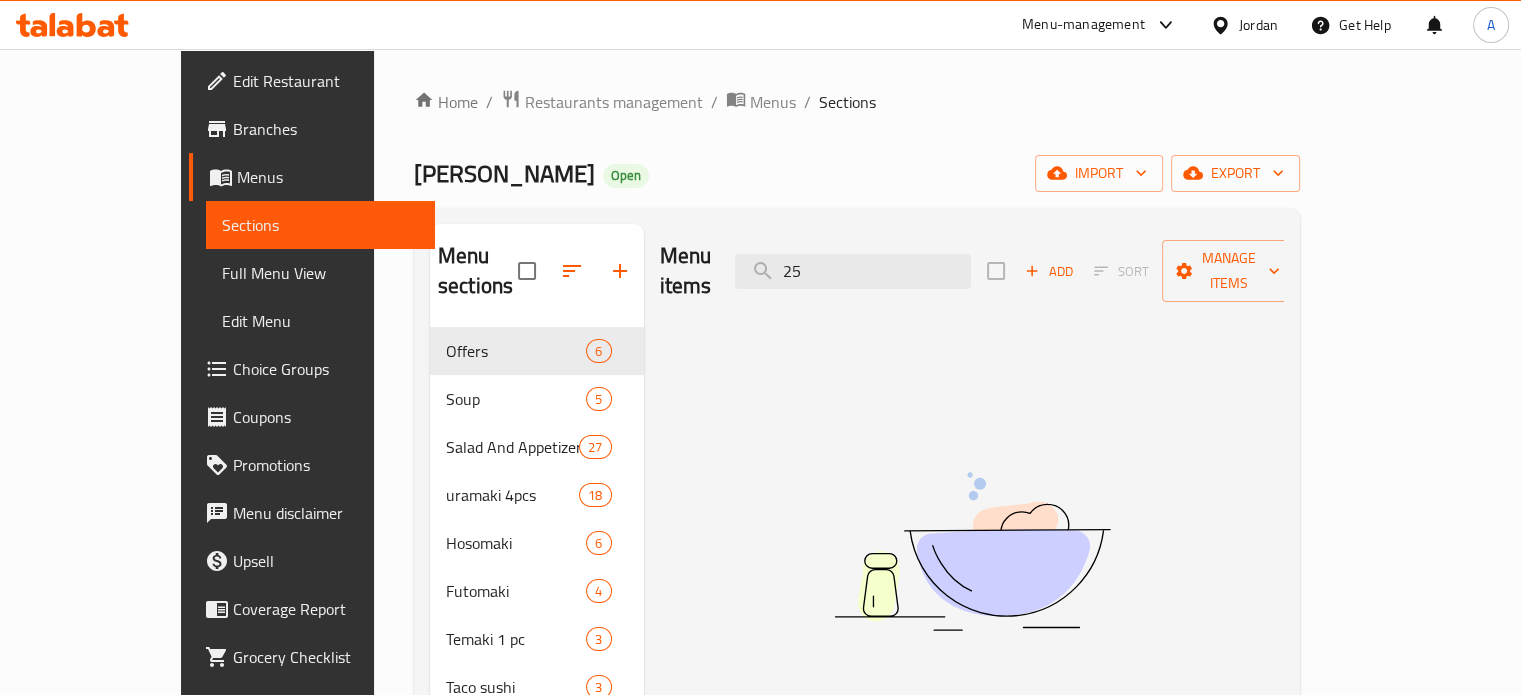 type on "5" 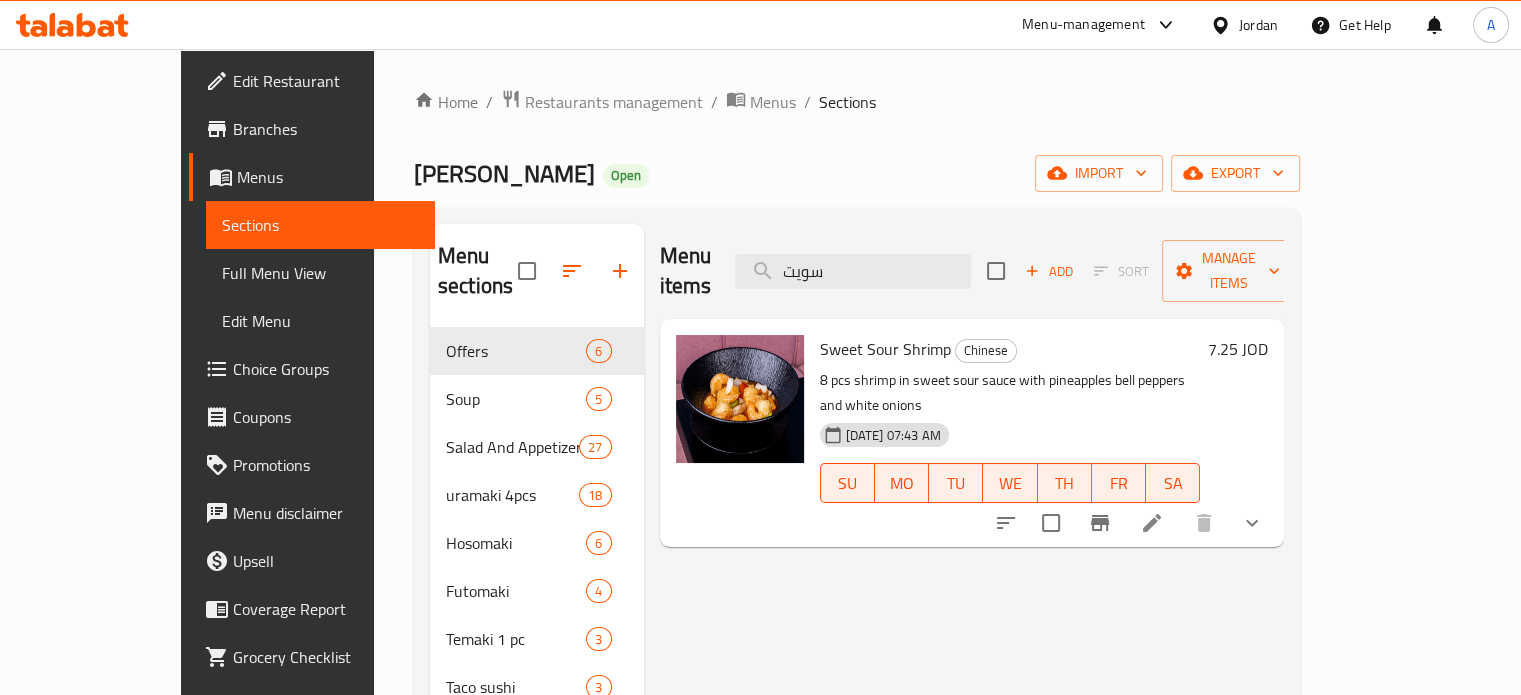 type on "سويت" 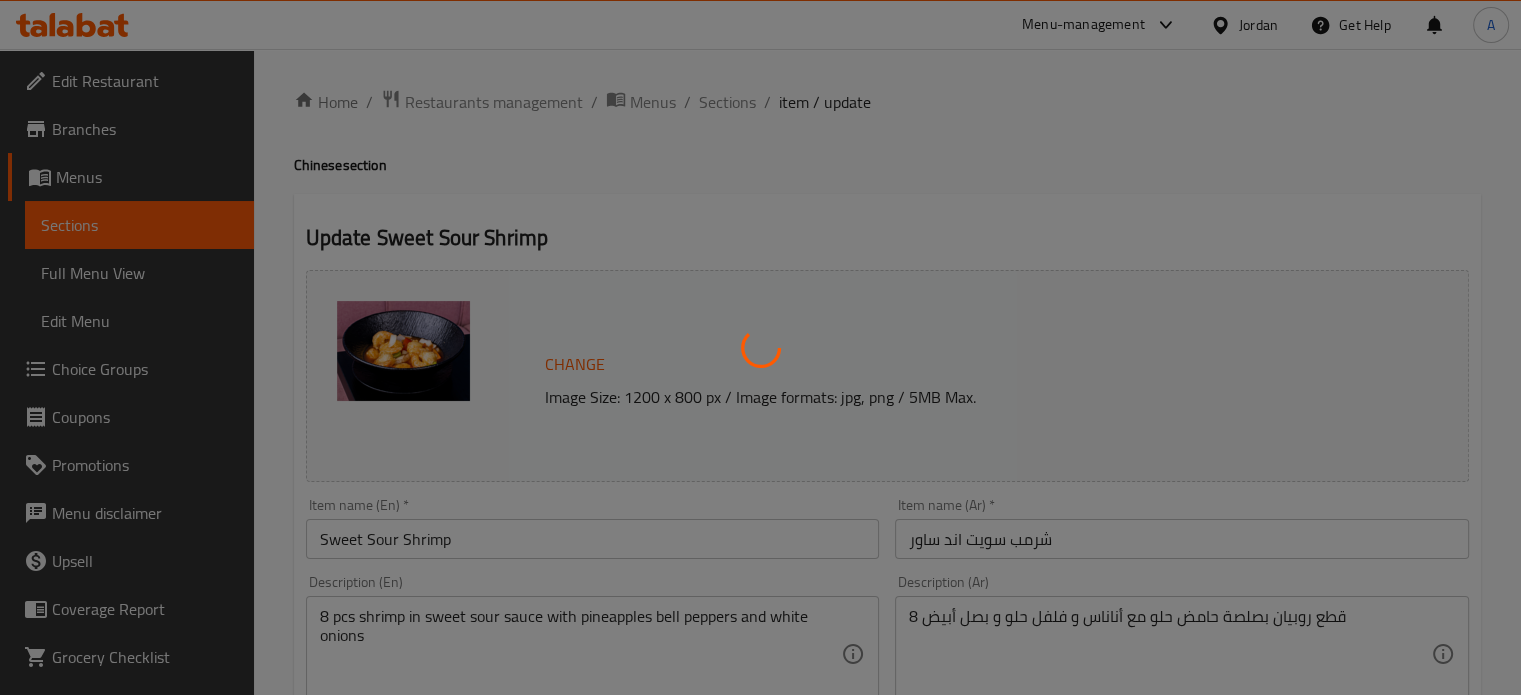 type on "اختيارك من الصوص" 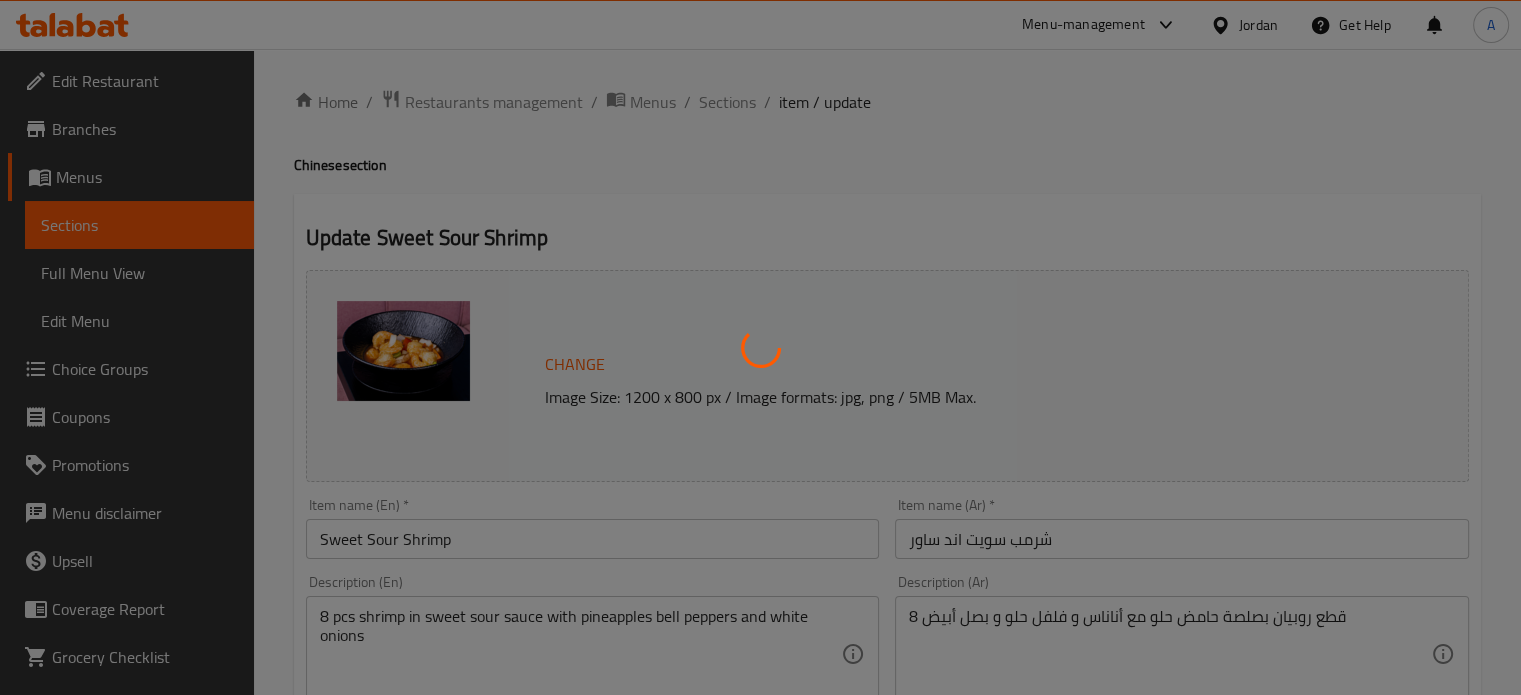 type on "0" 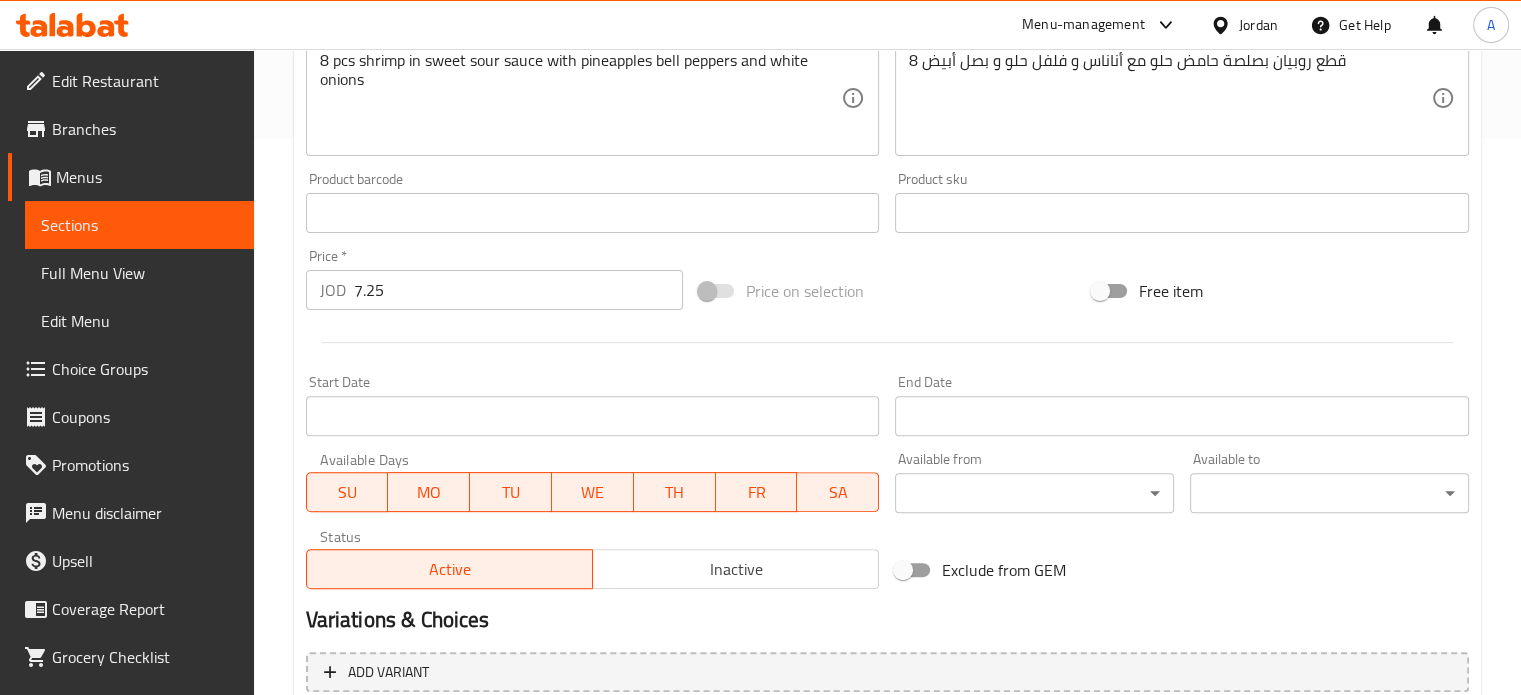 scroll, scrollTop: 600, scrollLeft: 0, axis: vertical 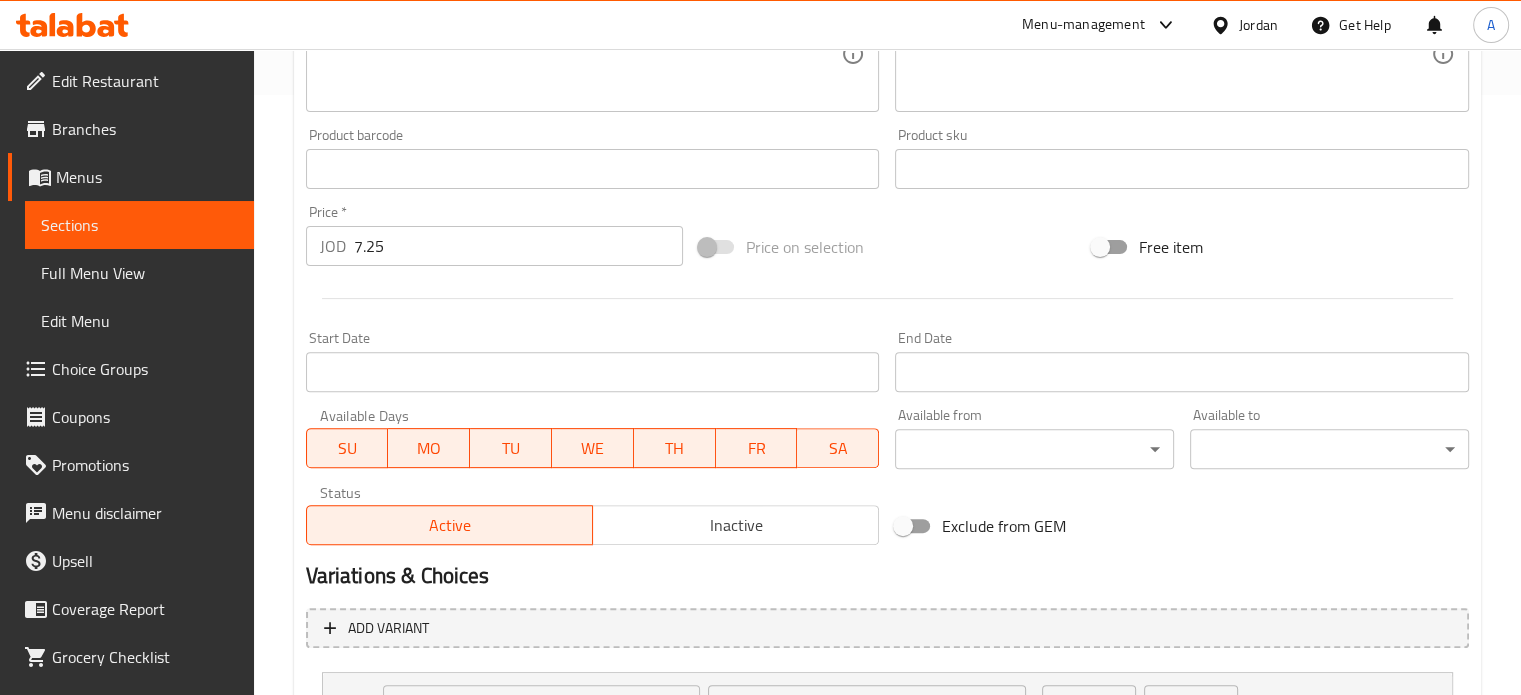 click on "7.25" at bounding box center [518, 246] 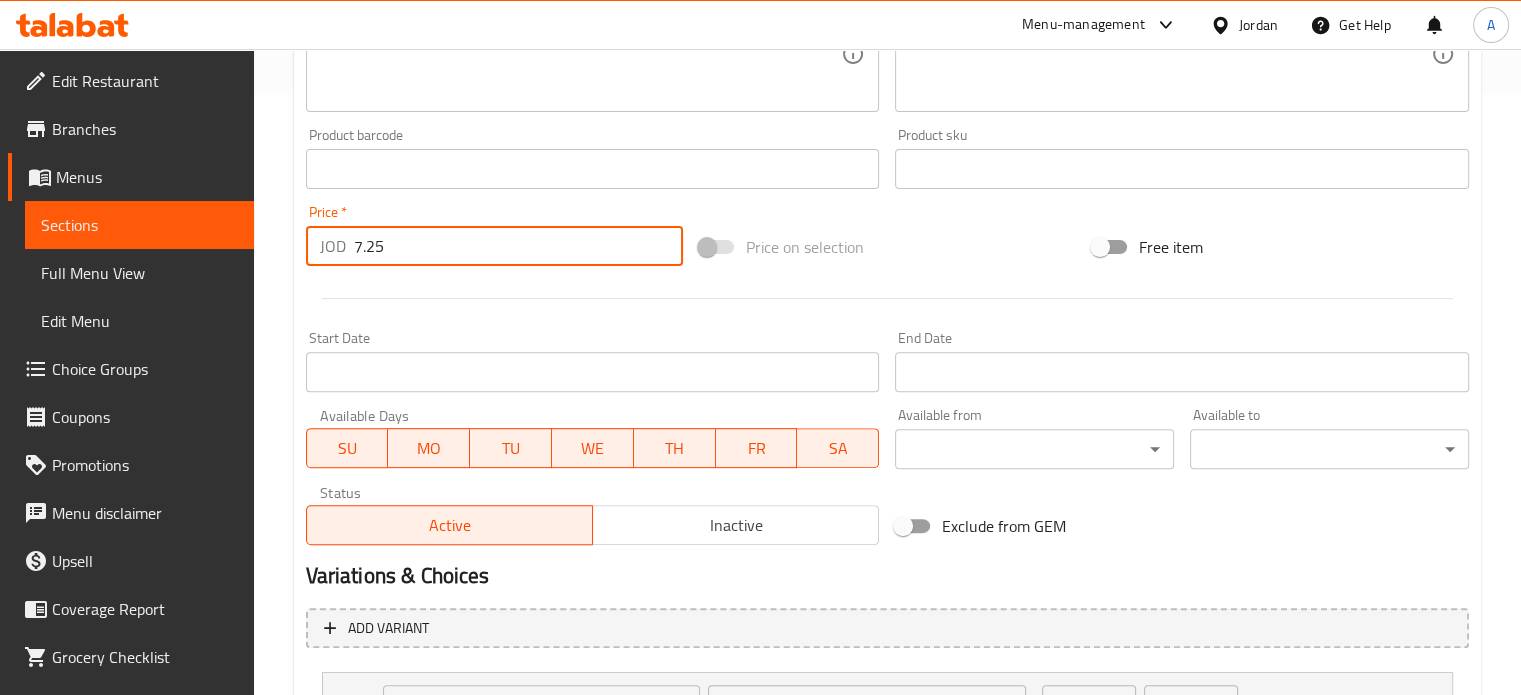 paste on "98" 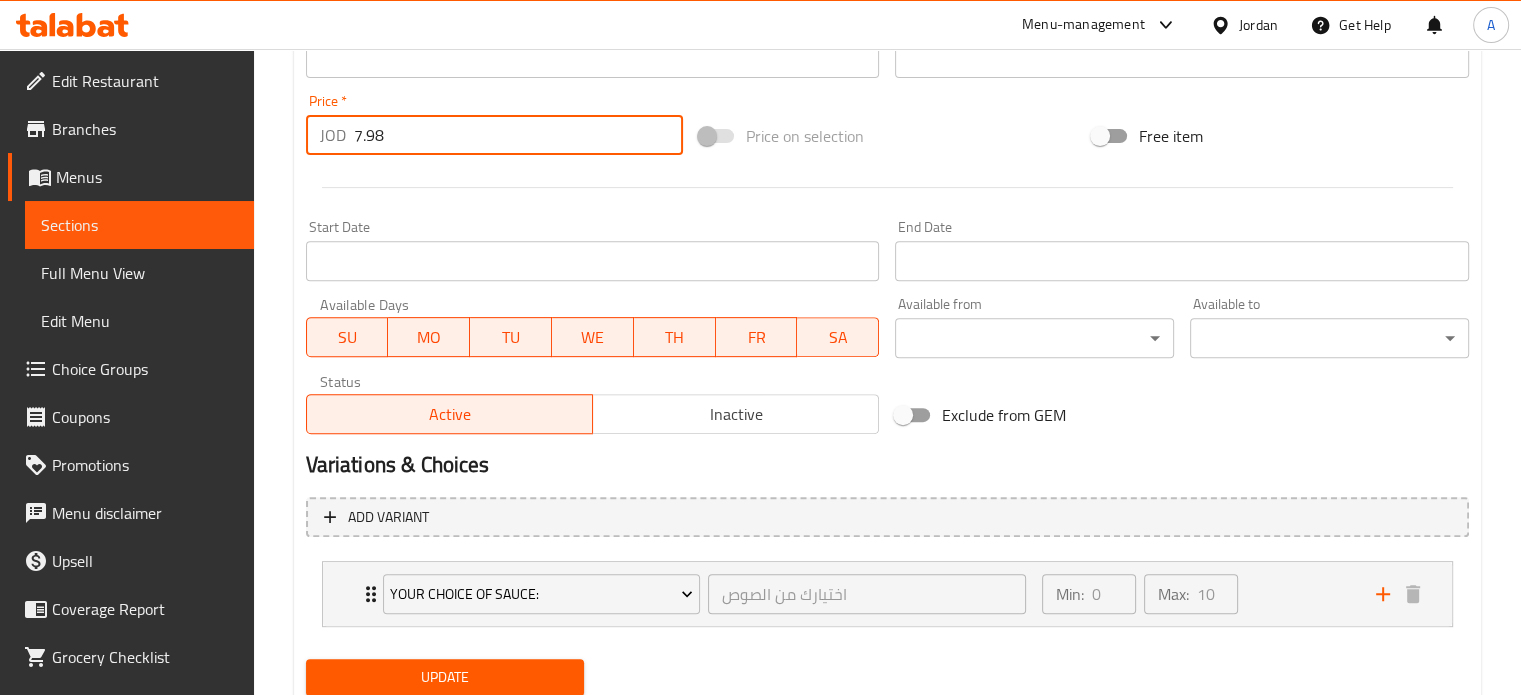 scroll, scrollTop: 779, scrollLeft: 0, axis: vertical 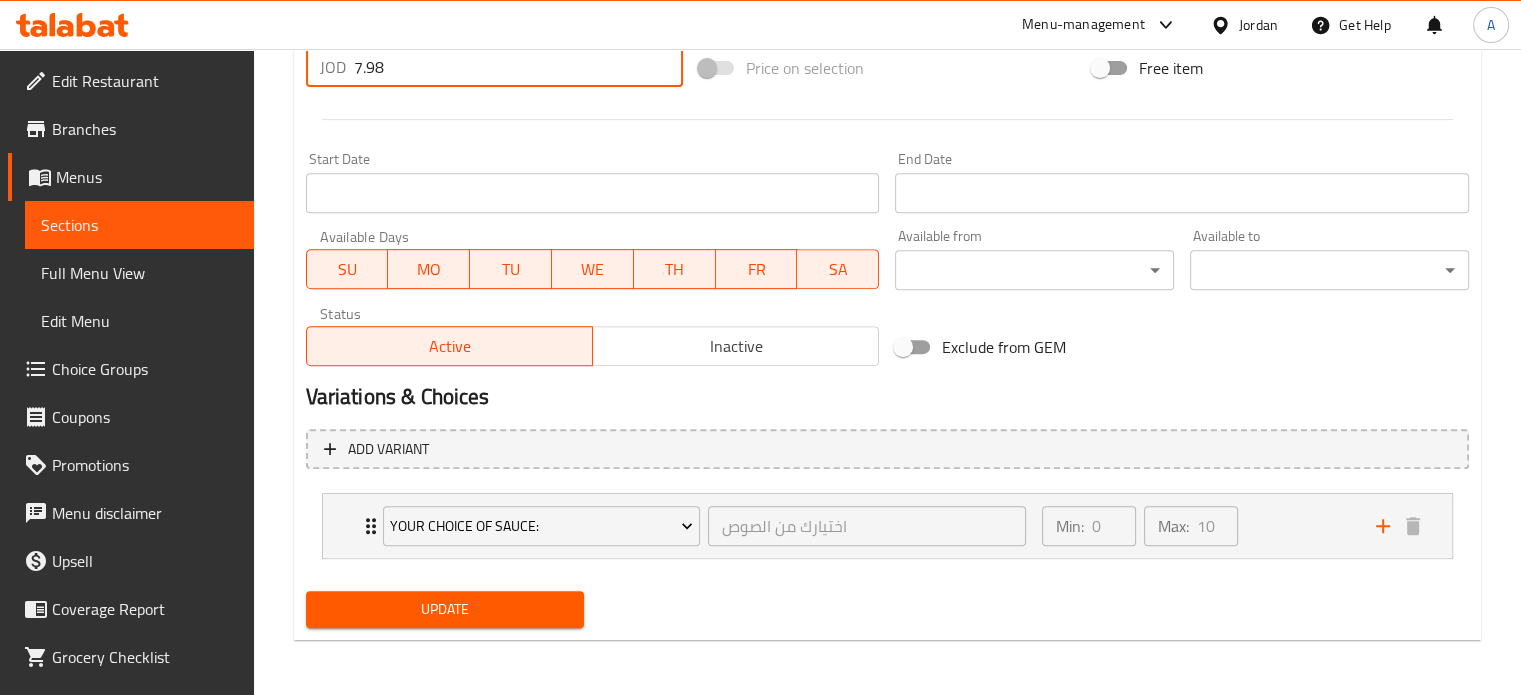 type on "7.98" 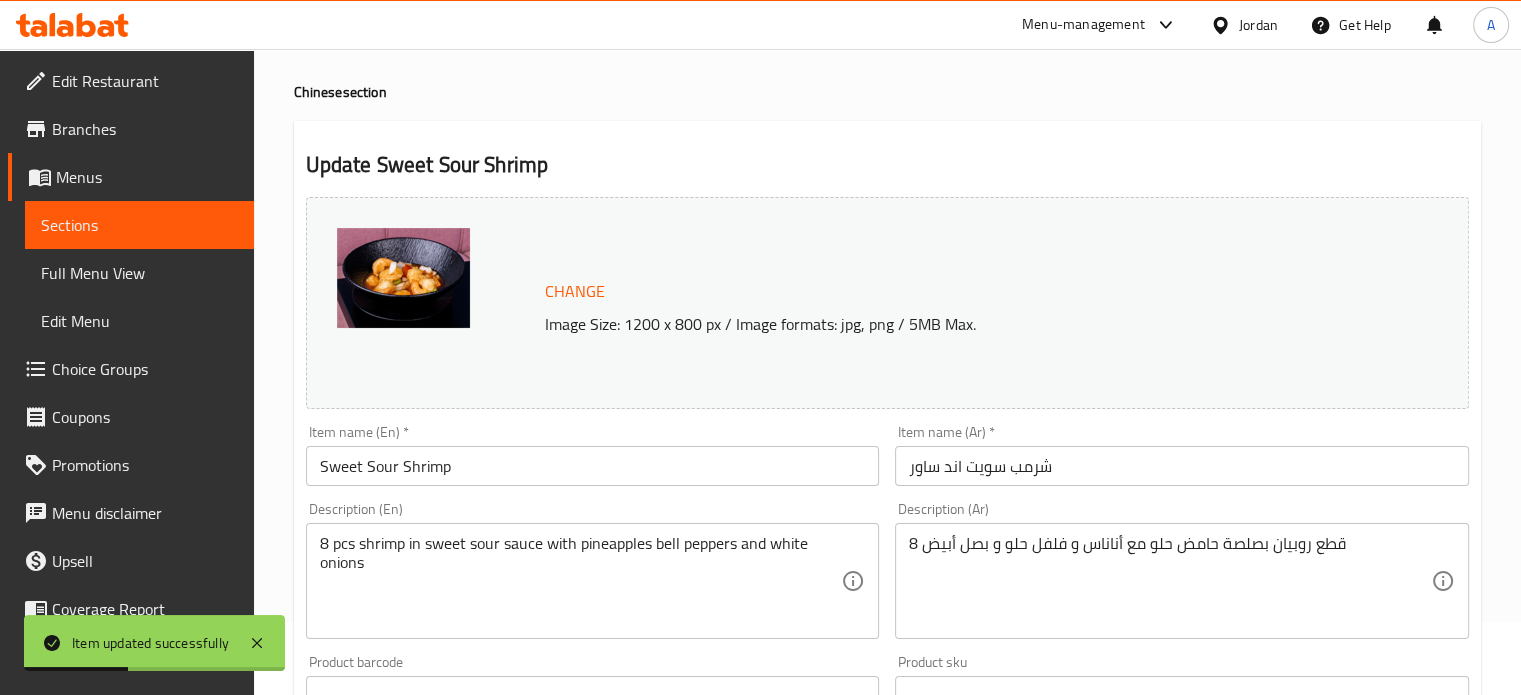 scroll, scrollTop: 0, scrollLeft: 0, axis: both 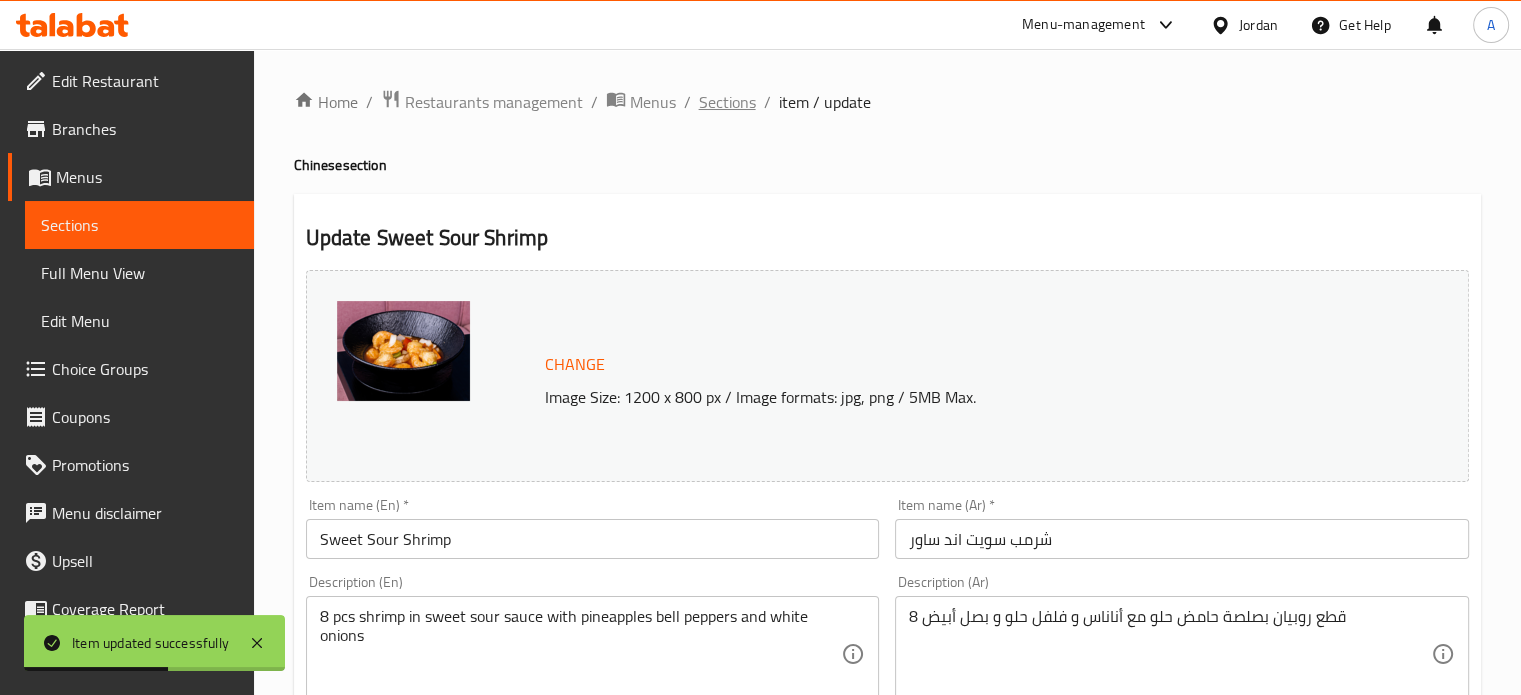click on "Sections" at bounding box center [727, 102] 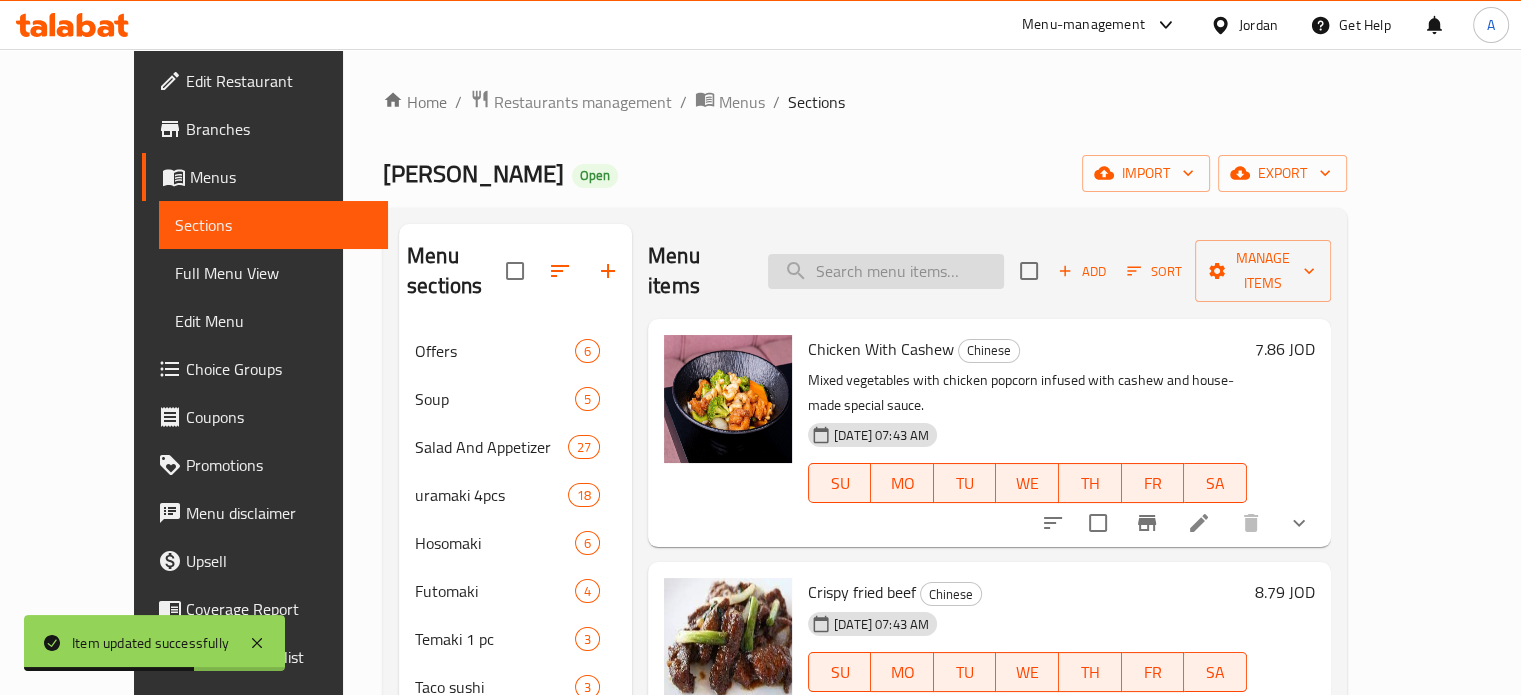 click at bounding box center (886, 271) 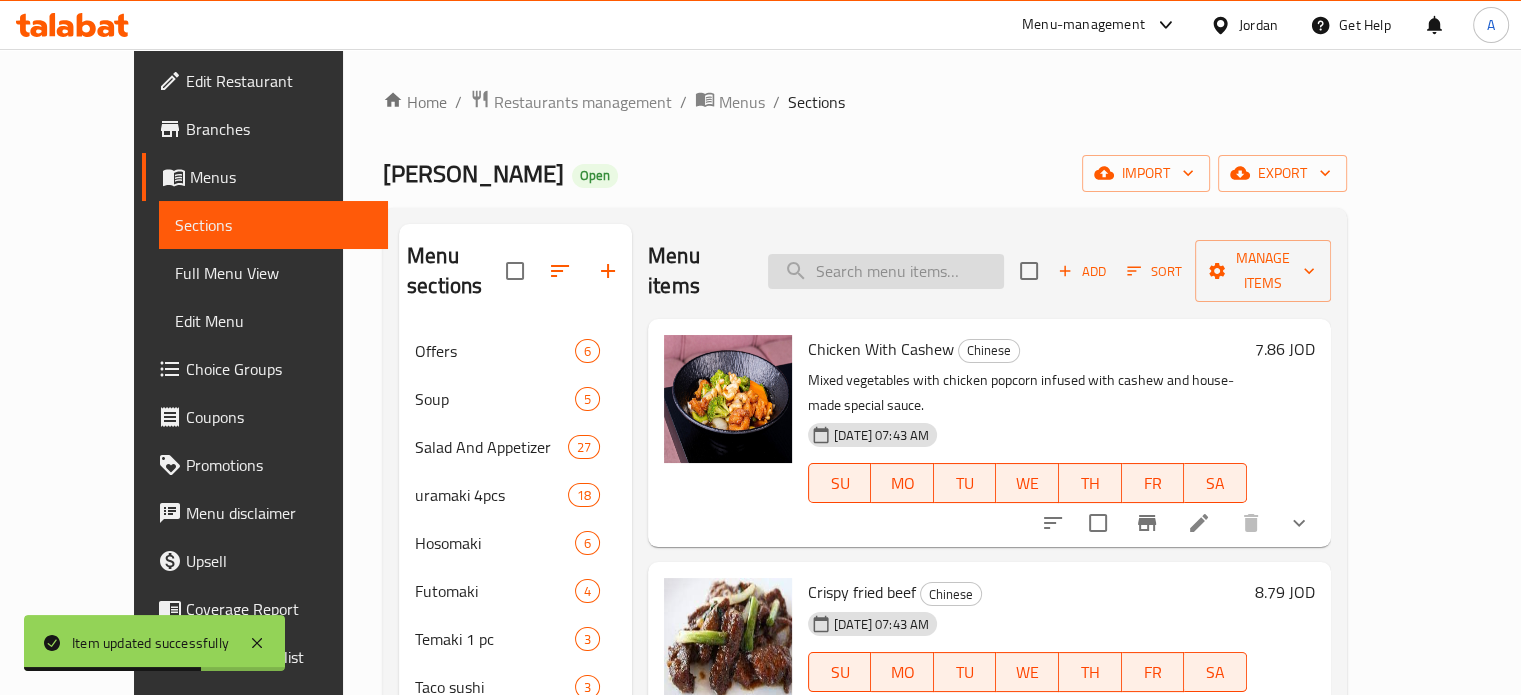 paste on "دجاج" 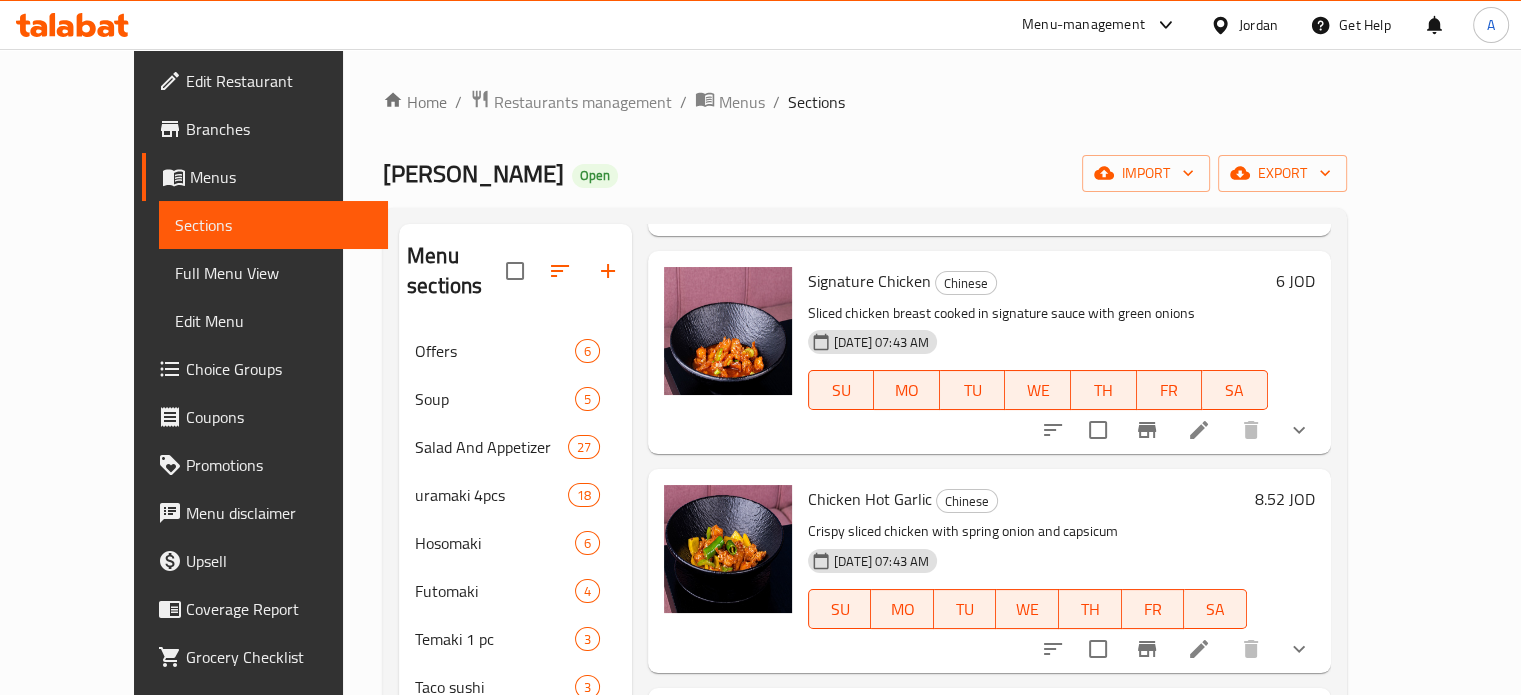 scroll, scrollTop: 400, scrollLeft: 0, axis: vertical 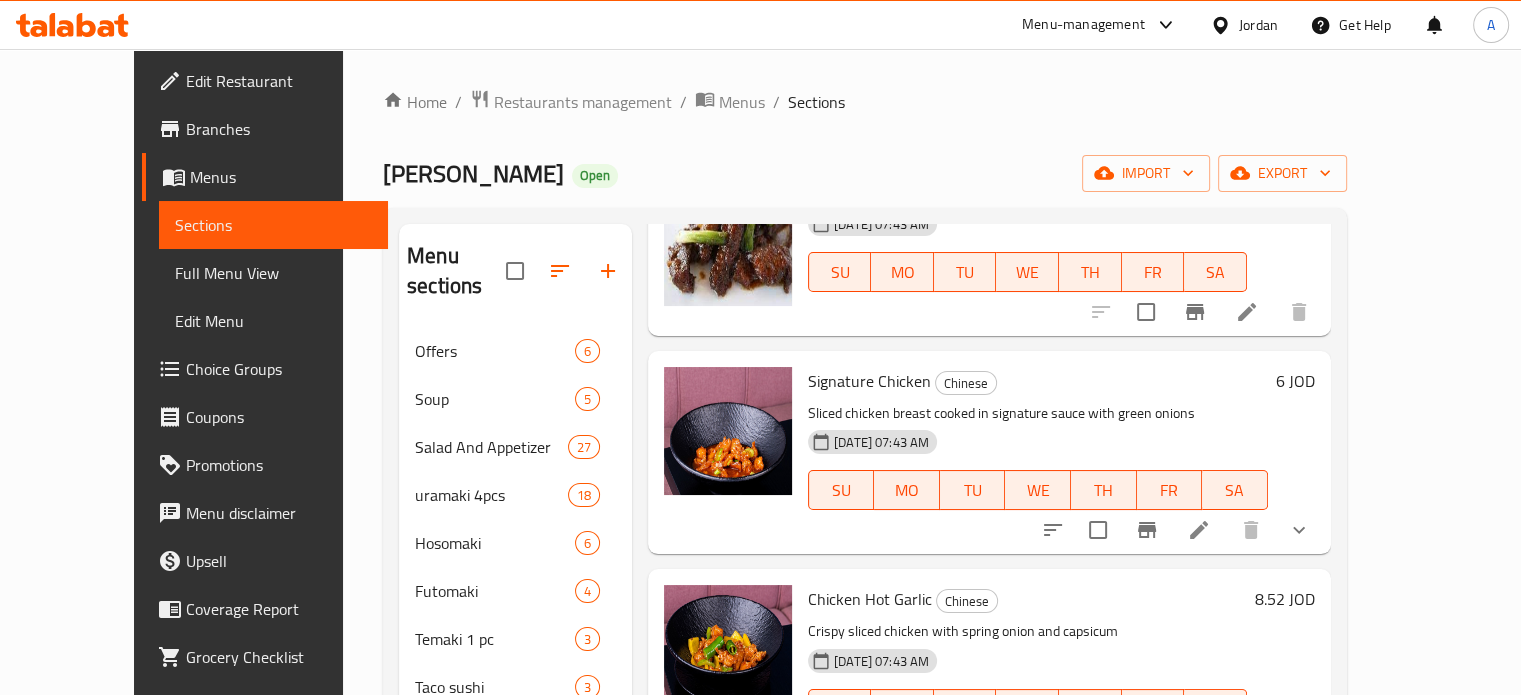 type on "دجاج" 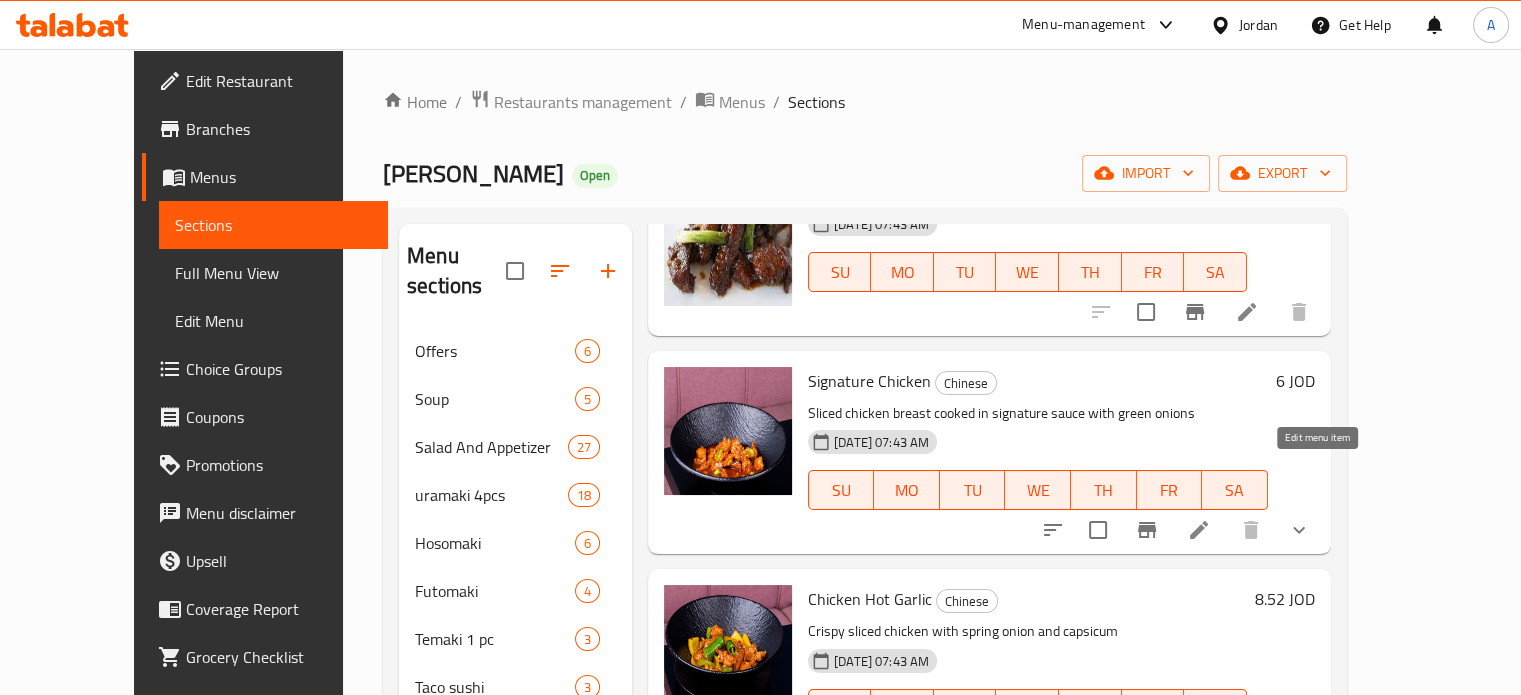 click 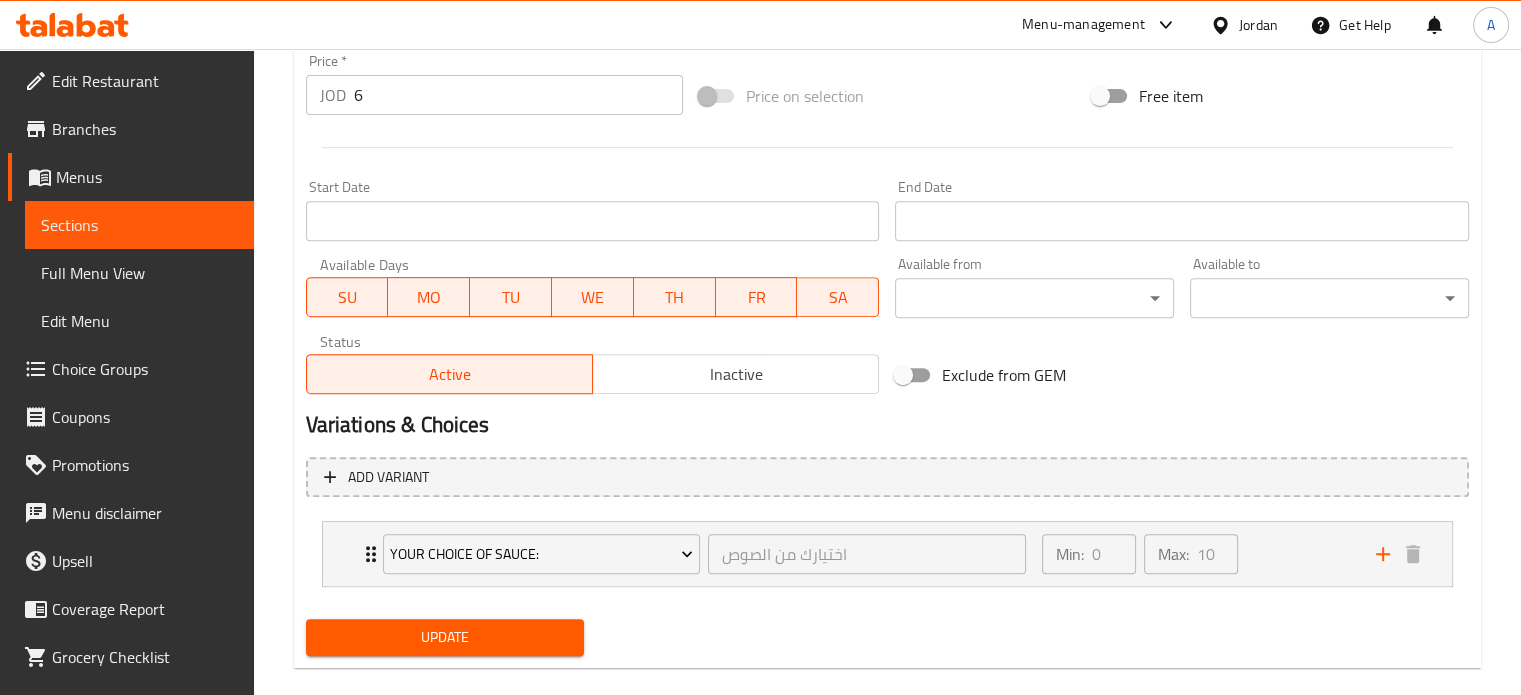 scroll, scrollTop: 779, scrollLeft: 0, axis: vertical 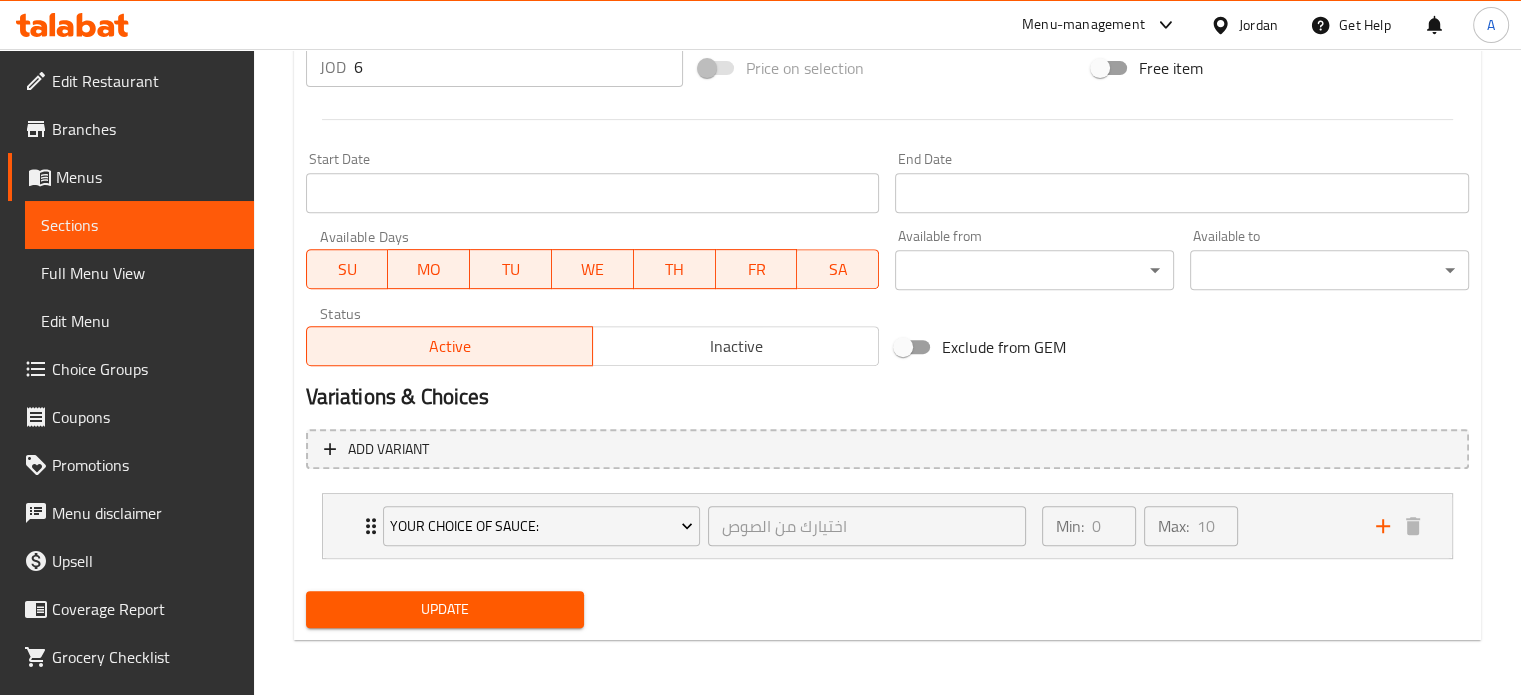 drag, startPoint x: 417, startPoint y: 77, endPoint x: 257, endPoint y: 77, distance: 160 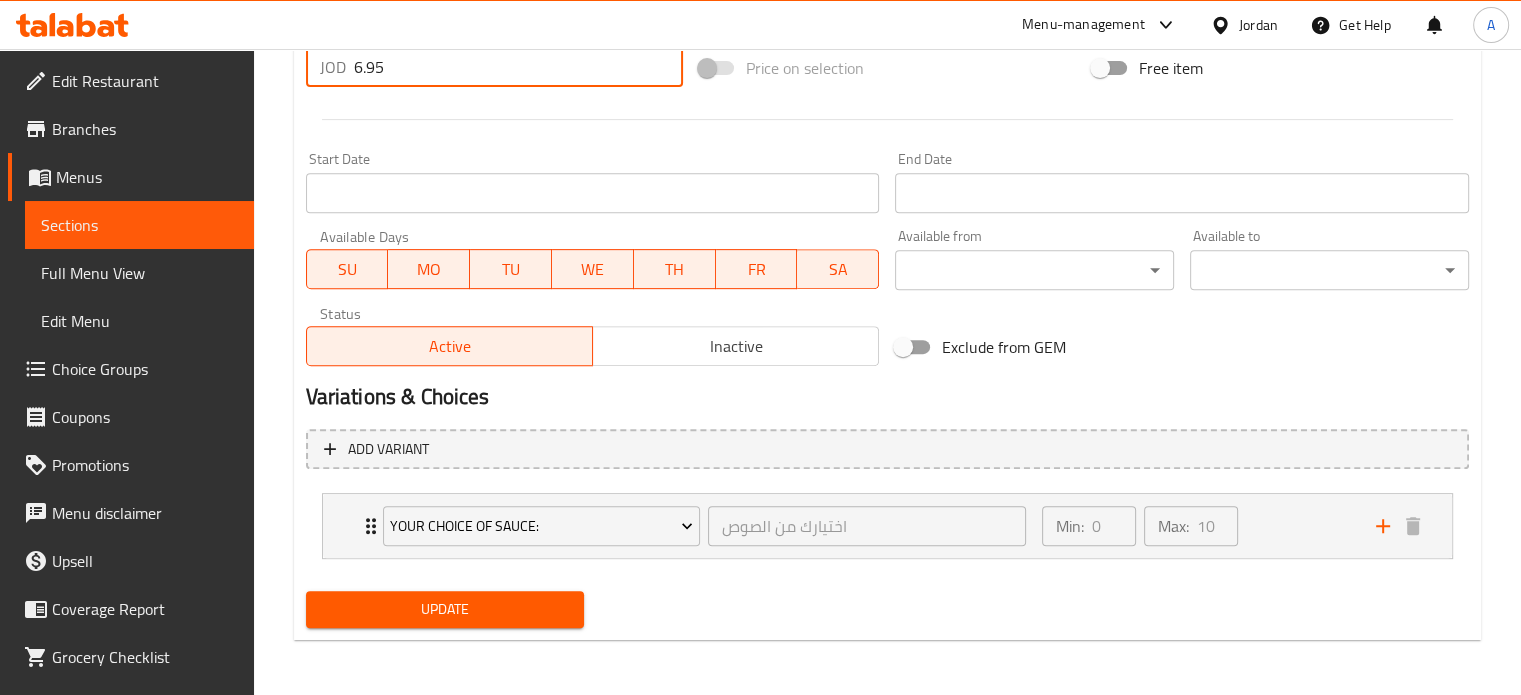 type on "6.95" 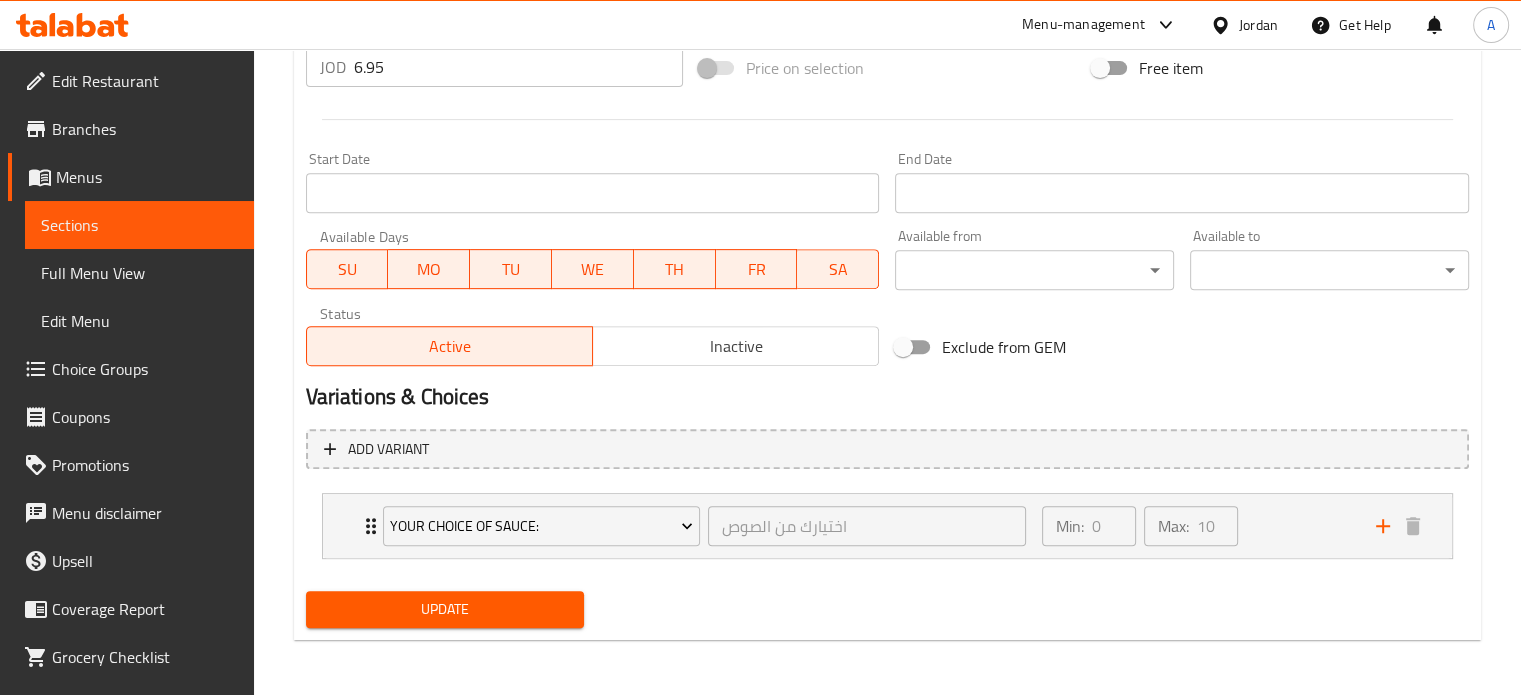 click on "Update" at bounding box center (445, 609) 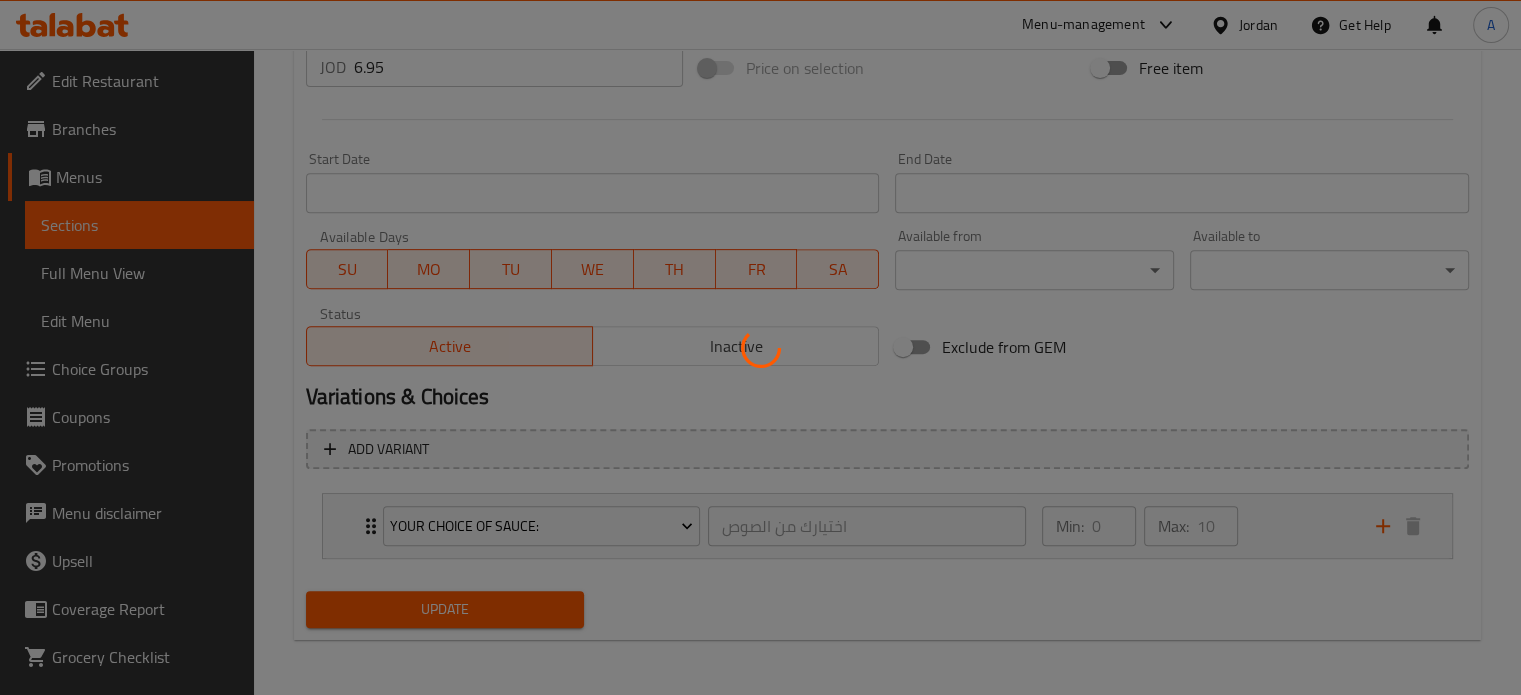 type 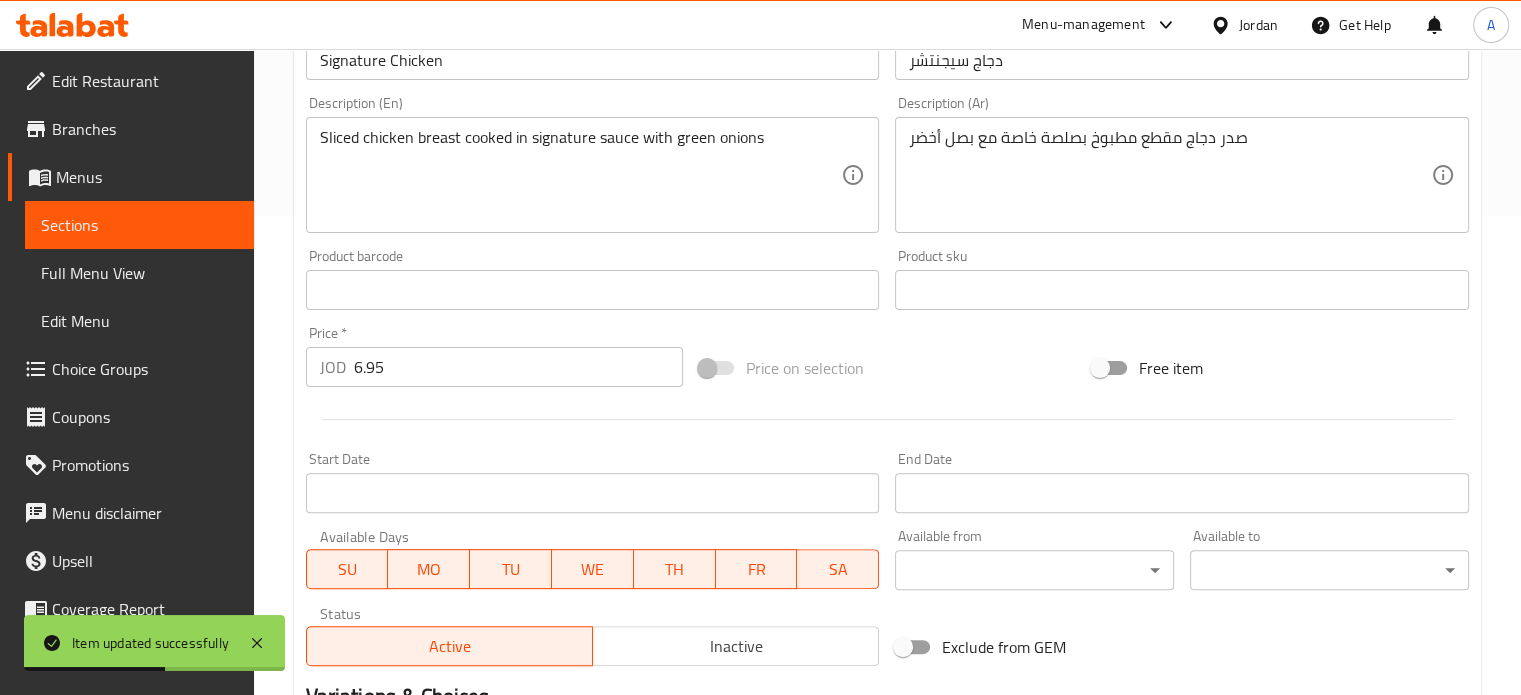 click on "Sections" at bounding box center (139, 225) 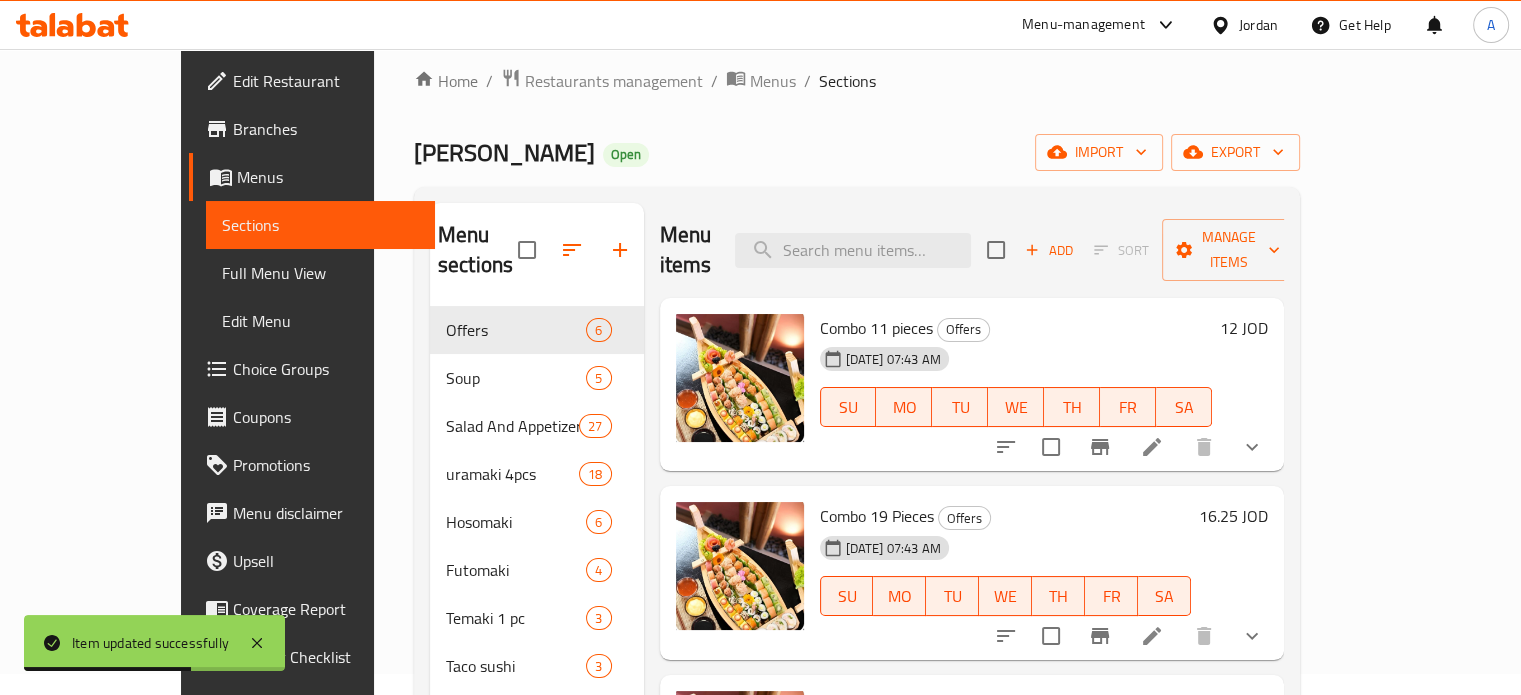 scroll, scrollTop: 0, scrollLeft: 0, axis: both 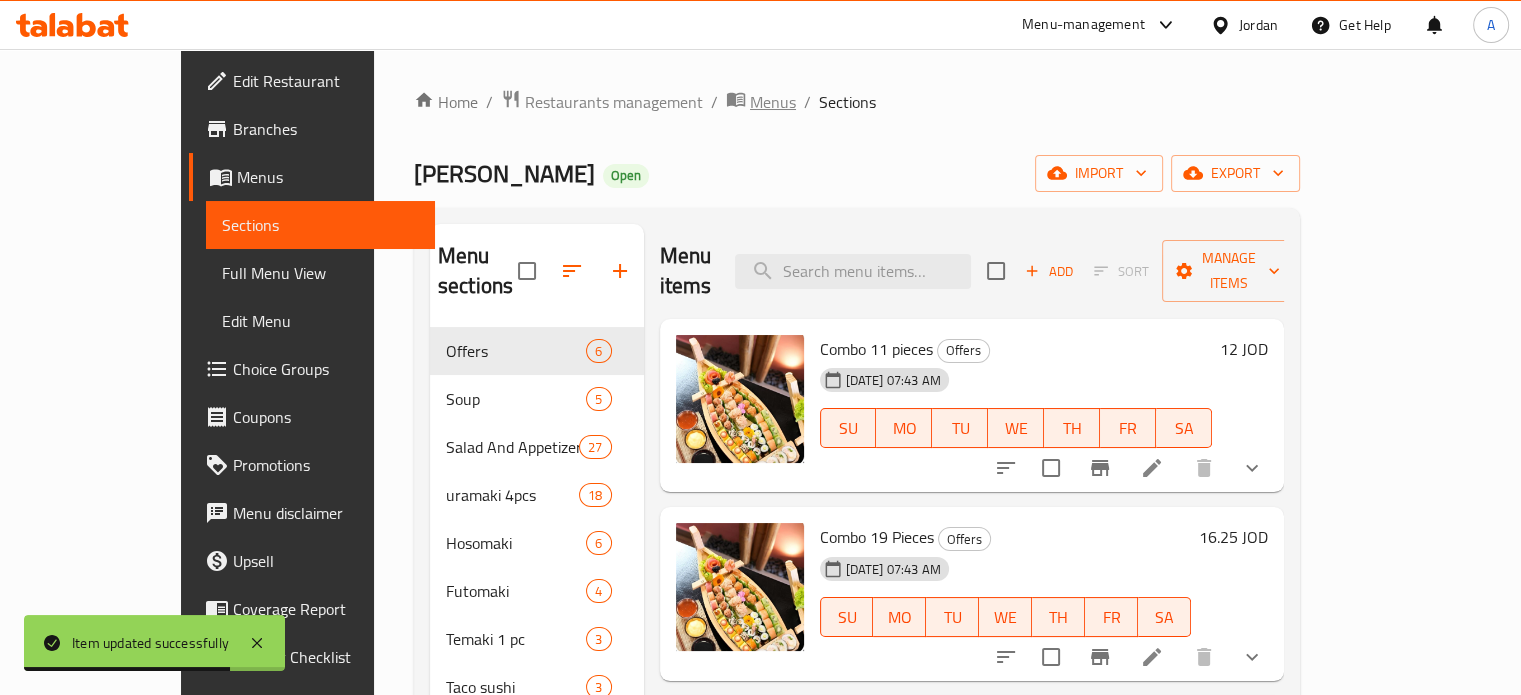 click on "Menus" at bounding box center (773, 102) 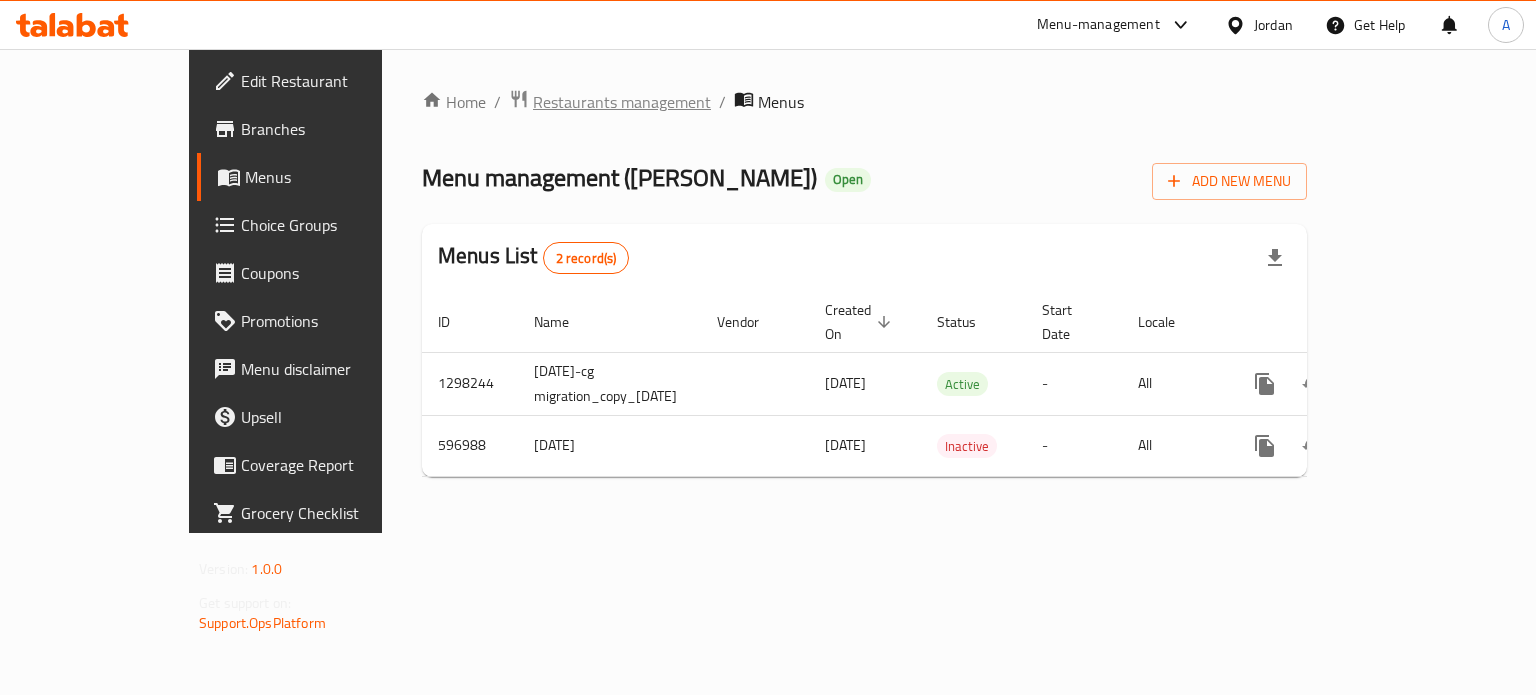 click on "Restaurants management" at bounding box center [622, 102] 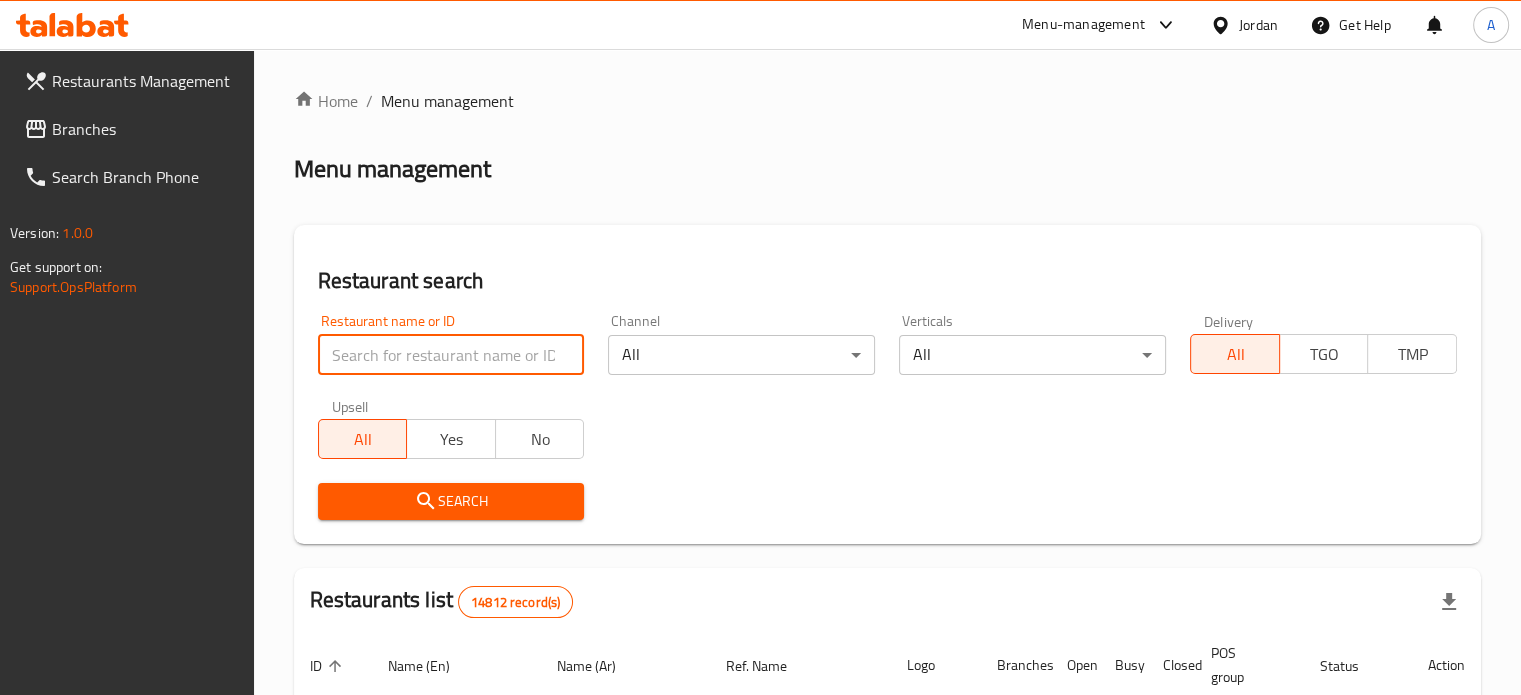 click at bounding box center (451, 355) 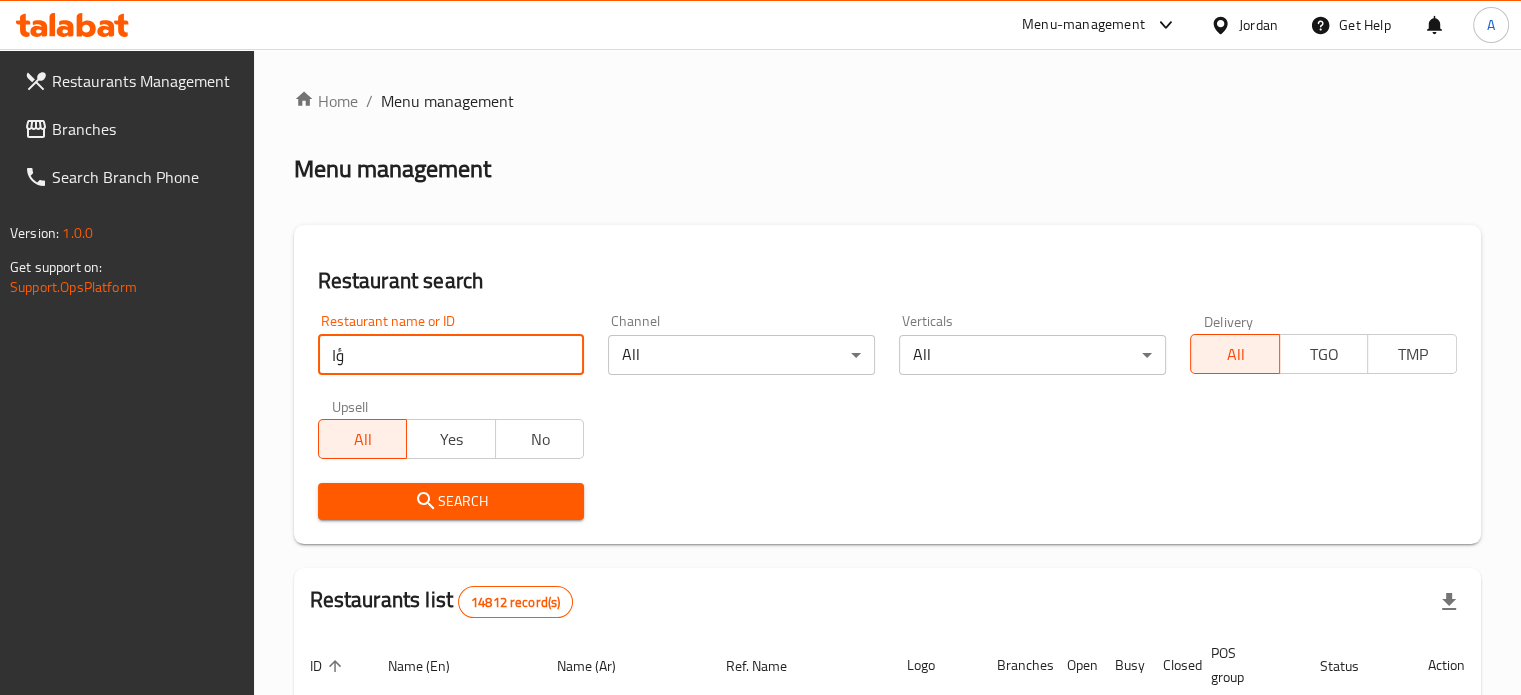 type on "ؤ" 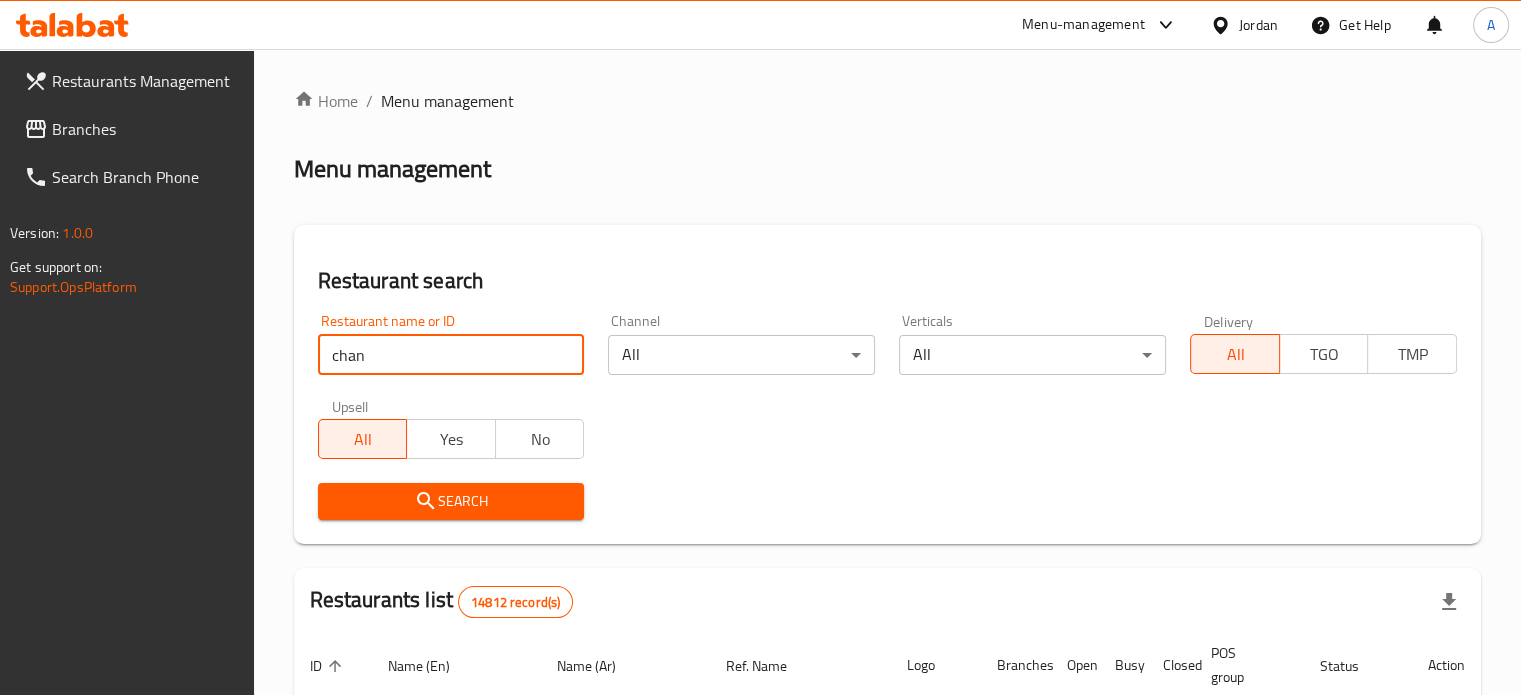 type on "chan" 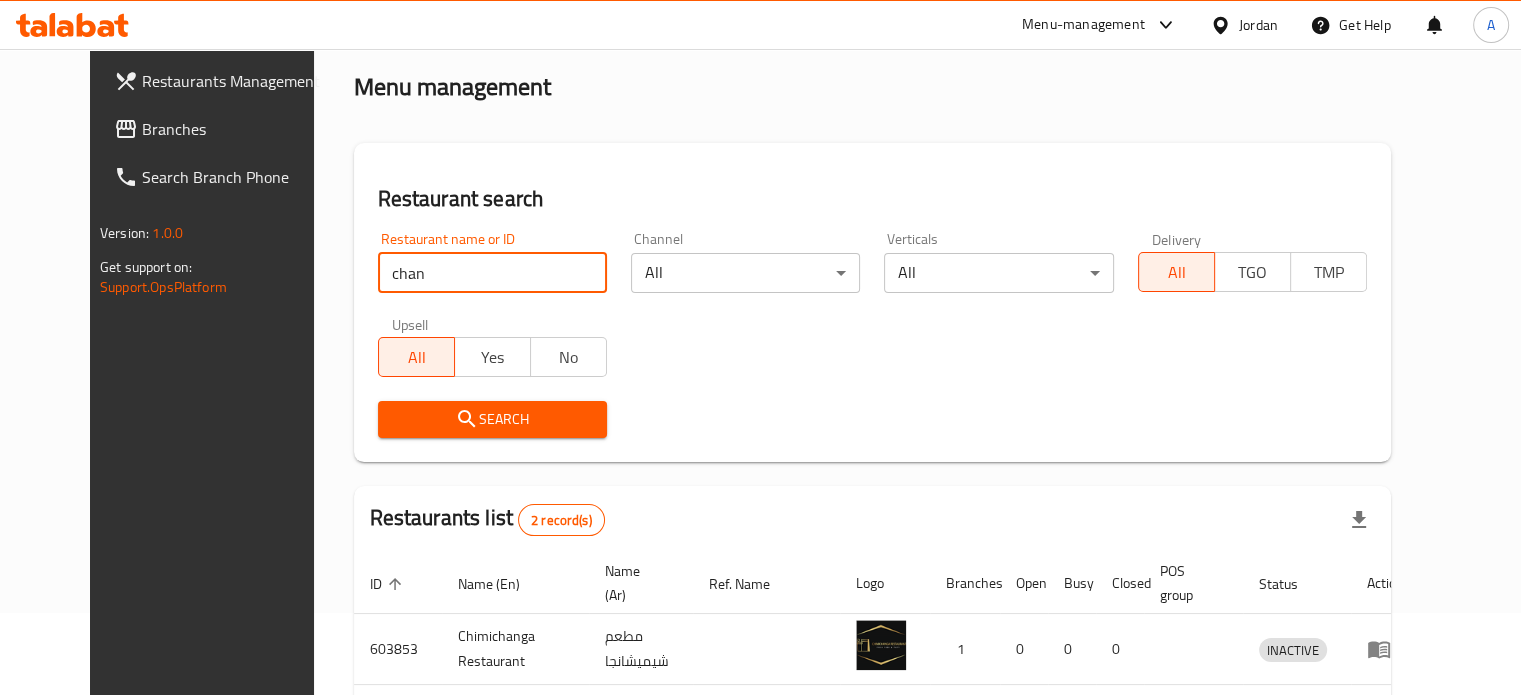 scroll, scrollTop: 249, scrollLeft: 0, axis: vertical 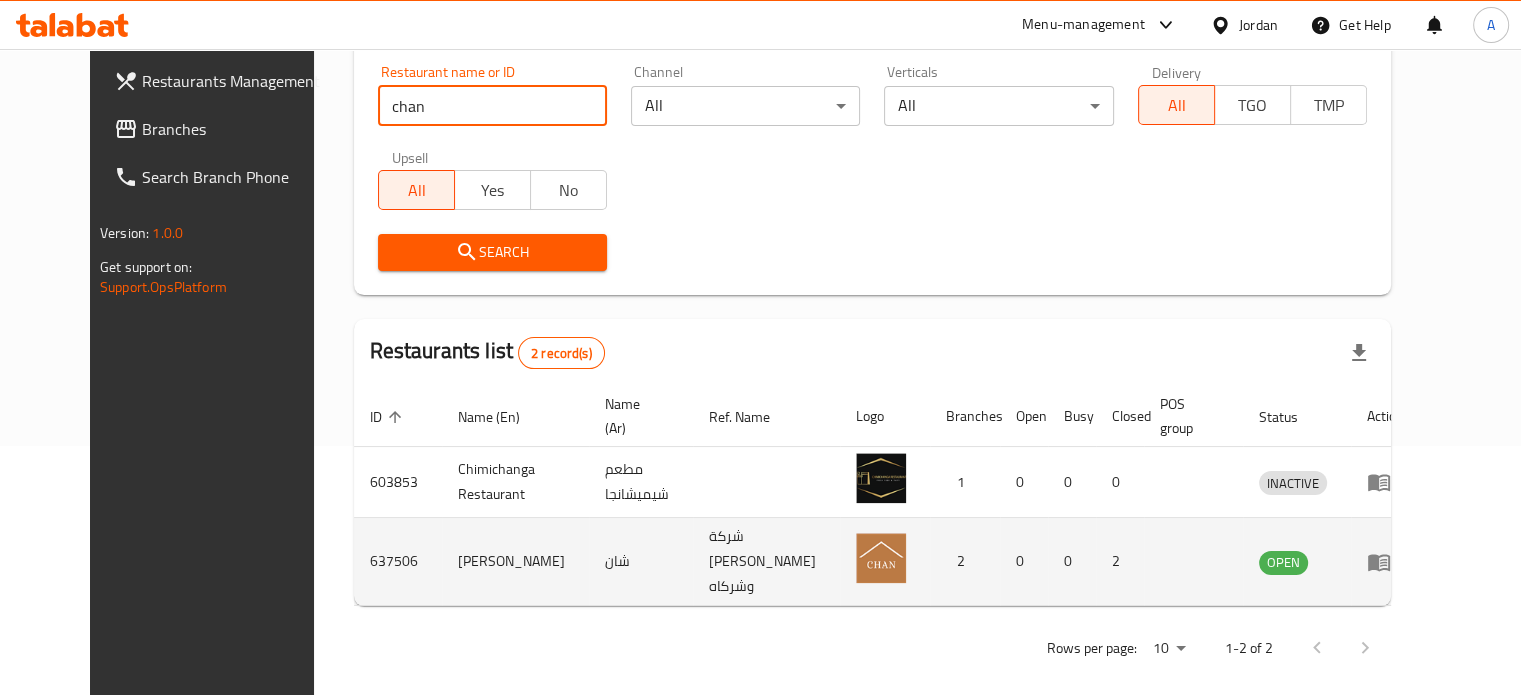 click 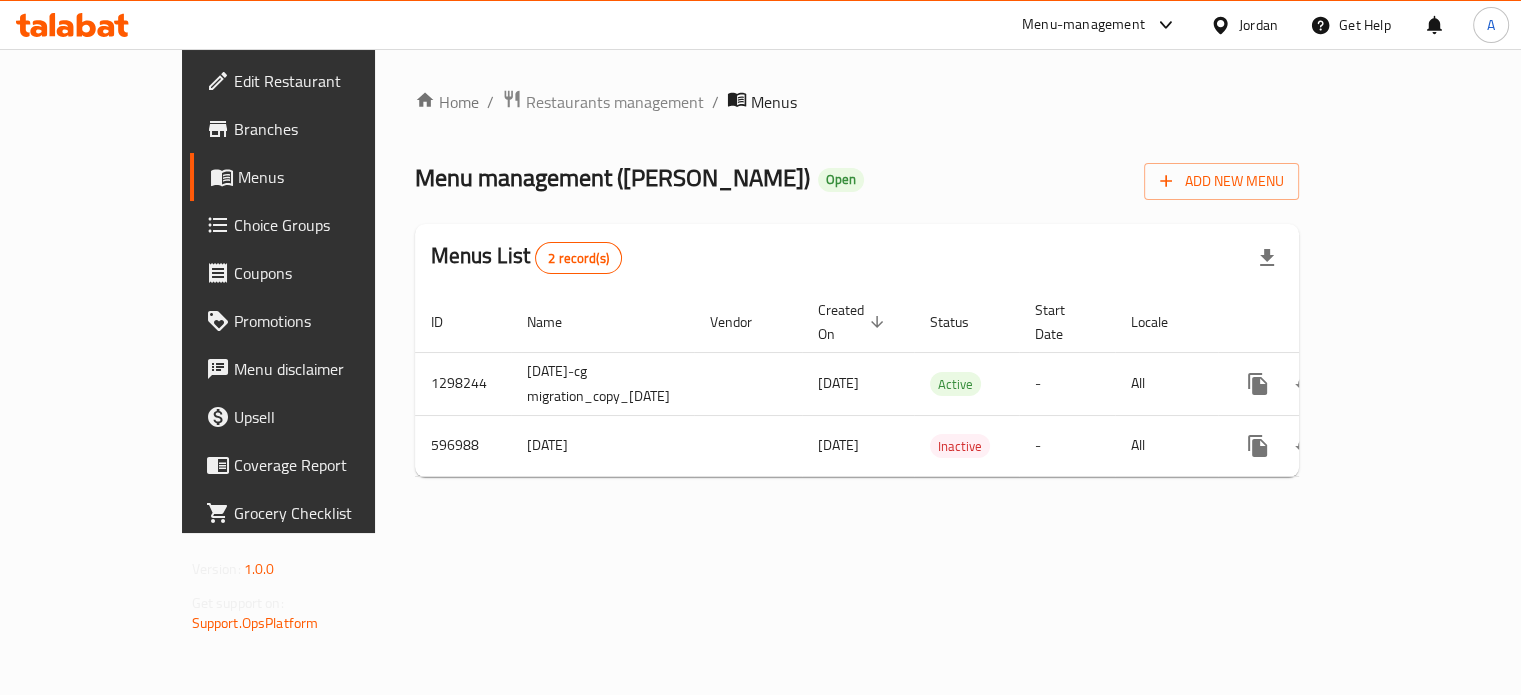 scroll, scrollTop: 0, scrollLeft: 0, axis: both 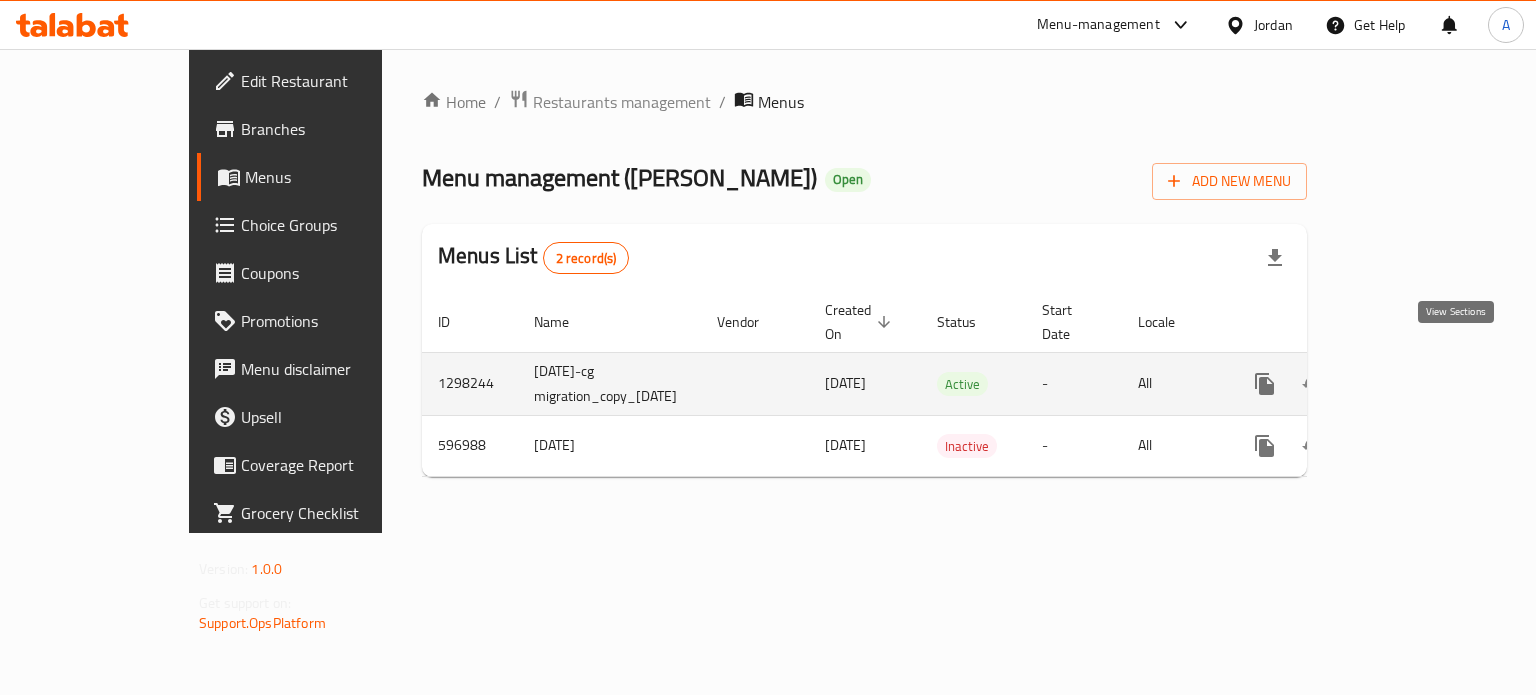 click at bounding box center [1409, 384] 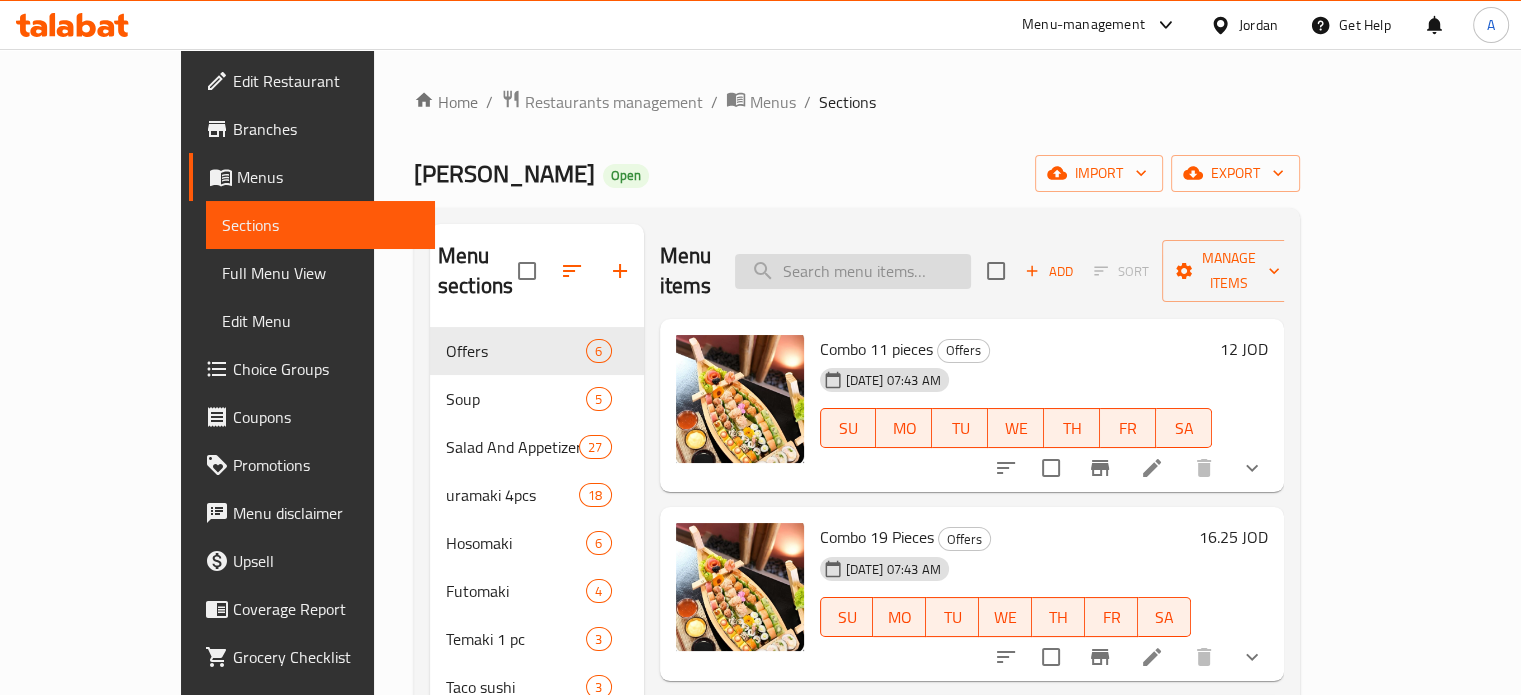 click at bounding box center [853, 271] 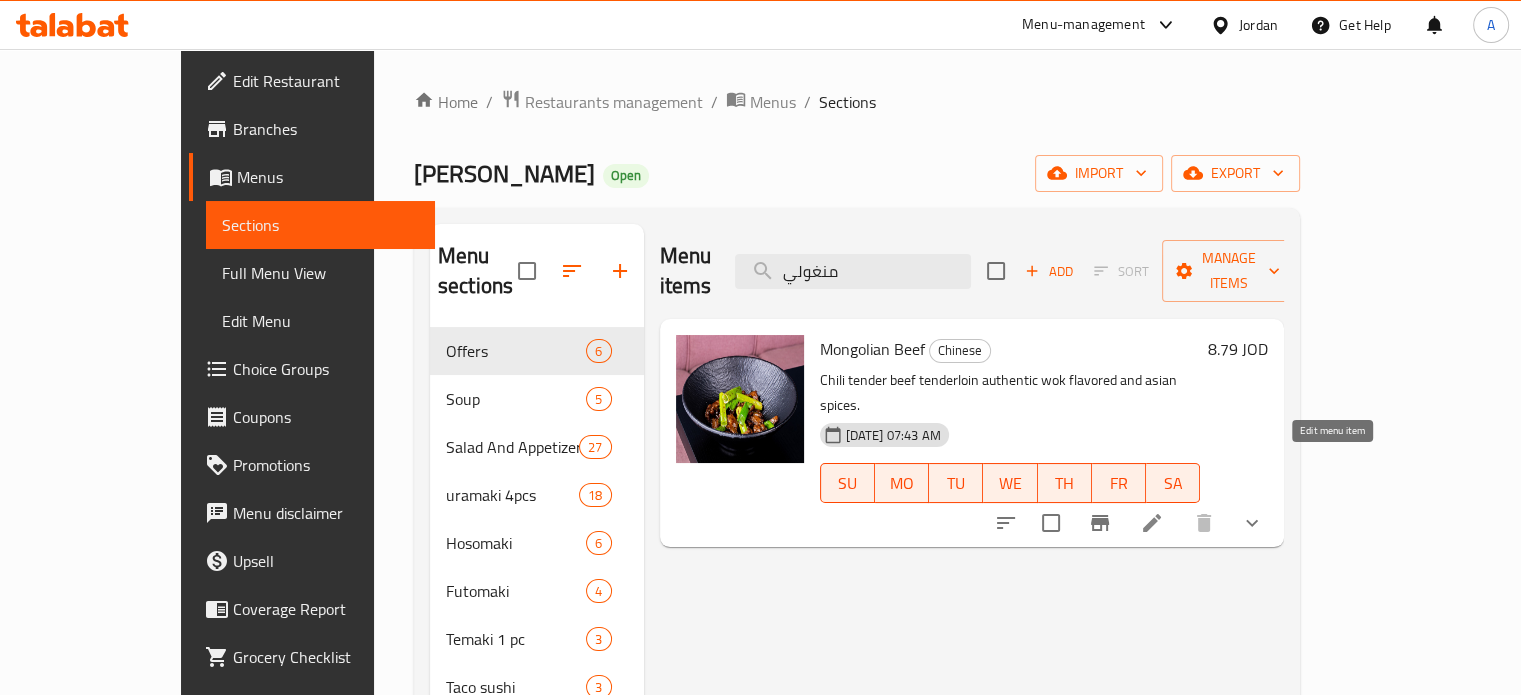 type on "منغولي" 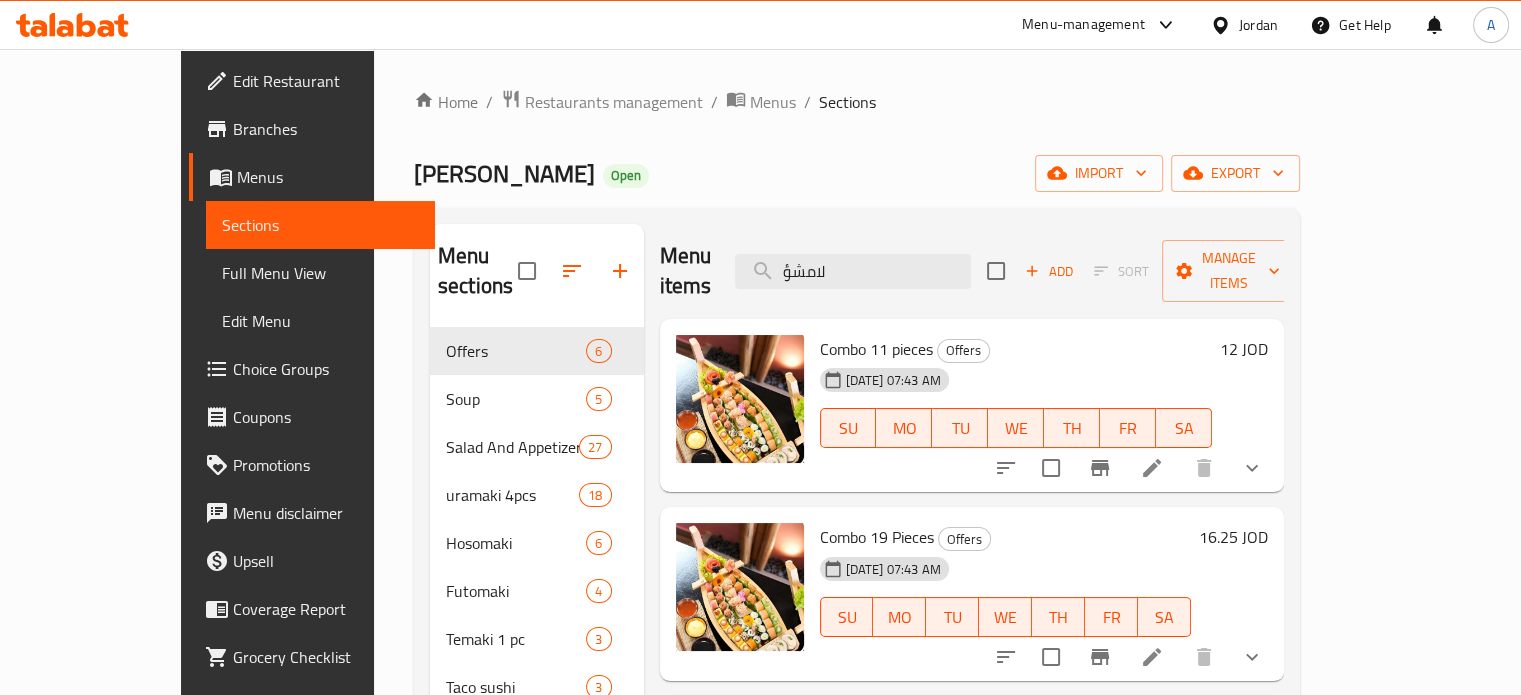 type on "لامشؤن" 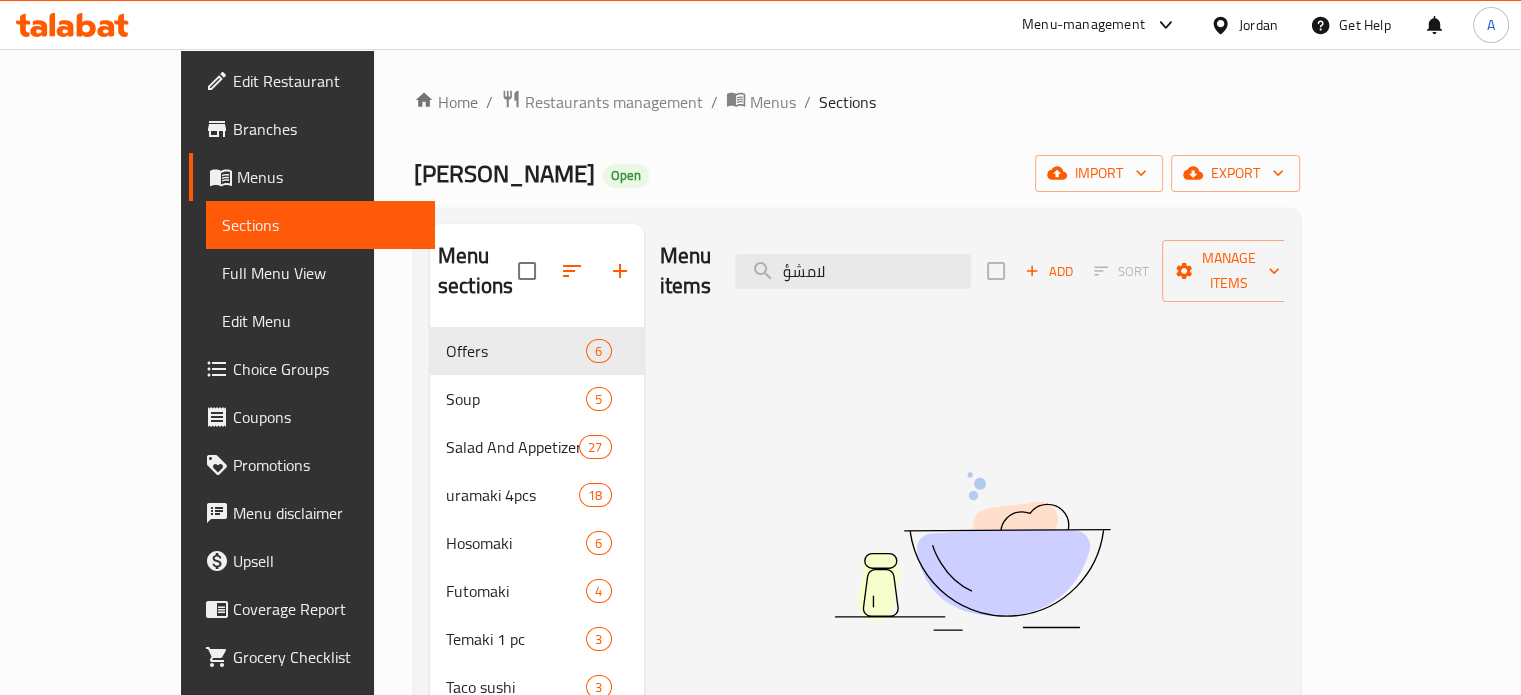 type on "لامشؤن" 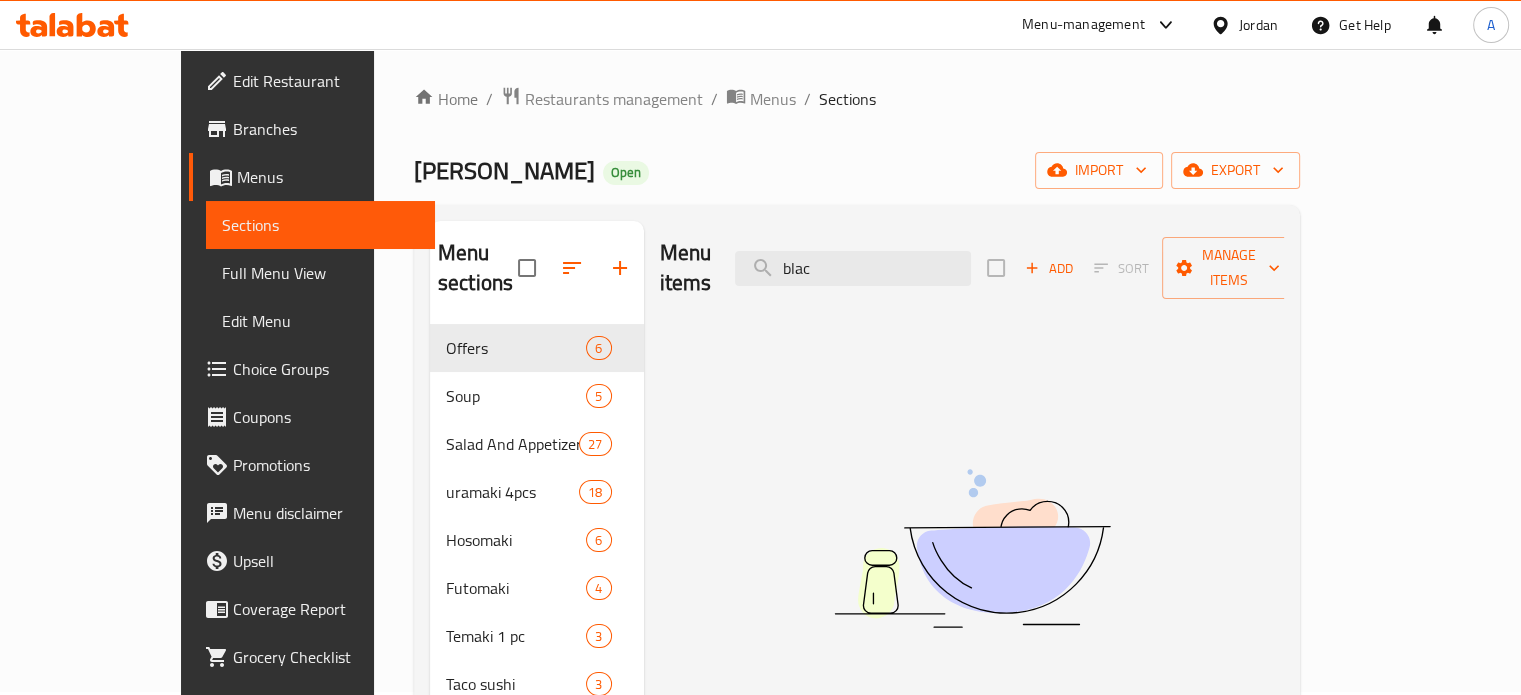 scroll, scrollTop: 0, scrollLeft: 0, axis: both 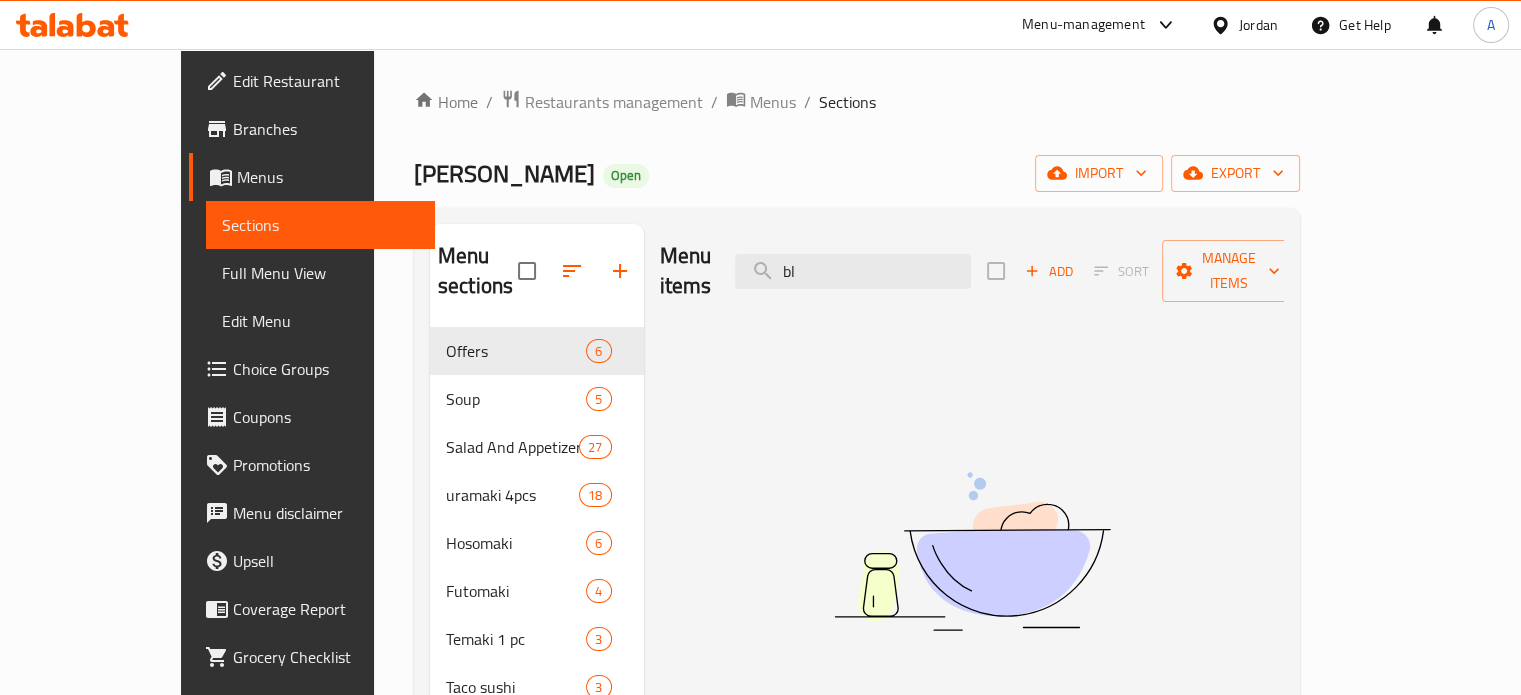 type on "b" 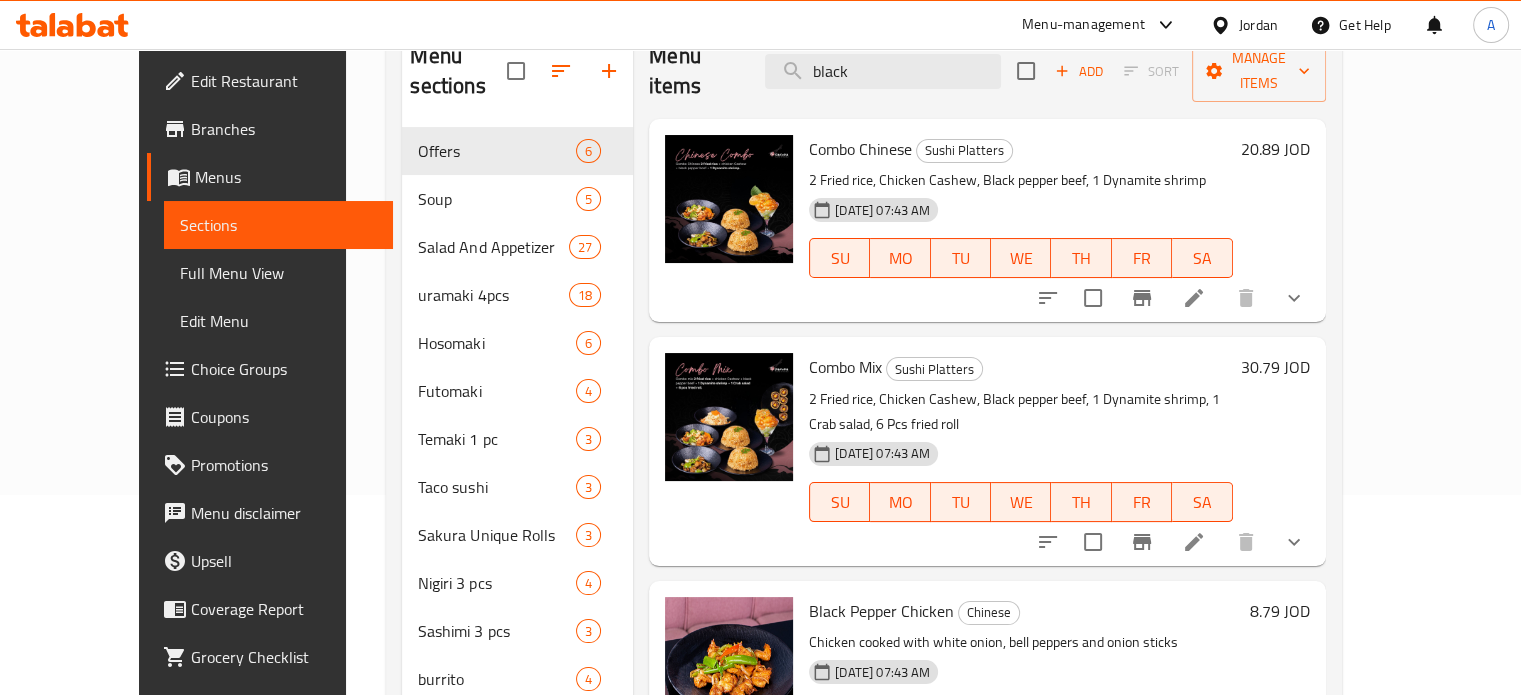 scroll, scrollTop: 400, scrollLeft: 0, axis: vertical 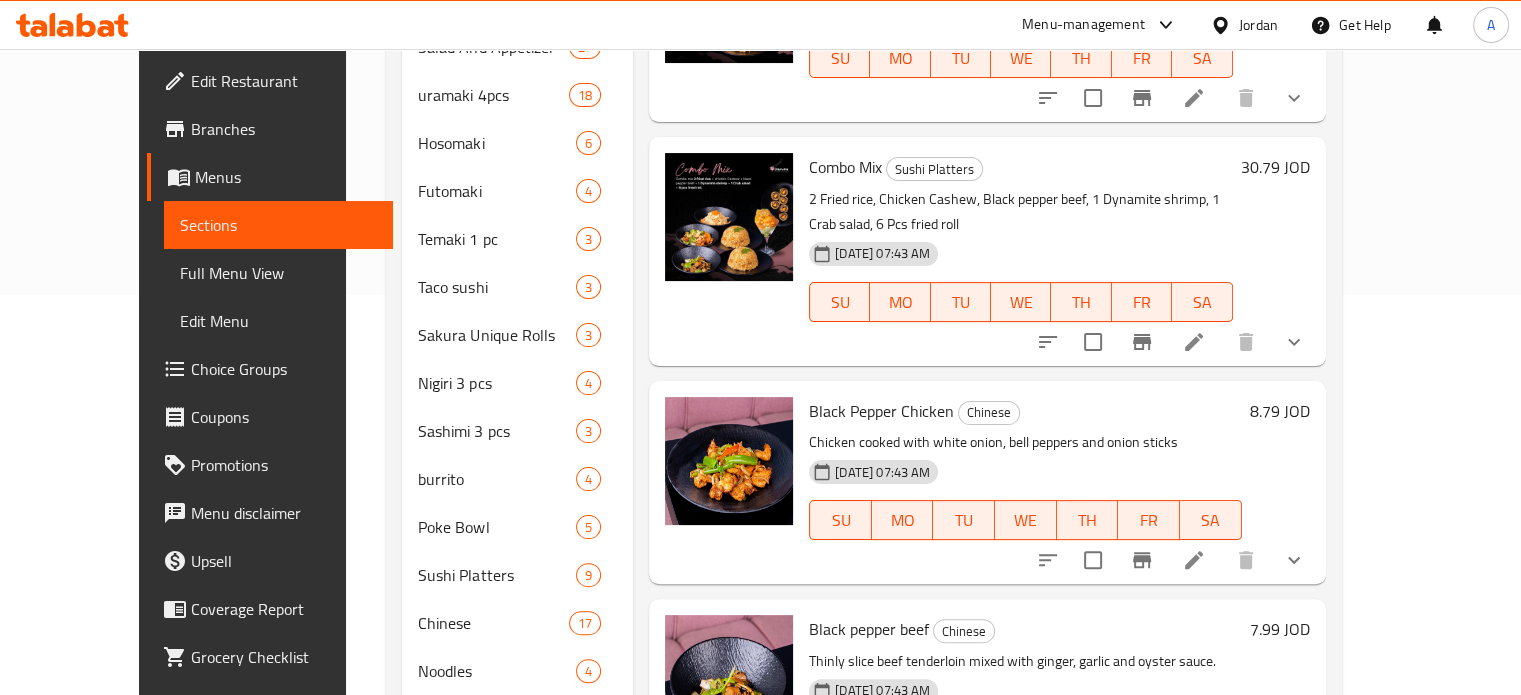 type on "black" 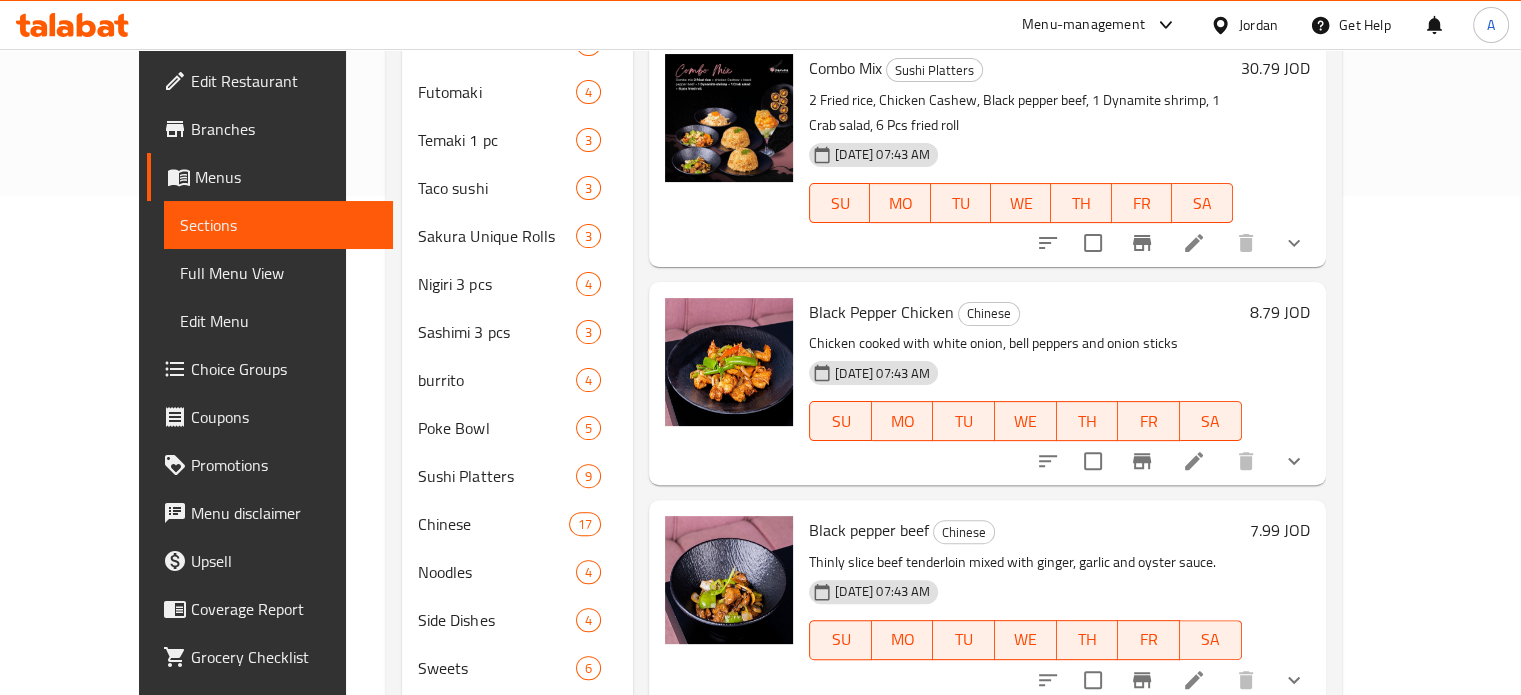 scroll, scrollTop: 500, scrollLeft: 0, axis: vertical 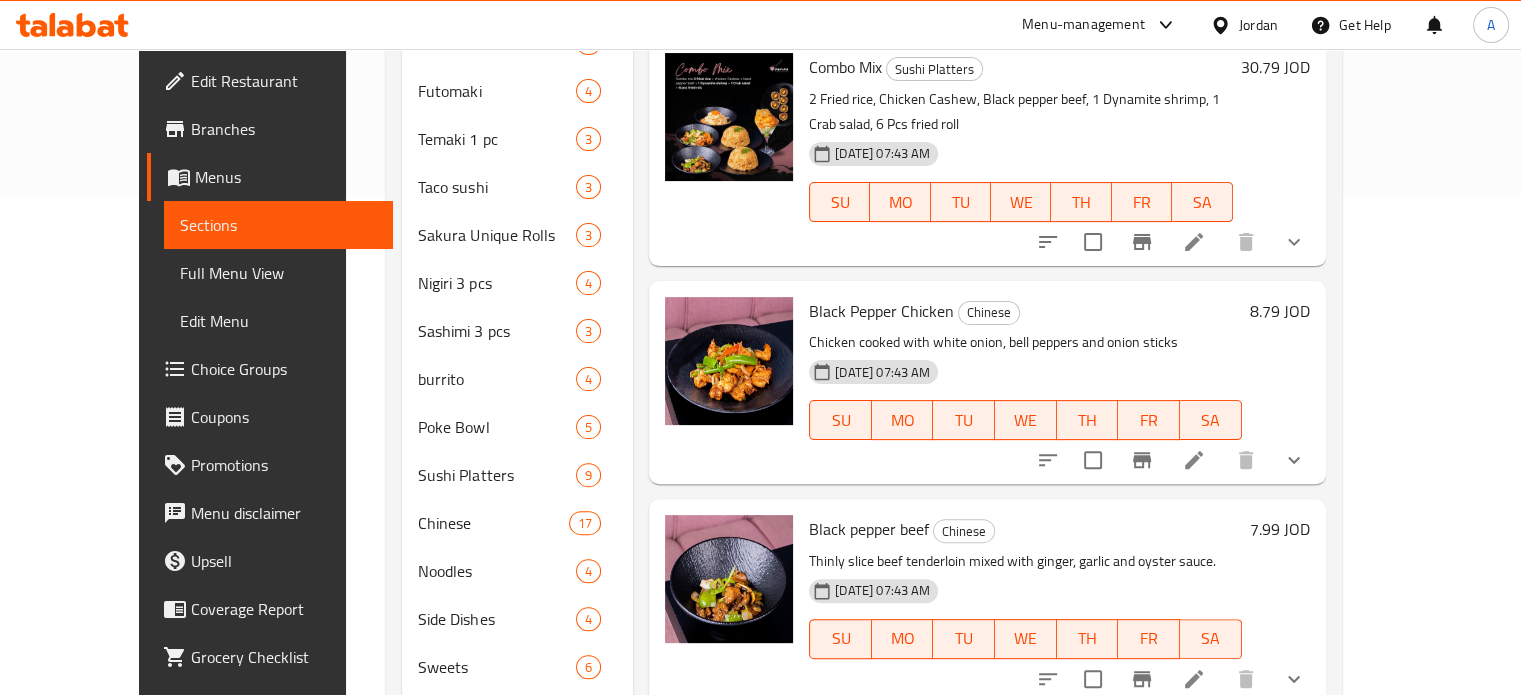 click on "Black pepper beef" at bounding box center [869, 529] 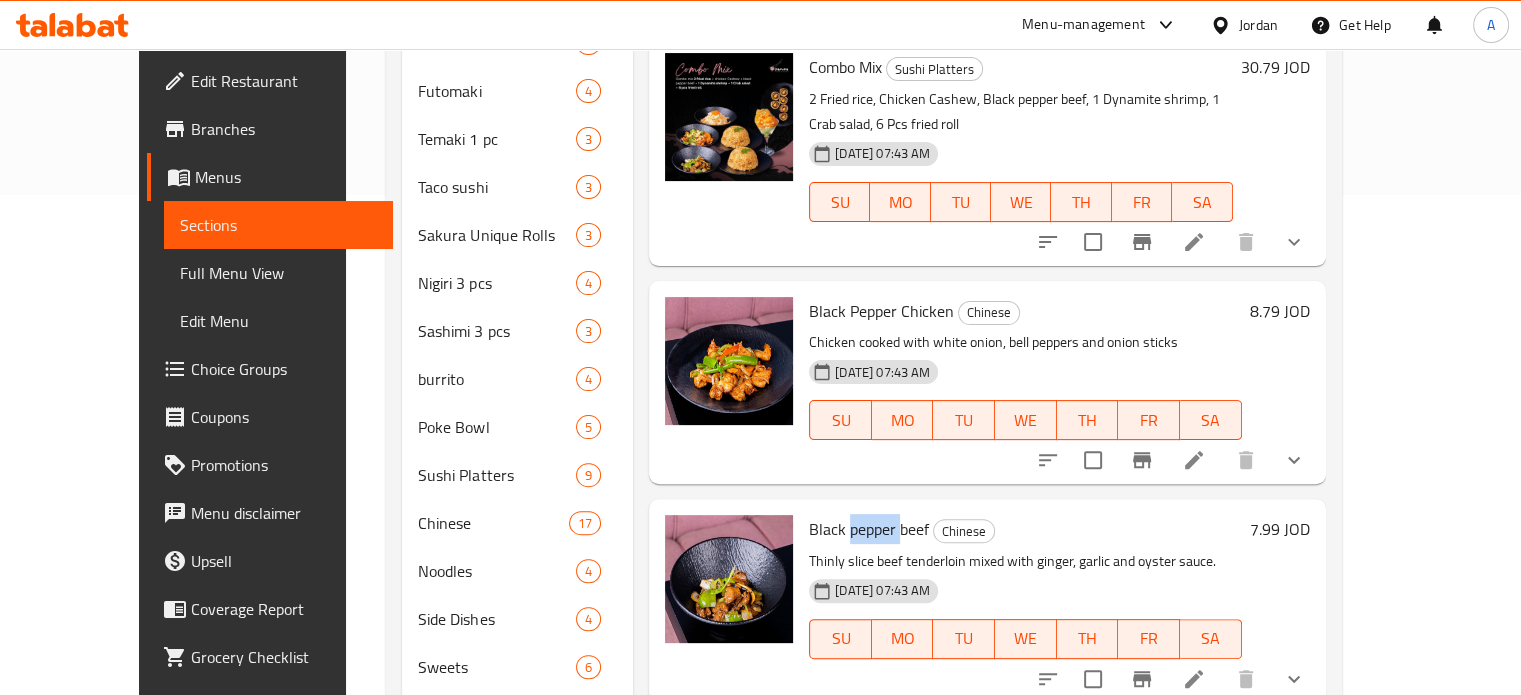 click on "Black pepper beef" at bounding box center [869, 529] 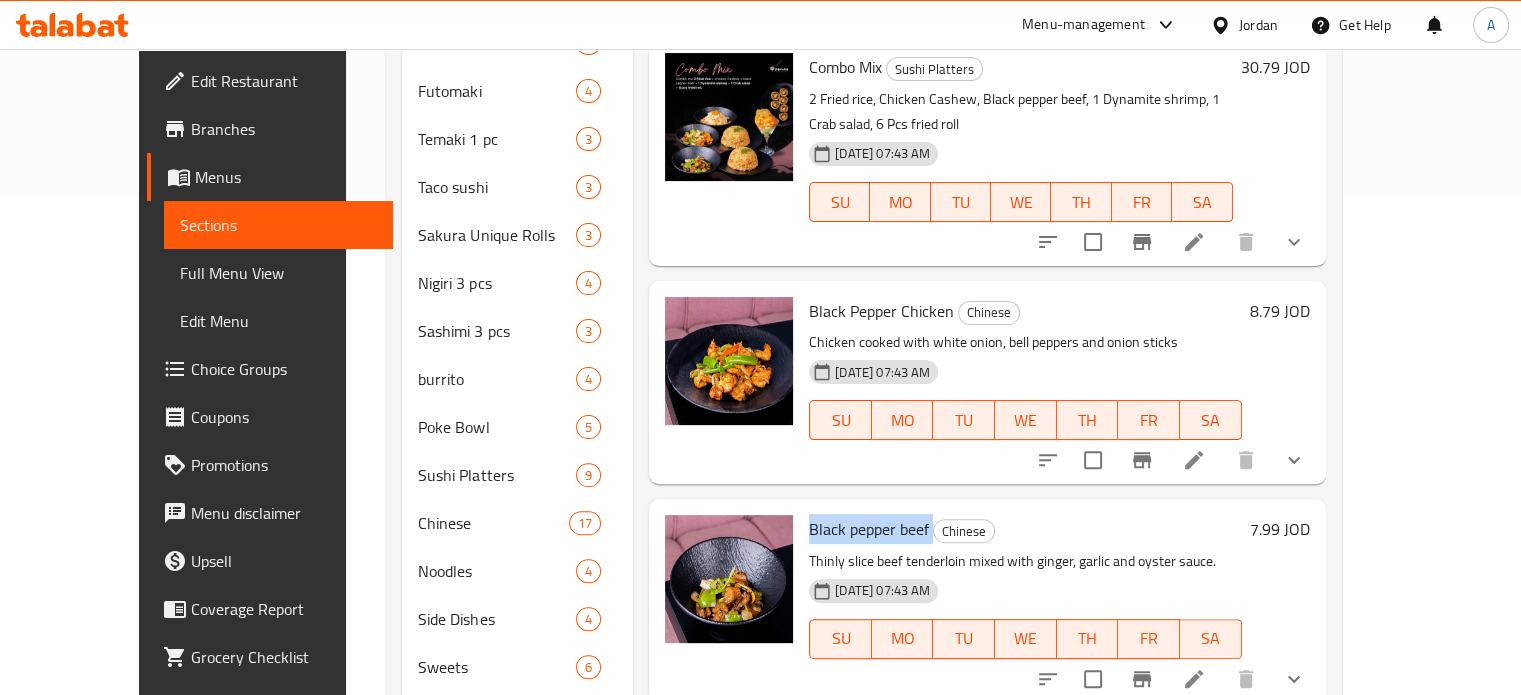 click on "Black pepper beef" at bounding box center (869, 529) 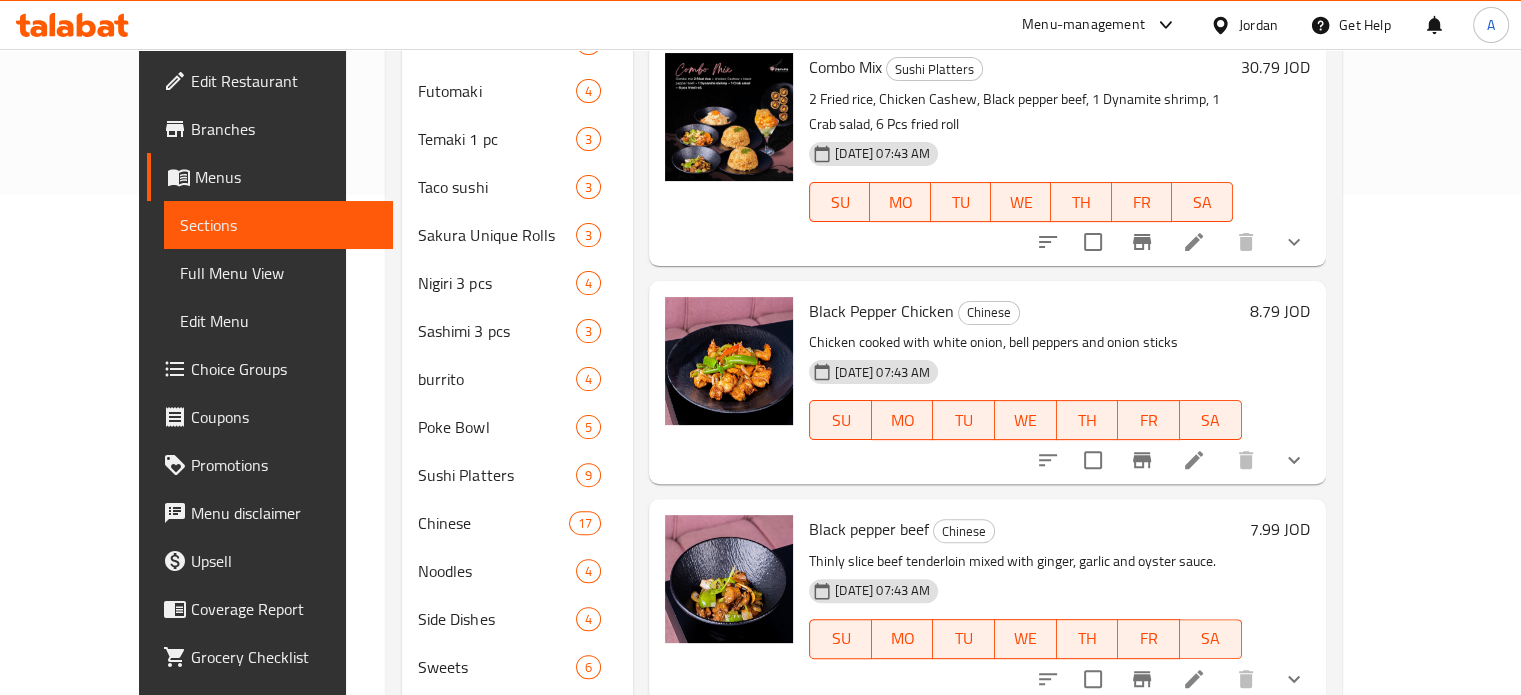 click on "7.99   JOD" at bounding box center [1280, 529] 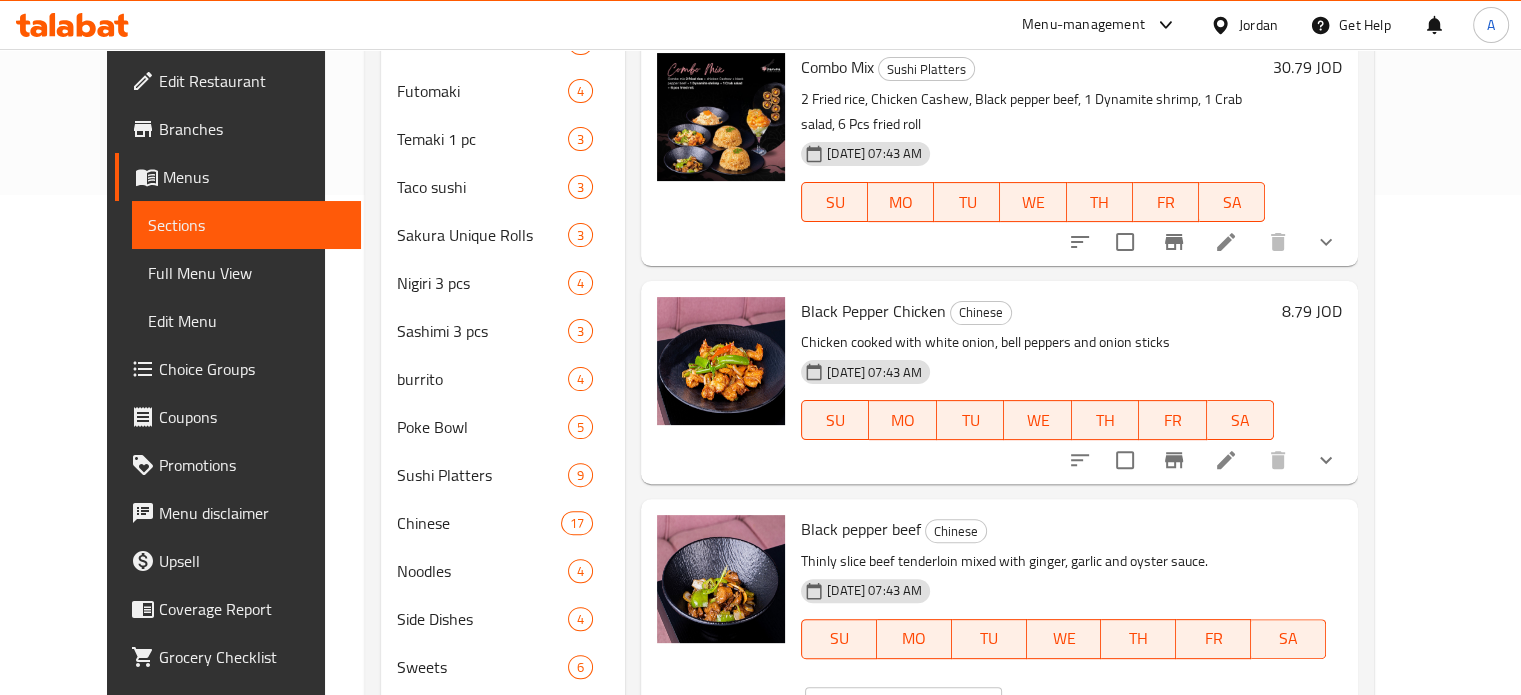 click on "JOD 7.99 ​" at bounding box center (952, 707) 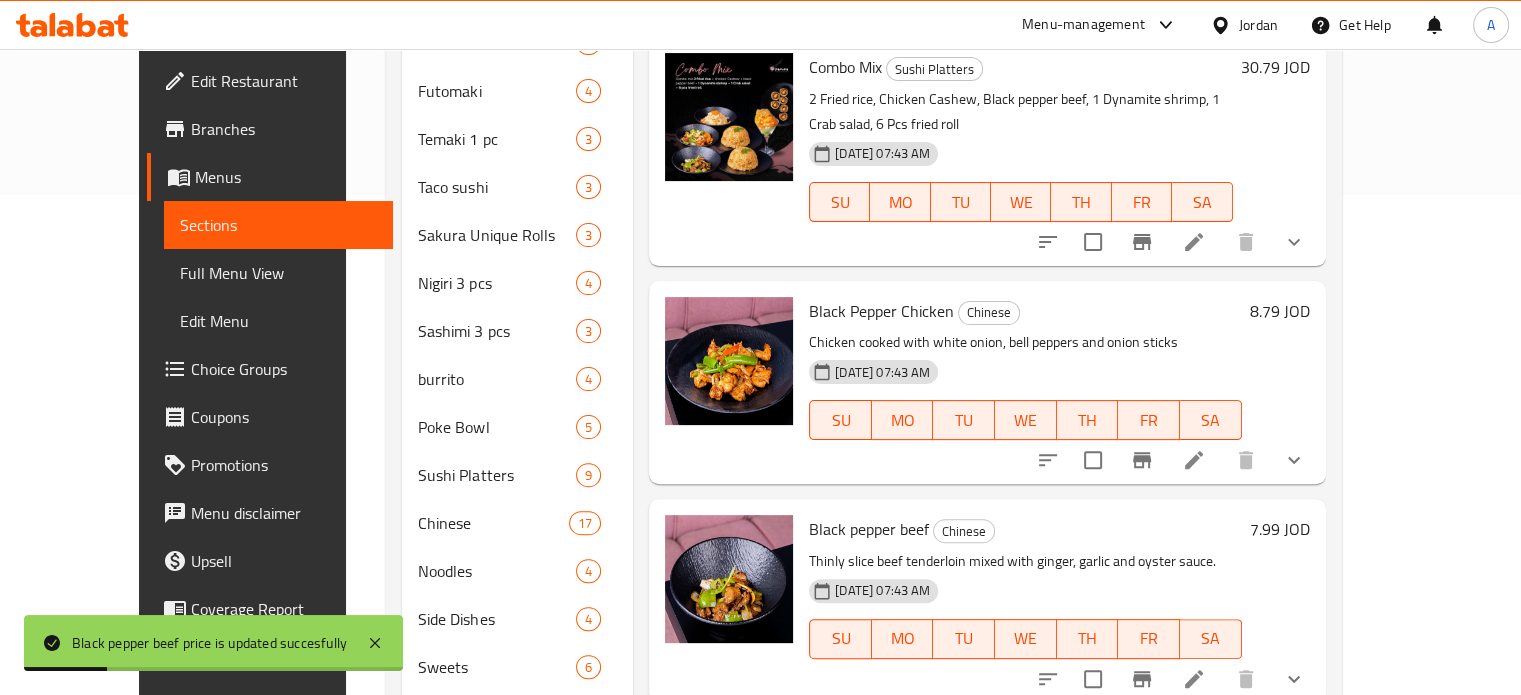 click on "7.99   JOD" at bounding box center (1280, 529) 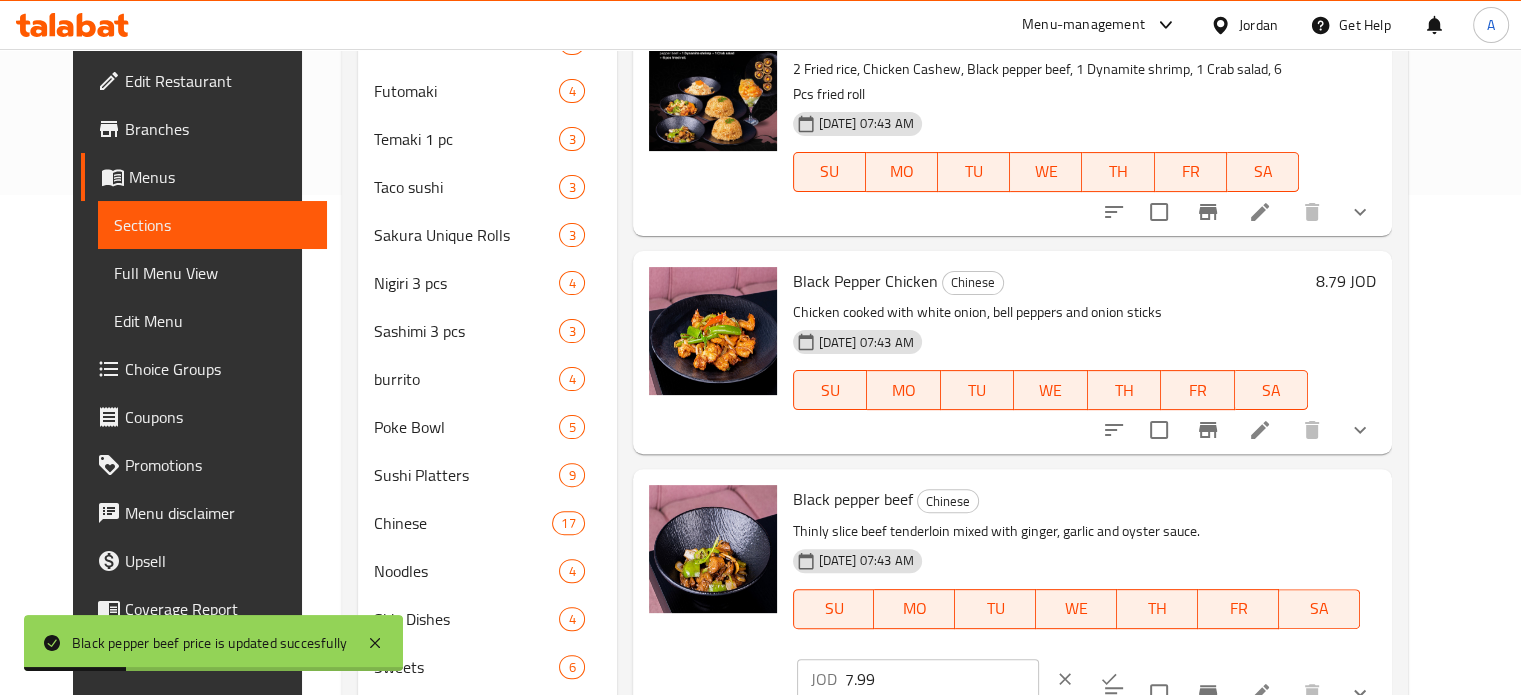 click at bounding box center (1109, 679) 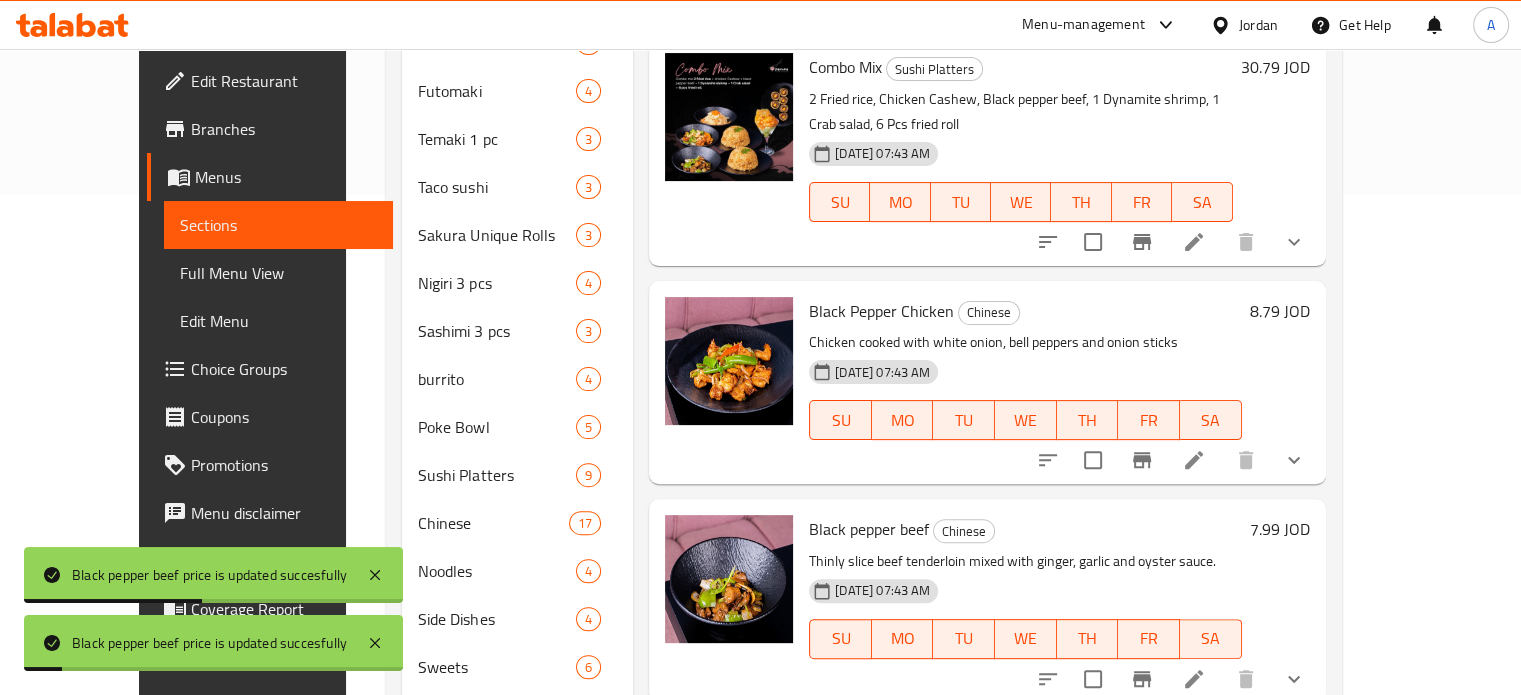 click on "7.99   JOD" at bounding box center [1280, 529] 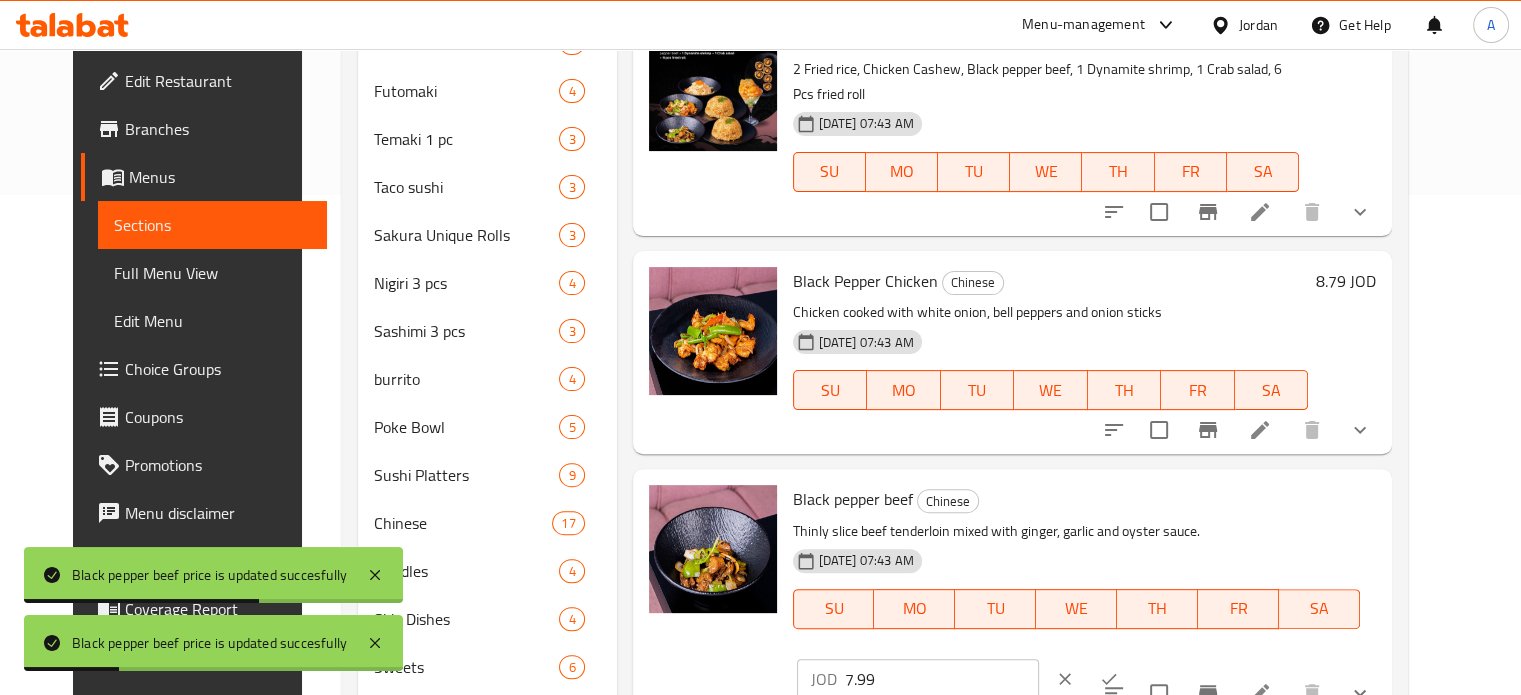click on "7.99" at bounding box center [942, 679] 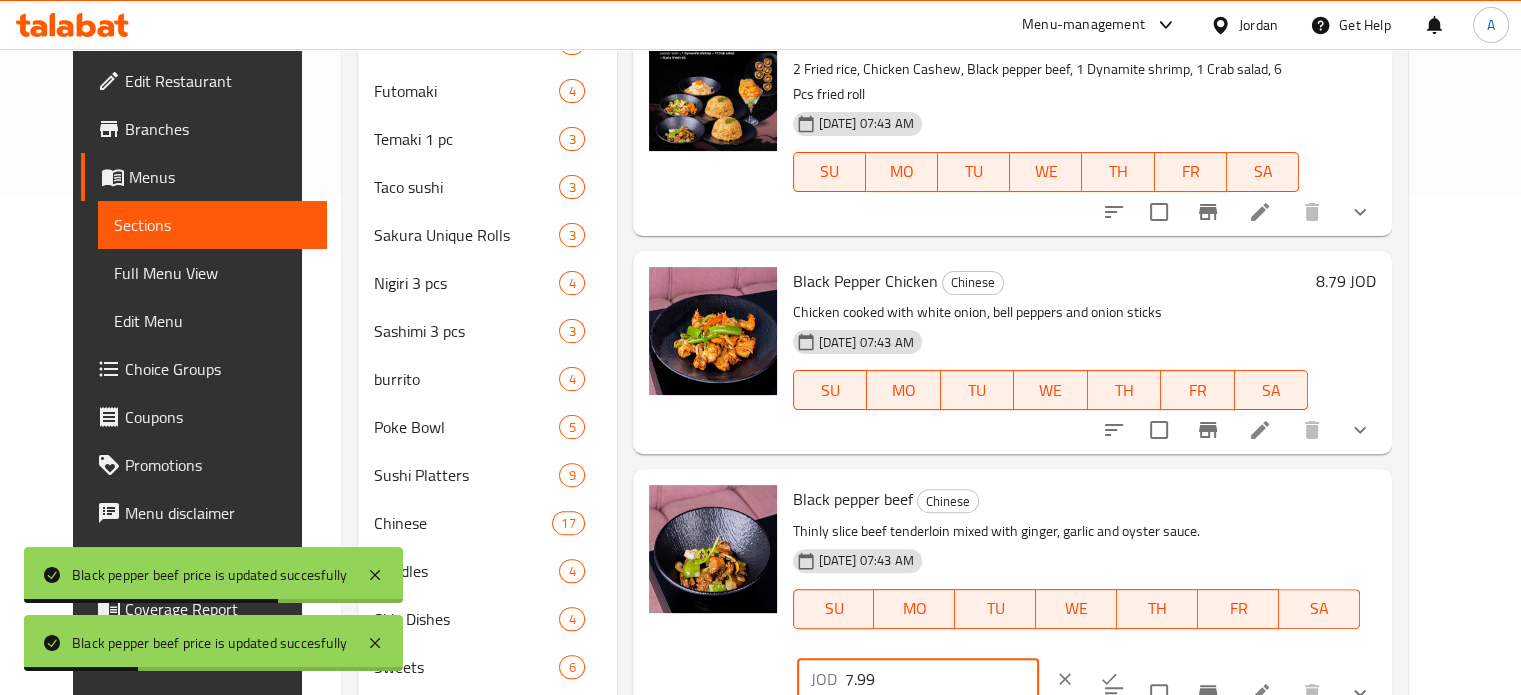 click on "7.99" at bounding box center [942, 679] 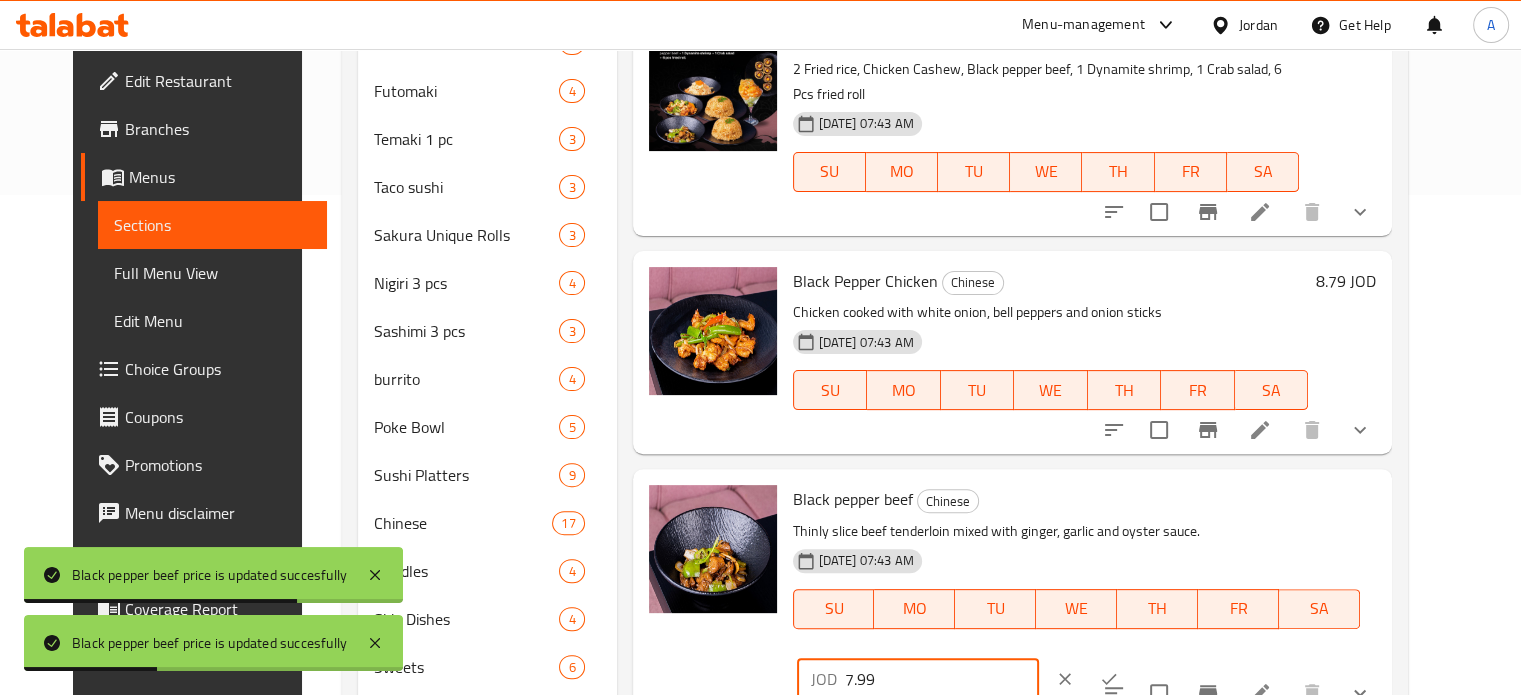 click on "7.99" at bounding box center (942, 679) 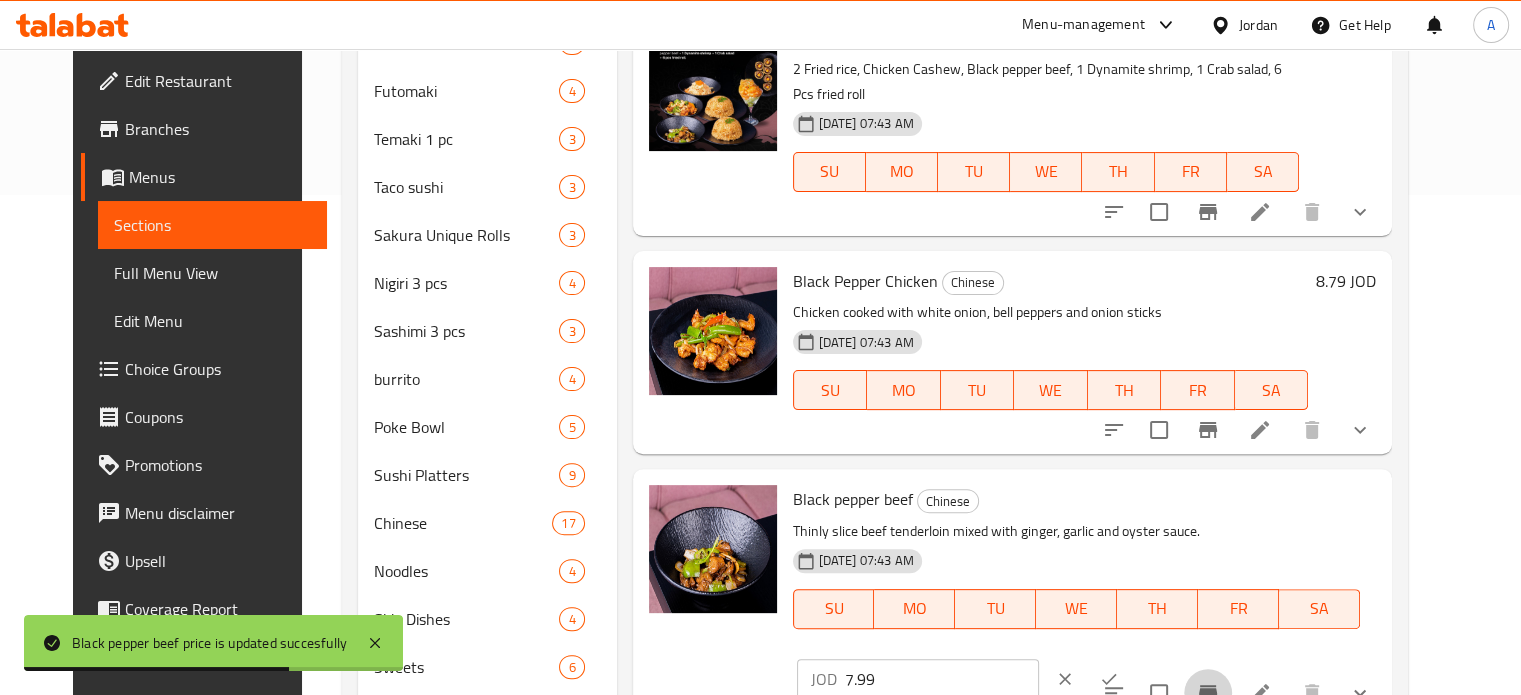 click at bounding box center (1208, 693) 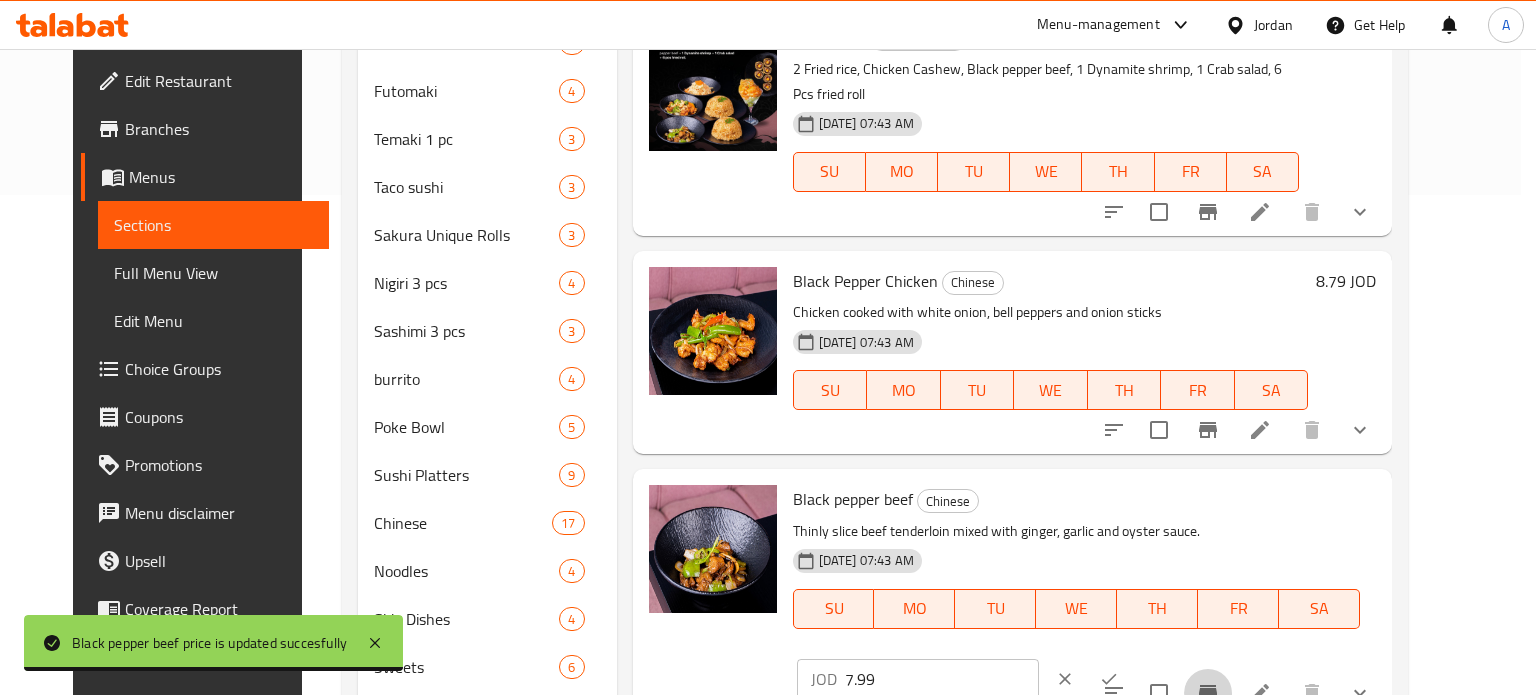 type 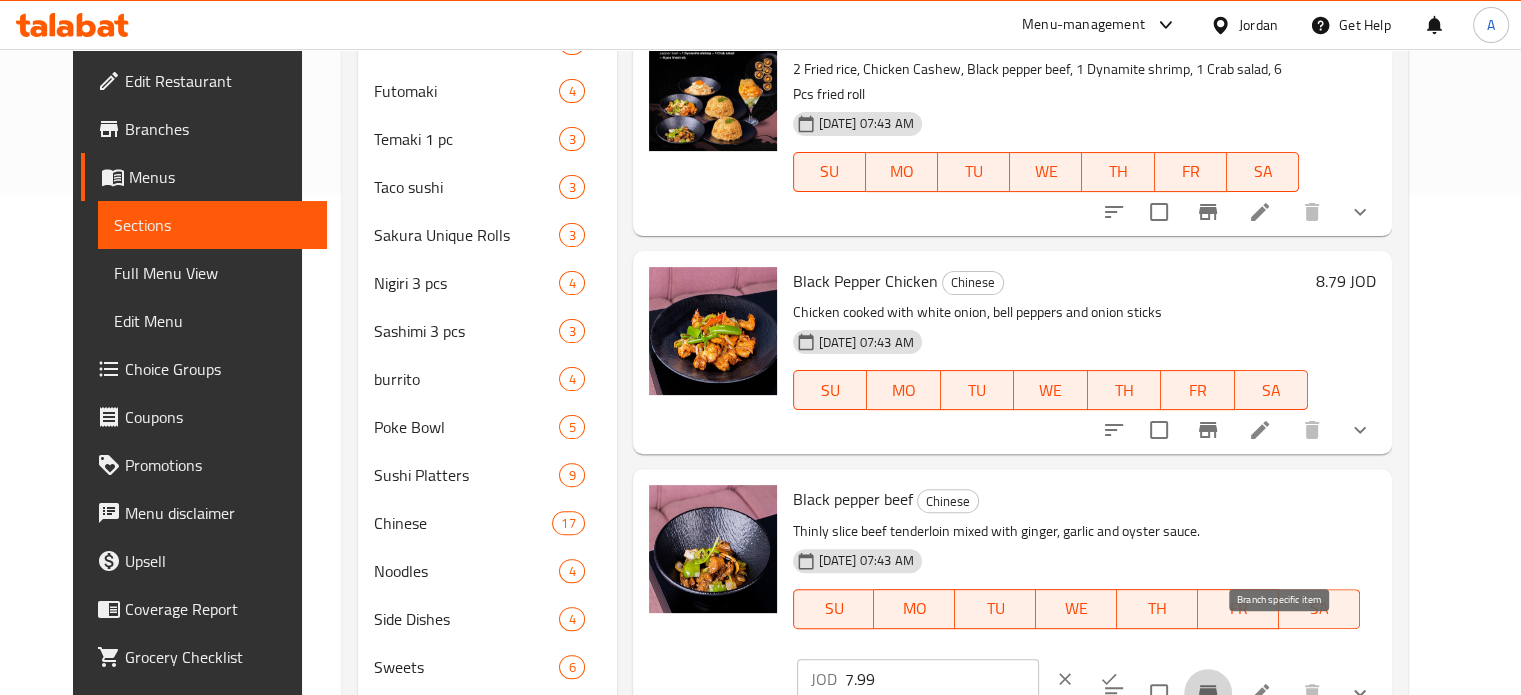 click on "7.99" at bounding box center (942, 679) 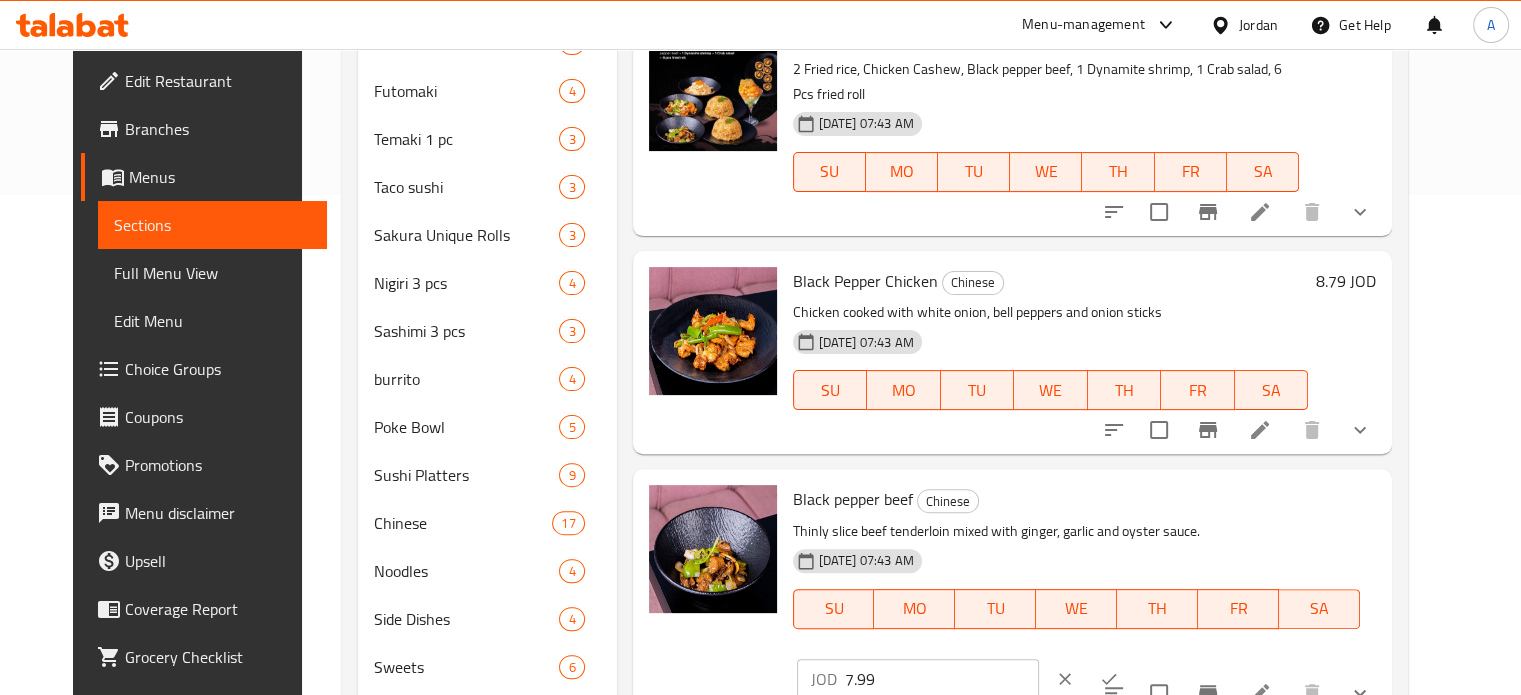 click on "JOD 7.99 ​" at bounding box center (976, 679) 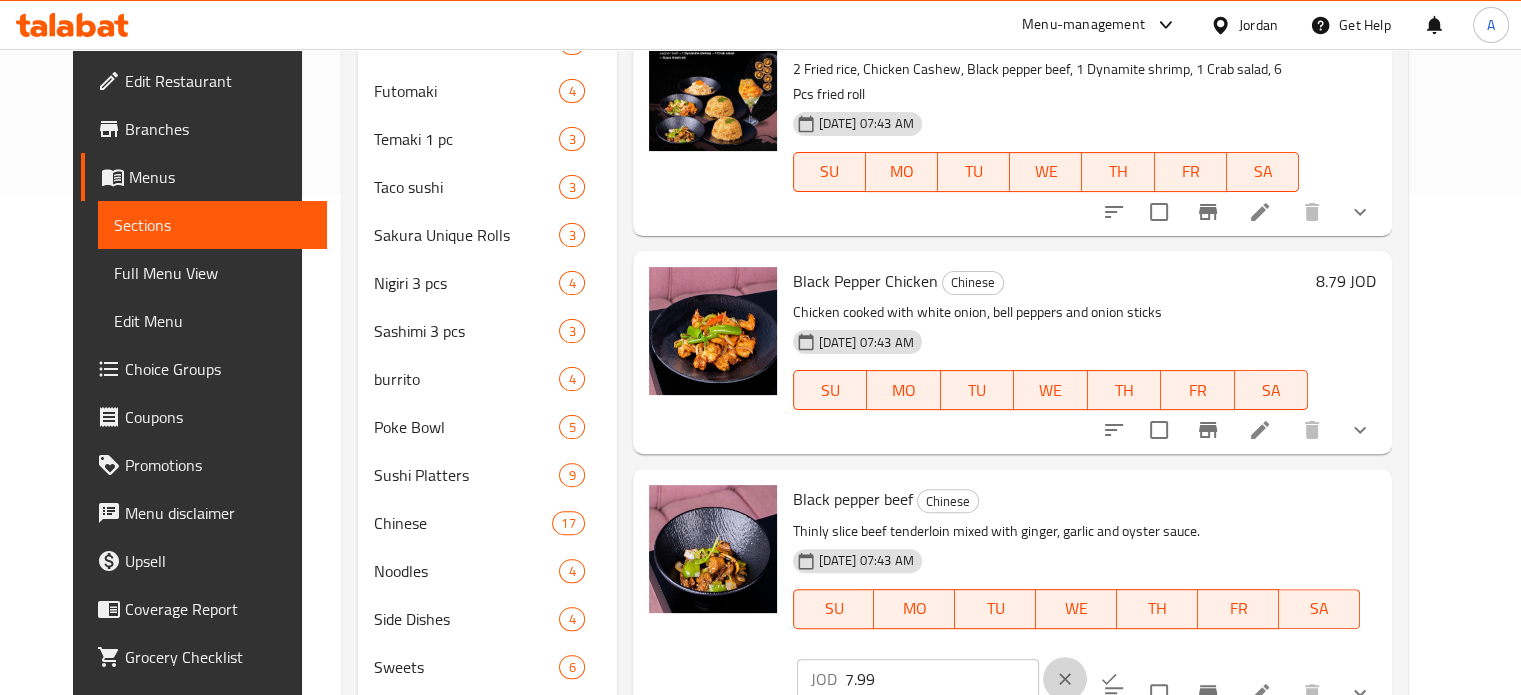 drag, startPoint x: 1377, startPoint y: 483, endPoint x: 1432, endPoint y: 493, distance: 55.9017 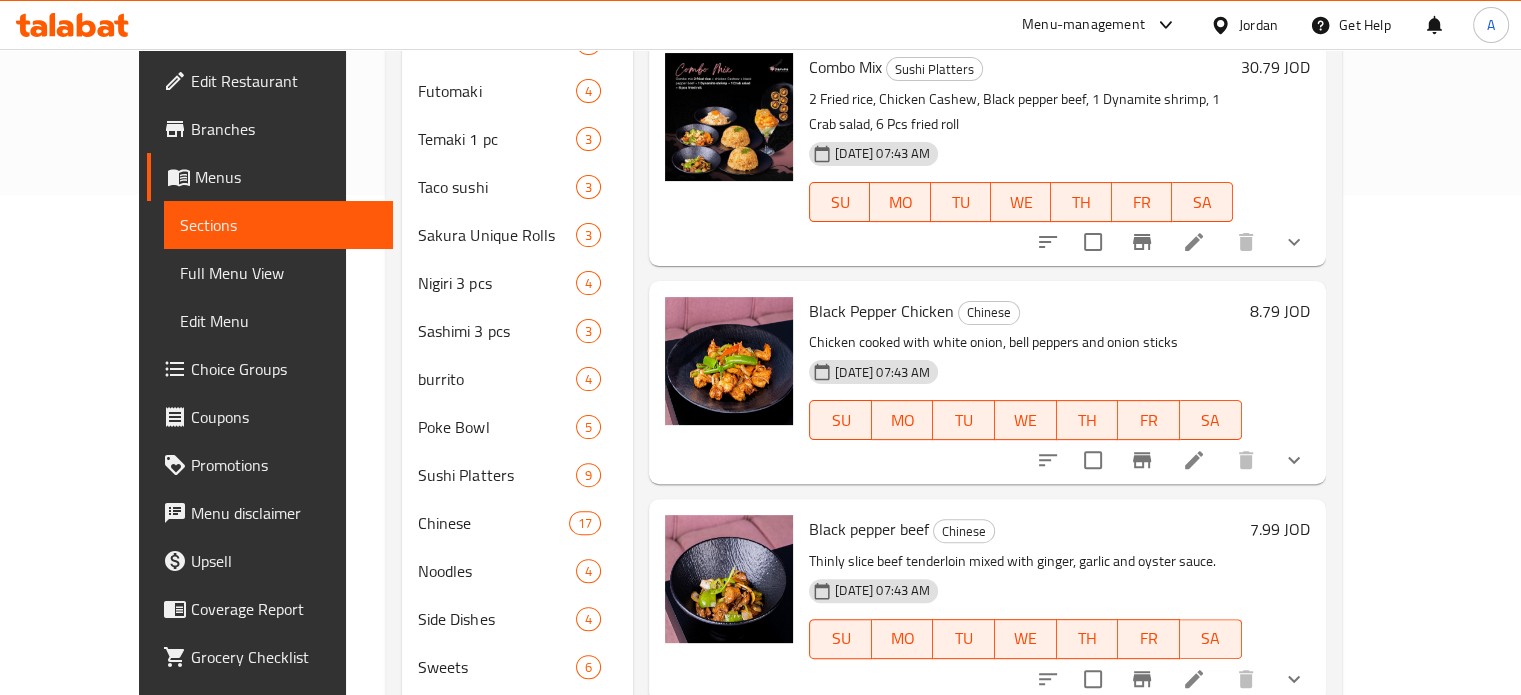 click on "Black pepper beef" at bounding box center [869, 529] 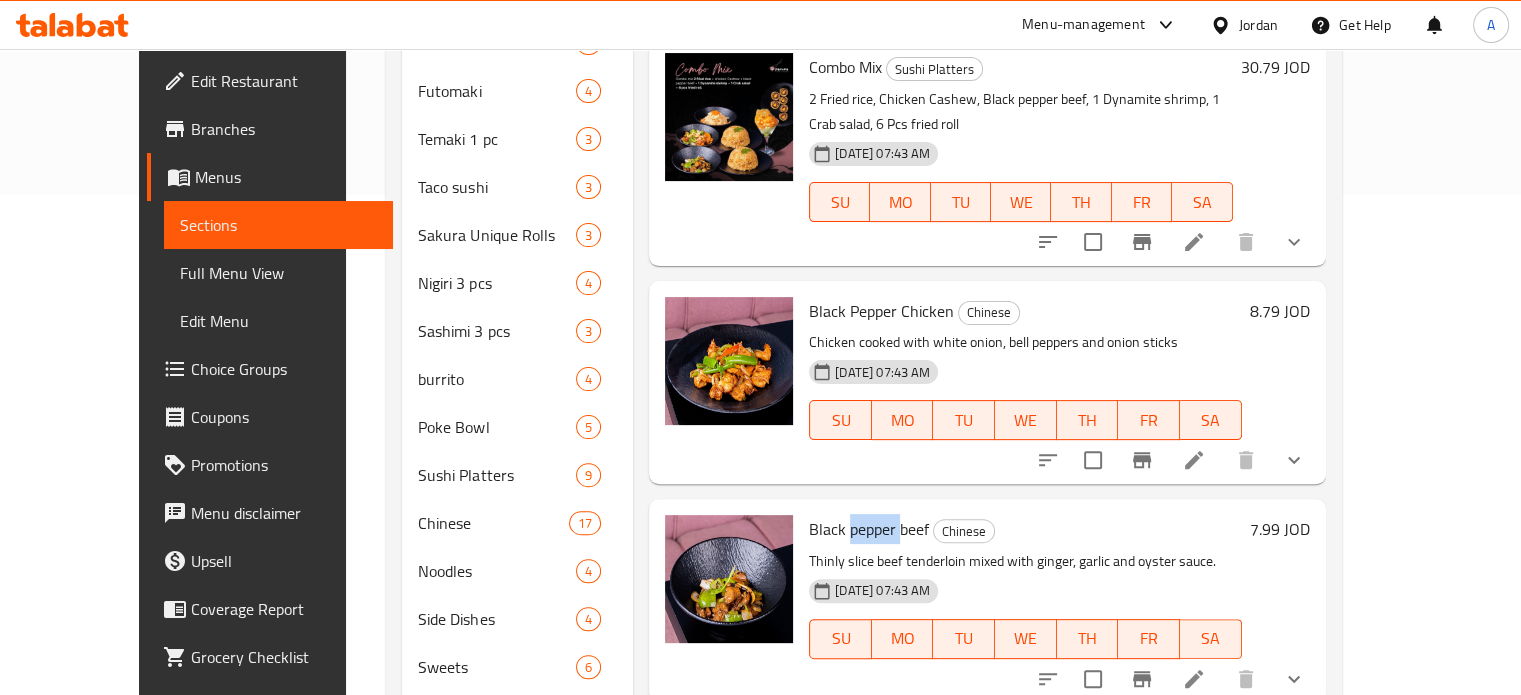 click on "Black pepper beef" at bounding box center (869, 529) 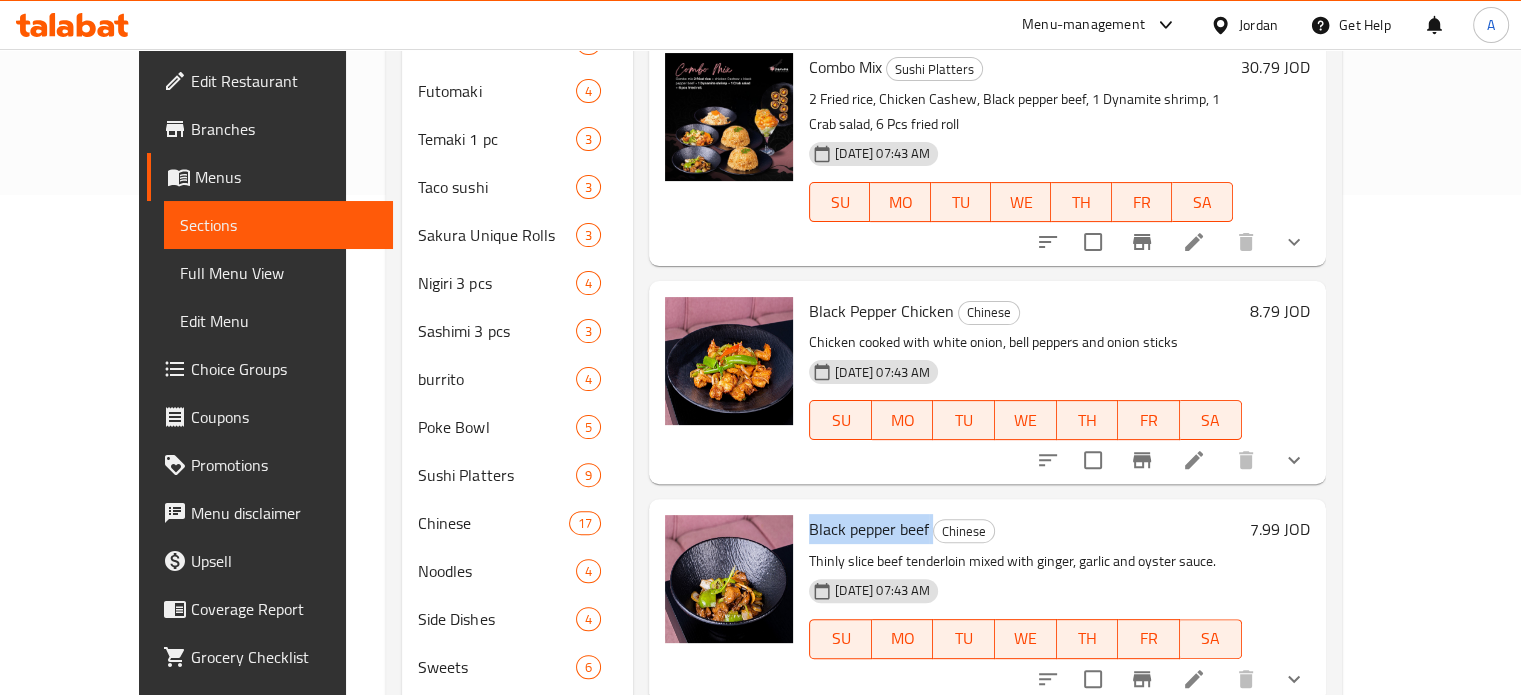 click on "Black pepper beef" at bounding box center (869, 529) 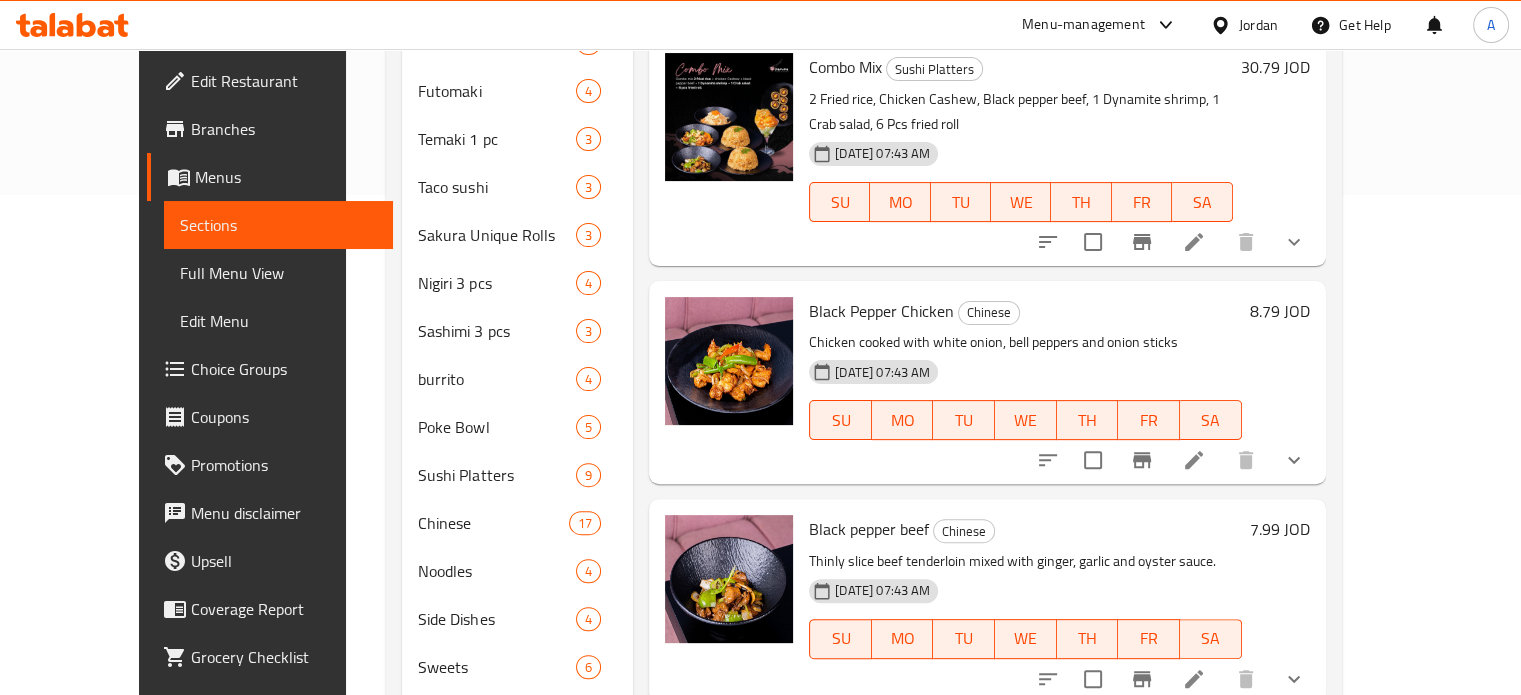 click on "7.99   JOD" at bounding box center (1280, 529) 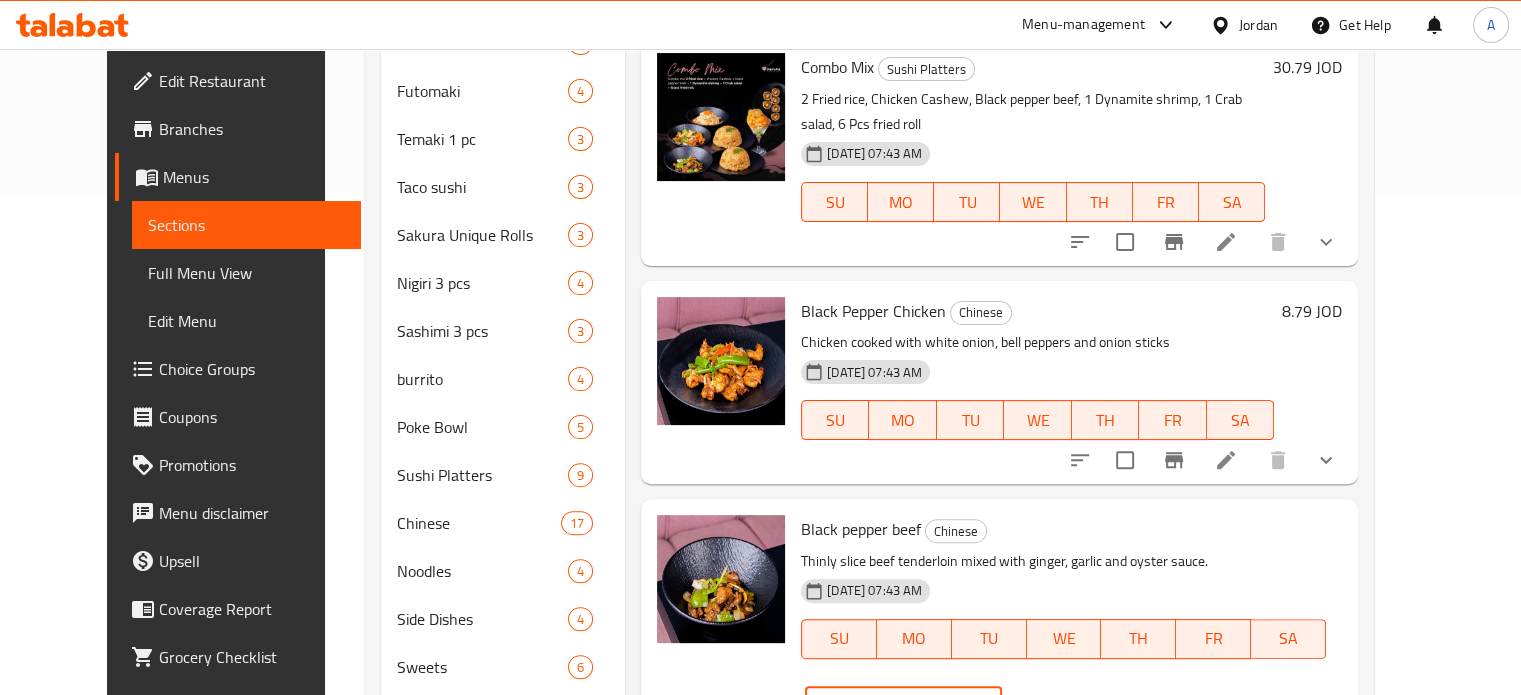 click on "7.99" at bounding box center [927, 707] 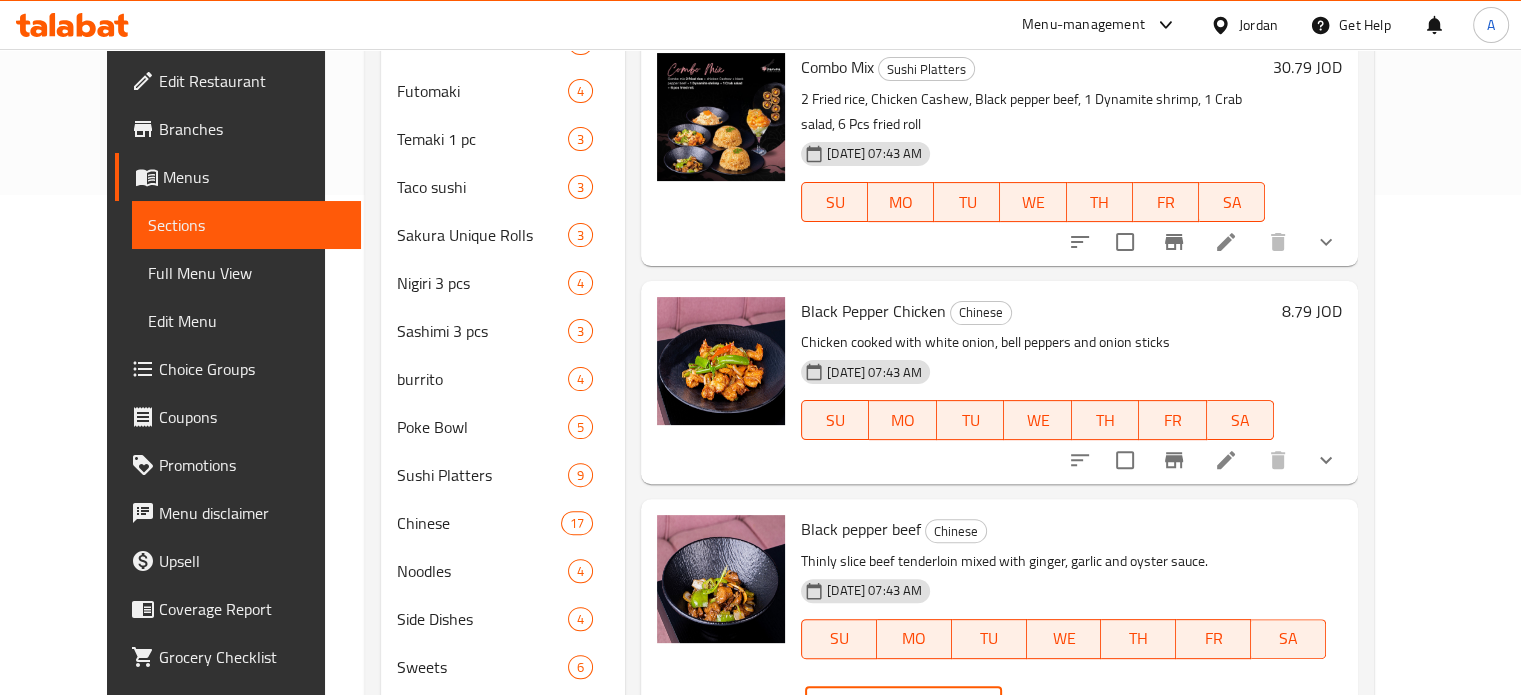 click on "Black pepper beef   Chinese" at bounding box center [1063, 529] 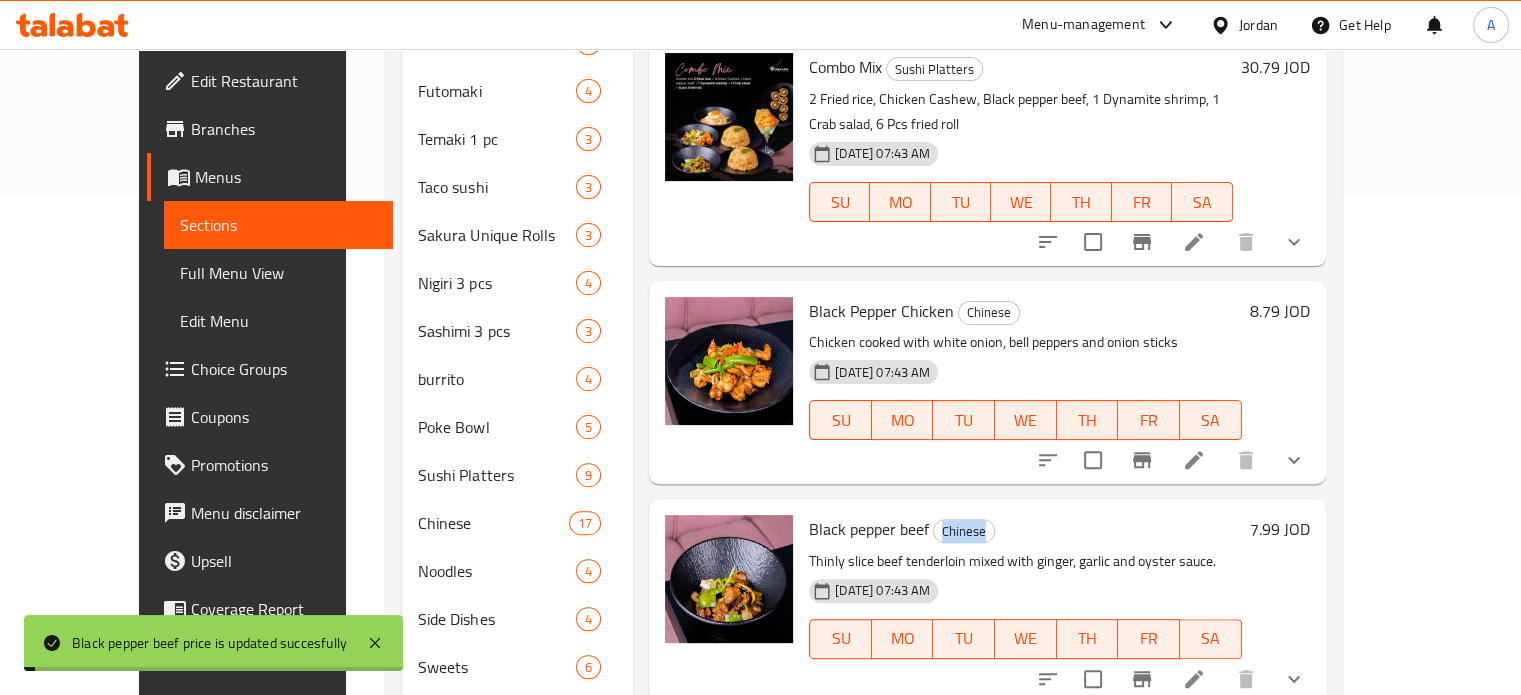 click on "Black pepper beef   Chinese" at bounding box center [1025, 529] 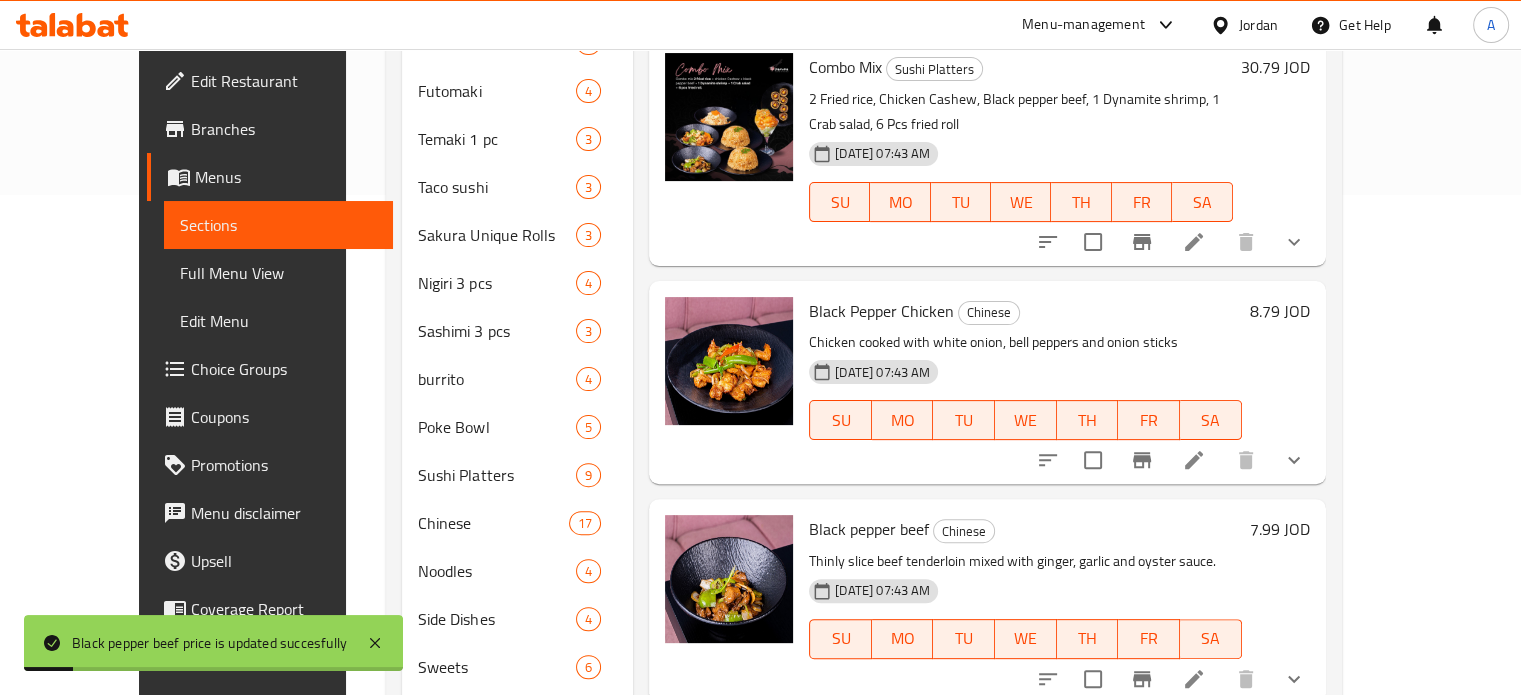 click on "7.99   JOD" at bounding box center [1280, 529] 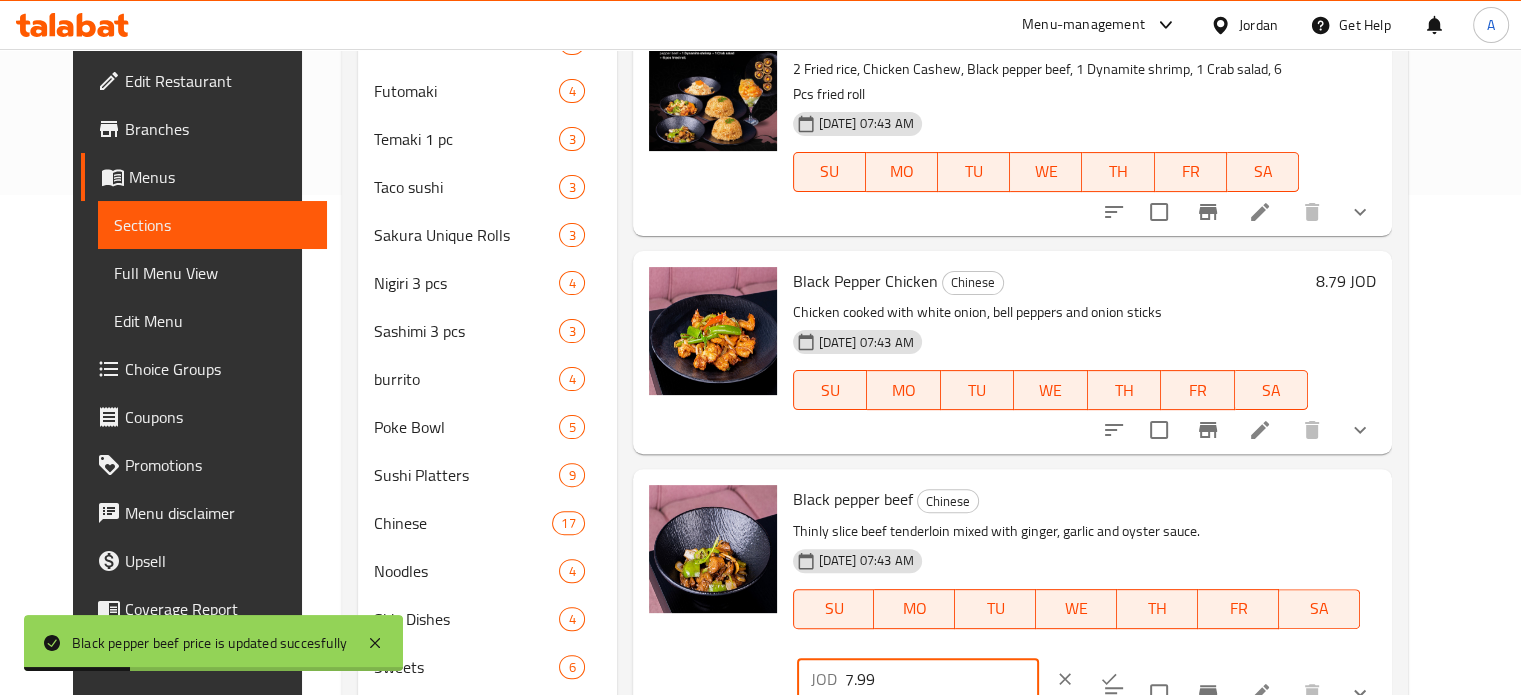 drag, startPoint x: 1237, startPoint y: 471, endPoint x: 1021, endPoint y: 471, distance: 216 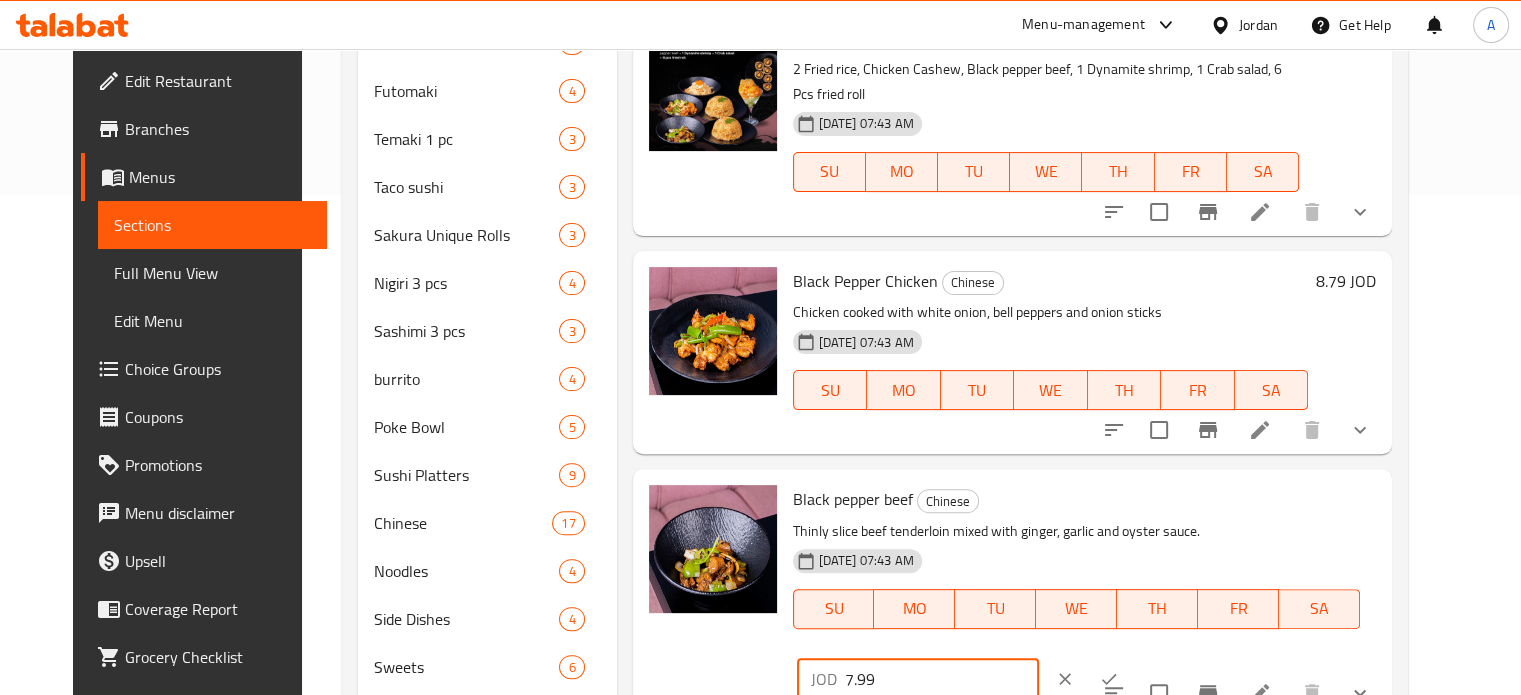 click 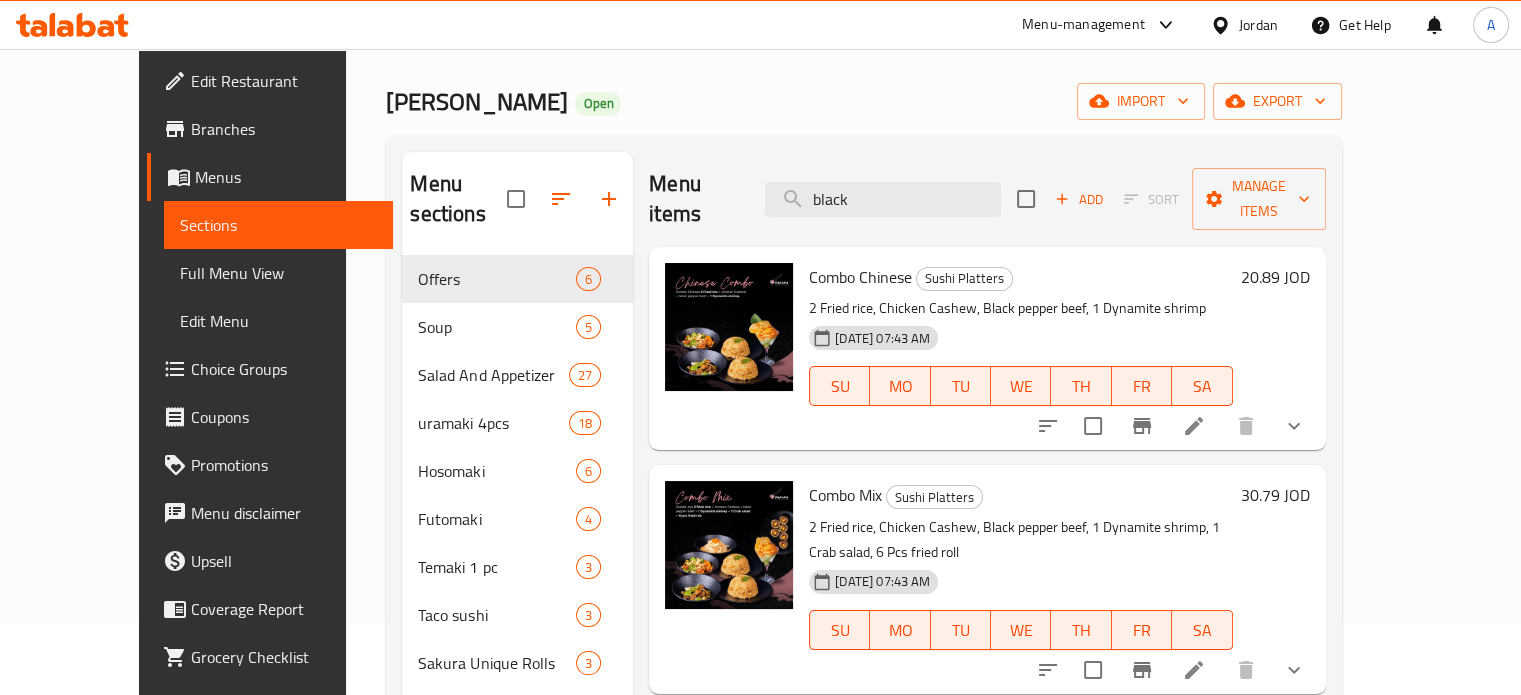 scroll, scrollTop: 0, scrollLeft: 0, axis: both 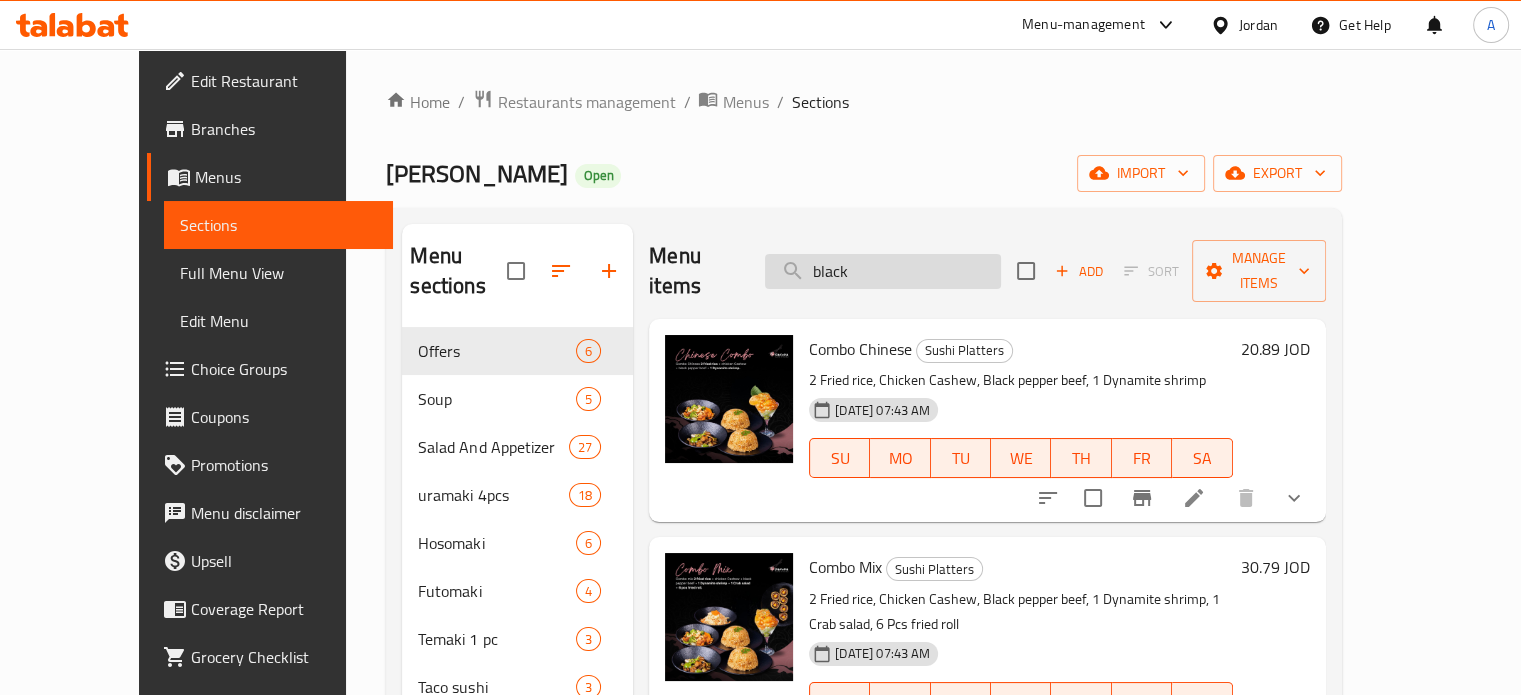 drag, startPoint x: 891, startPoint y: 237, endPoint x: 899, endPoint y: 247, distance: 12.806249 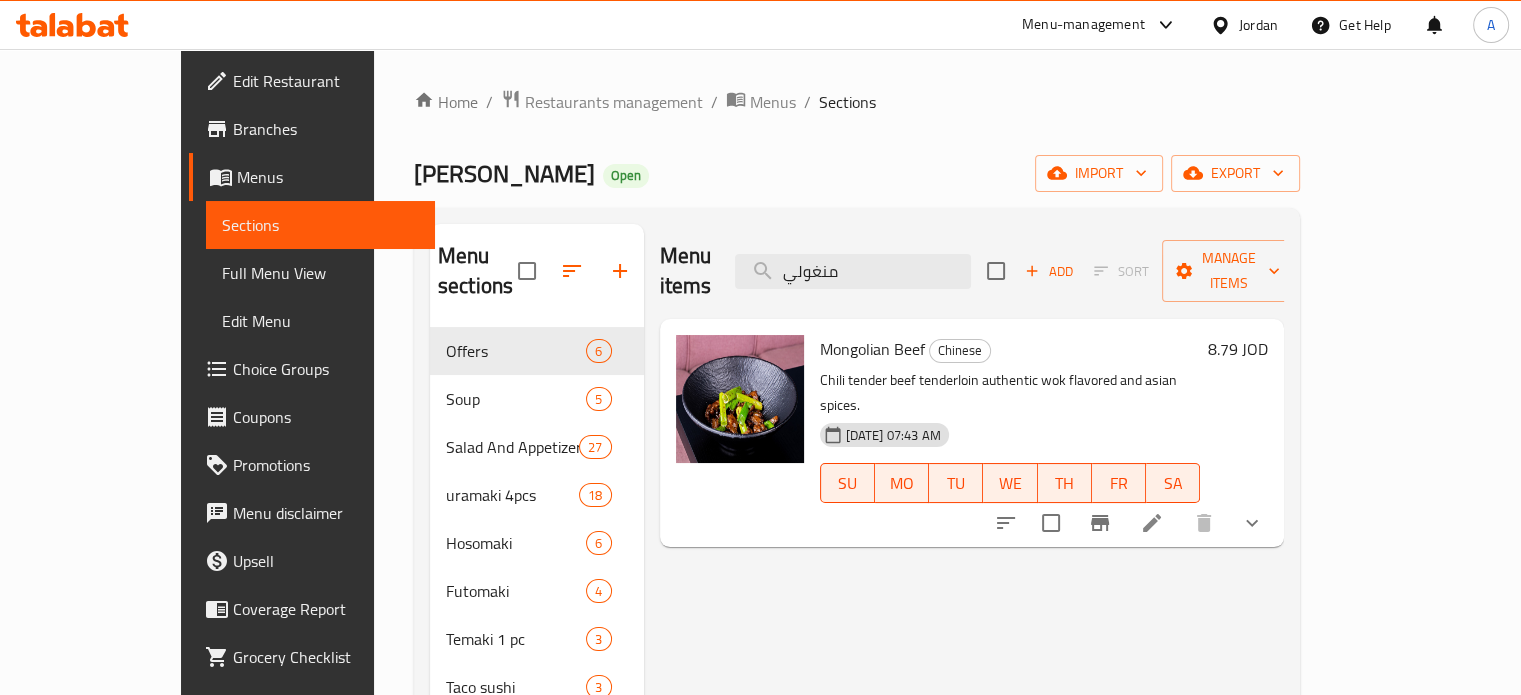 click on "Mongolian Beef" at bounding box center [872, 349] 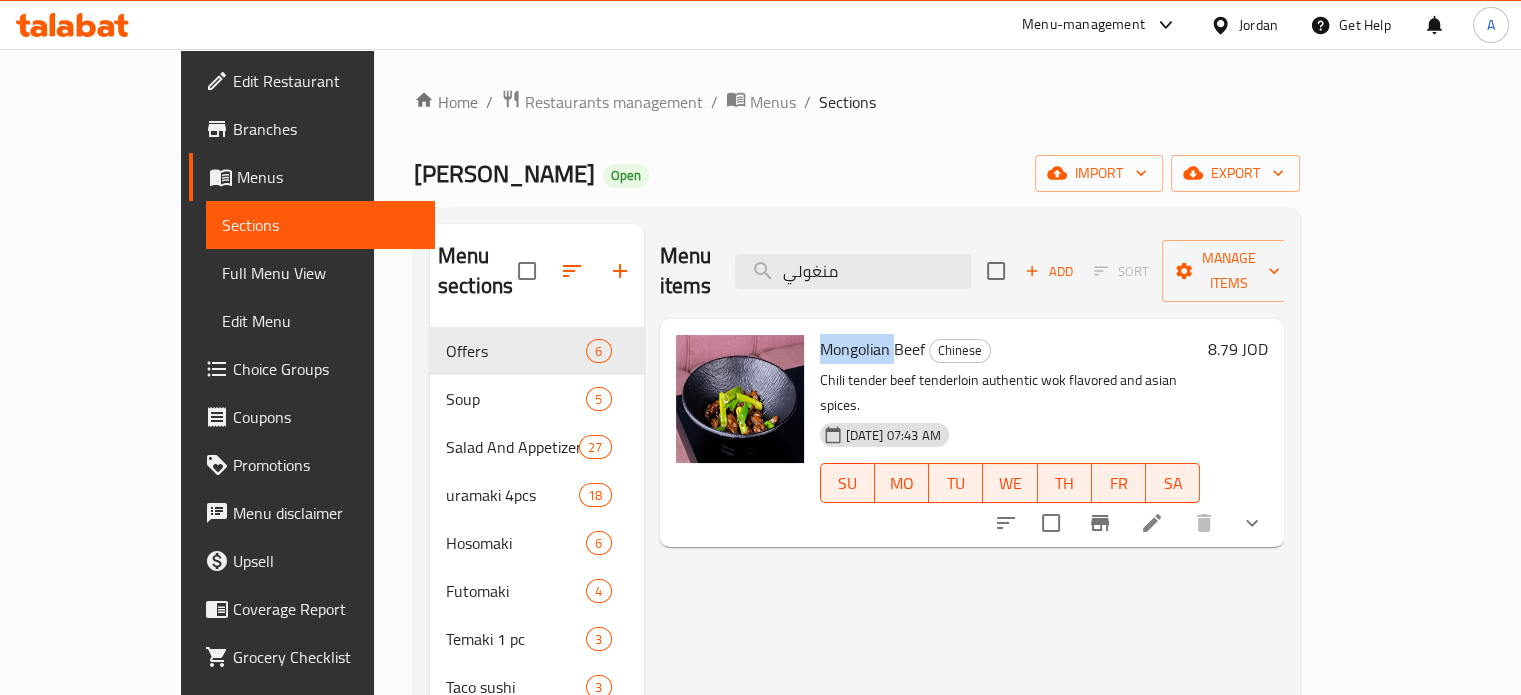 click on "Mongolian Beef" at bounding box center (872, 349) 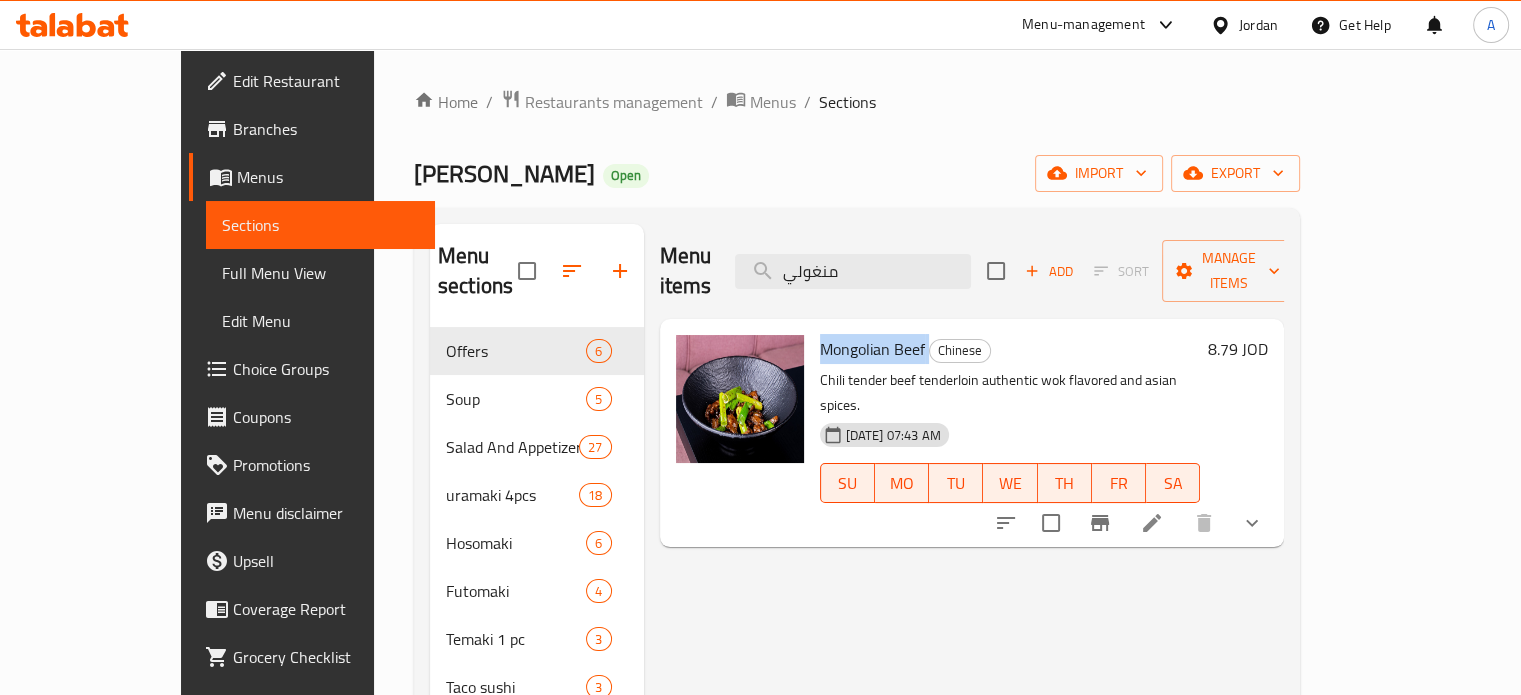 click on "Mongolian Beef" at bounding box center (872, 349) 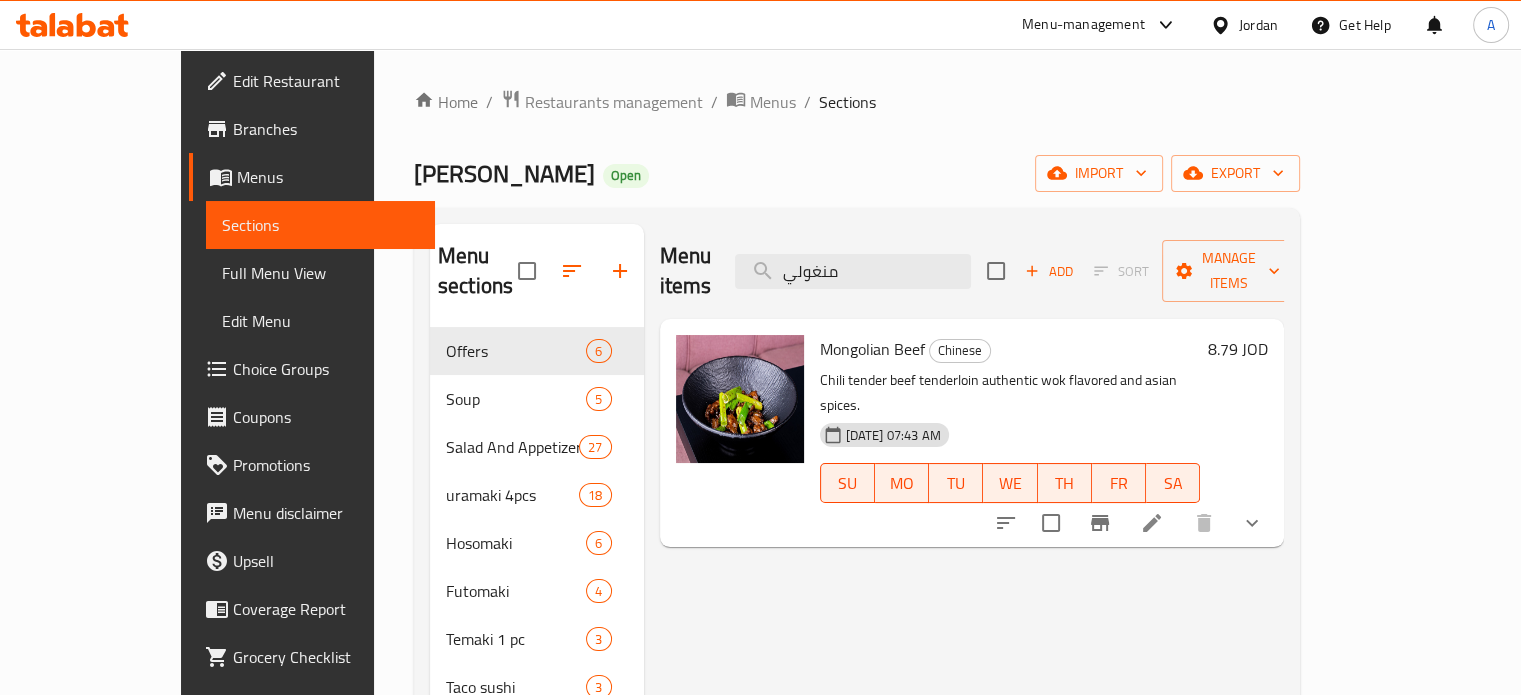 click on "8.79   JOD" at bounding box center (1238, 349) 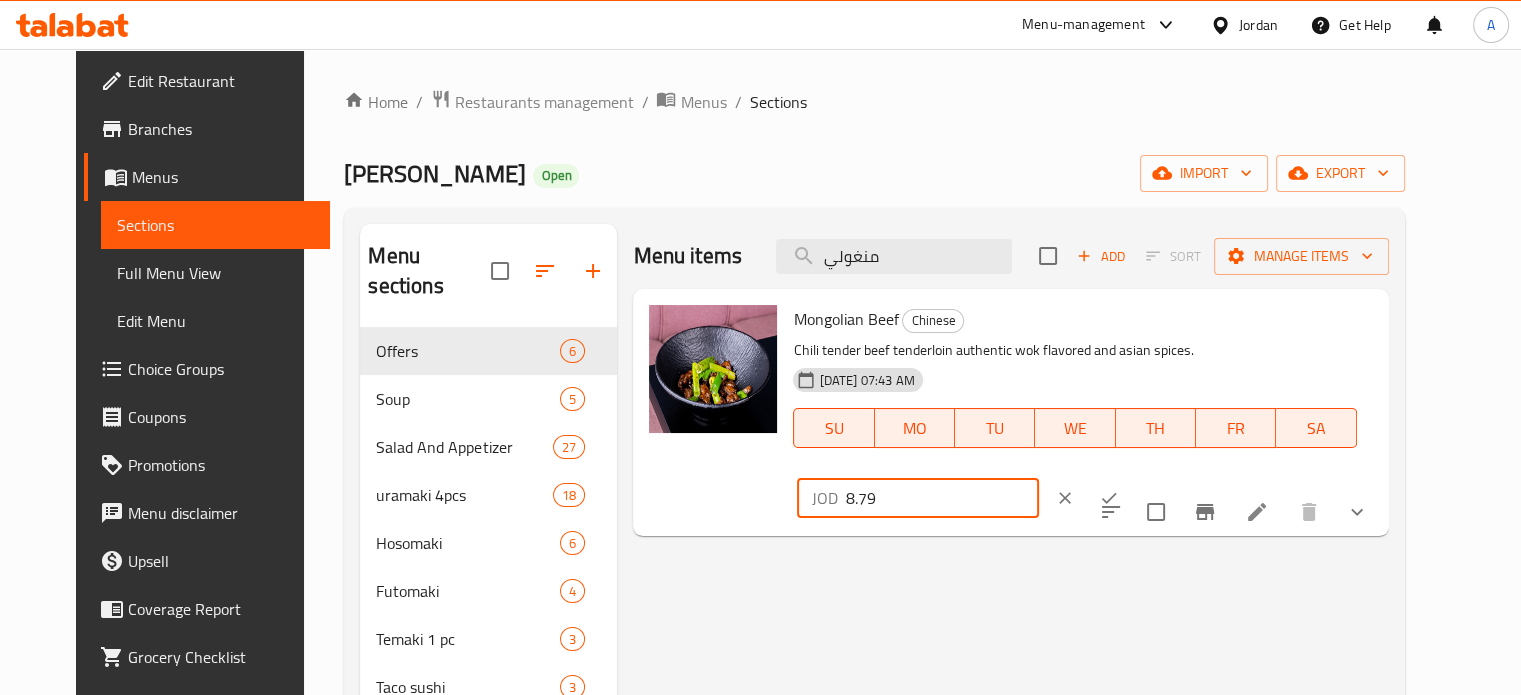 drag, startPoint x: 1244, startPoint y: 326, endPoint x: 1088, endPoint y: 320, distance: 156.11534 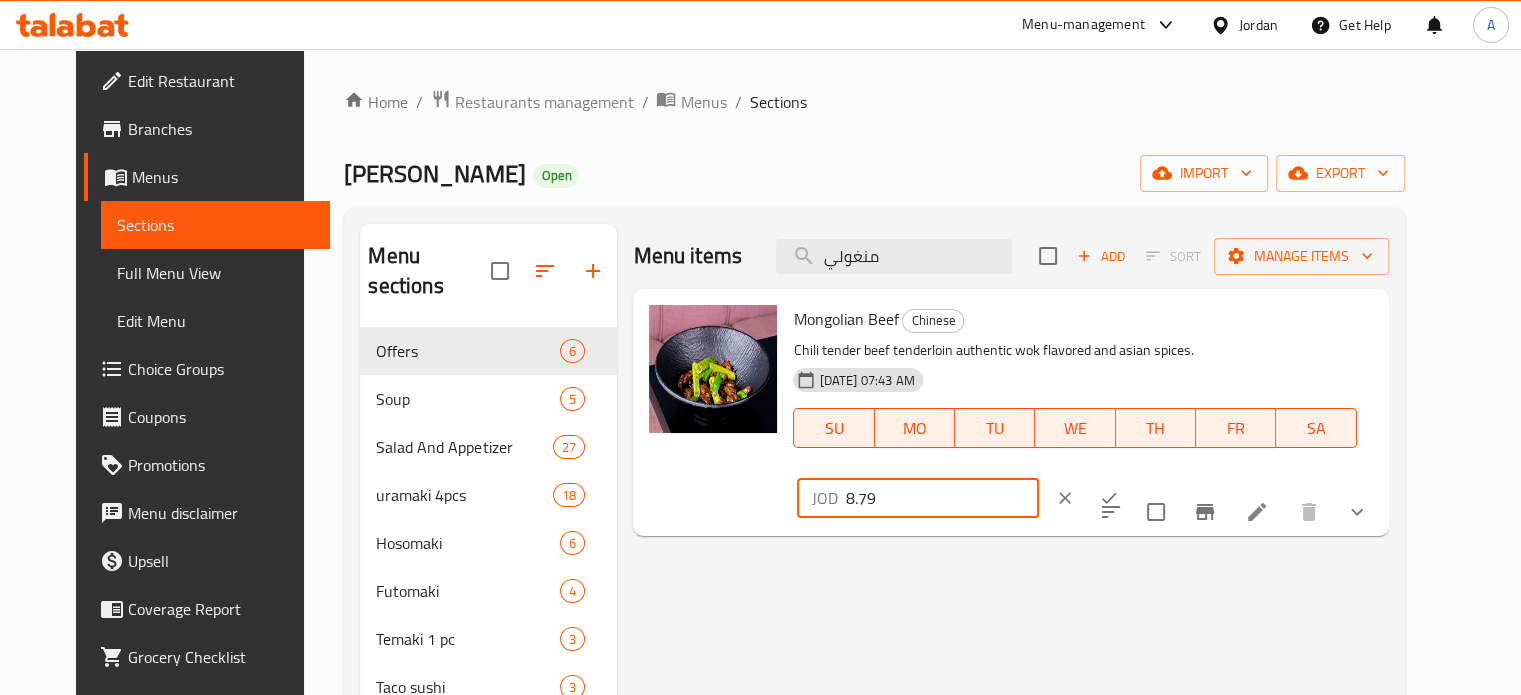click on "Mongolian Beef   Chinese Chili tender beef tenderloin authentic wok flavored and asian spices. 30-06-2025 07:43 AM SU MO TU WE TH FR SA JOD 8.79 ​" at bounding box center [1082, 412] 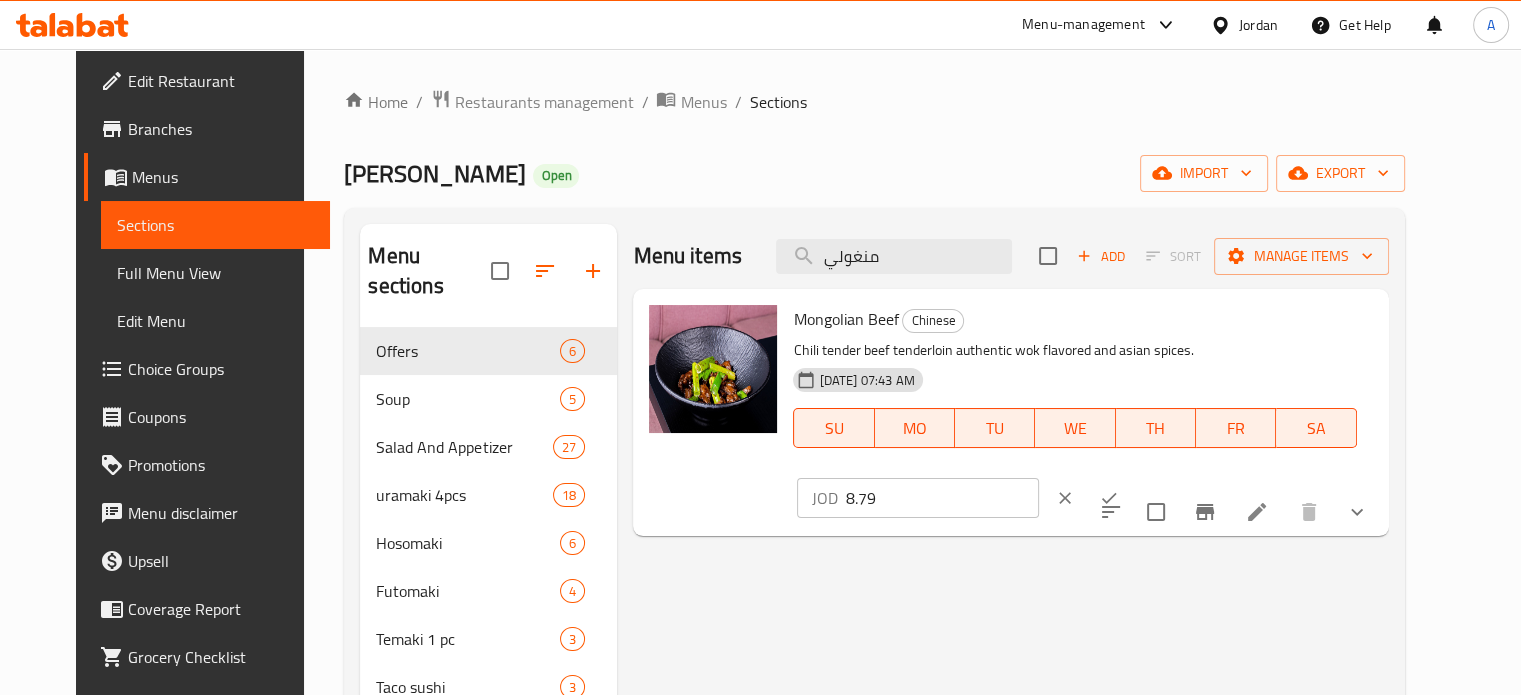 click on "Menu items منغولي Add Sort Manage items" at bounding box center [1010, 256] 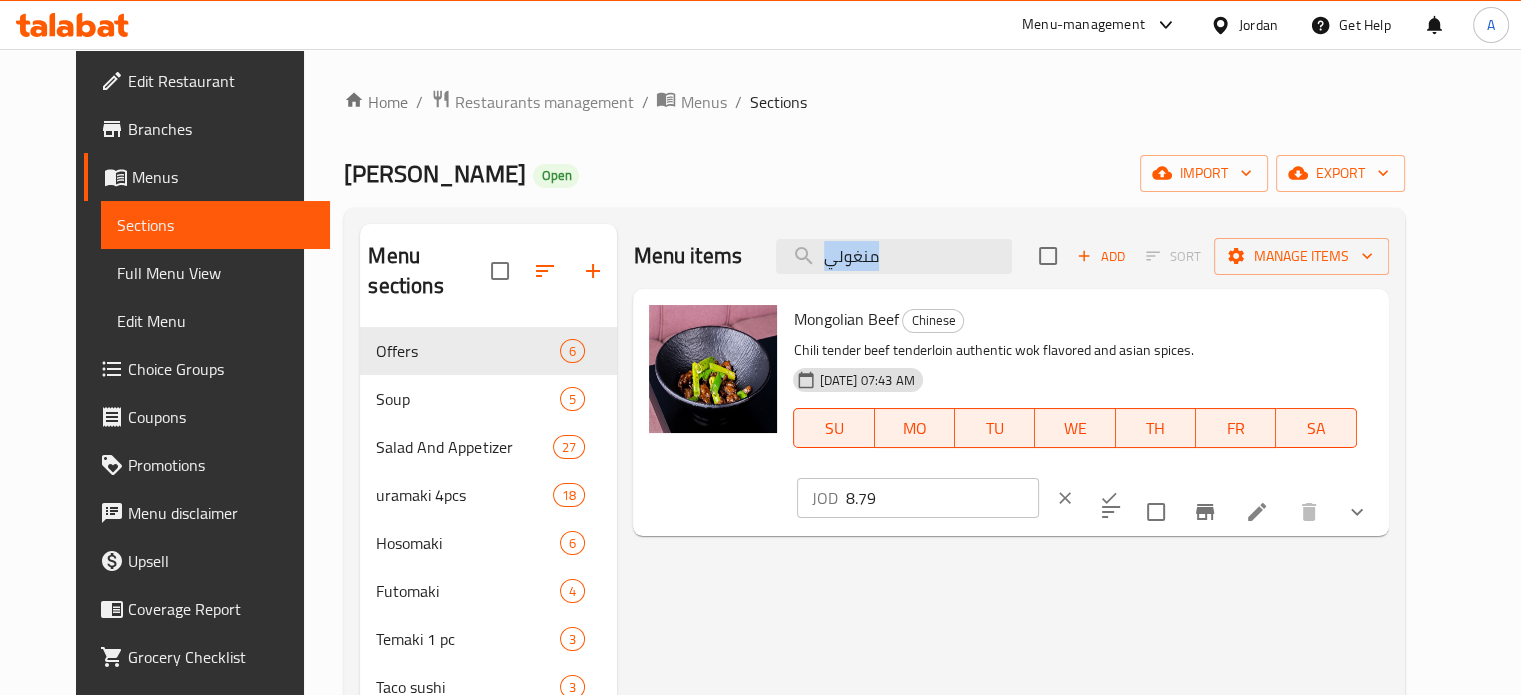 click on "Menu items منغولي Add Sort Manage items" at bounding box center (1010, 256) 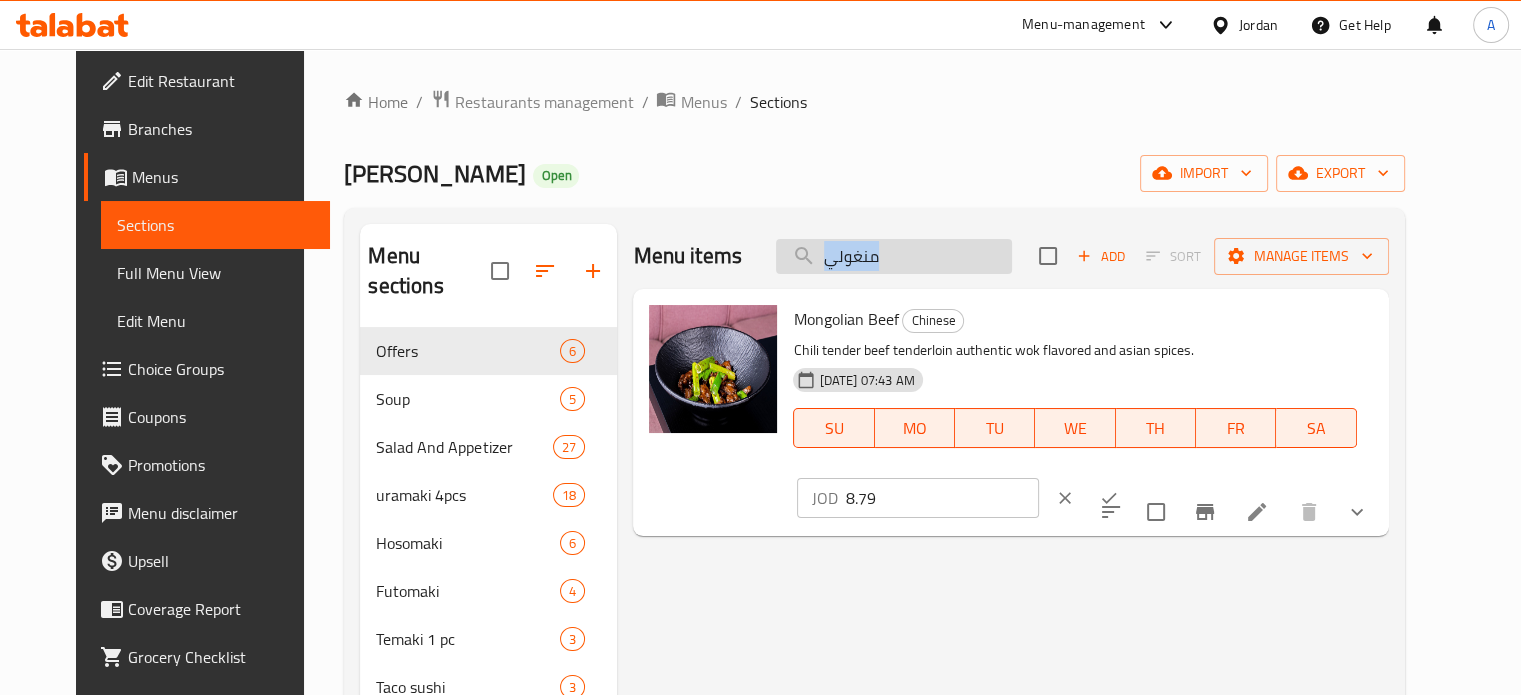 click on "منغولي" at bounding box center (894, 256) 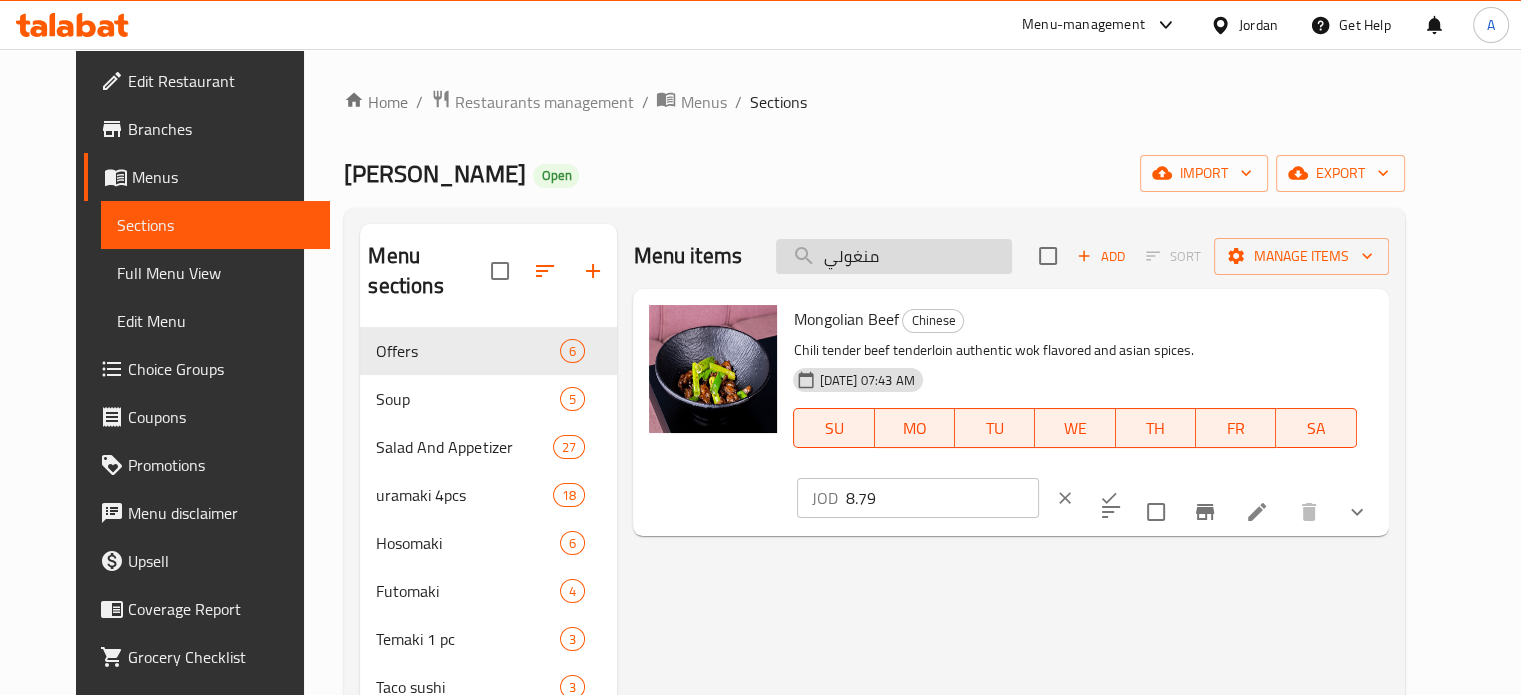 click on "منغولي" at bounding box center [894, 256] 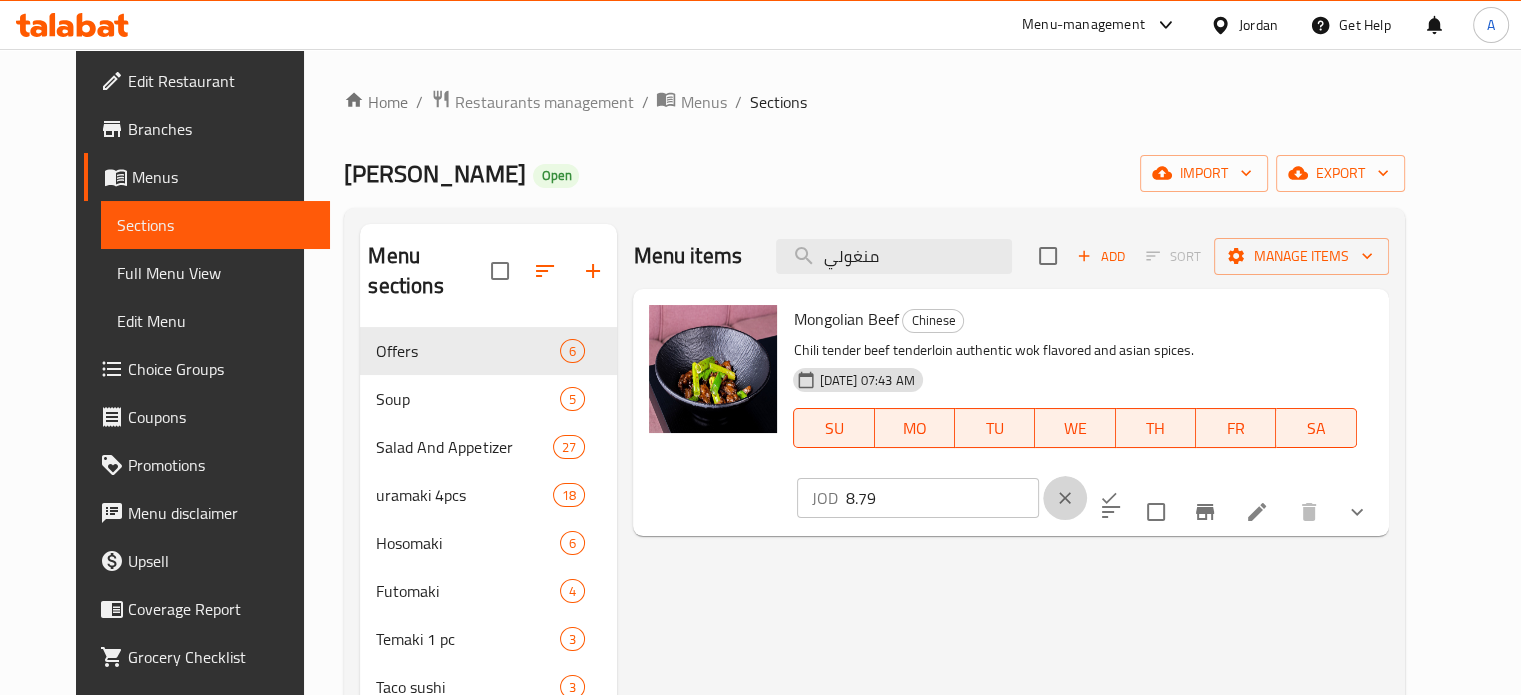 click 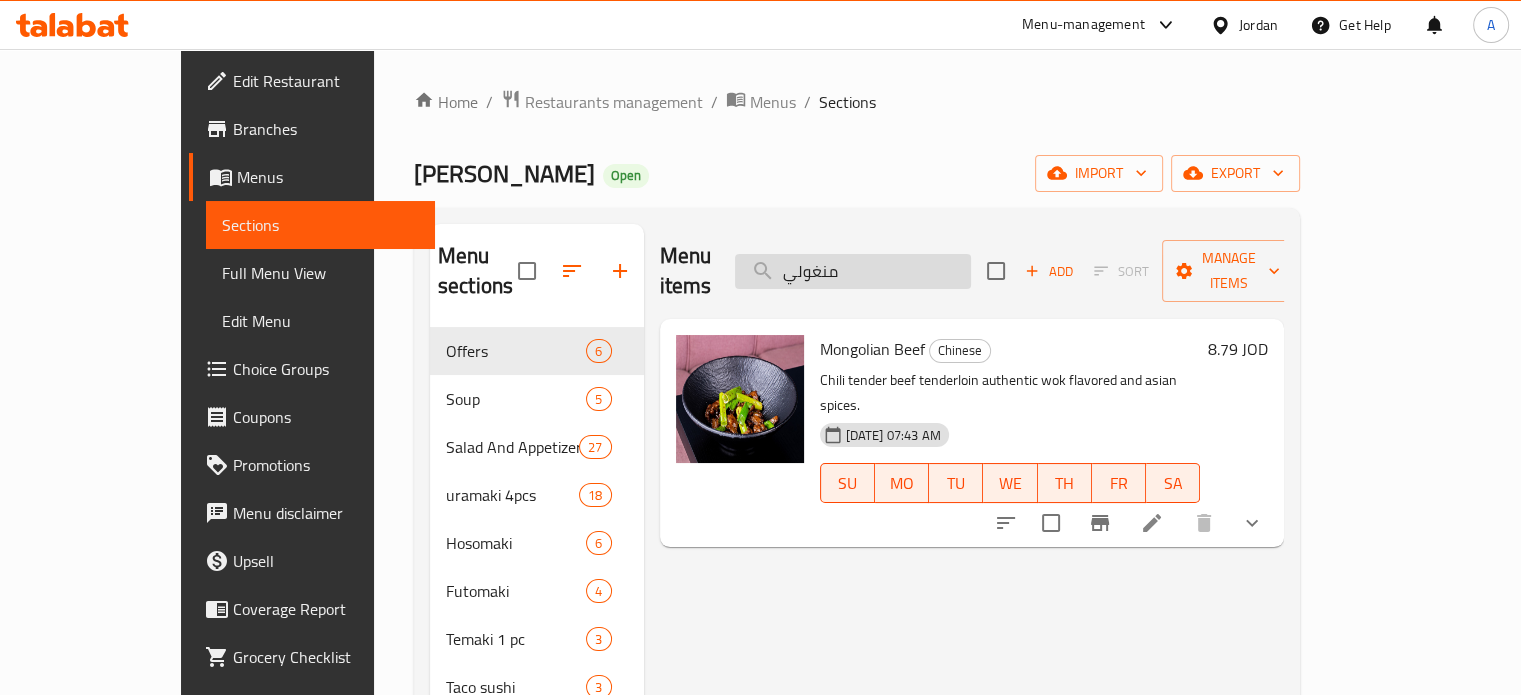 click on "منغولي" at bounding box center [853, 271] 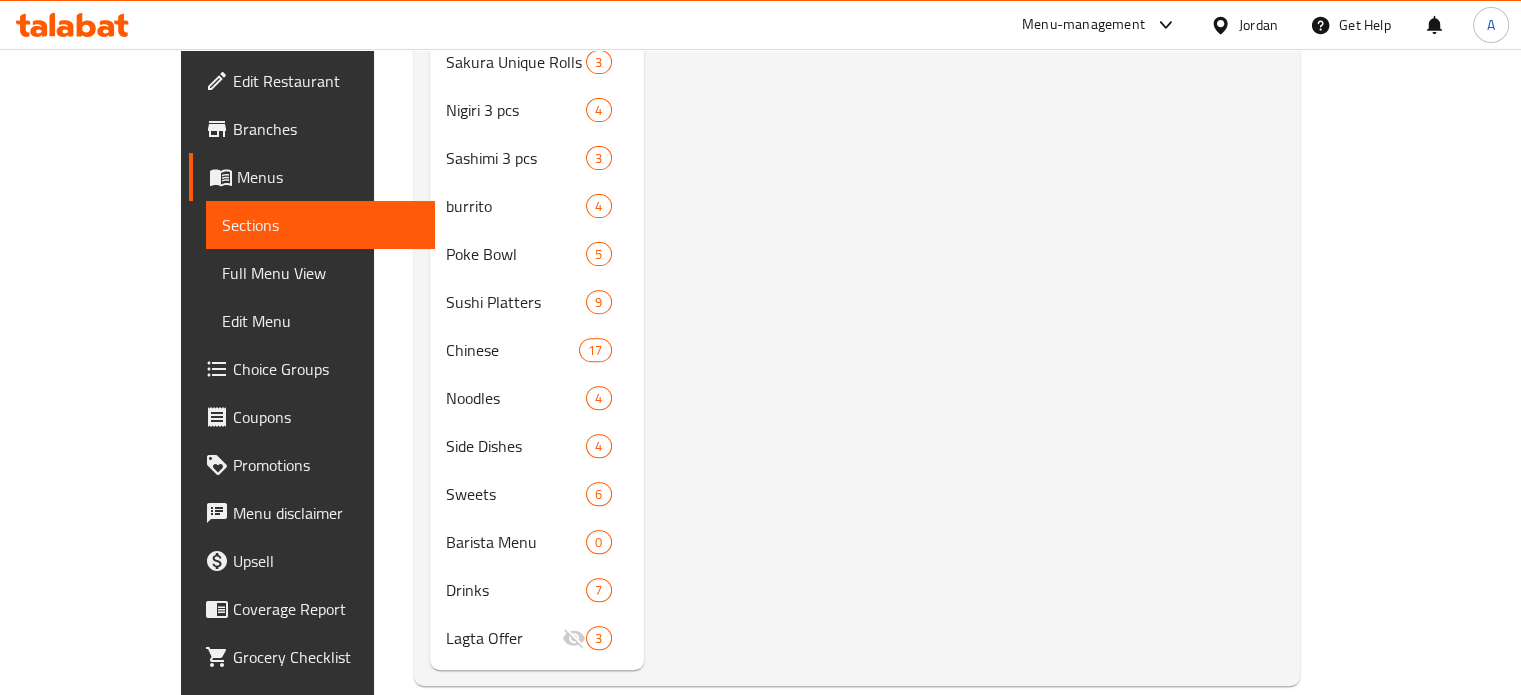 scroll, scrollTop: 0, scrollLeft: 0, axis: both 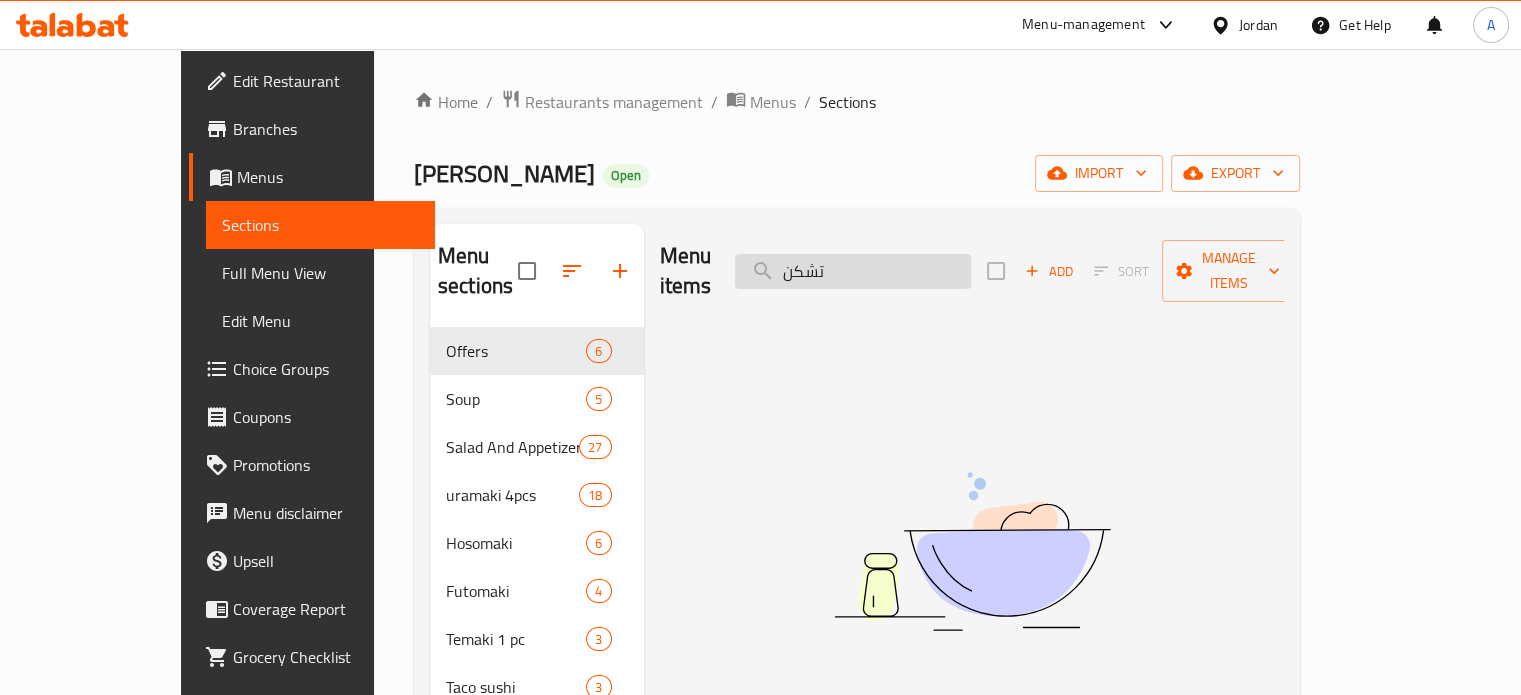 click on "تشكن" at bounding box center [853, 271] 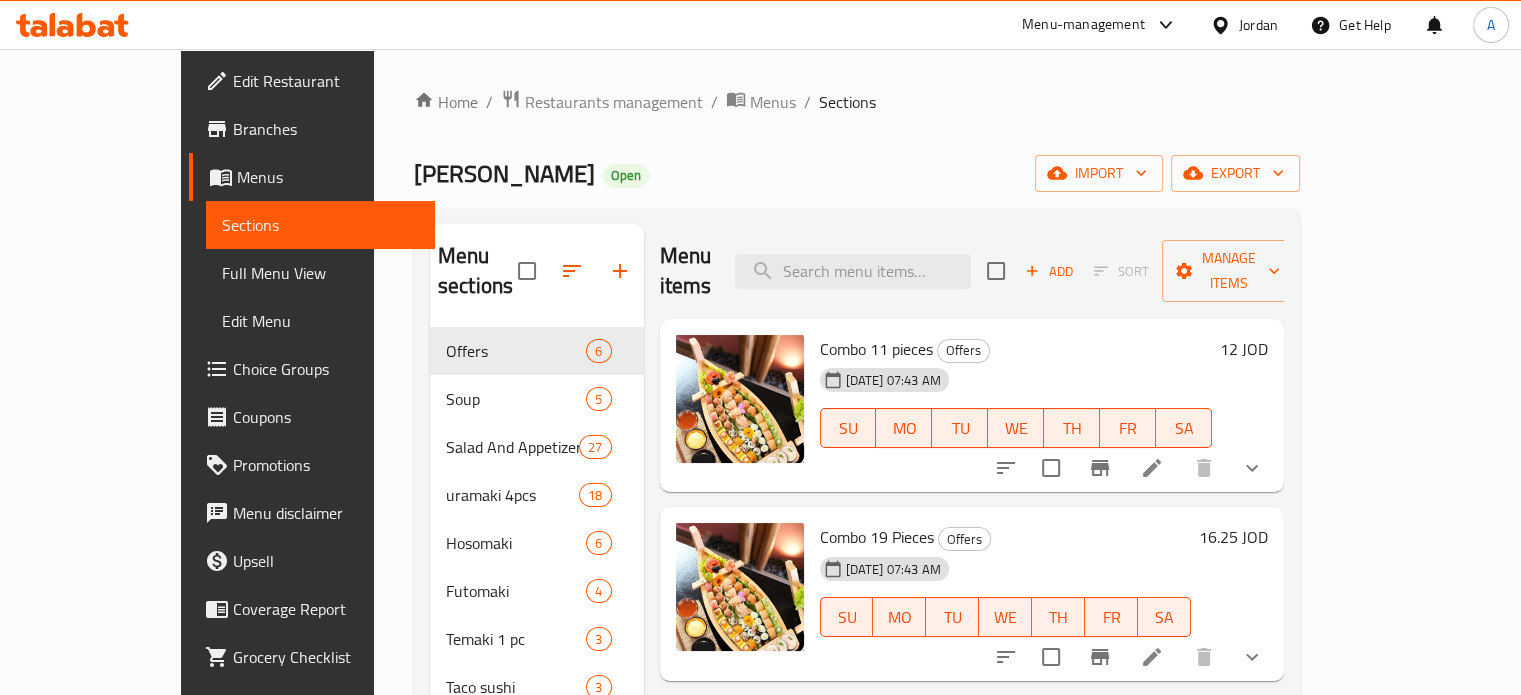 click on "SU MO TU WE TH FR SA" at bounding box center [1016, 428] 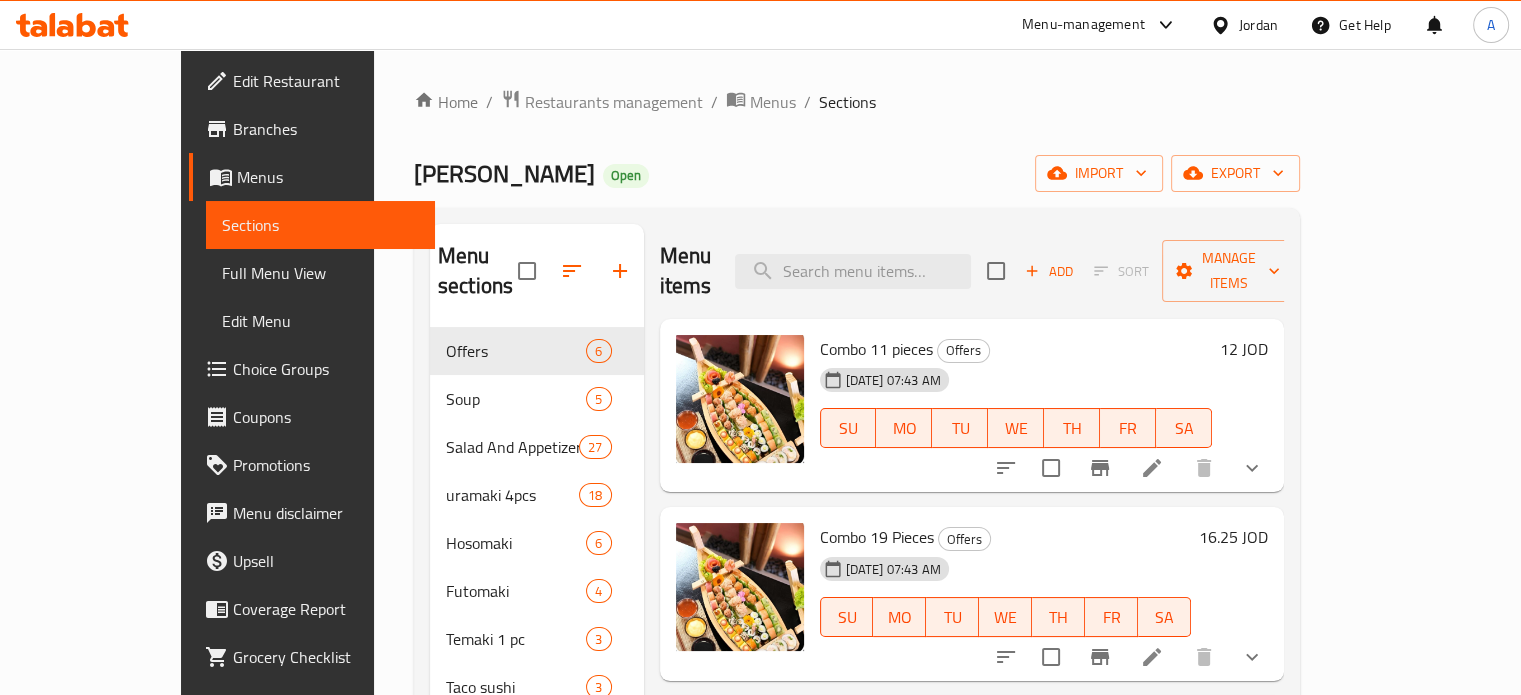 click on "Menu items Add Sort Manage items" at bounding box center (972, 271) 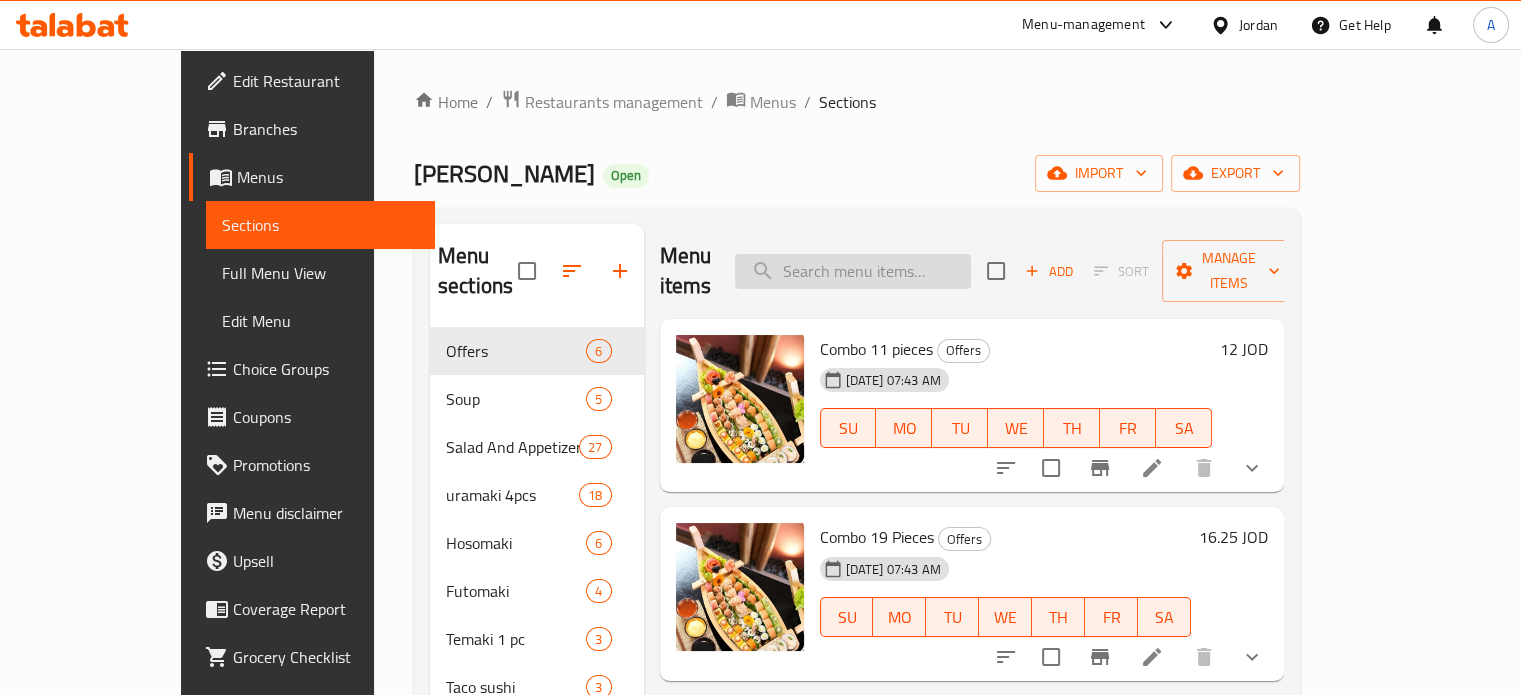 click at bounding box center [853, 271] 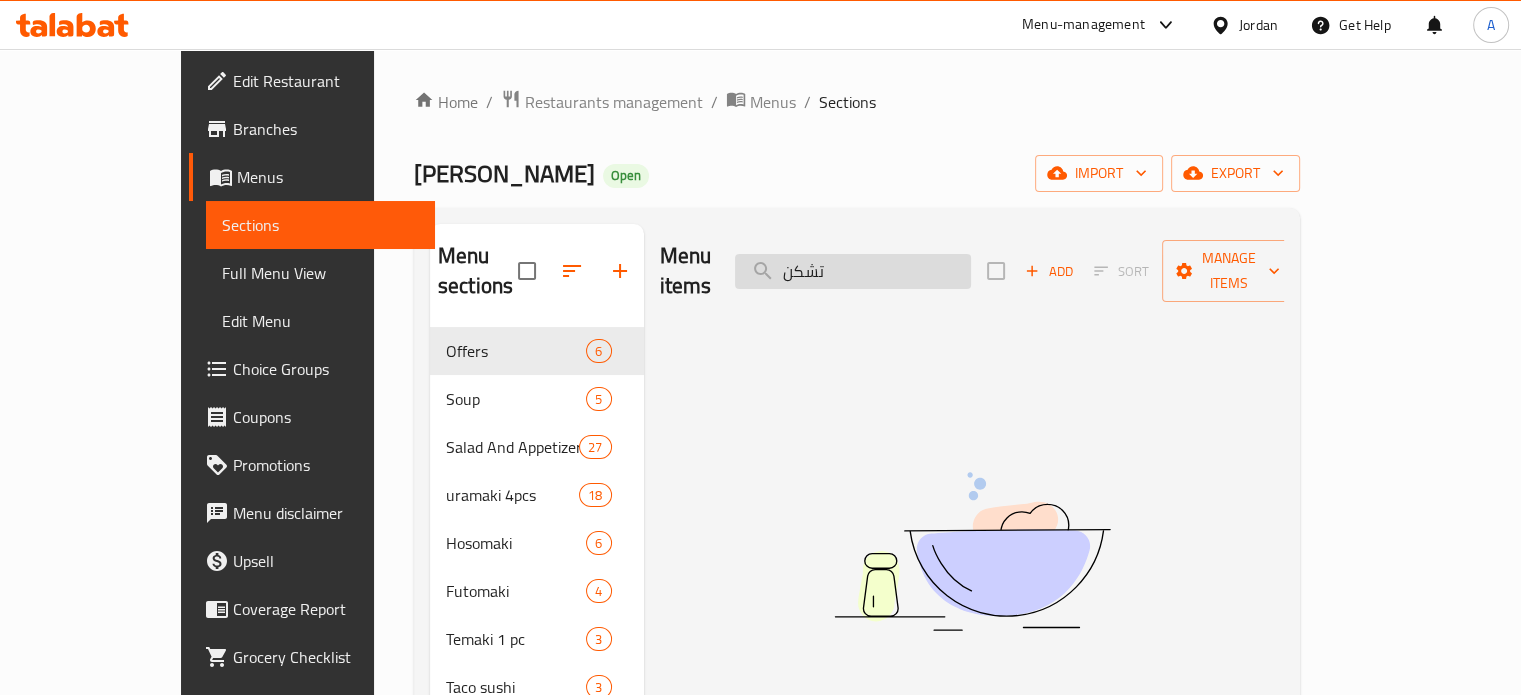 click on "تشكن" at bounding box center (853, 271) 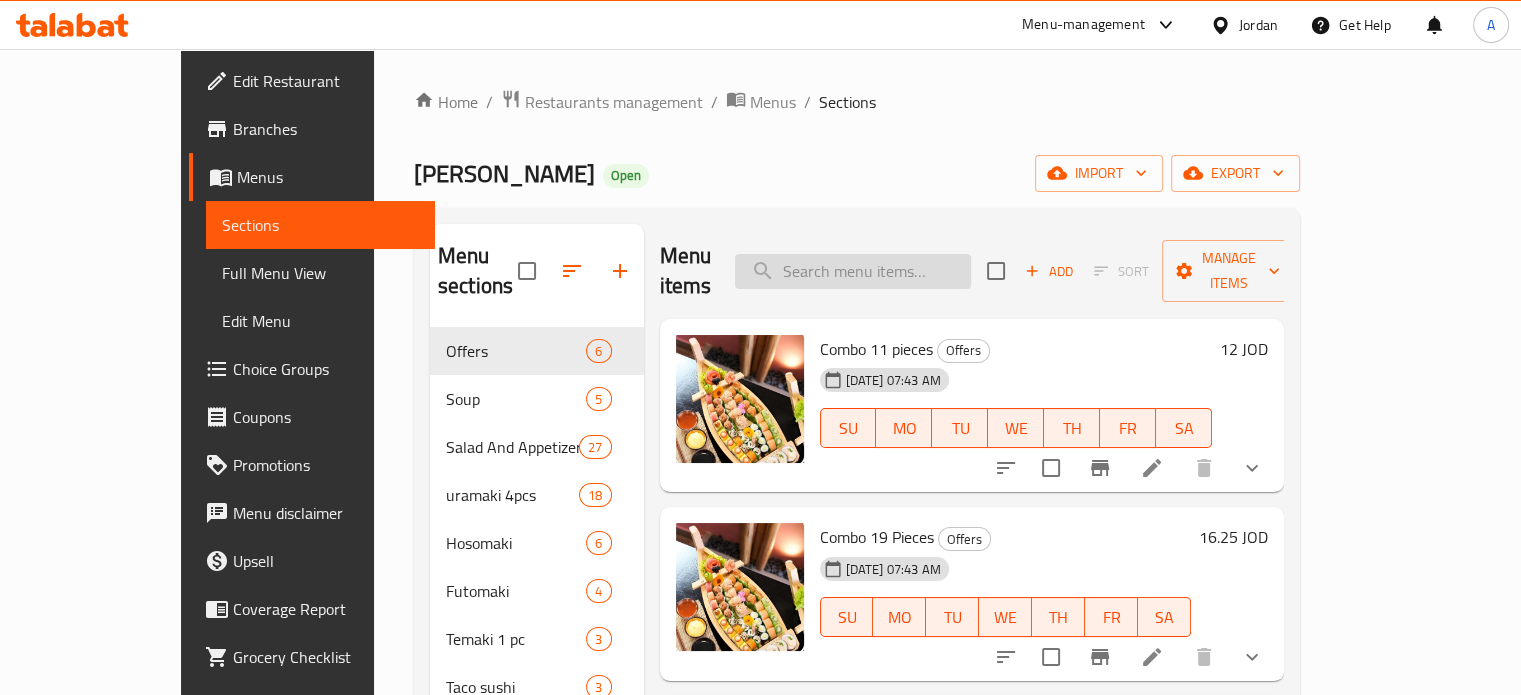 click at bounding box center [853, 271] 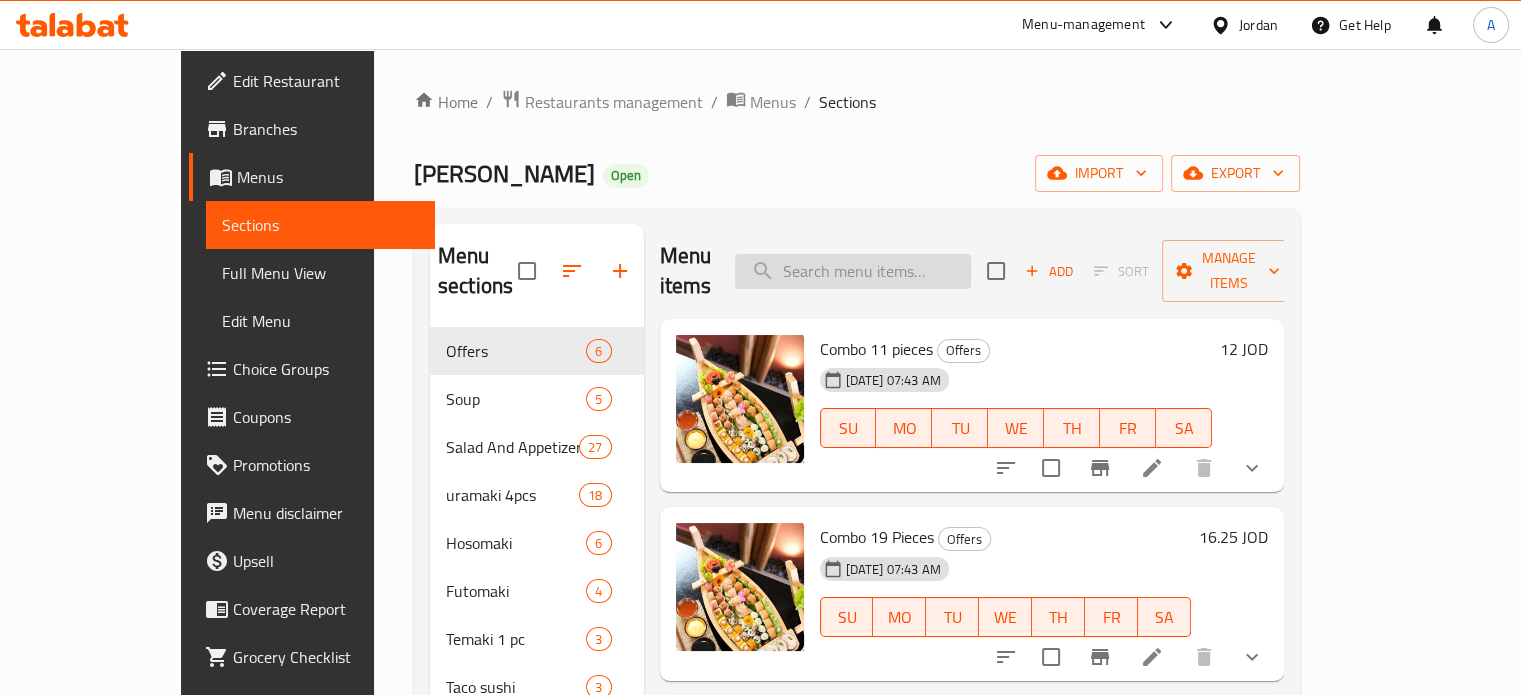paste on "تشكن" 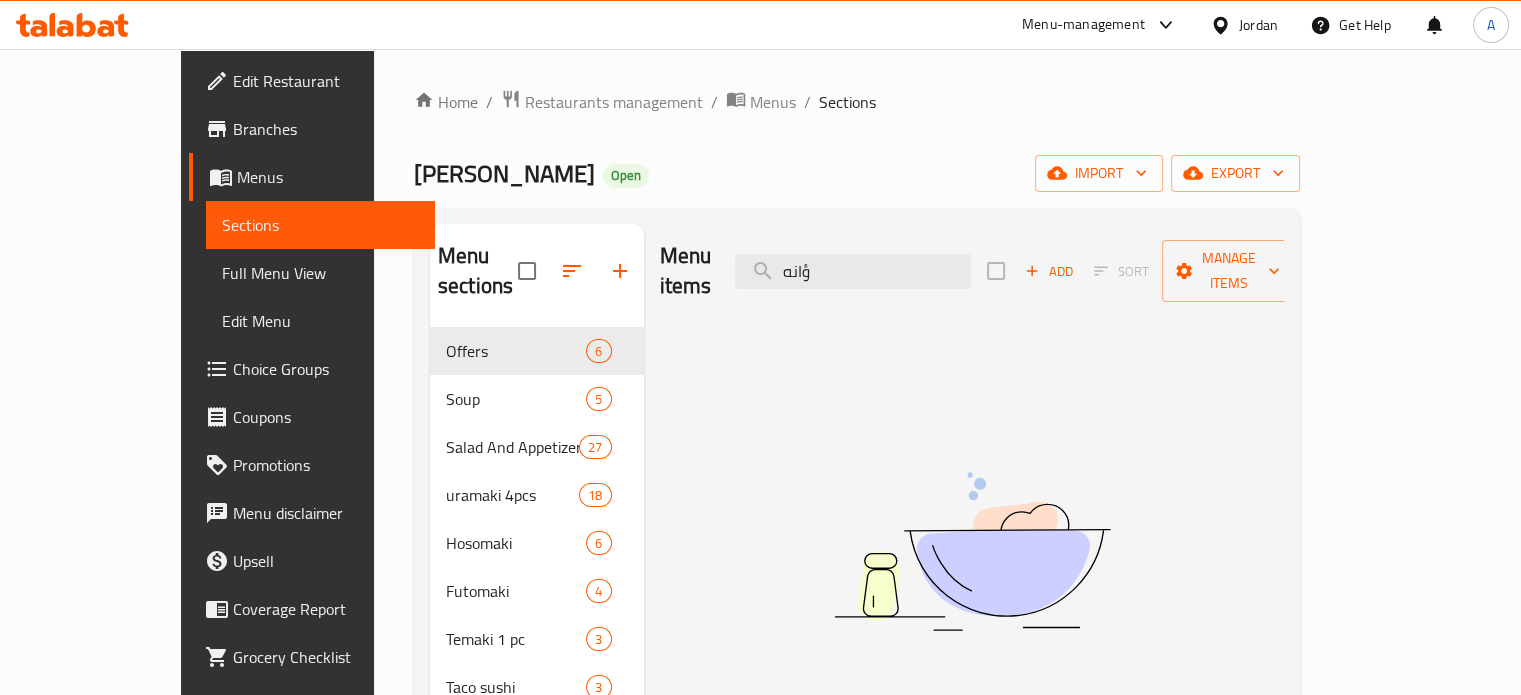type on "ؤانهى" 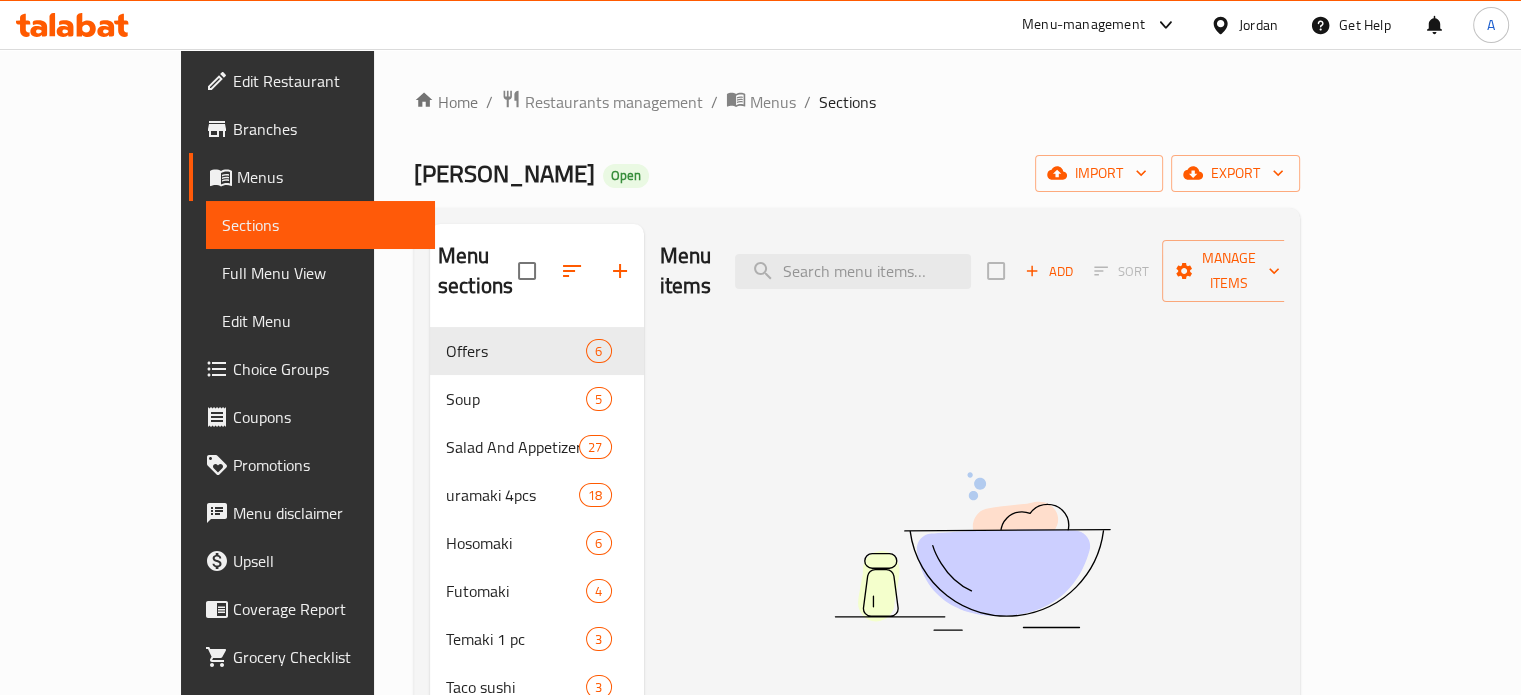 type on "=" 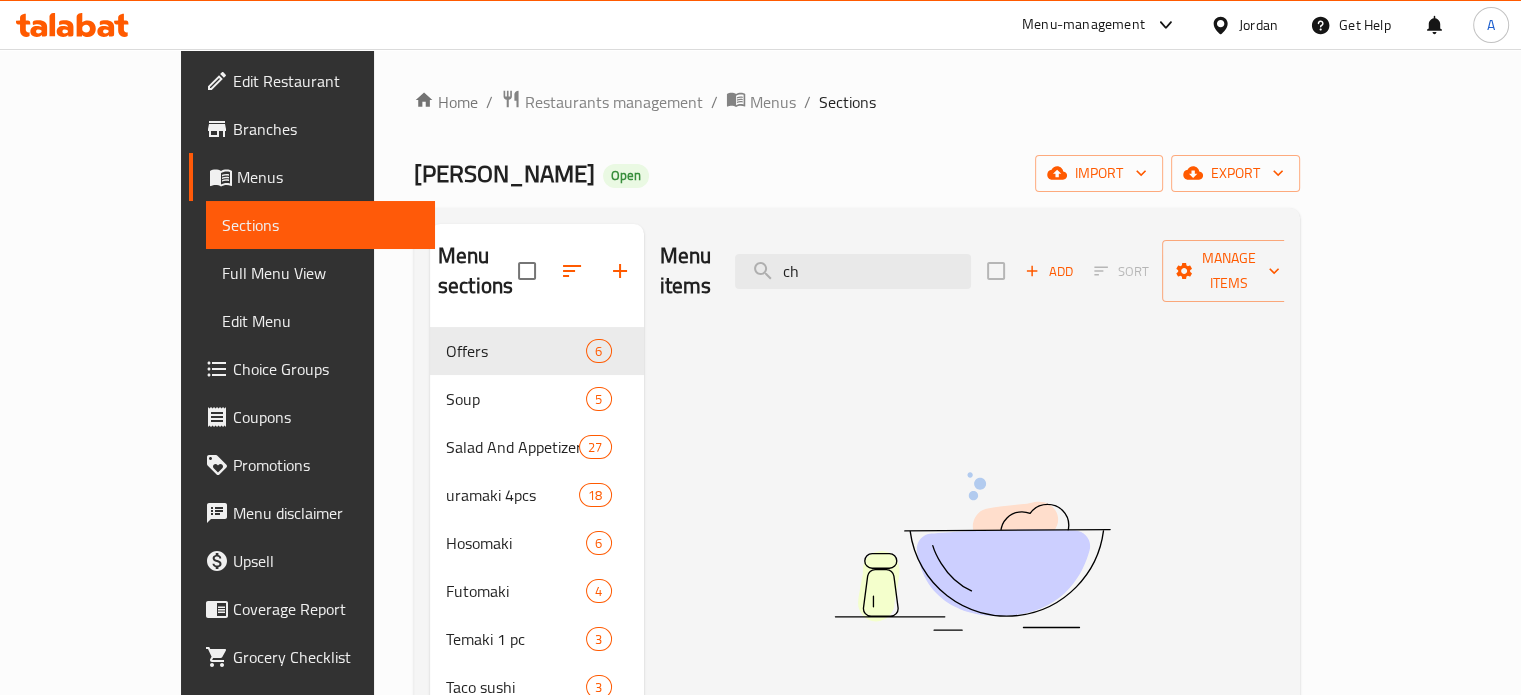 type on "c" 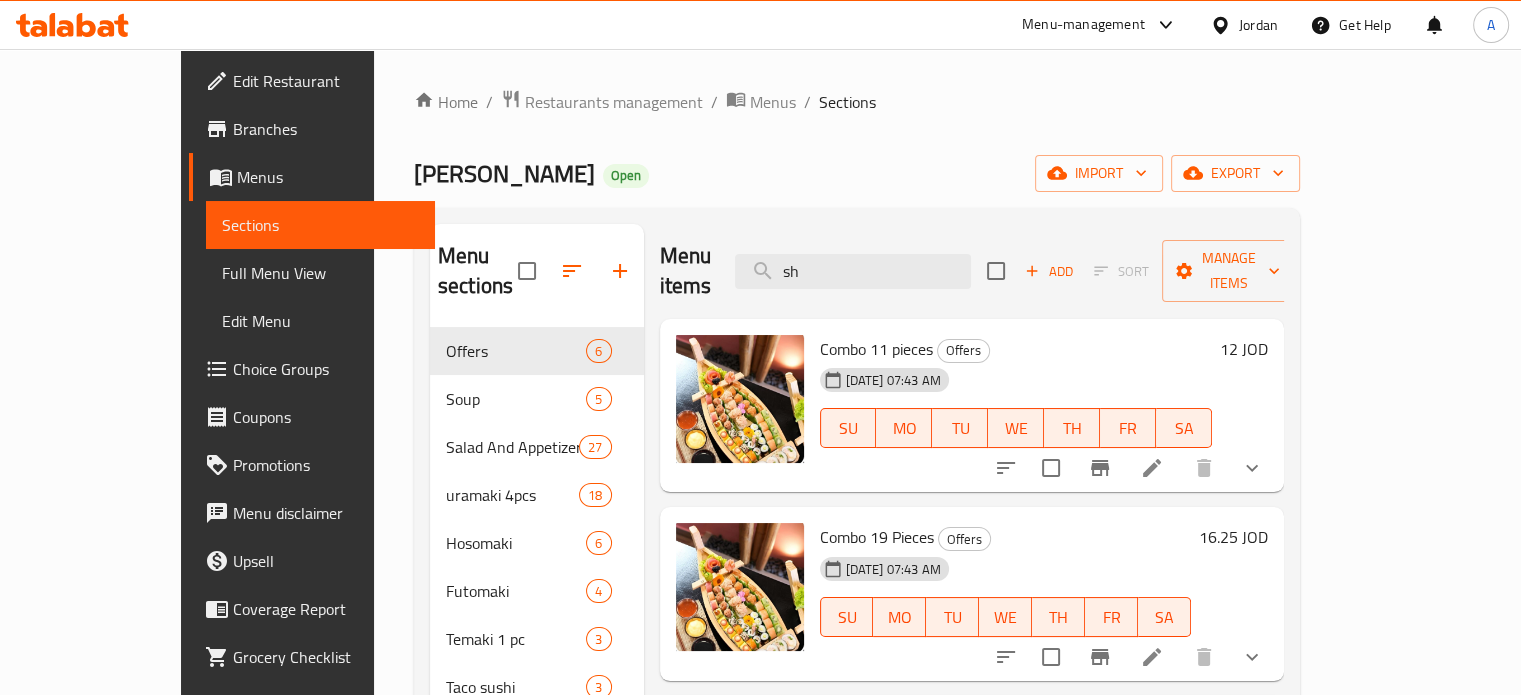 type on "s" 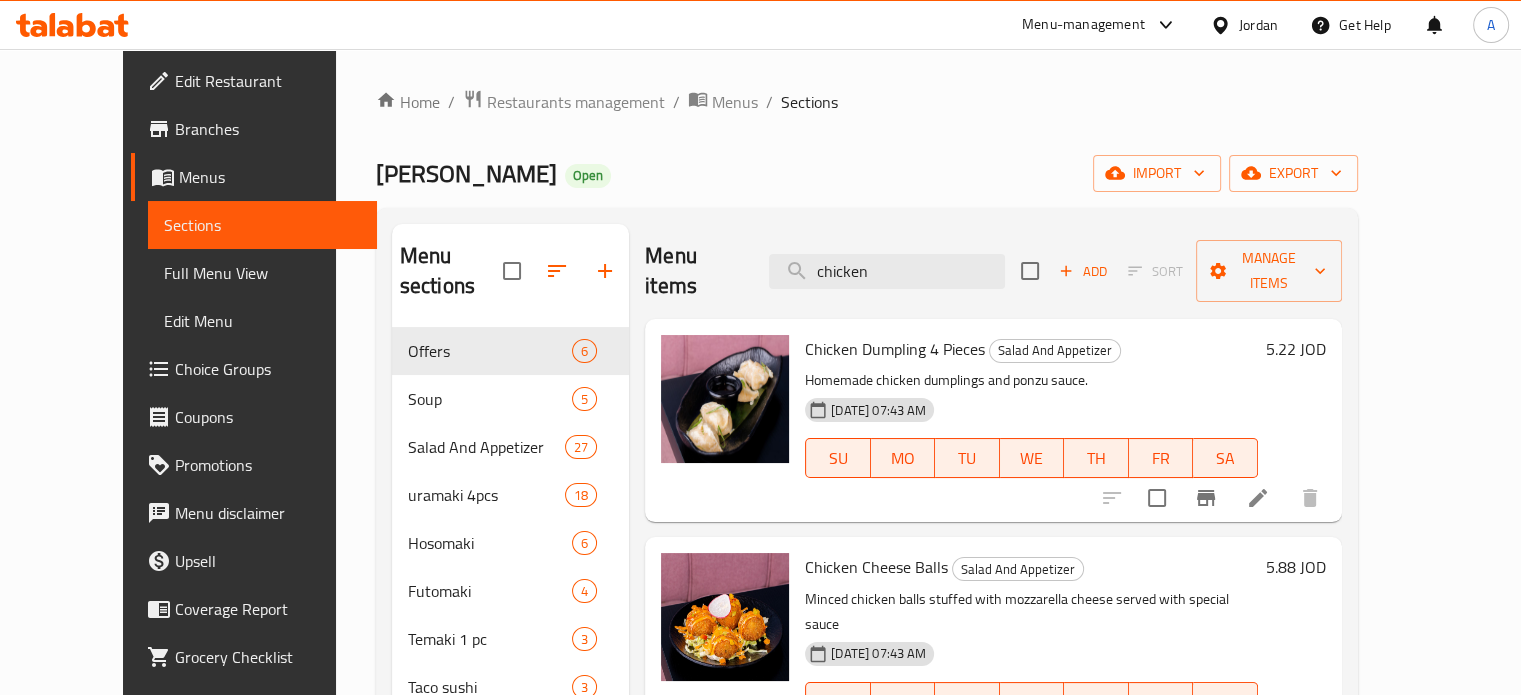 scroll, scrollTop: 100, scrollLeft: 0, axis: vertical 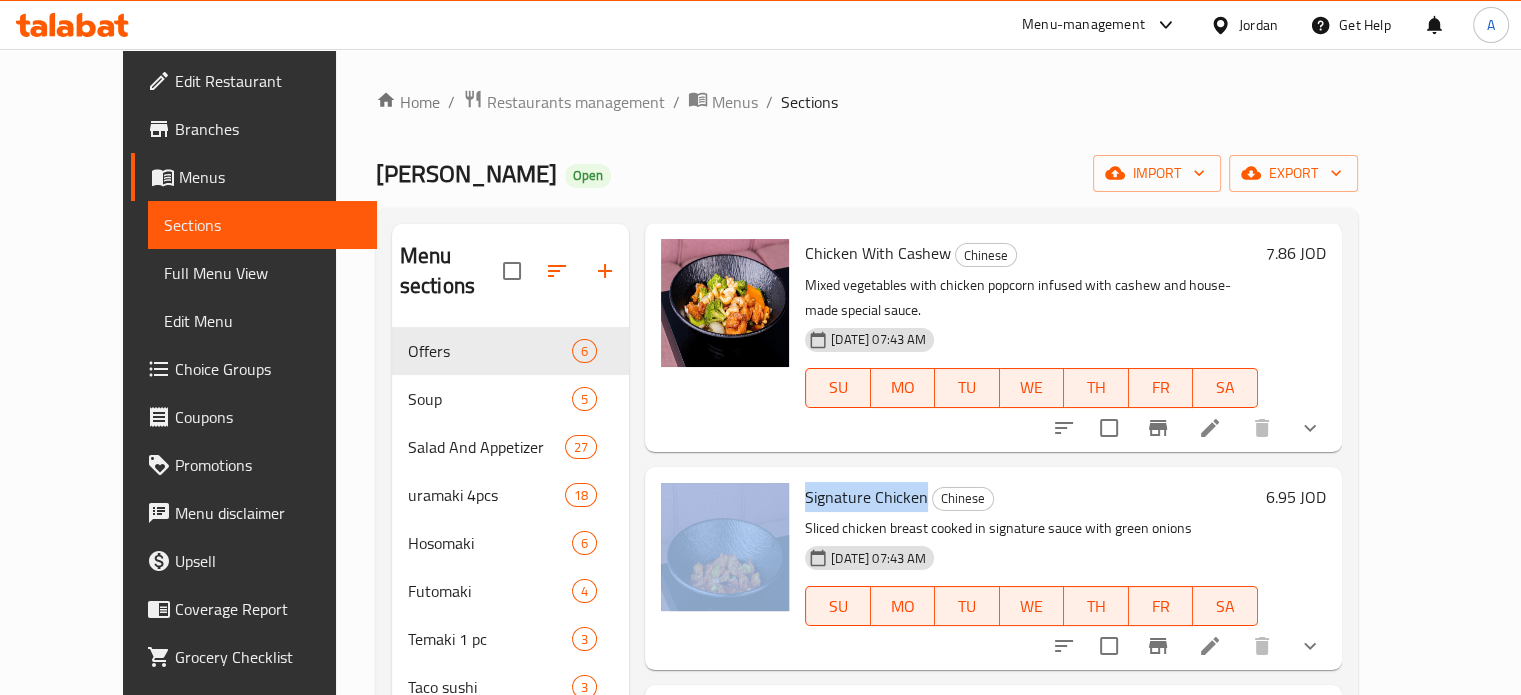 drag, startPoint x: 768, startPoint y: 389, endPoint x: 892, endPoint y: 389, distance: 124 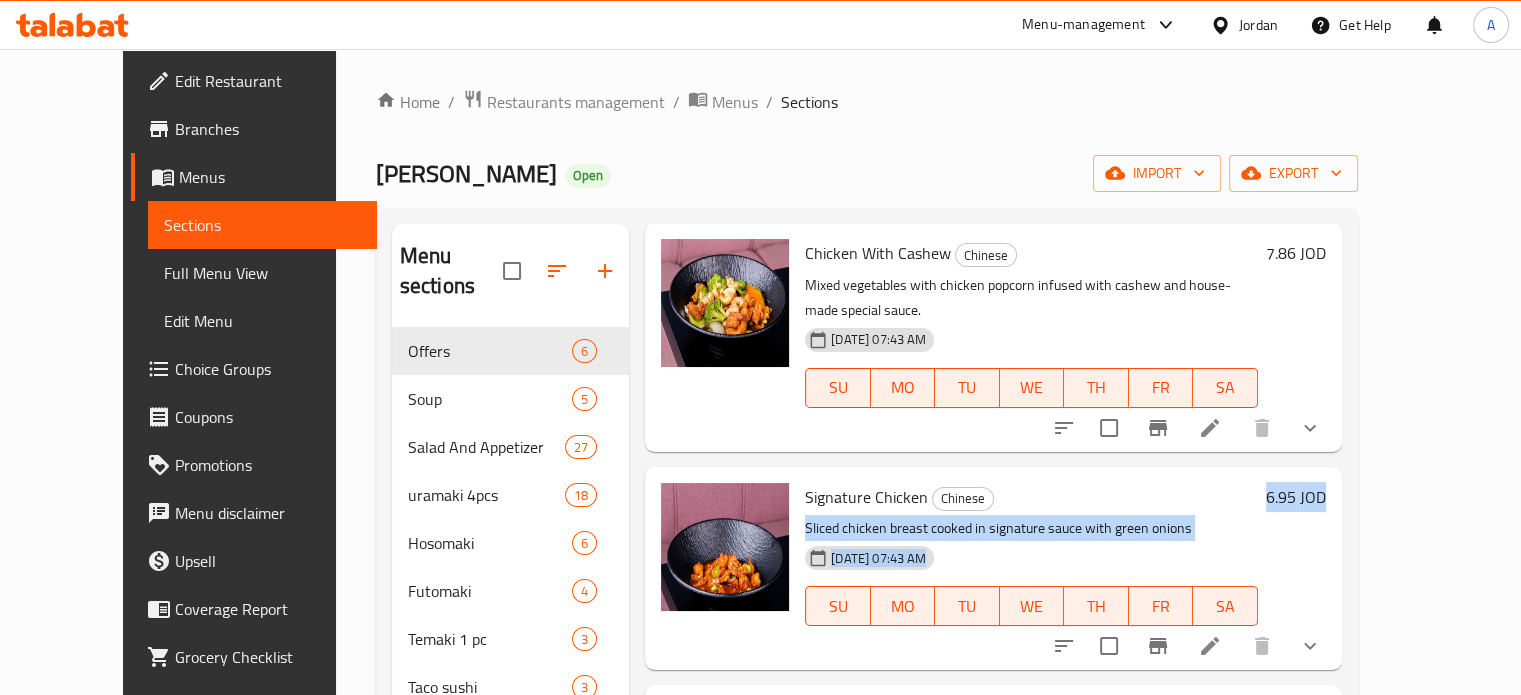 drag, startPoint x: 1332, startPoint y: 392, endPoint x: 1455, endPoint y: 394, distance: 123.01626 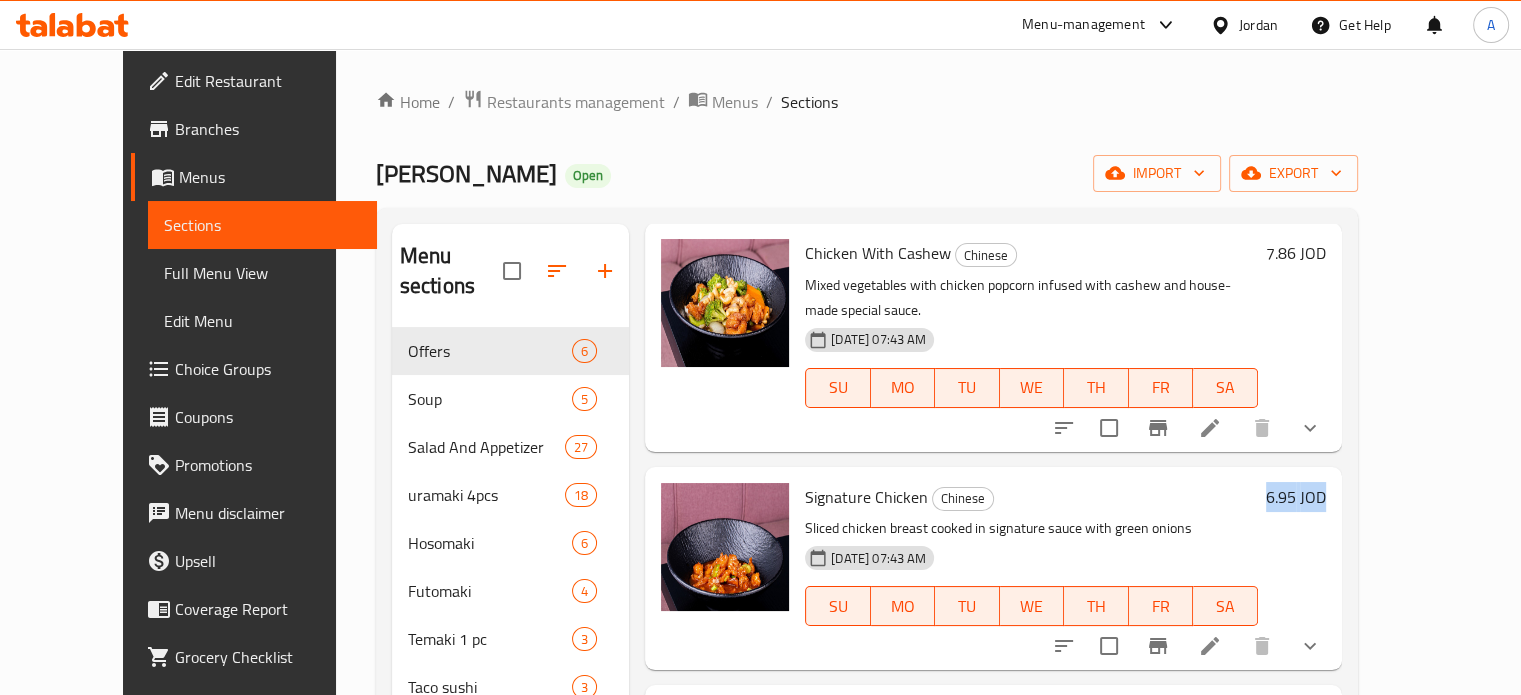 drag, startPoint x: 1371, startPoint y: 388, endPoint x: 1456, endPoint y: 388, distance: 85 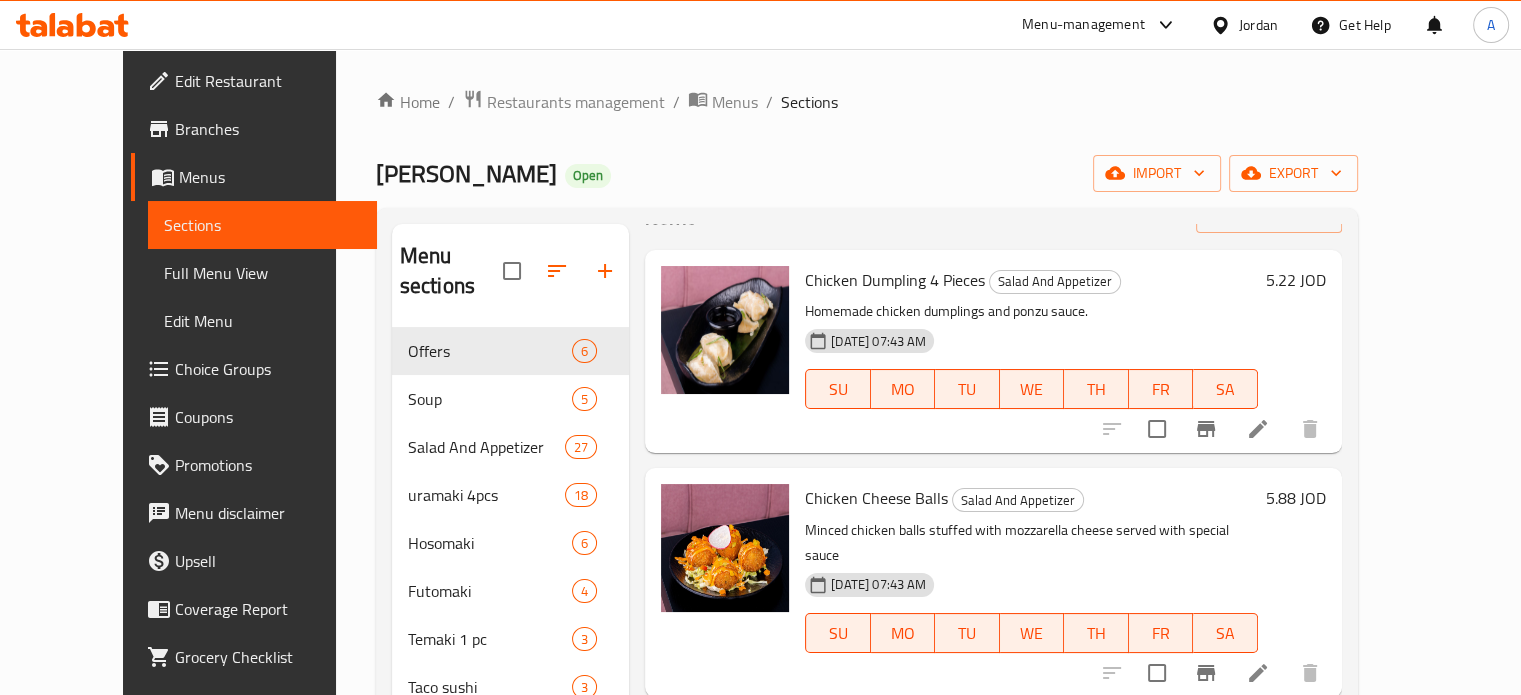 scroll, scrollTop: 0, scrollLeft: 0, axis: both 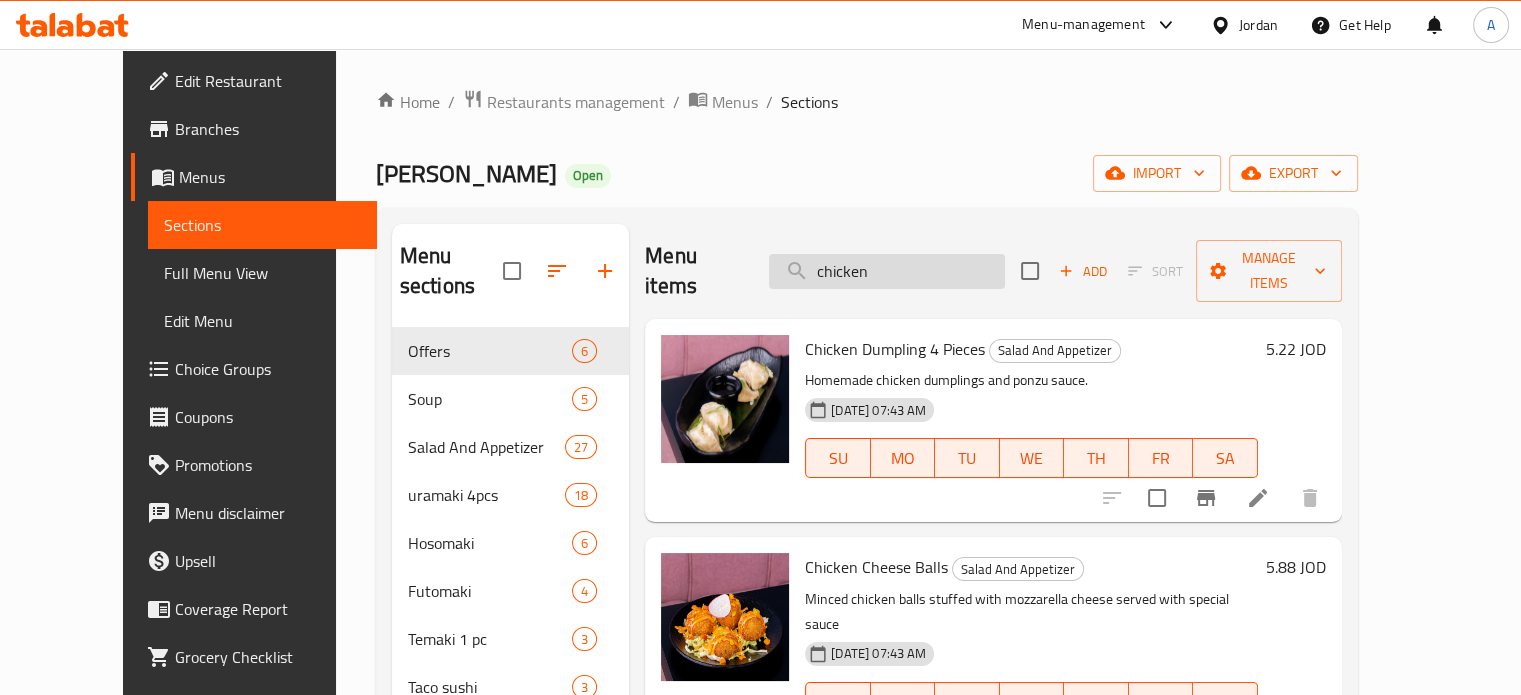 click on "chicken" at bounding box center [887, 271] 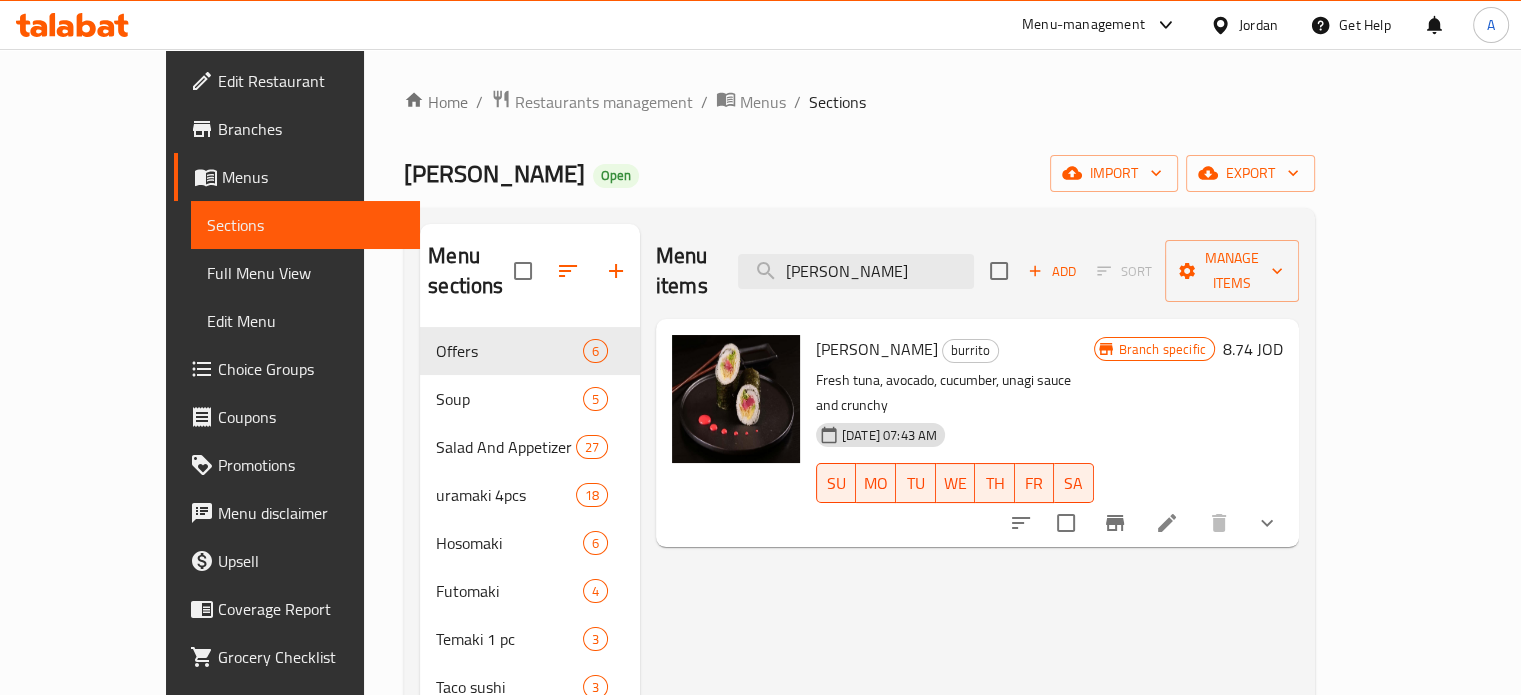 type on "تونا بوريتو" 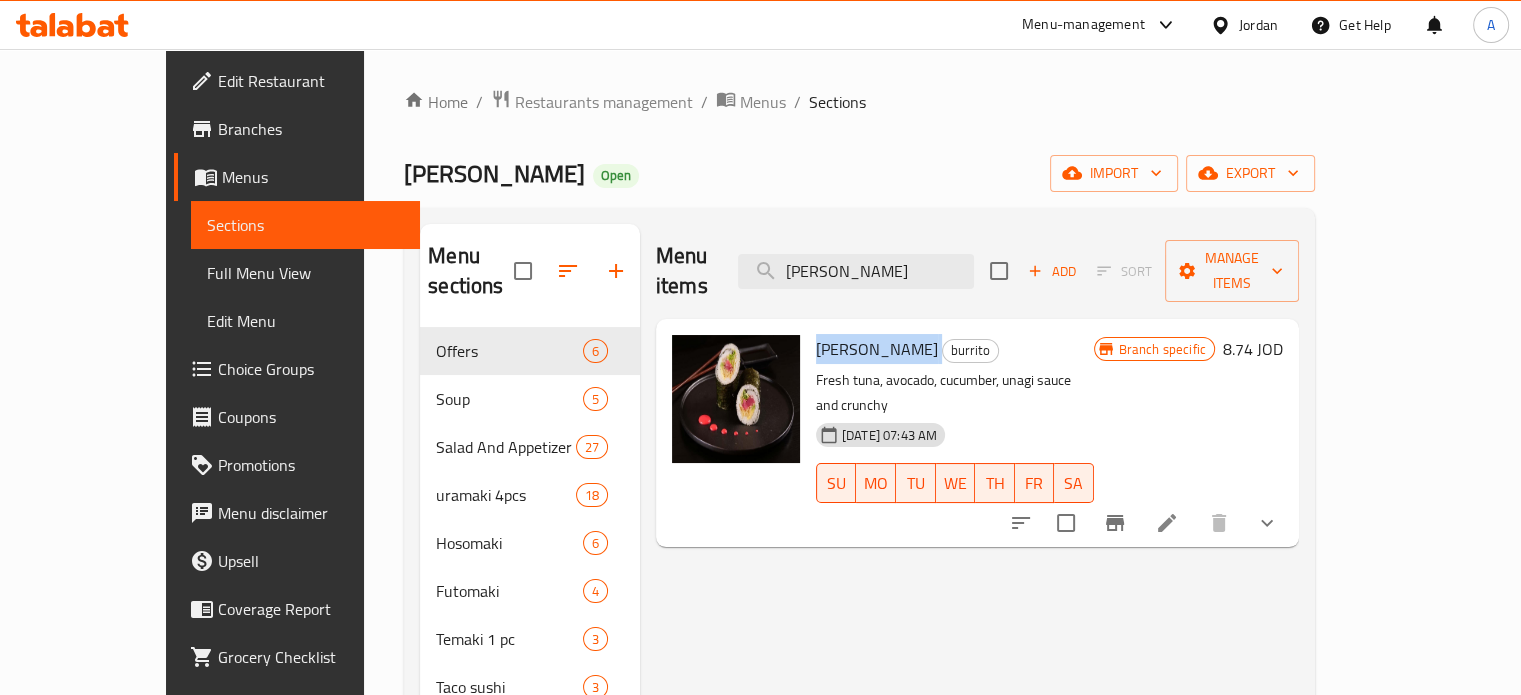 drag, startPoint x: 775, startPoint y: 317, endPoint x: 868, endPoint y: 319, distance: 93.0215 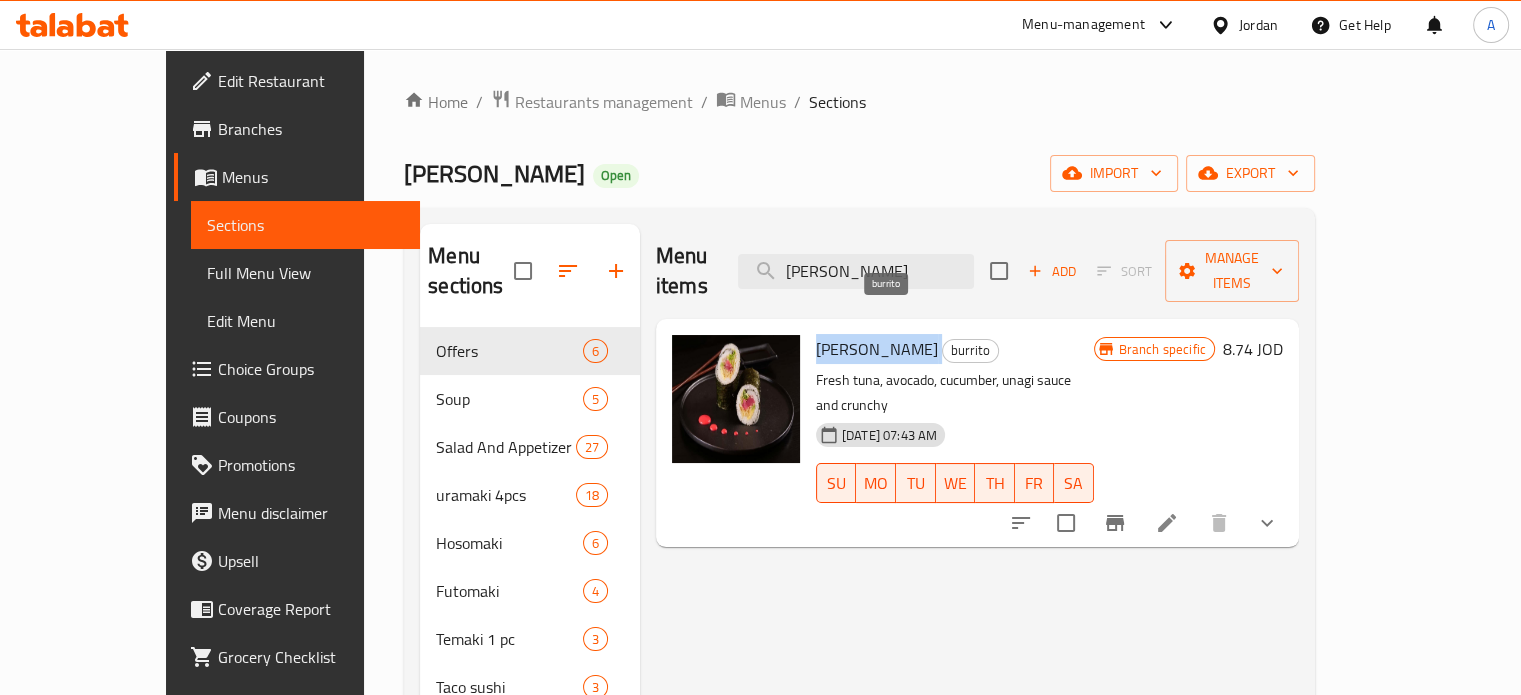 copy on "Tuna Burrito" 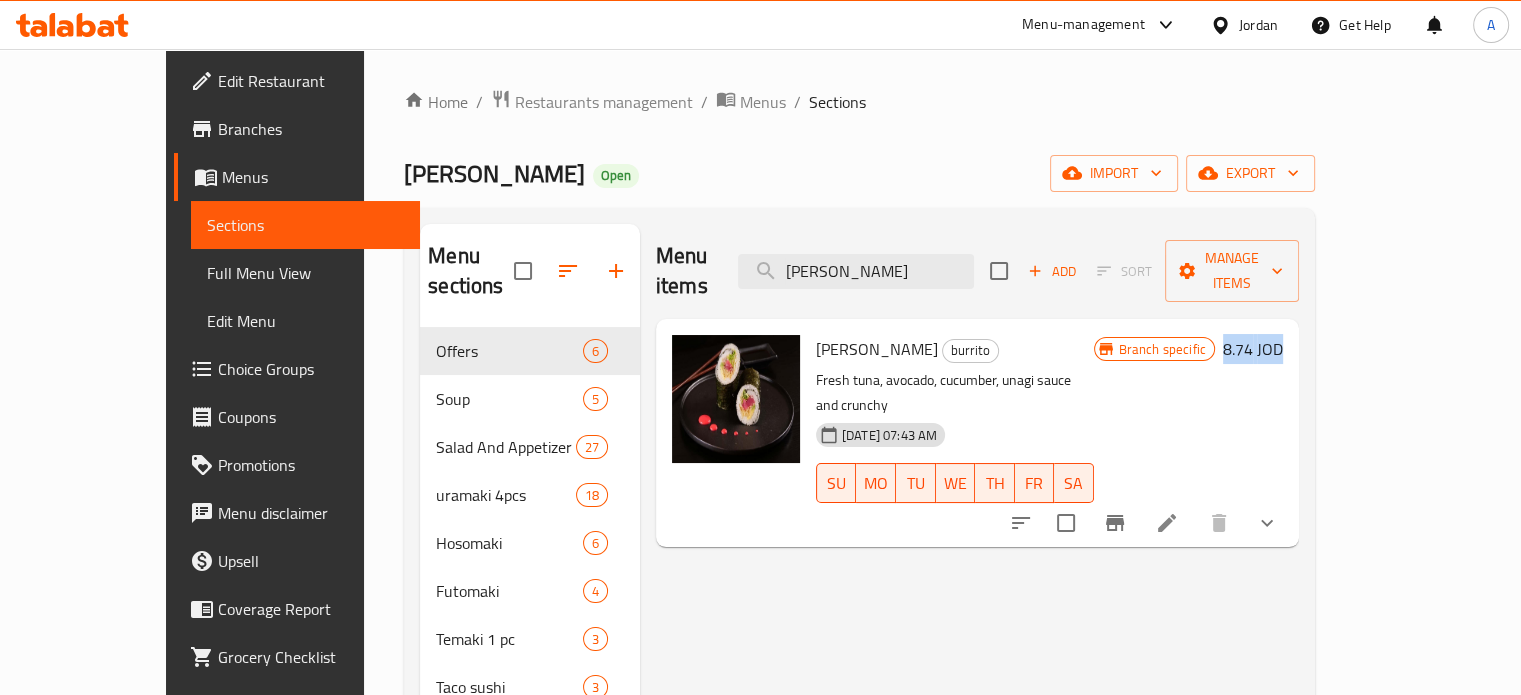 drag, startPoint x: 1385, startPoint y: 316, endPoint x: 1458, endPoint y: 315, distance: 73.00685 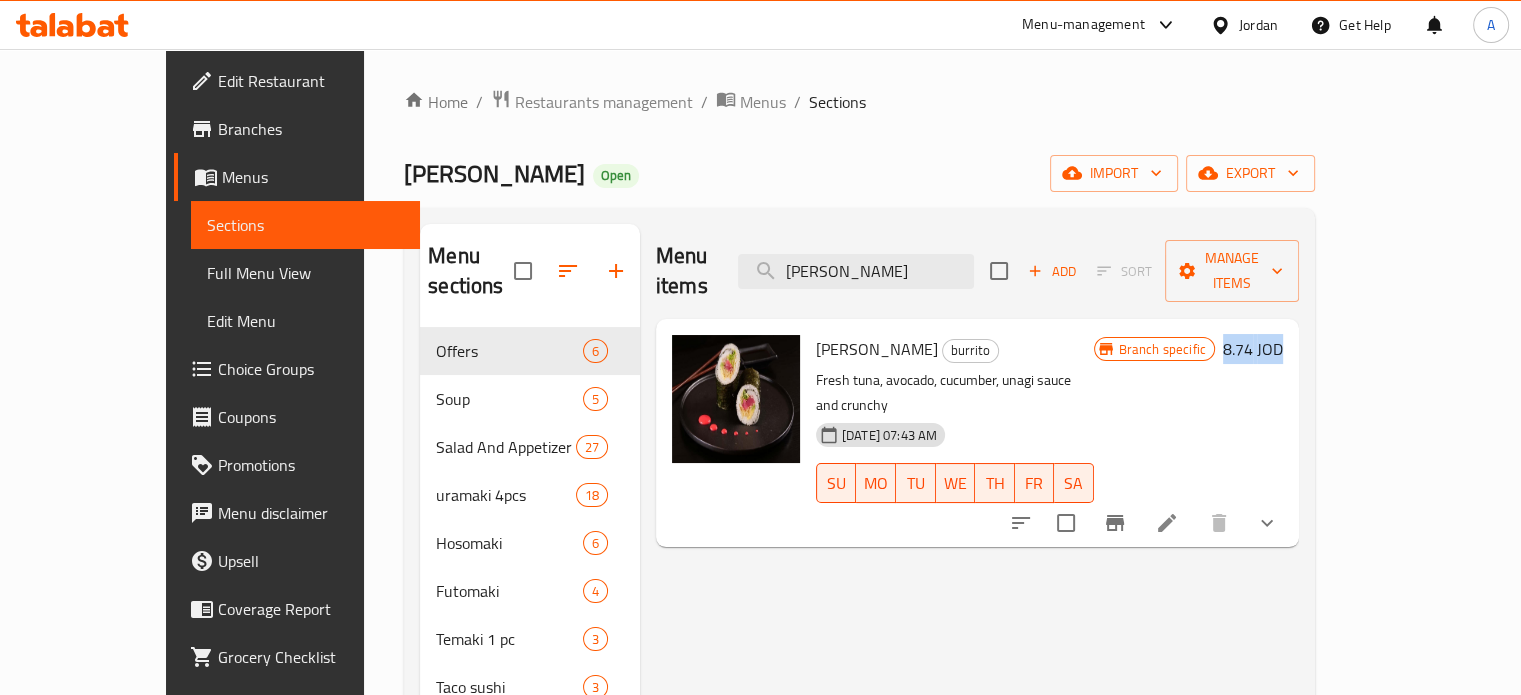 click on "Tuna Burrito   burrito  Fresh tuna, avocado, cucumber, unagi sauce and crunchy 30-06-2025 07:43 AM SU MO TU WE TH FR SA Branch specific 8.74   JOD" at bounding box center (977, 433) 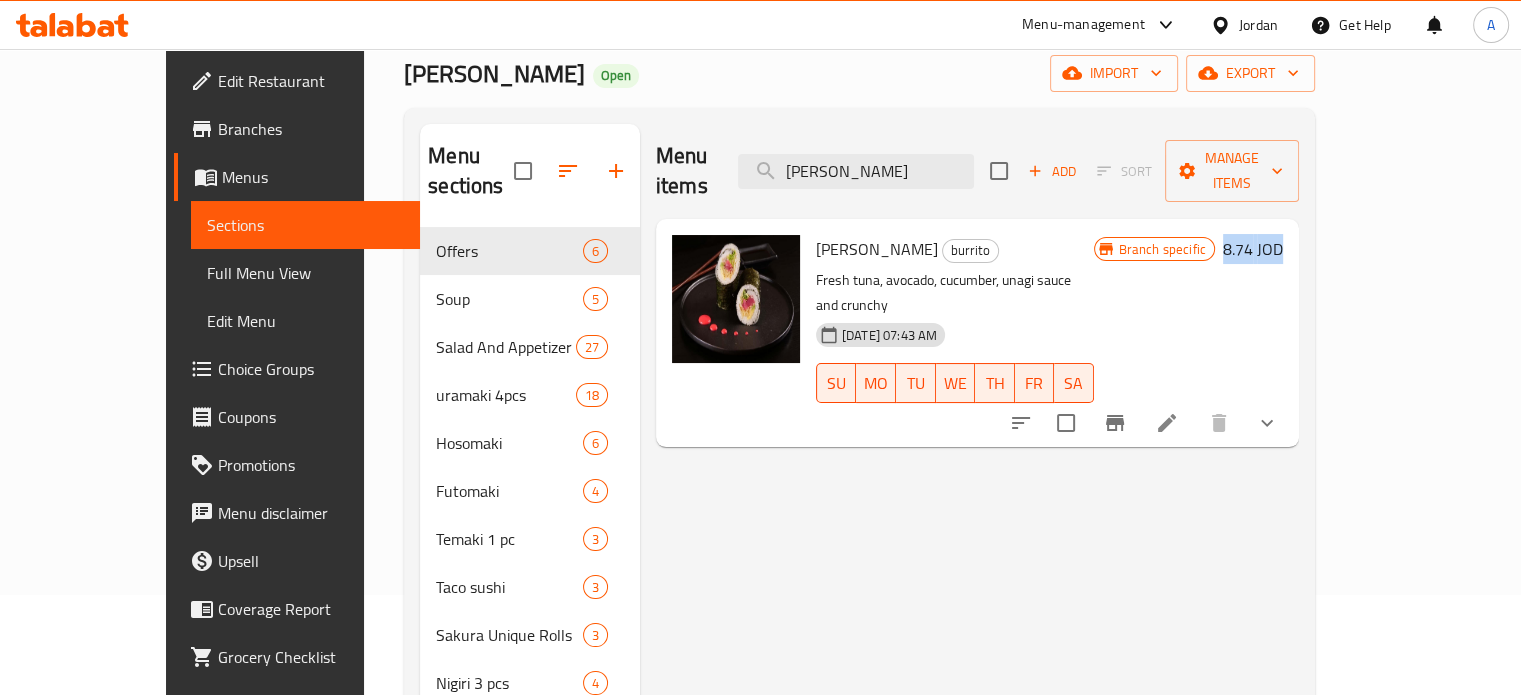 scroll, scrollTop: 0, scrollLeft: 0, axis: both 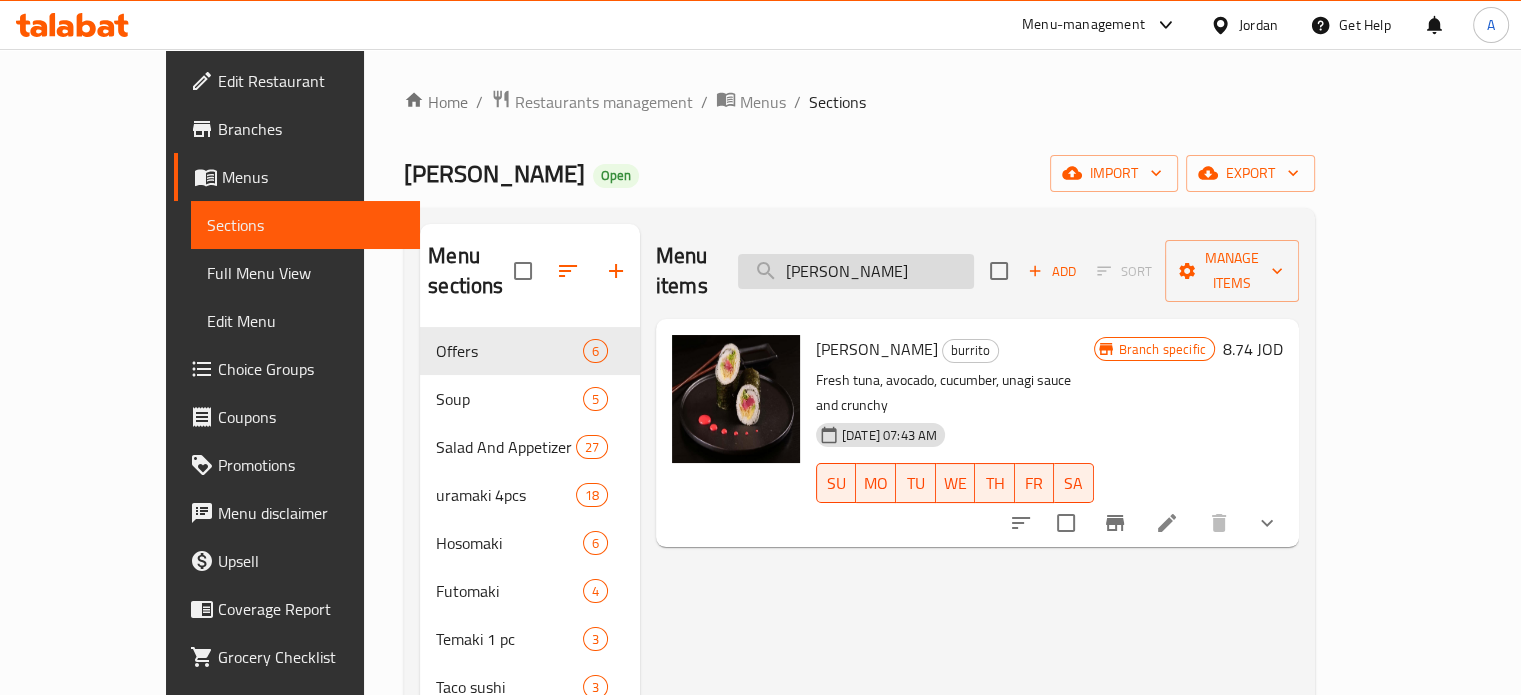 click on "تونا بوريتو" at bounding box center [856, 271] 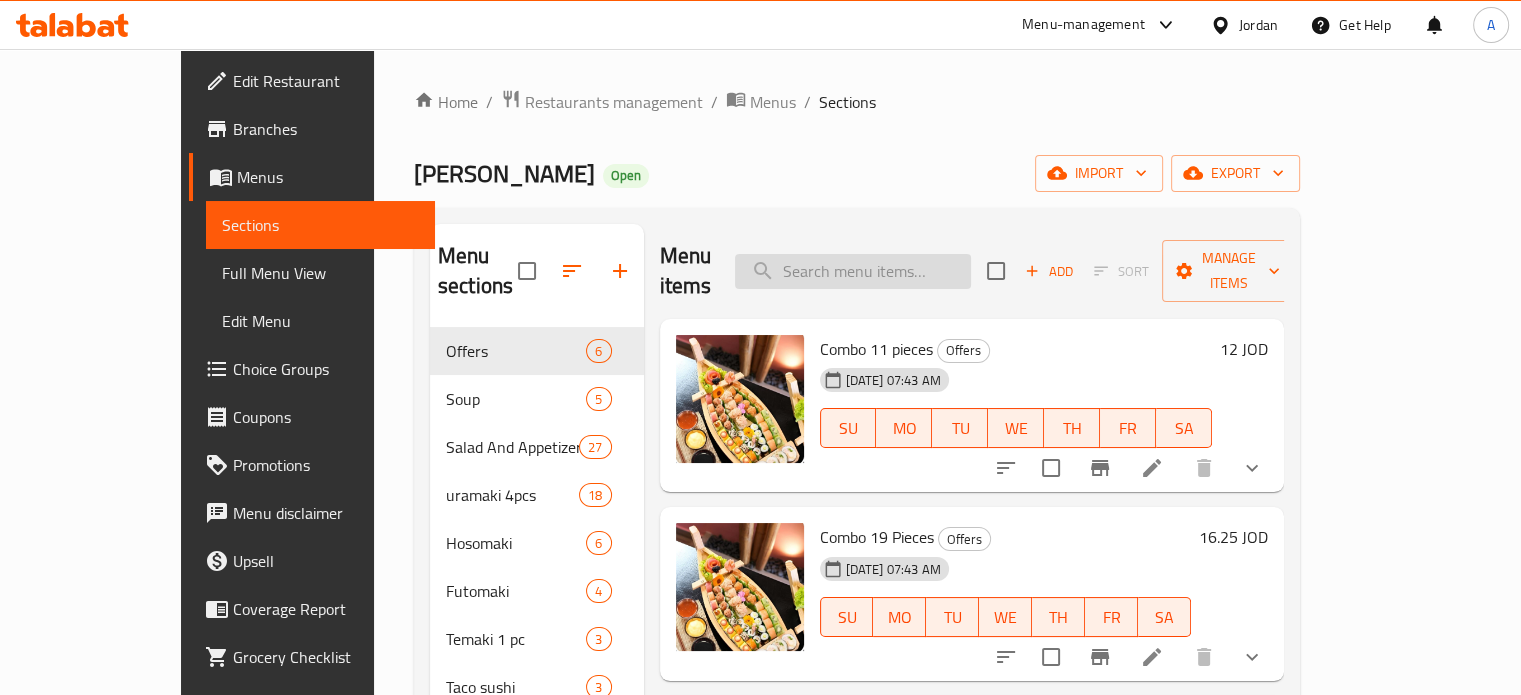 click at bounding box center [853, 271] 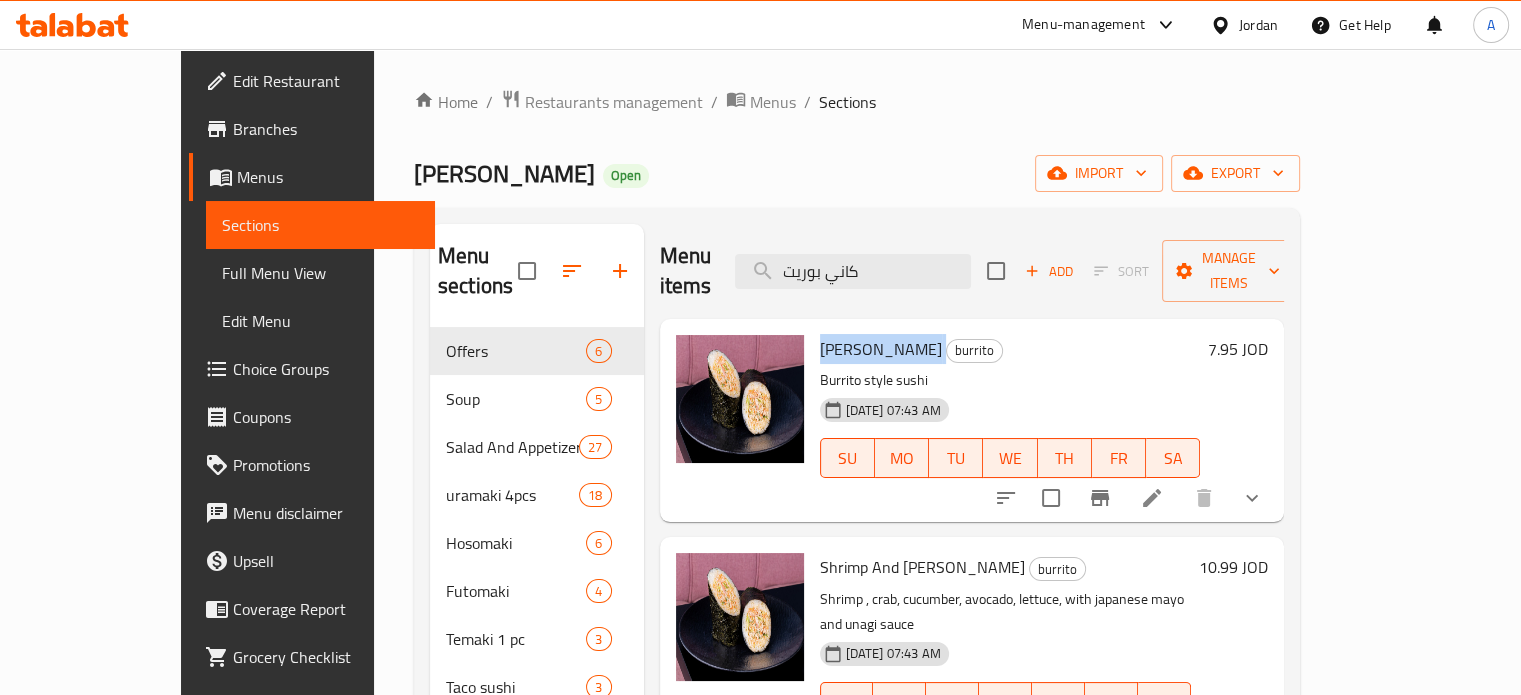 drag, startPoint x: 817, startPoint y: 316, endPoint x: 857, endPoint y: 315, distance: 40.012497 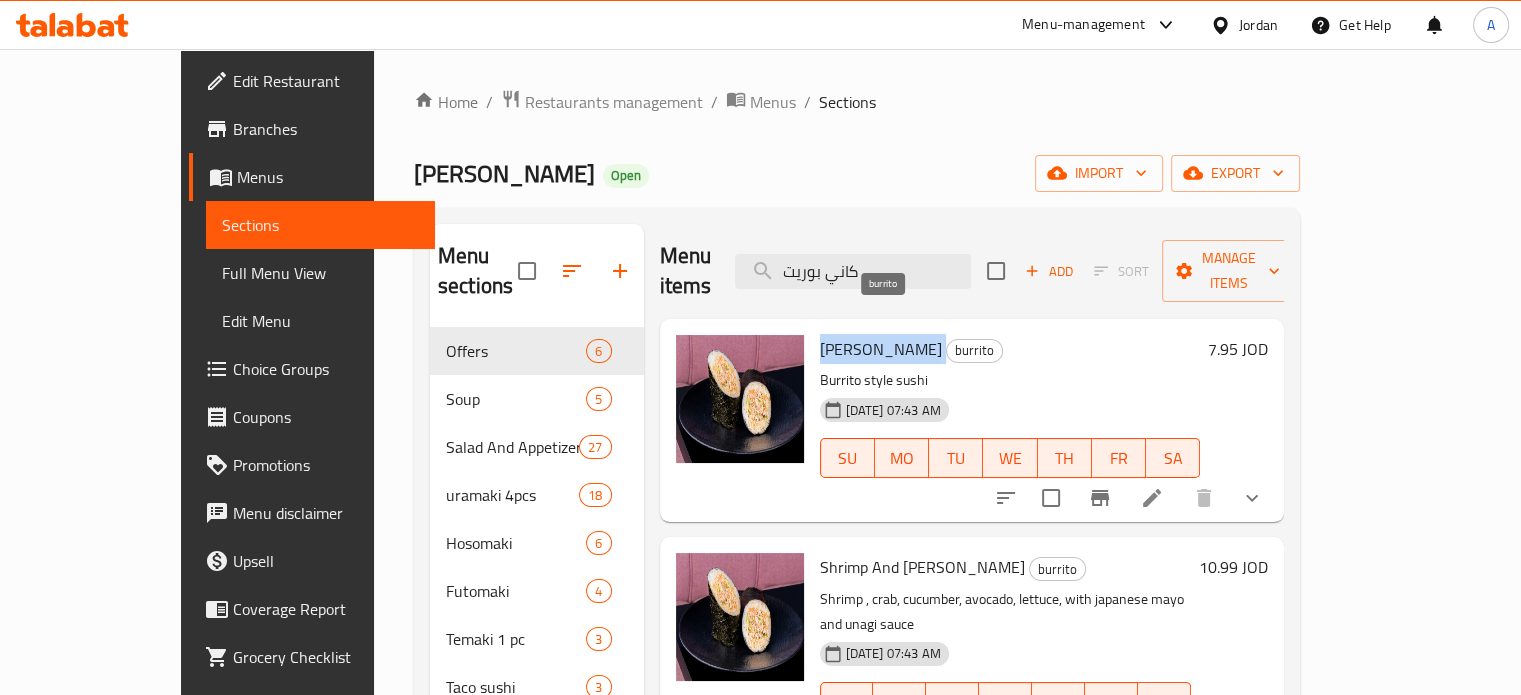 copy on "Kani Burrito" 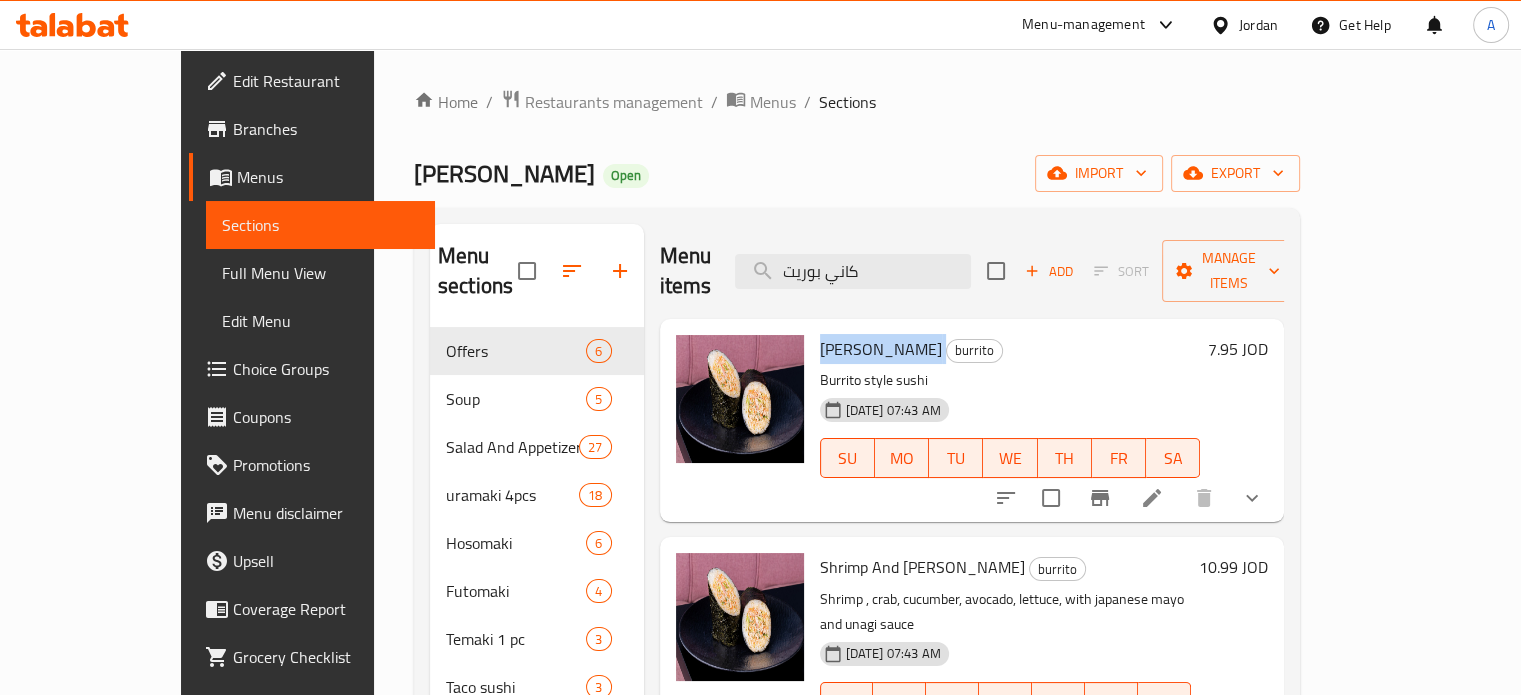 drag, startPoint x: 1404, startPoint y: 321, endPoint x: 1467, endPoint y: 311, distance: 63.788715 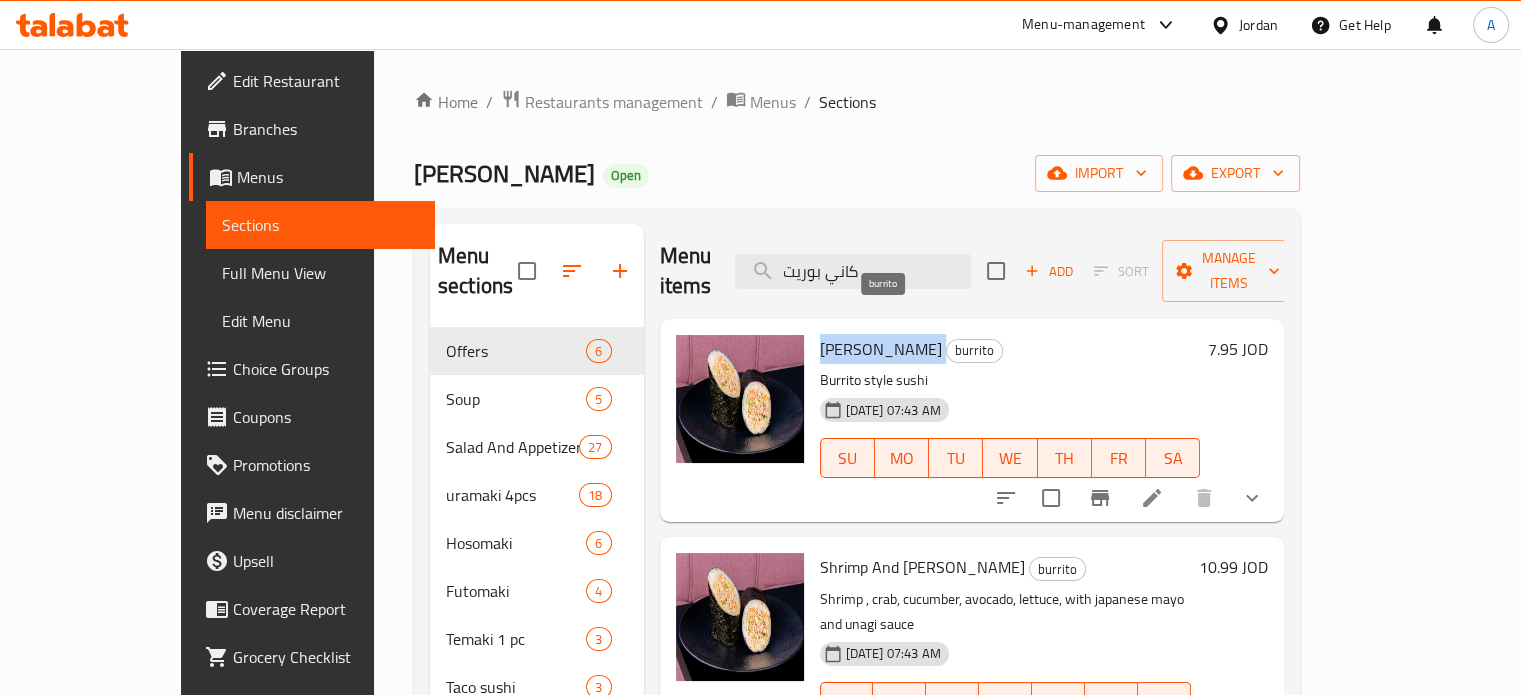 drag, startPoint x: 775, startPoint y: 319, endPoint x: 860, endPoint y: 319, distance: 85 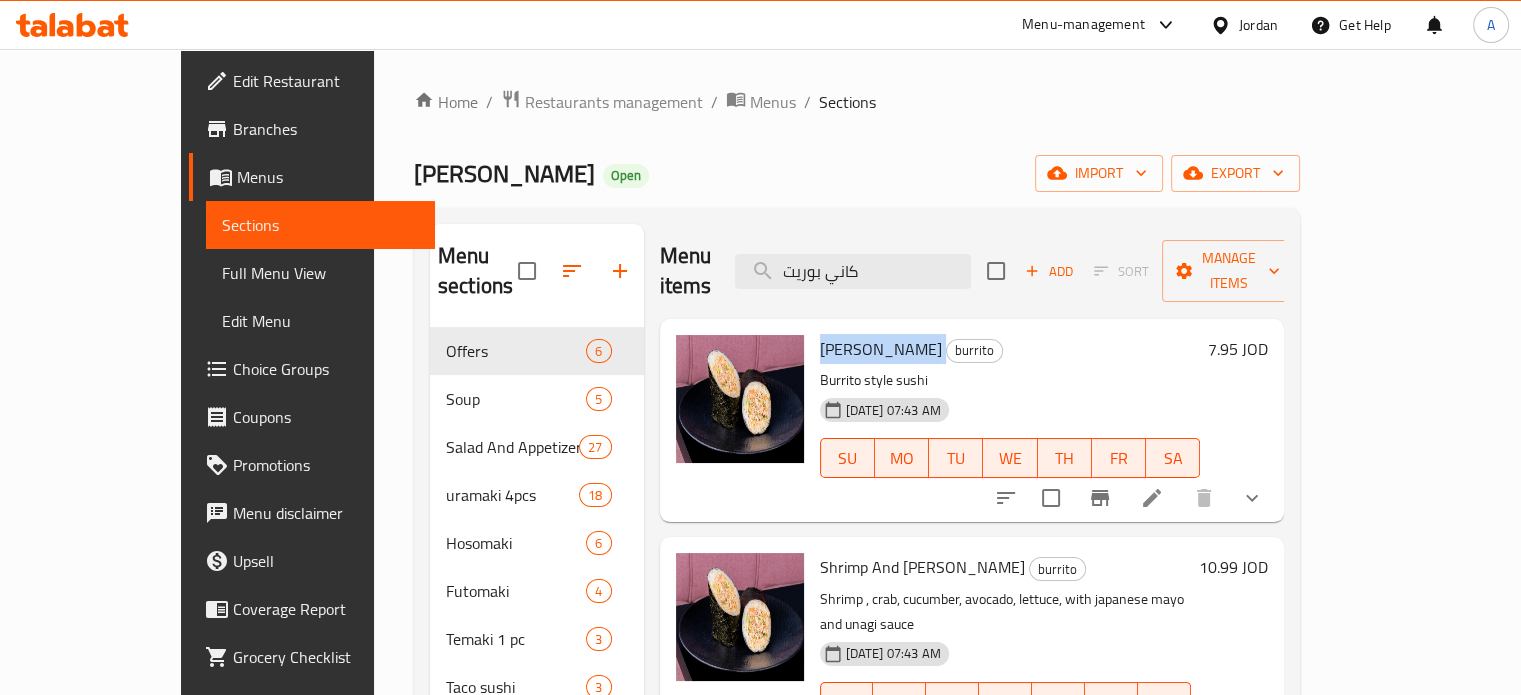 drag, startPoint x: 1385, startPoint y: 301, endPoint x: 1448, endPoint y: 307, distance: 63.28507 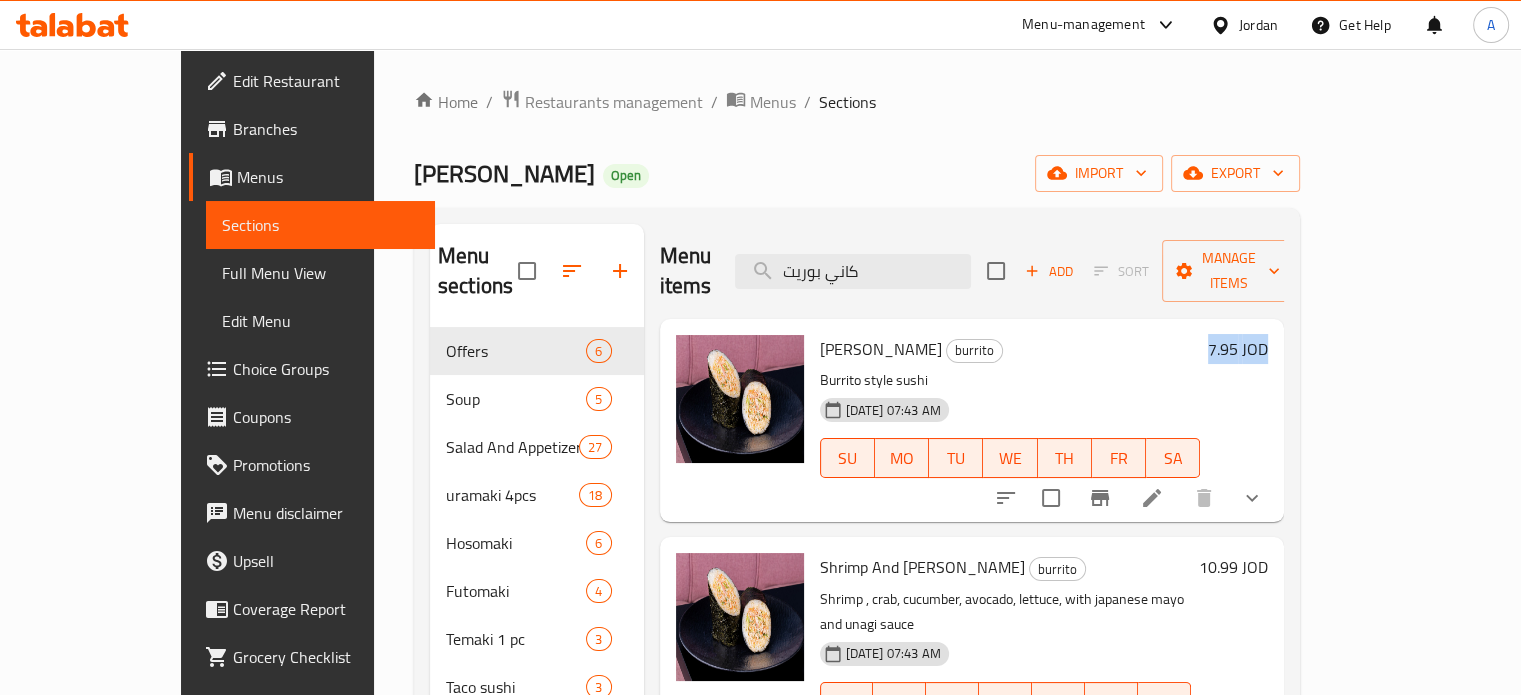 drag, startPoint x: 1444, startPoint y: 316, endPoint x: 1383, endPoint y: 310, distance: 61.294373 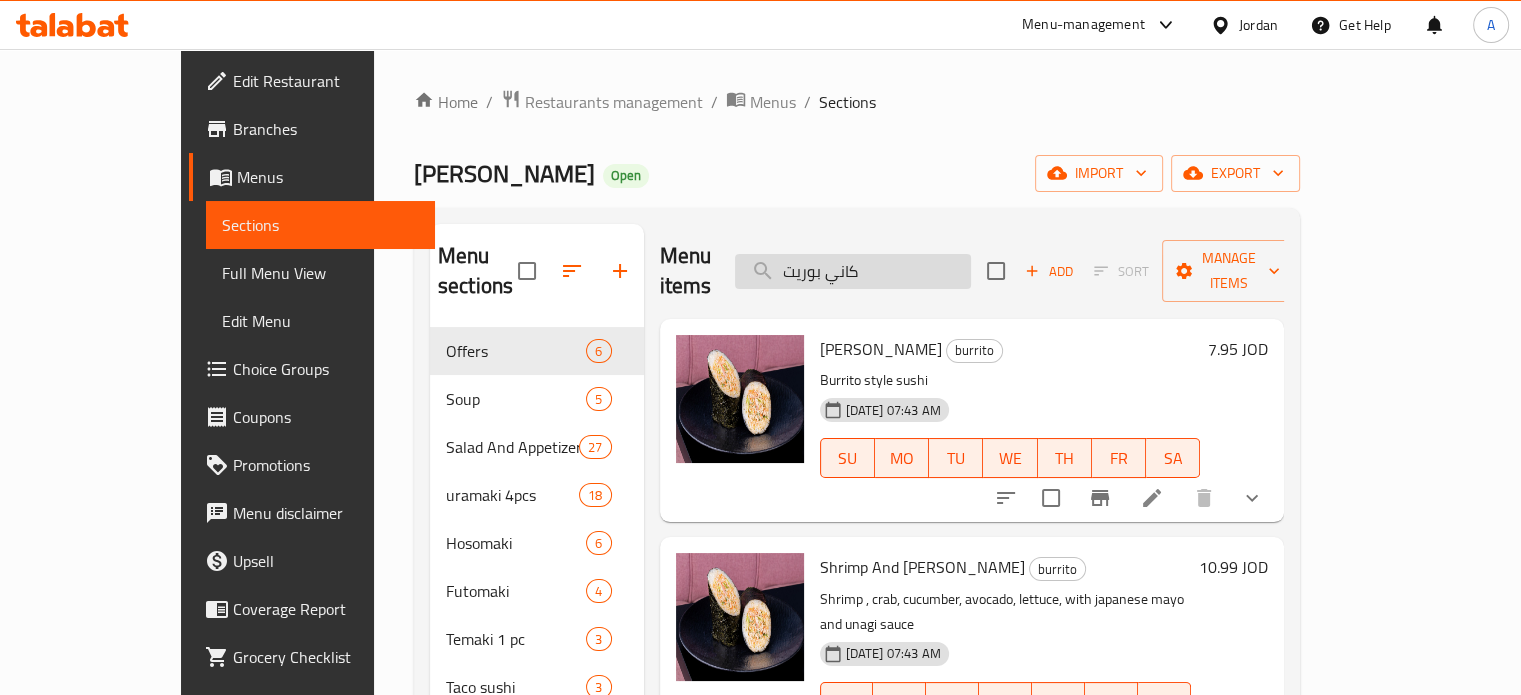click on "كاني بوريت" at bounding box center (853, 271) 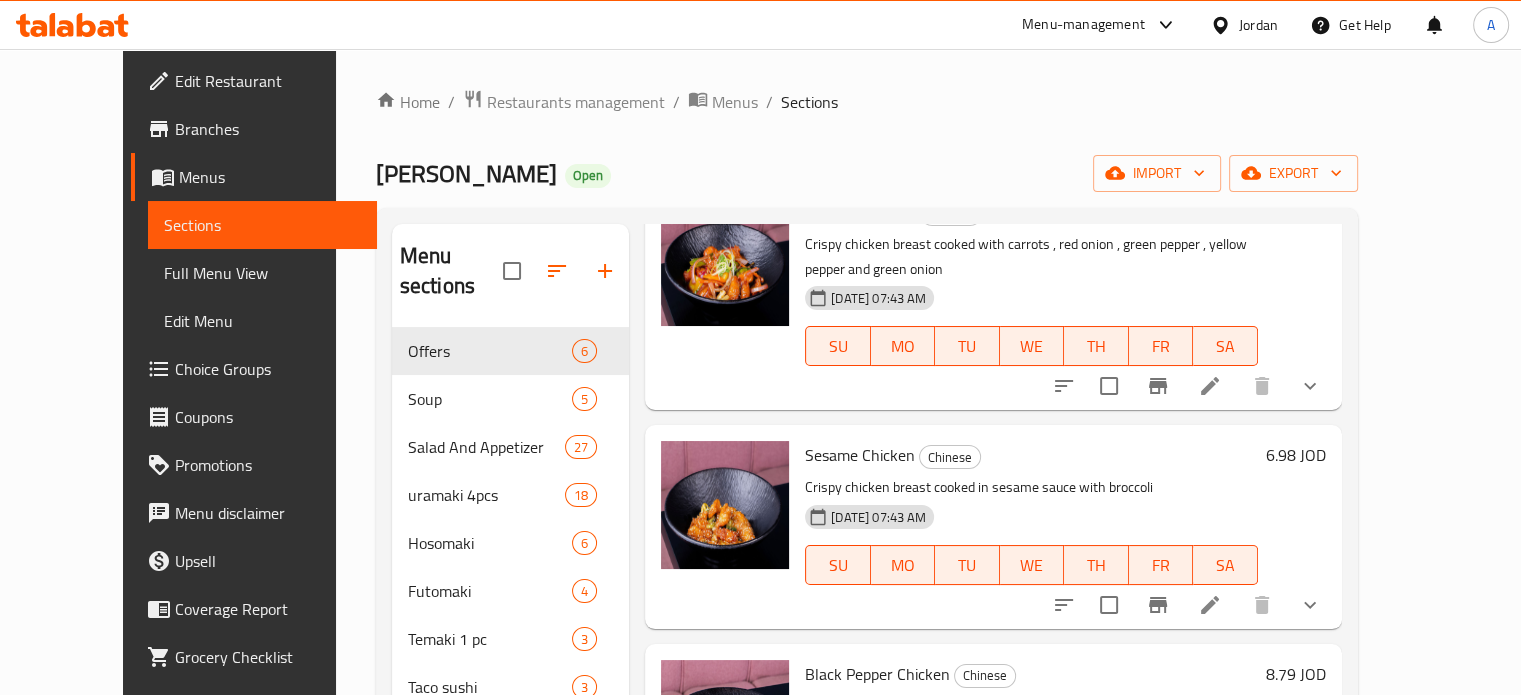 scroll, scrollTop: 2700, scrollLeft: 0, axis: vertical 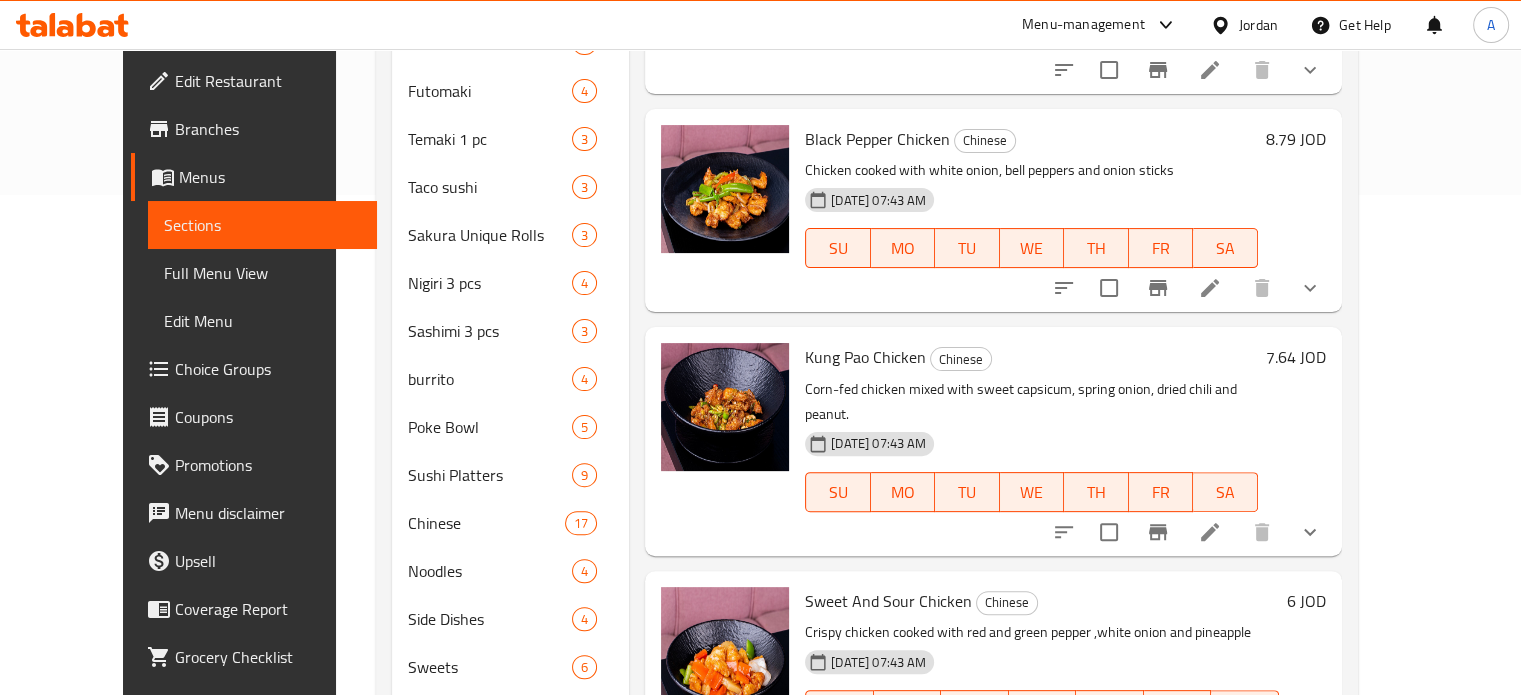 type on "chicken" 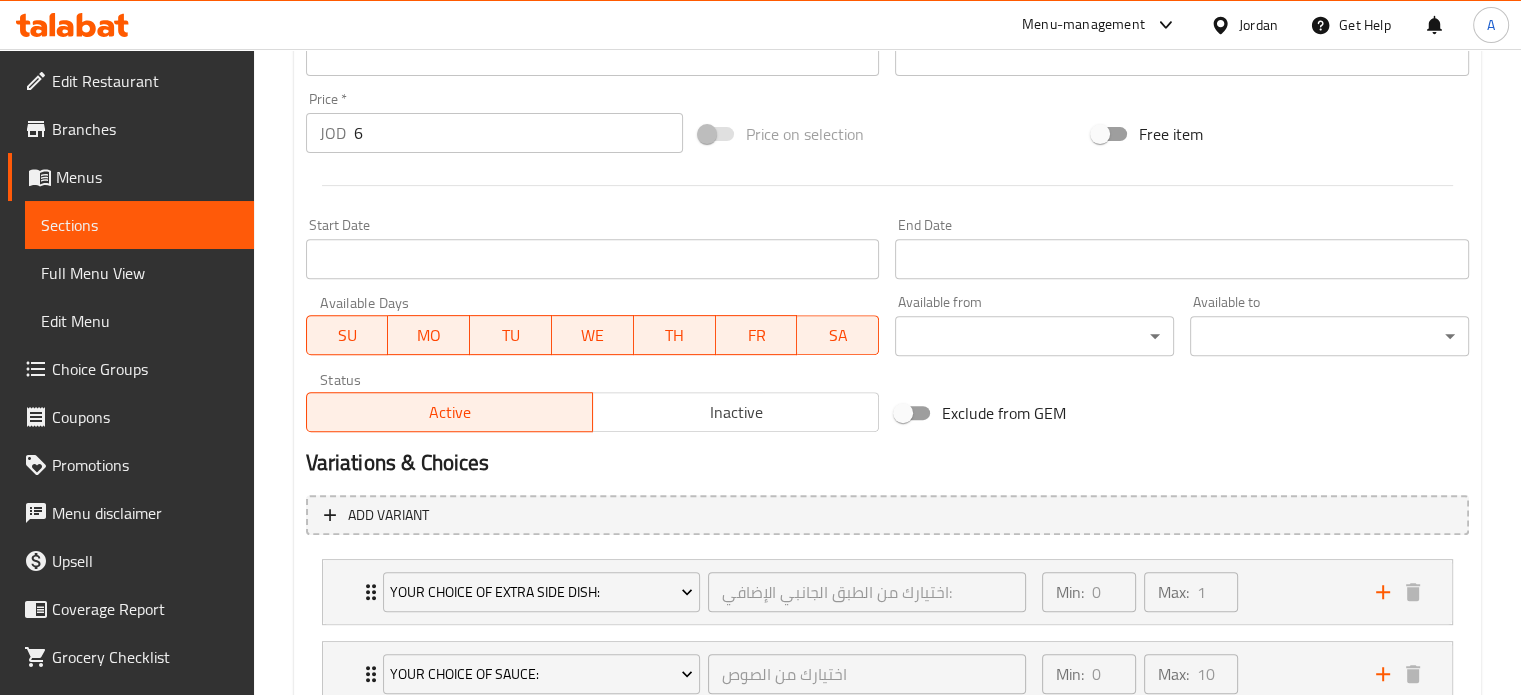 scroll, scrollTop: 600, scrollLeft: 0, axis: vertical 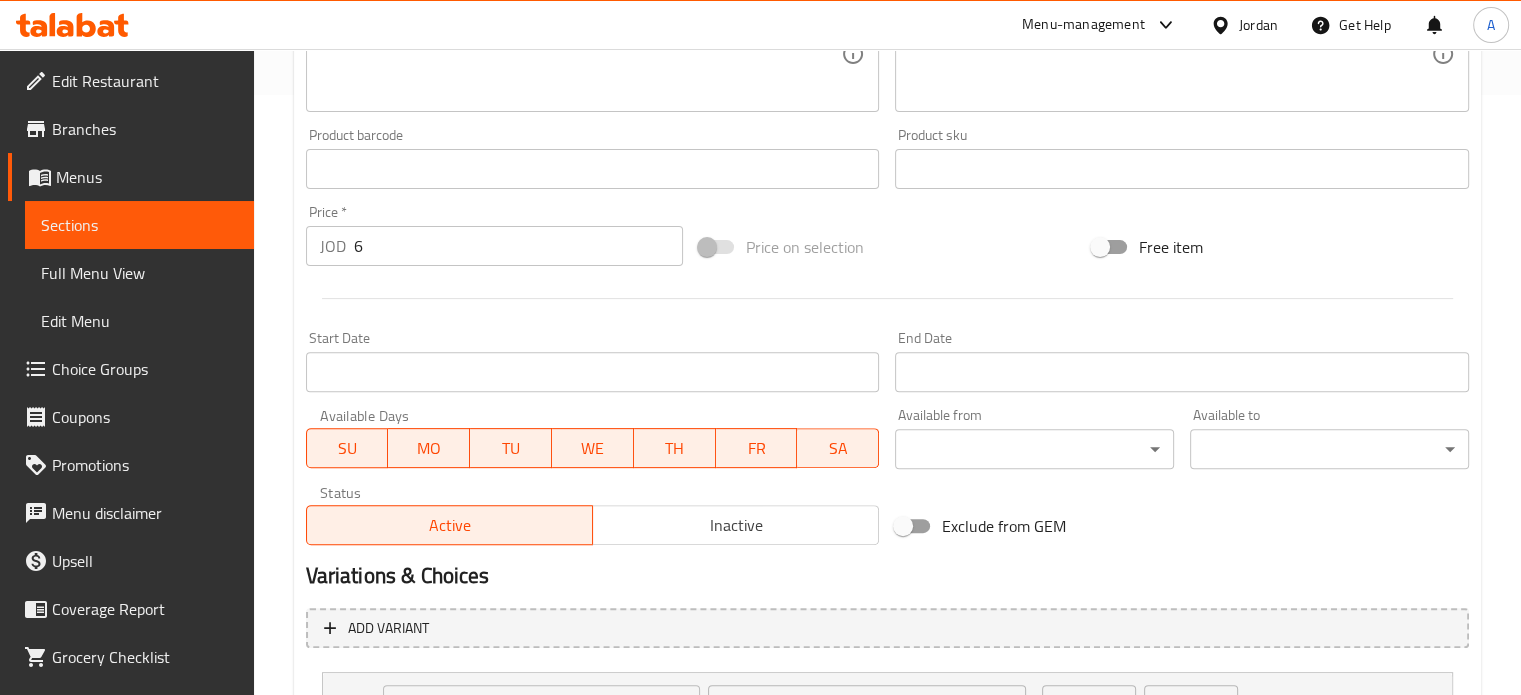 click on "6" at bounding box center (518, 246) 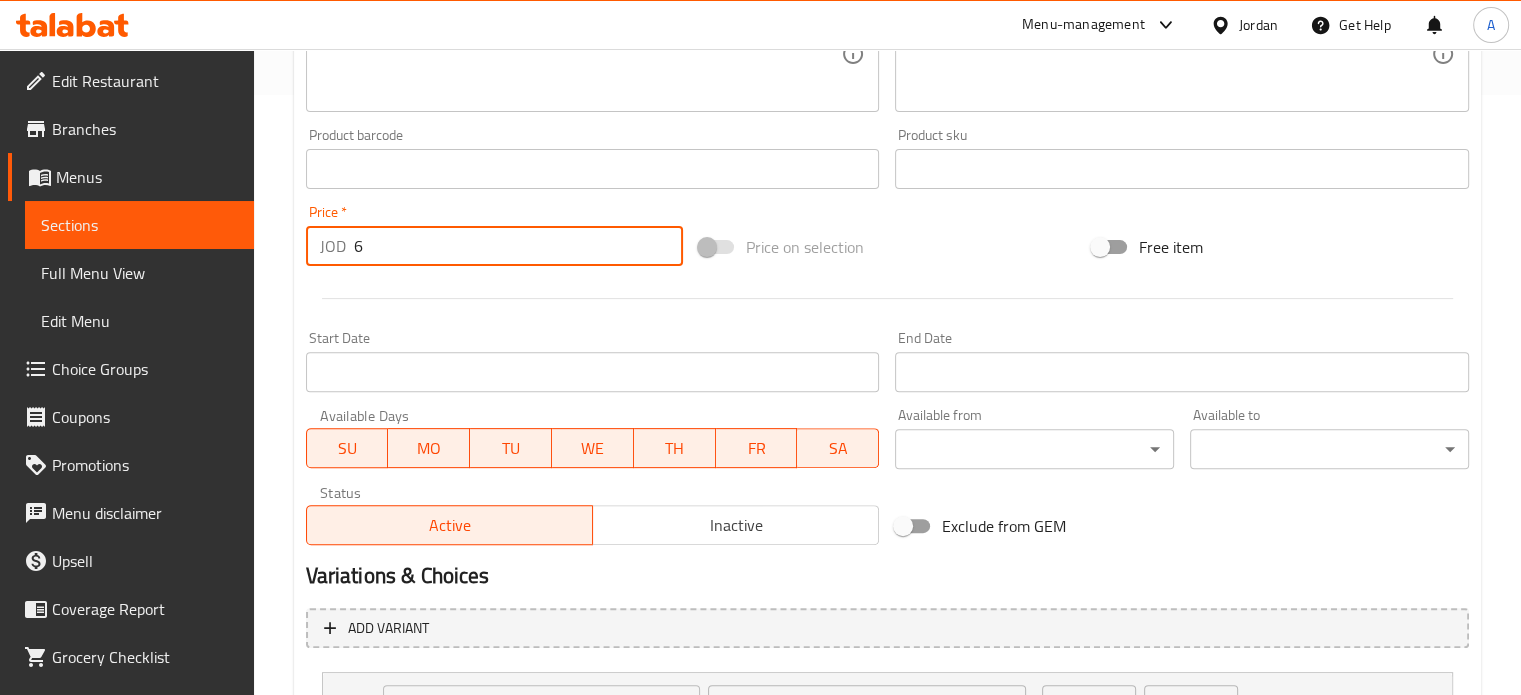 paste on "7.25" 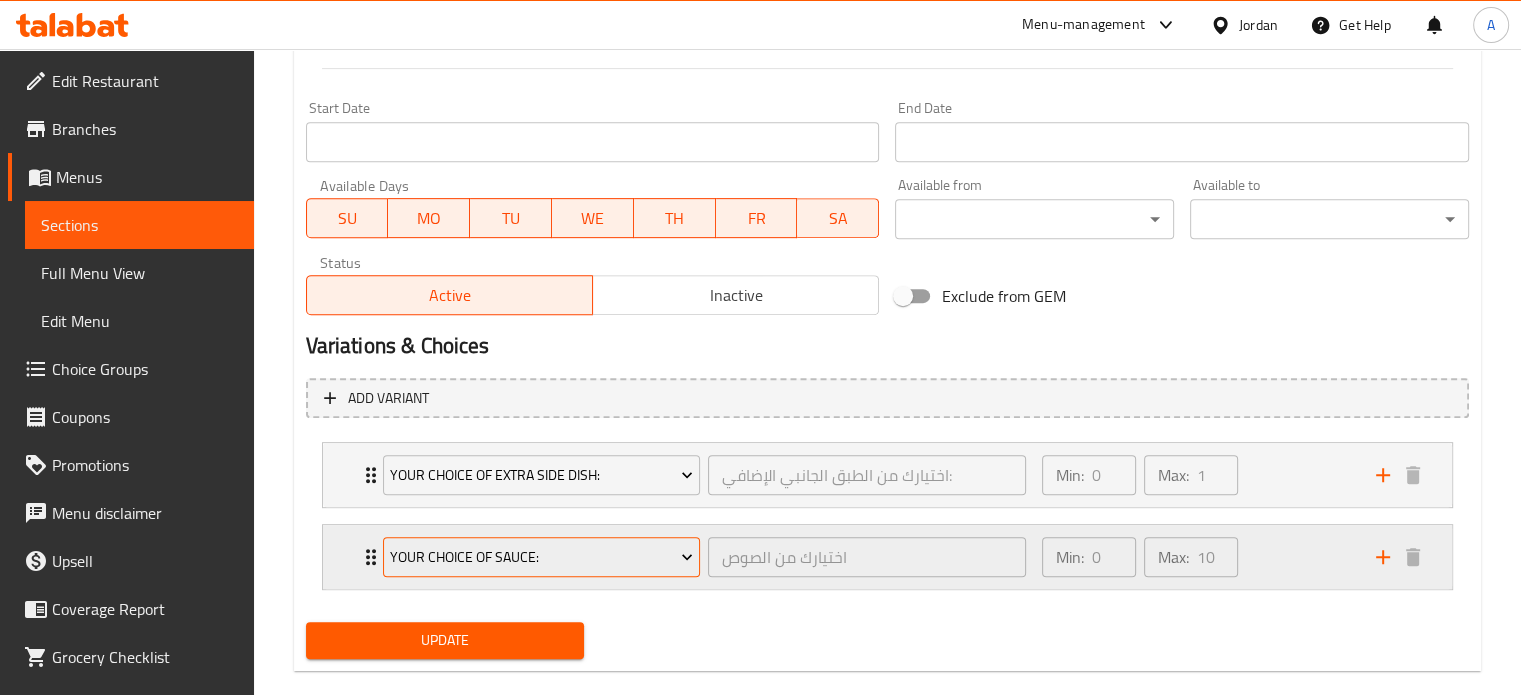 scroll, scrollTop: 860, scrollLeft: 0, axis: vertical 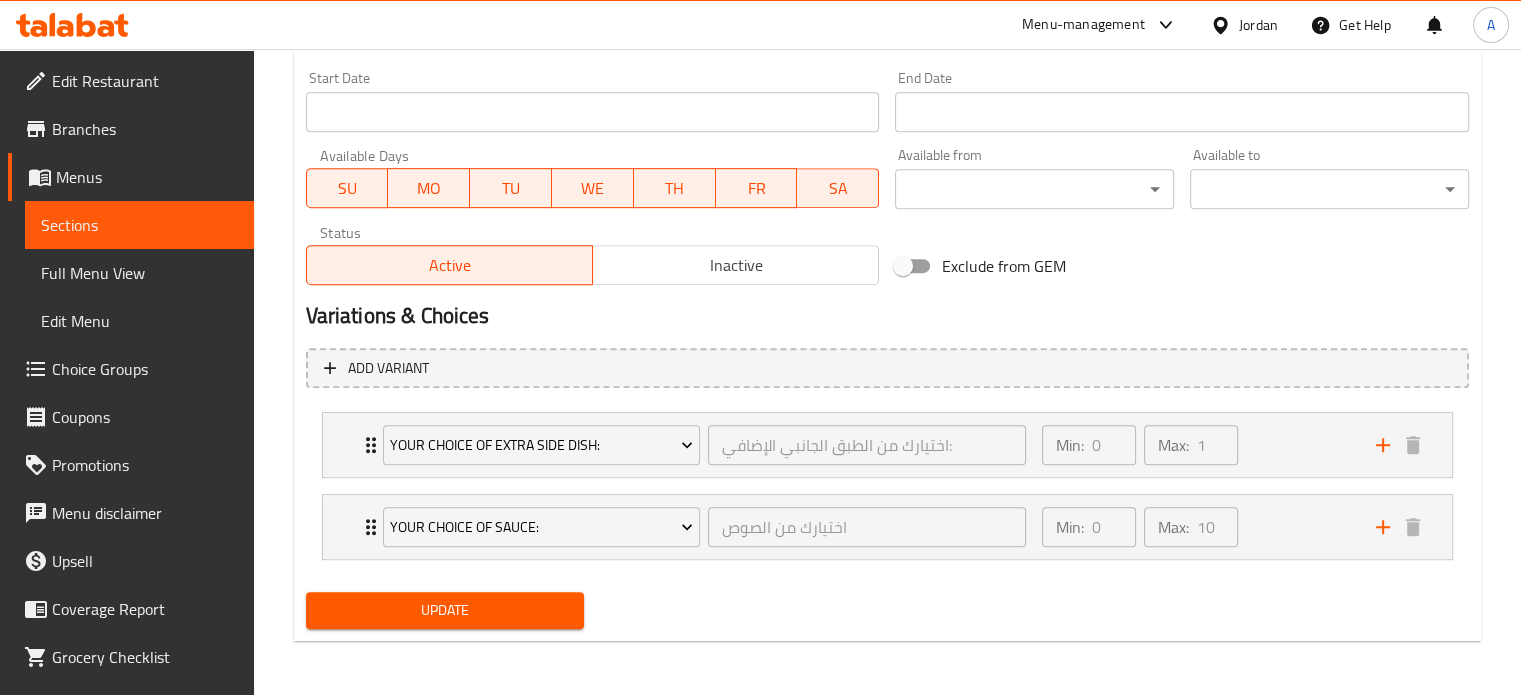 type on "7.25" 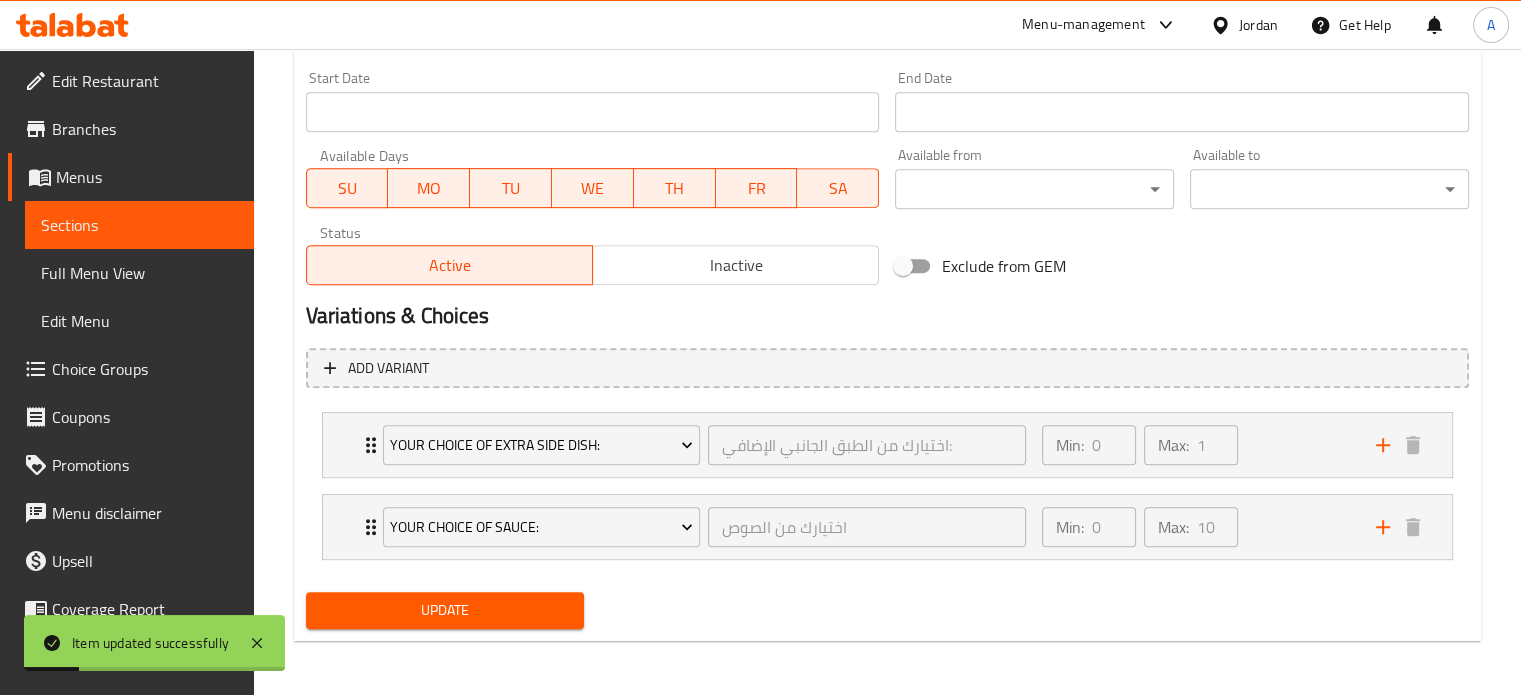 click on "Update" at bounding box center (445, 610) 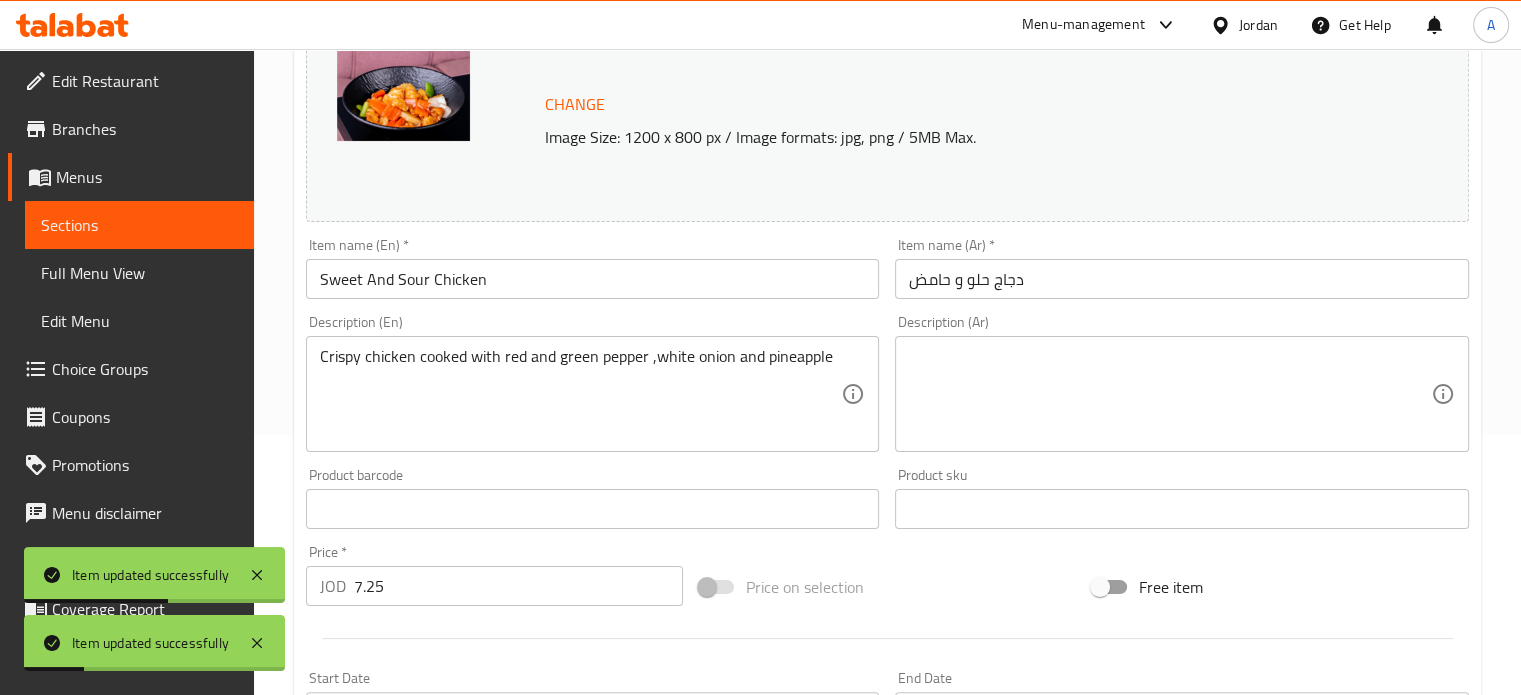 scroll, scrollTop: 0, scrollLeft: 0, axis: both 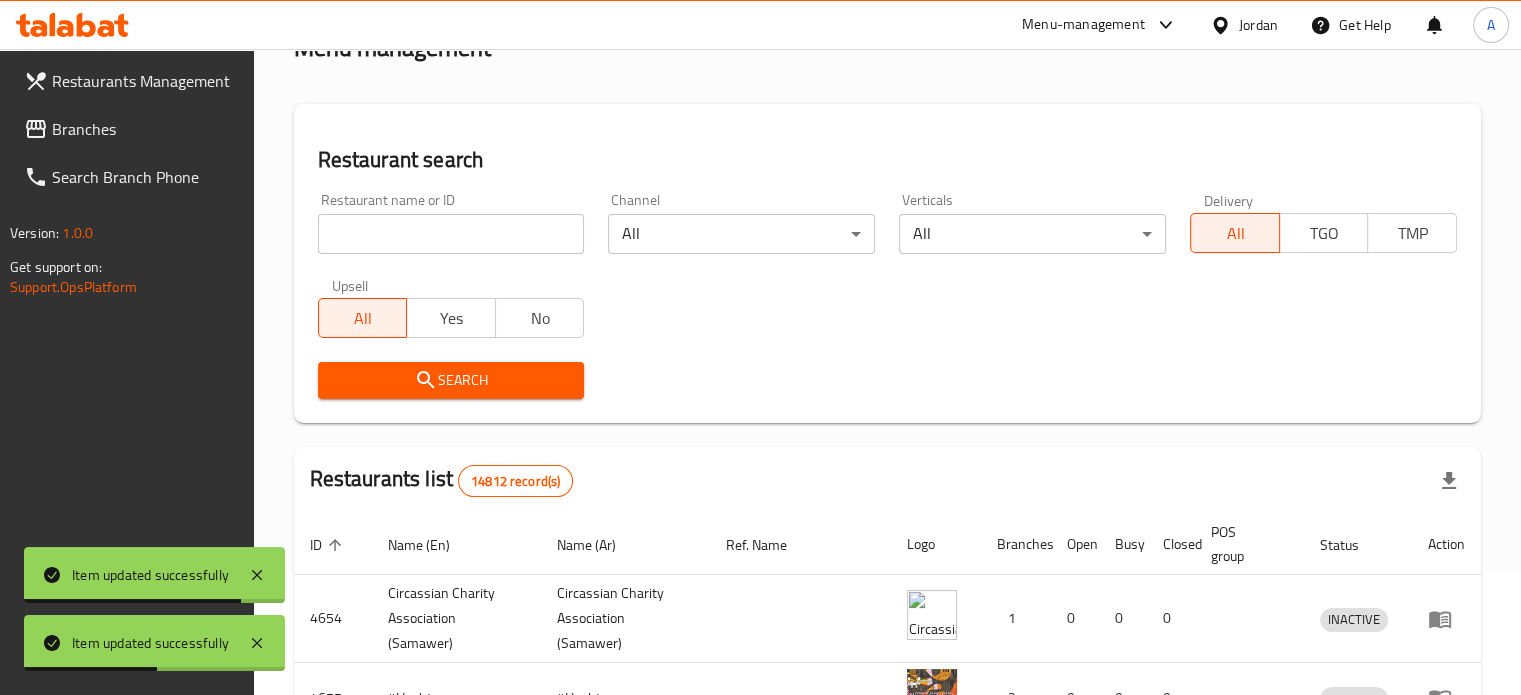 click at bounding box center [451, 234] 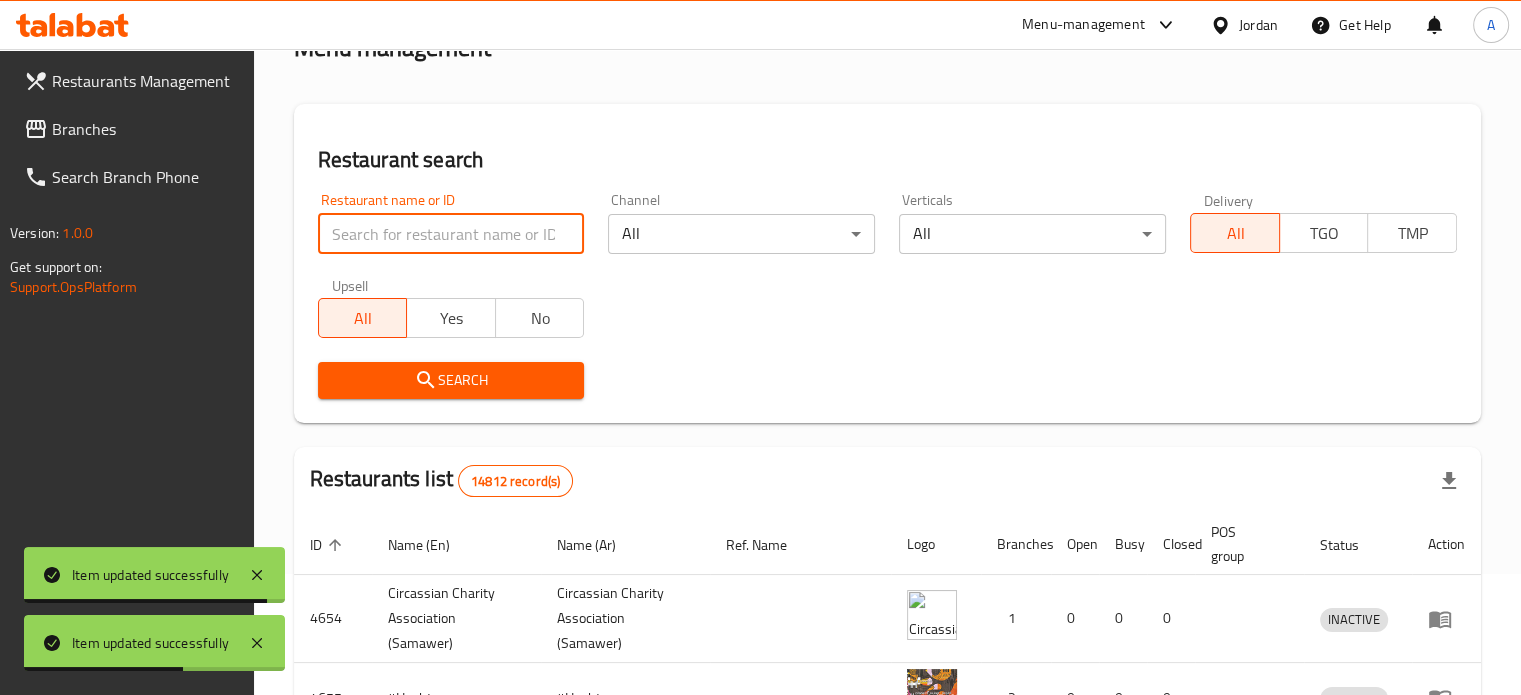 type on "chan" 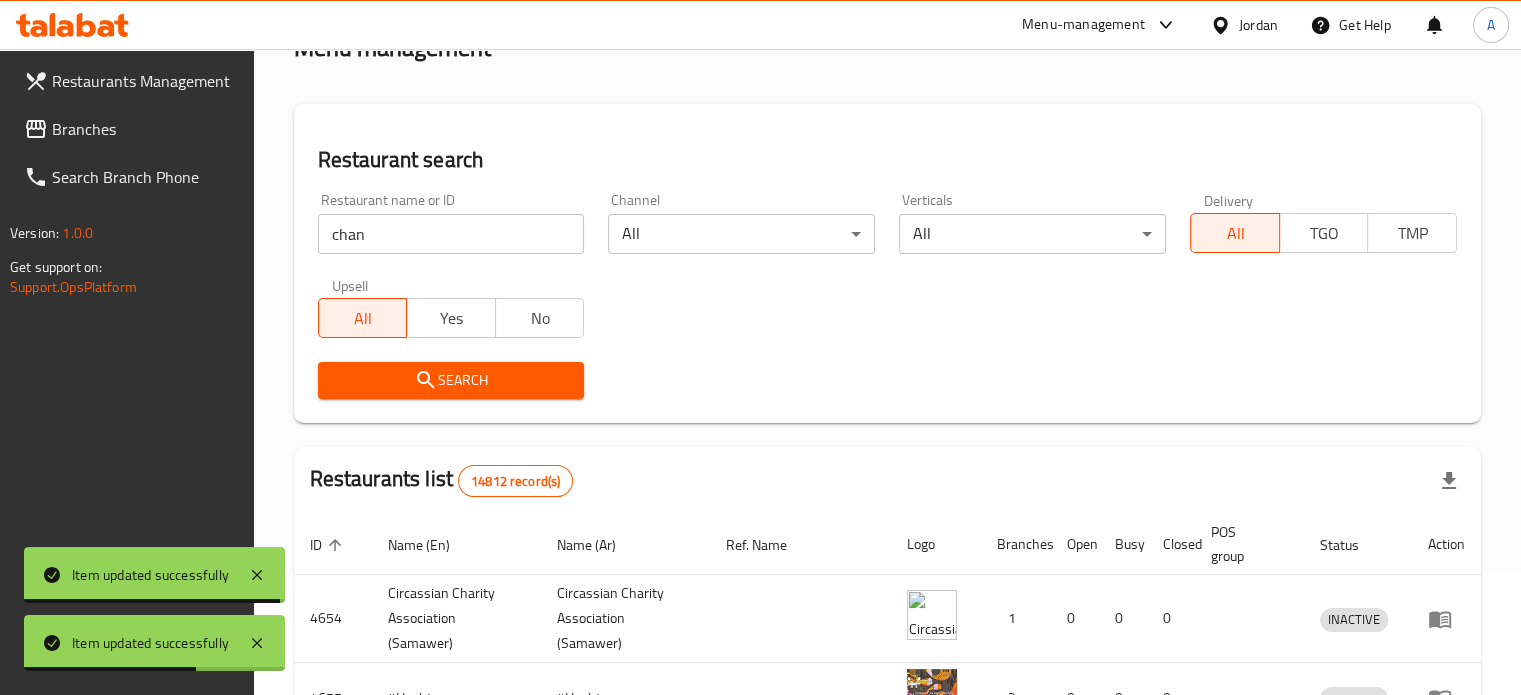 click on "Search" at bounding box center [451, 380] 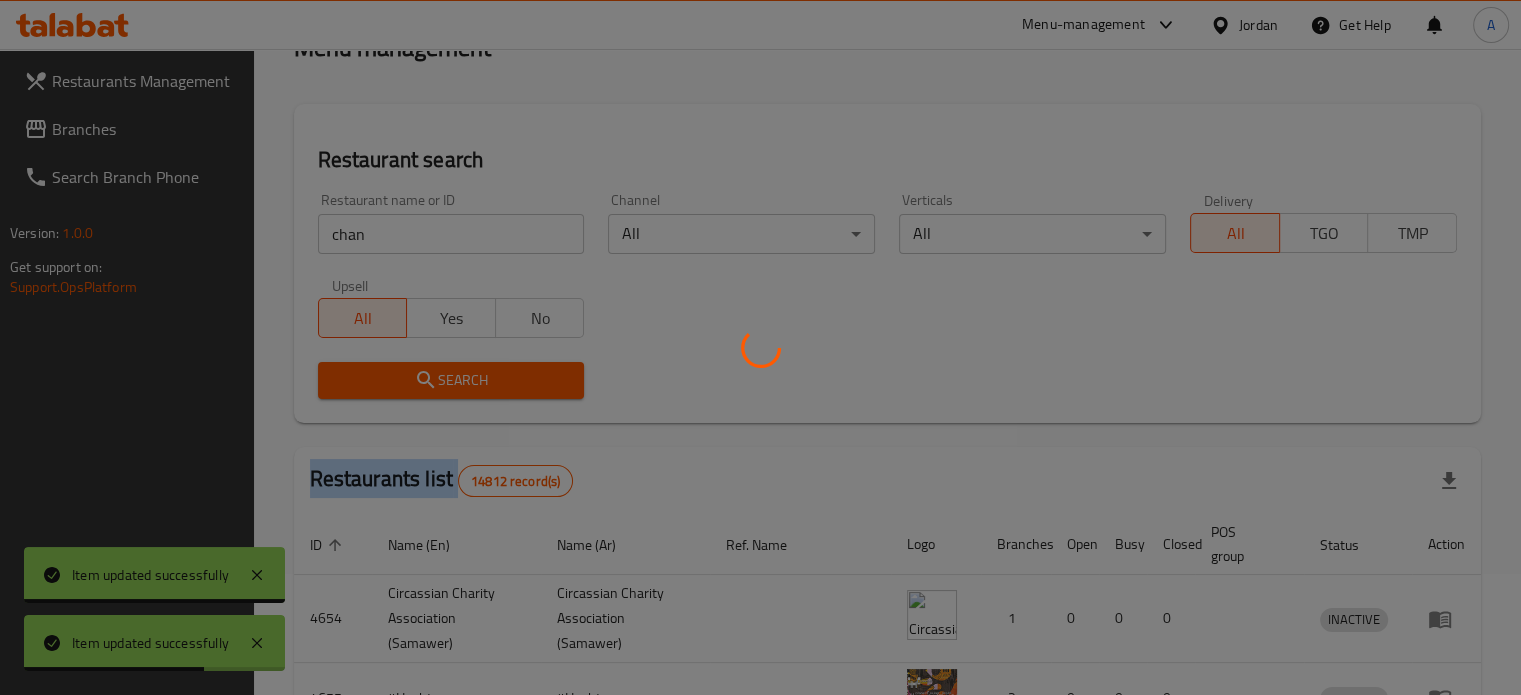 click at bounding box center [760, 347] 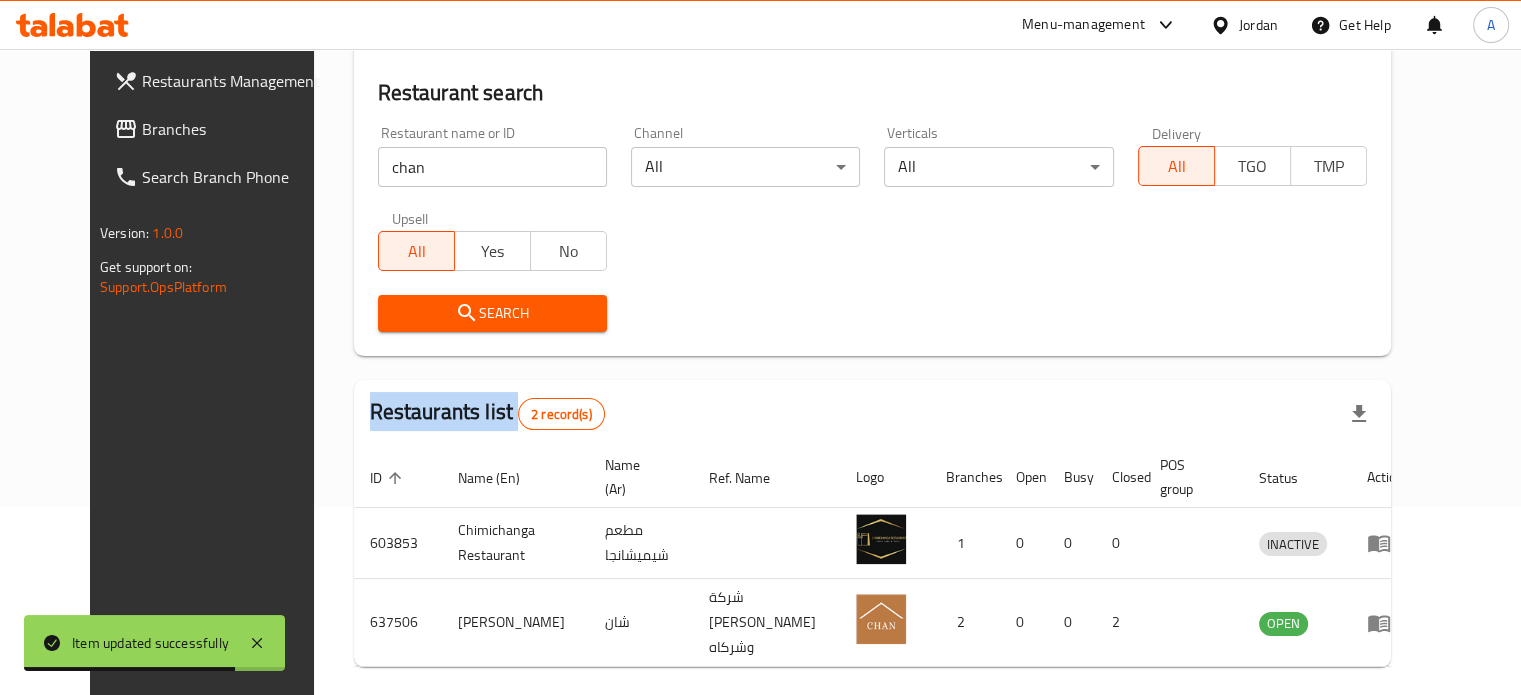 scroll, scrollTop: 249, scrollLeft: 0, axis: vertical 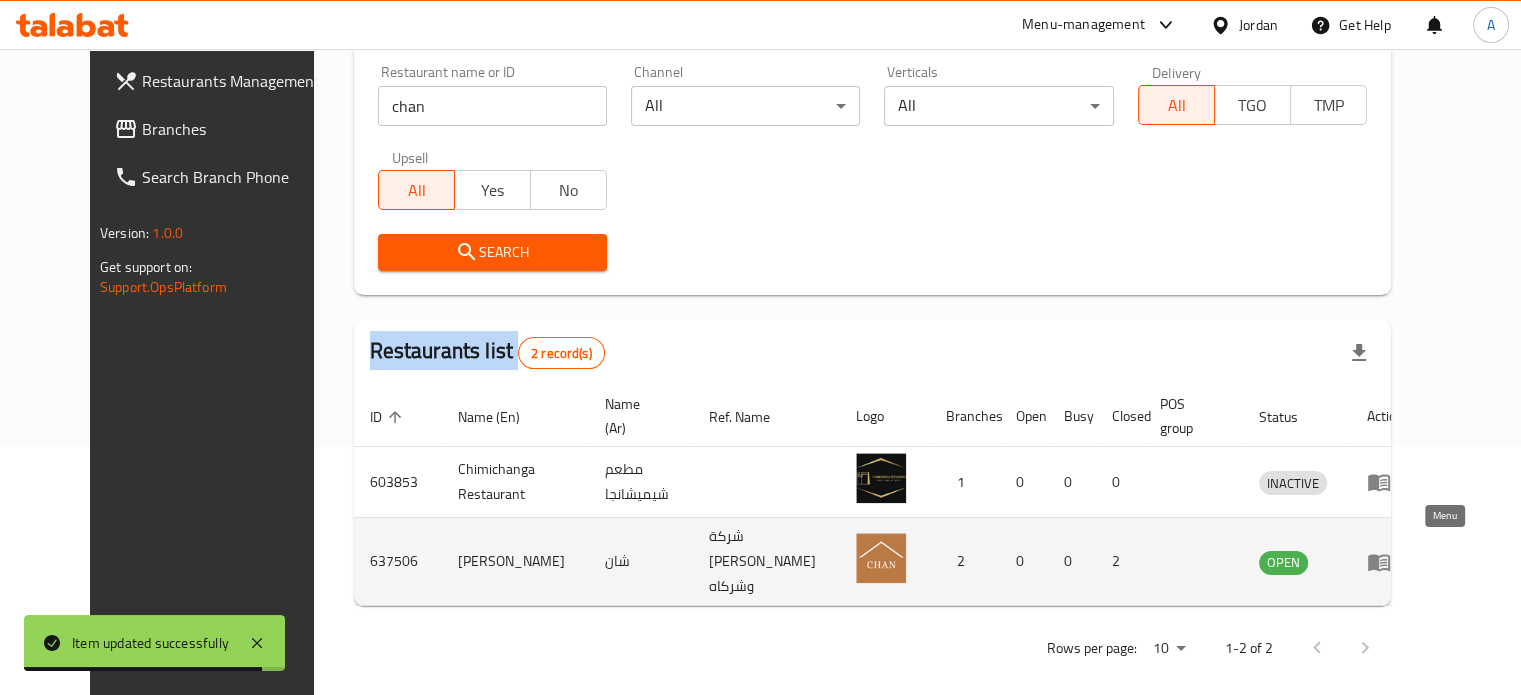 click 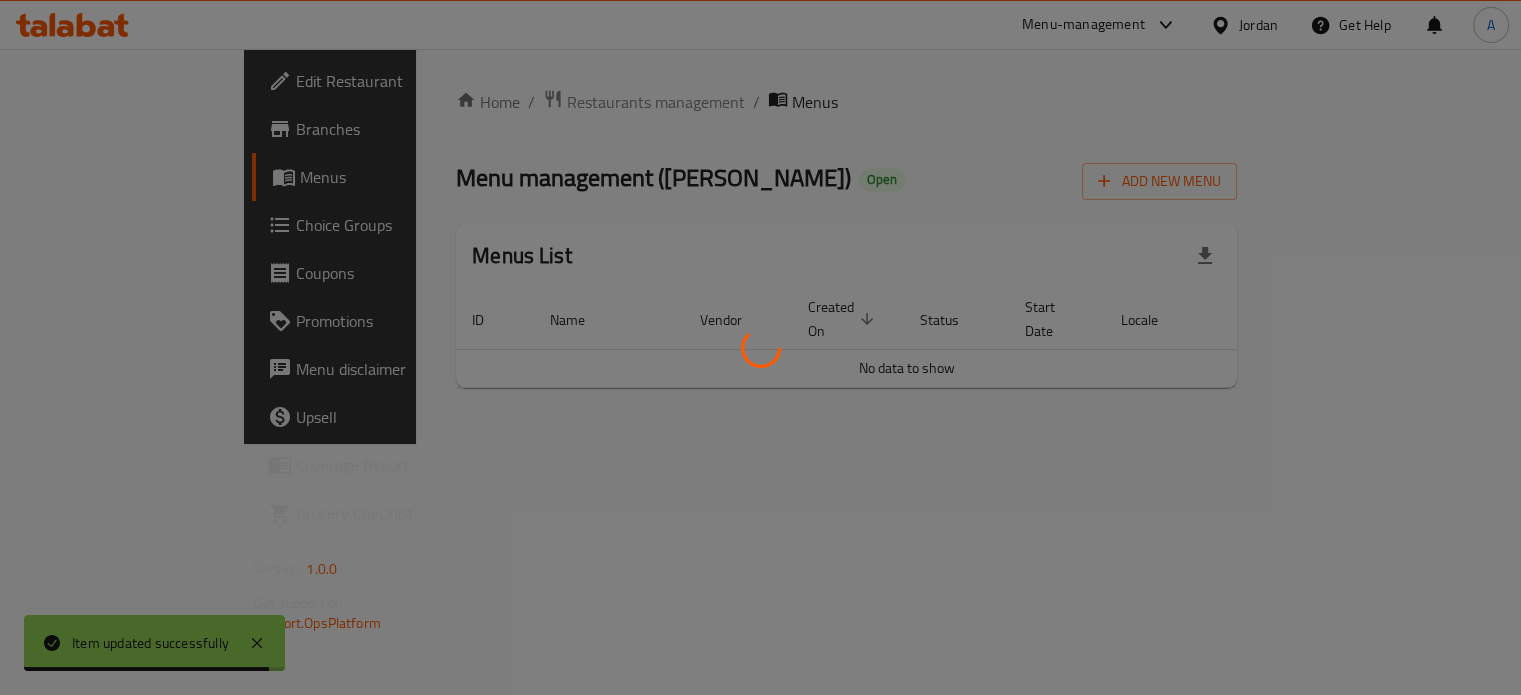 scroll, scrollTop: 0, scrollLeft: 0, axis: both 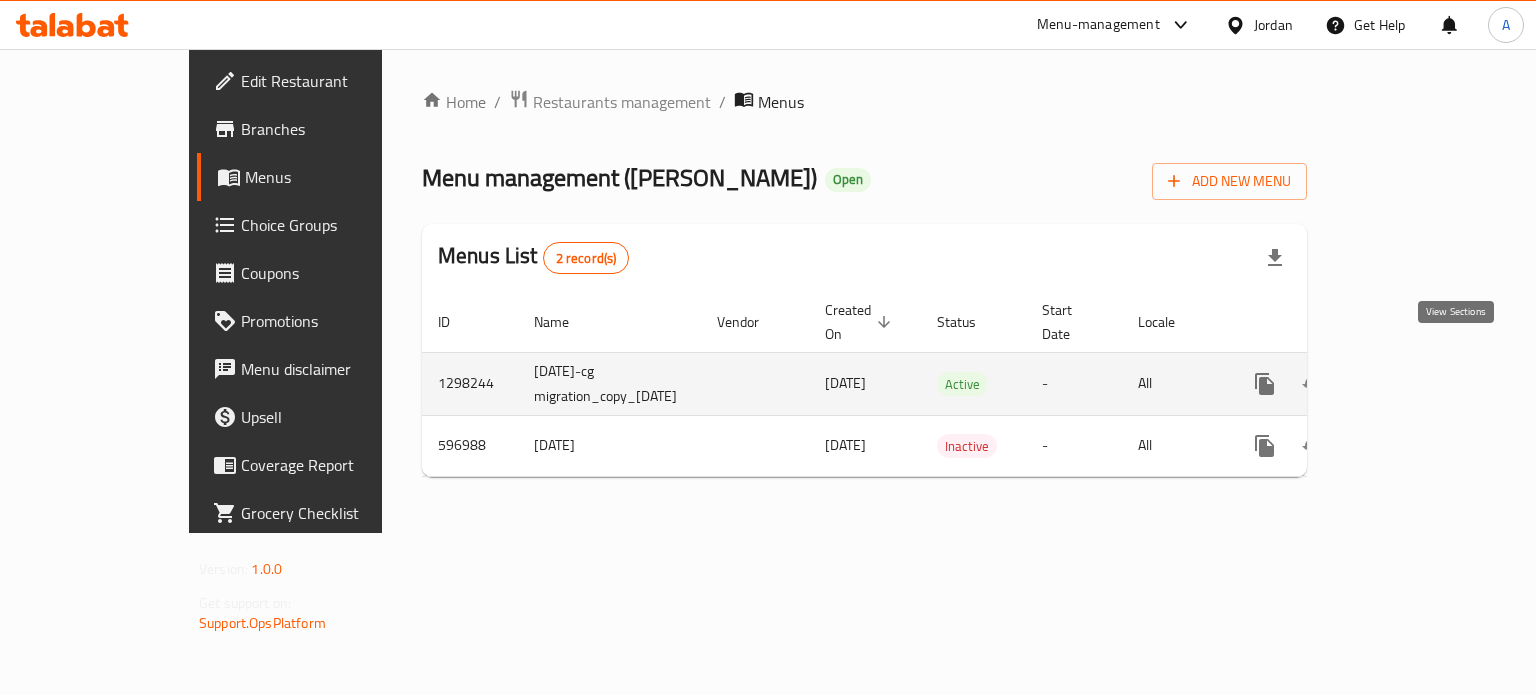 click 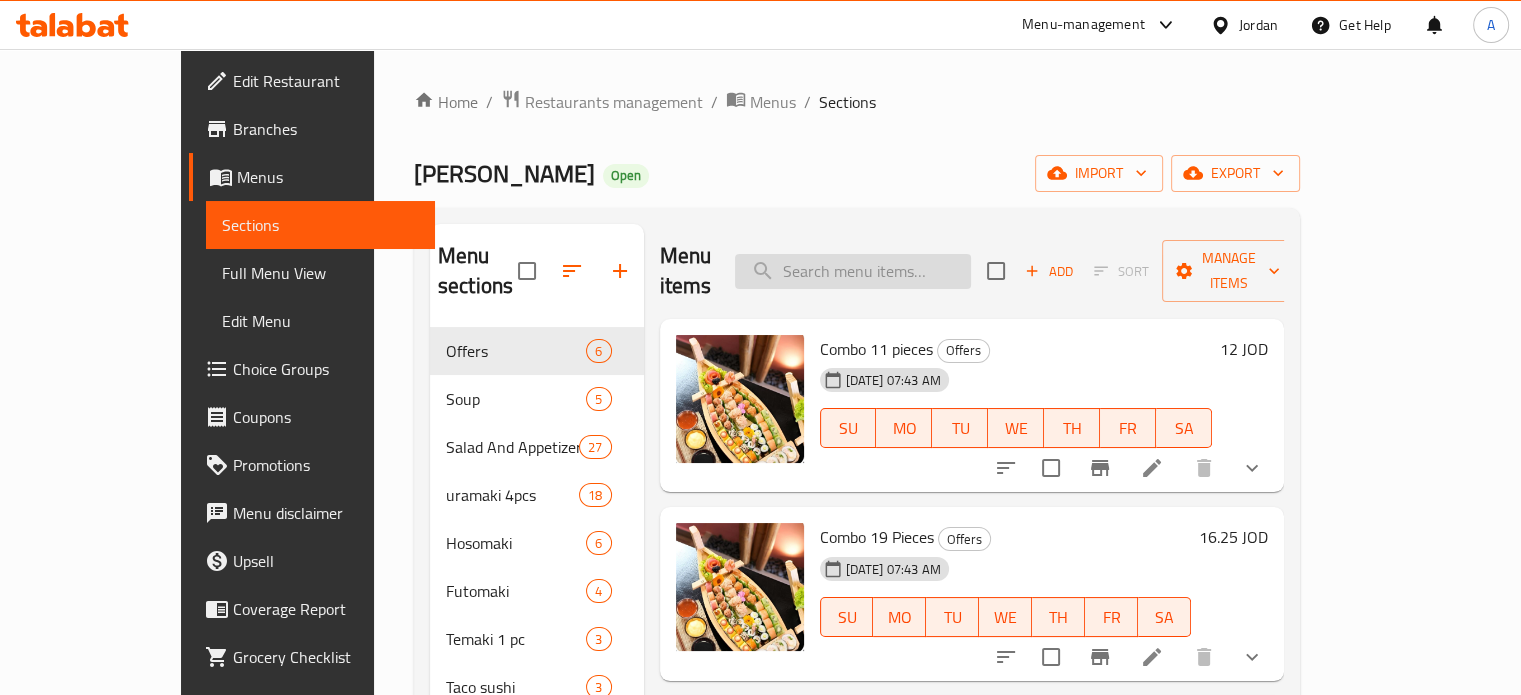 click at bounding box center (853, 271) 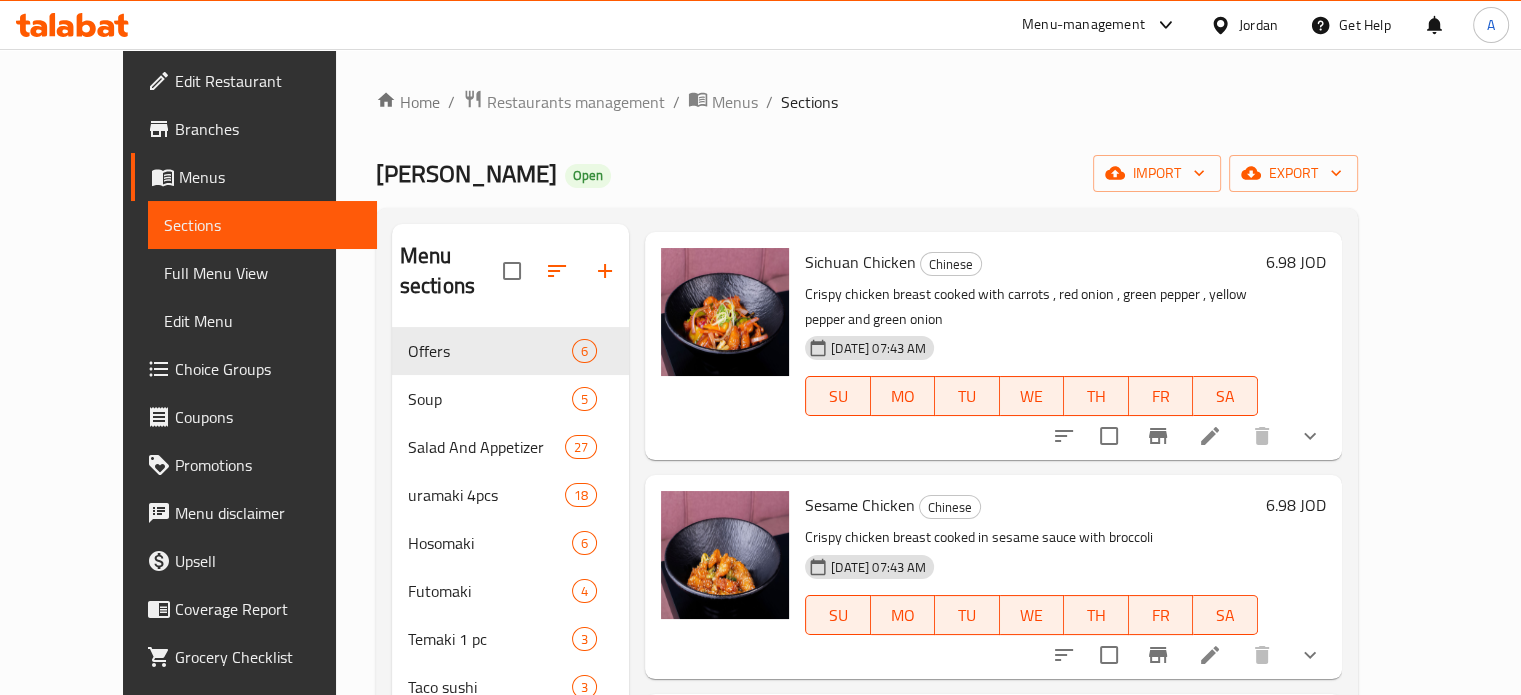 scroll, scrollTop: 2700, scrollLeft: 0, axis: vertical 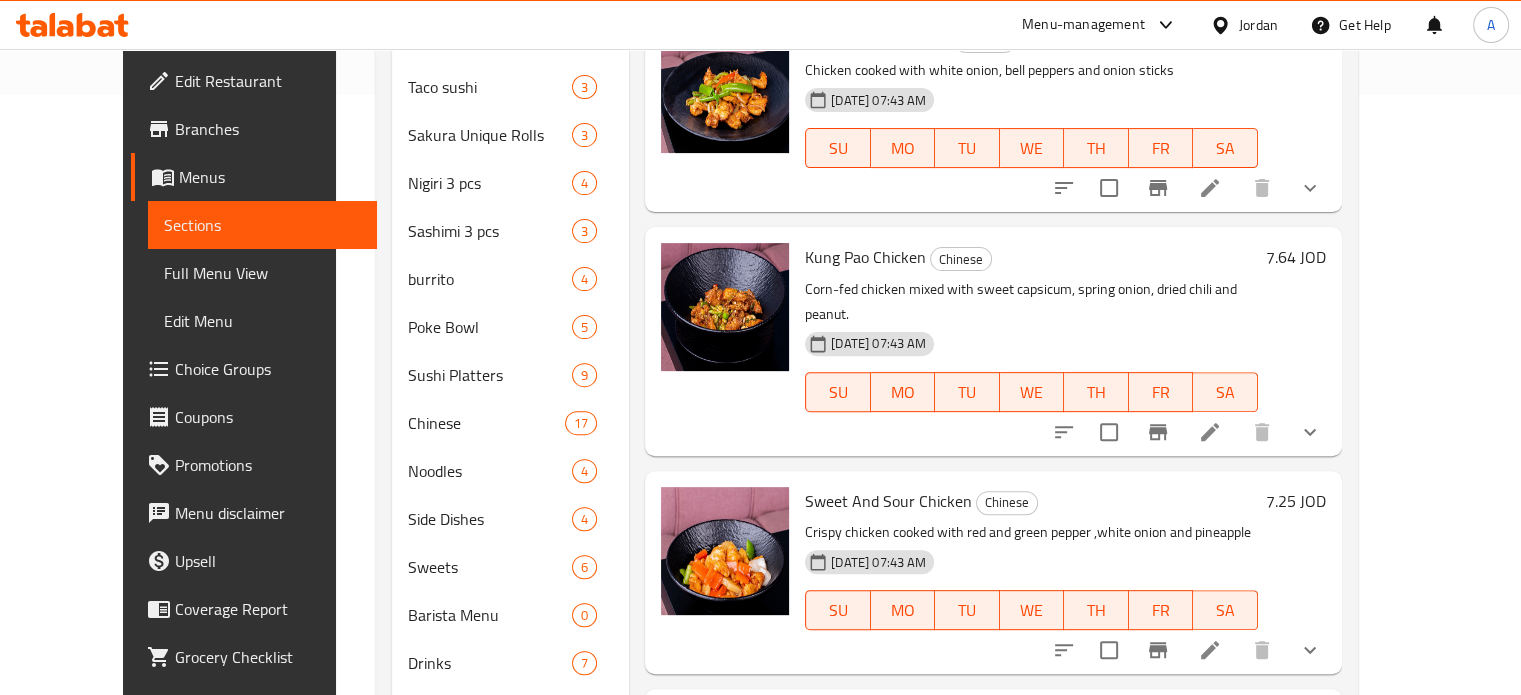 click on "Sweet And Sour Chicken" at bounding box center (888, 501) 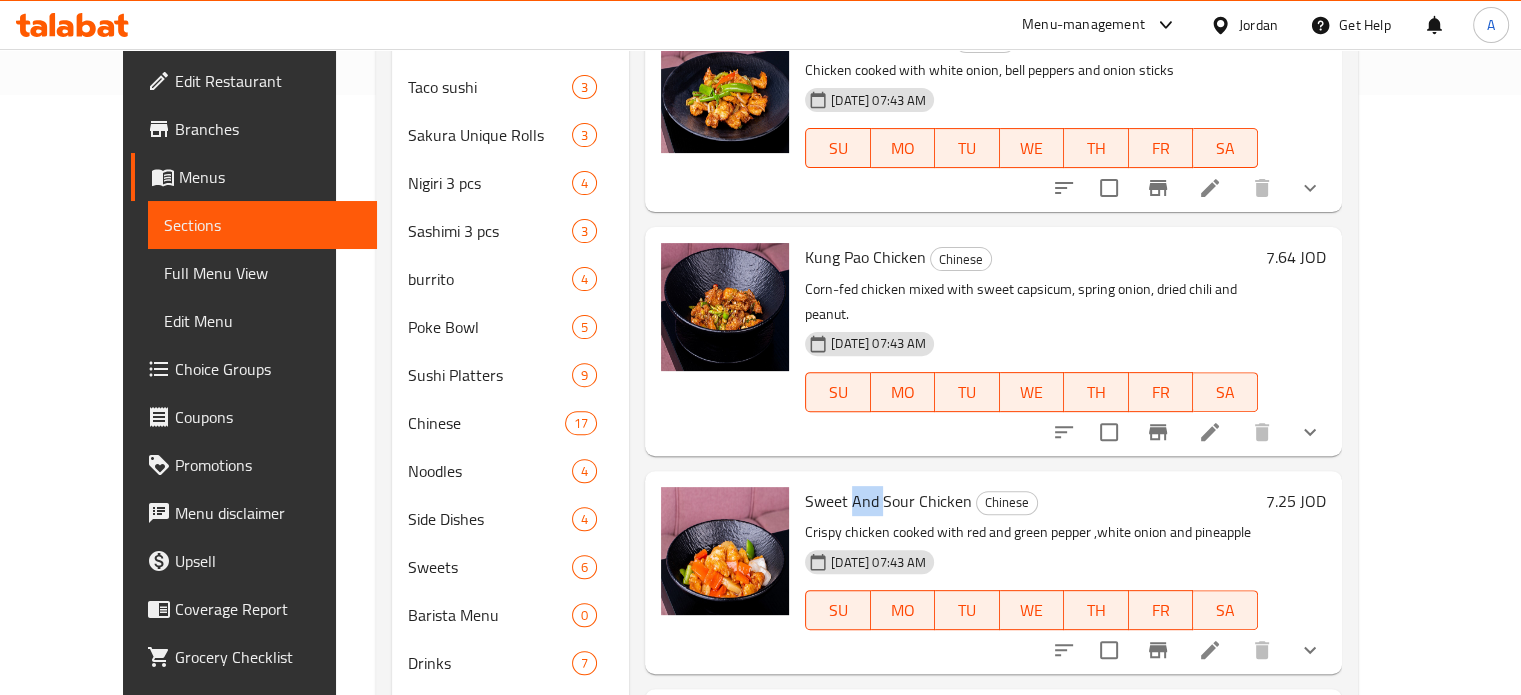 click on "Sweet And Sour Chicken" at bounding box center (888, 501) 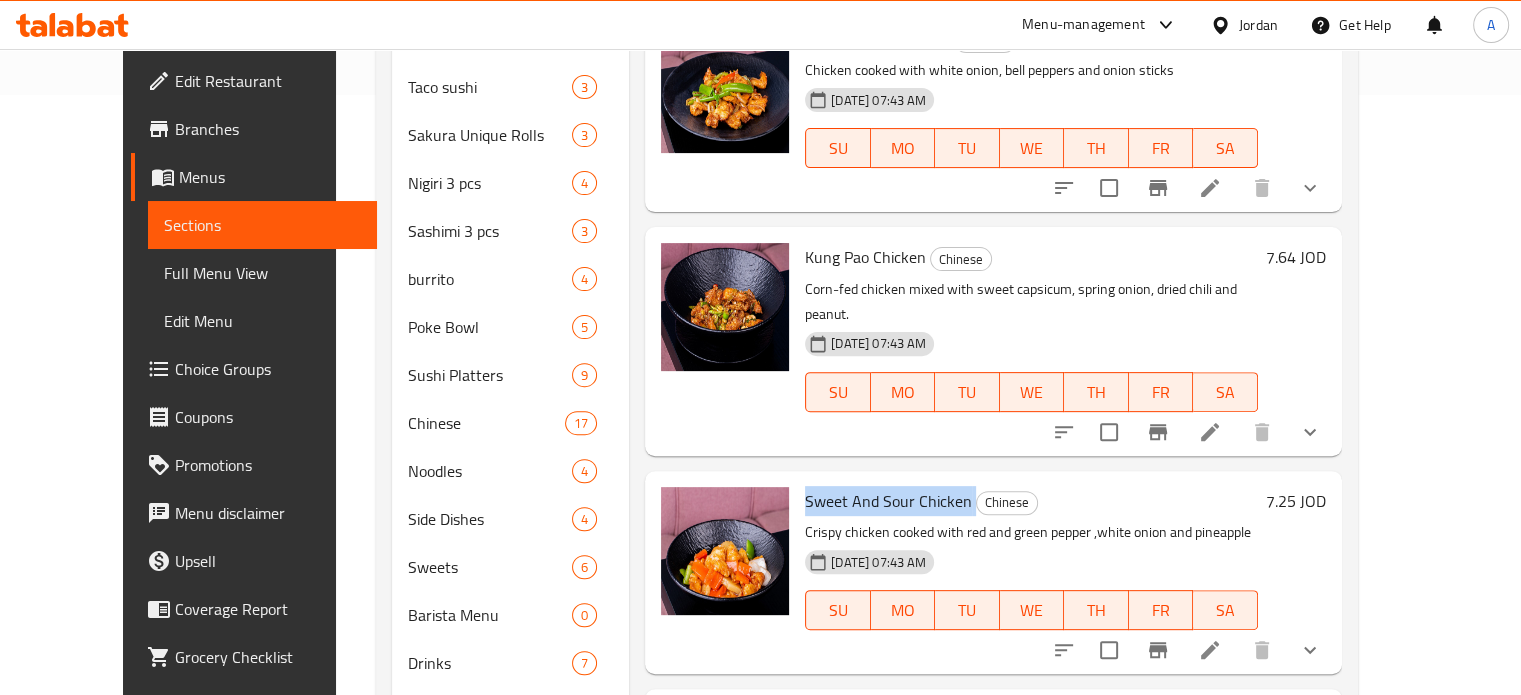 click on "Sweet And Sour Chicken" at bounding box center [888, 501] 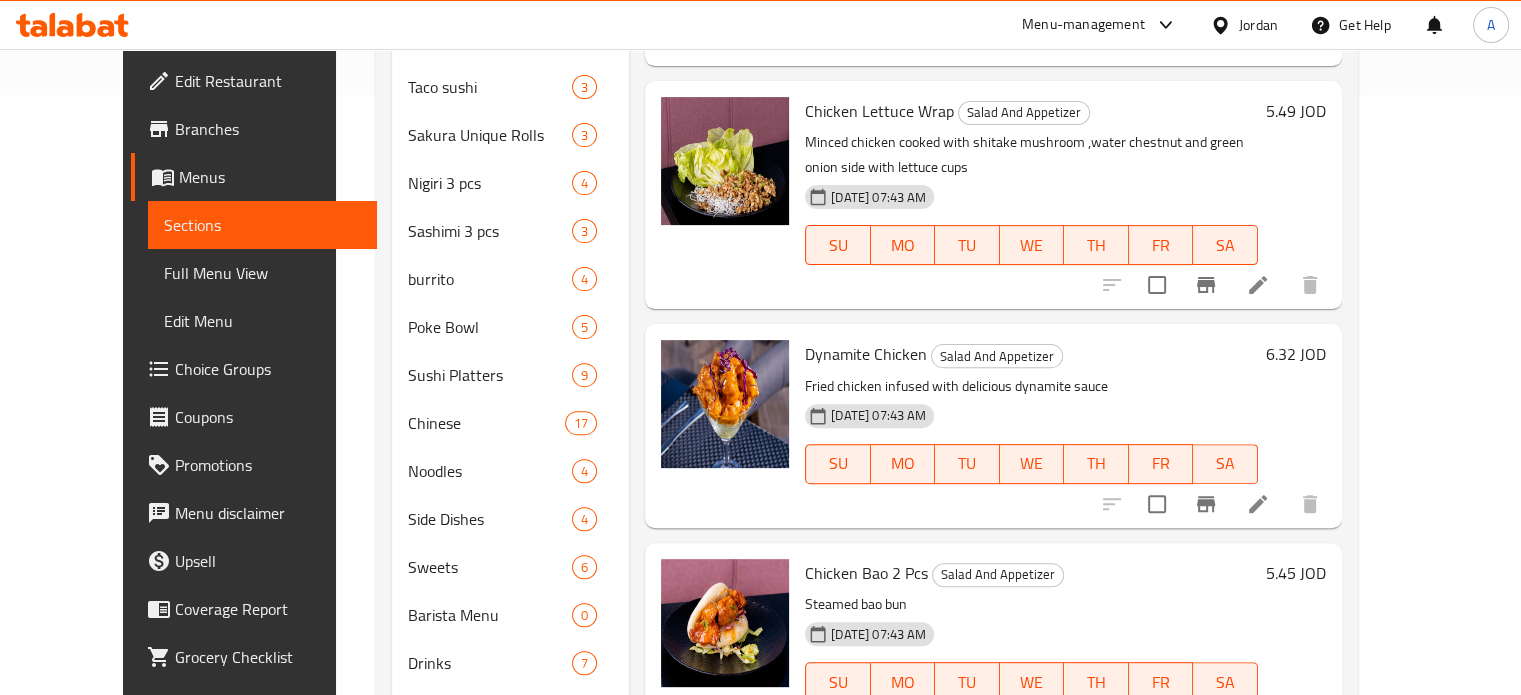 scroll, scrollTop: 0, scrollLeft: 0, axis: both 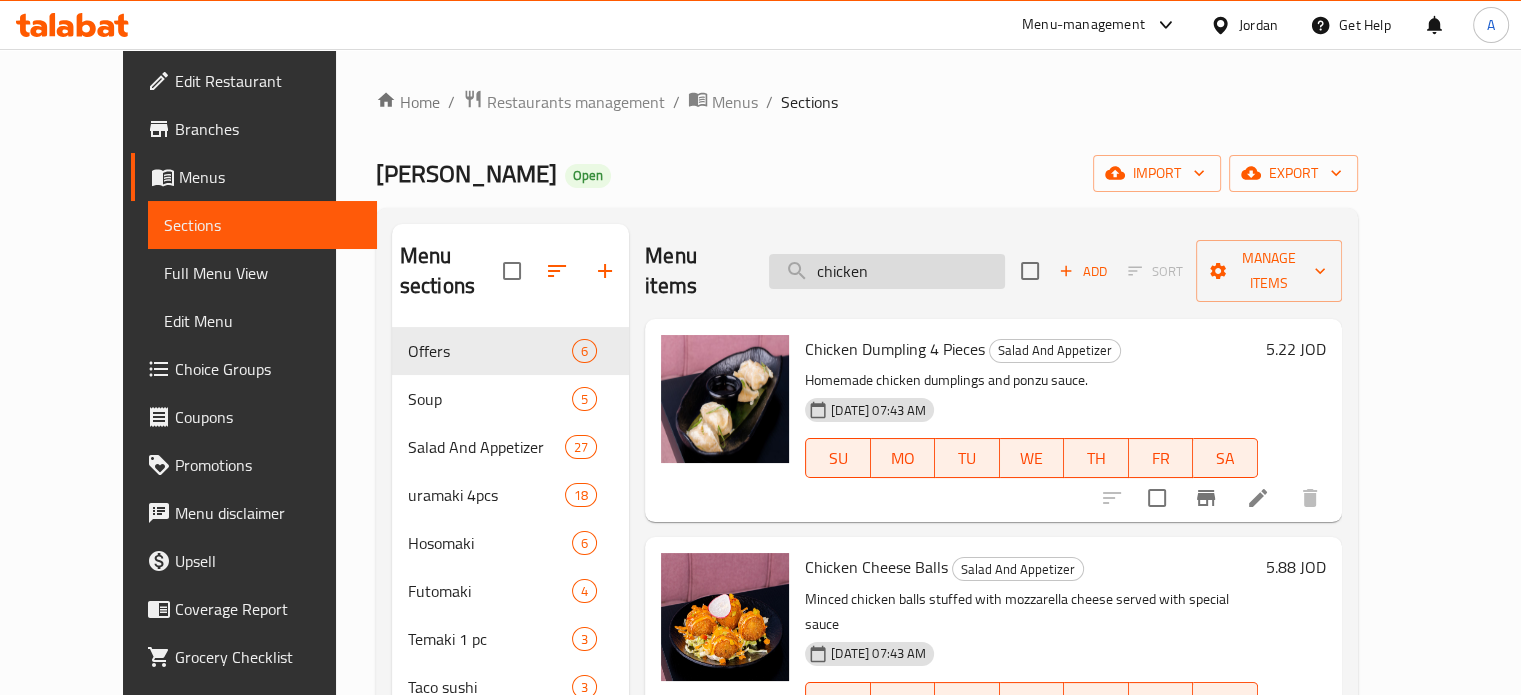 click on "chicken" at bounding box center (887, 271) 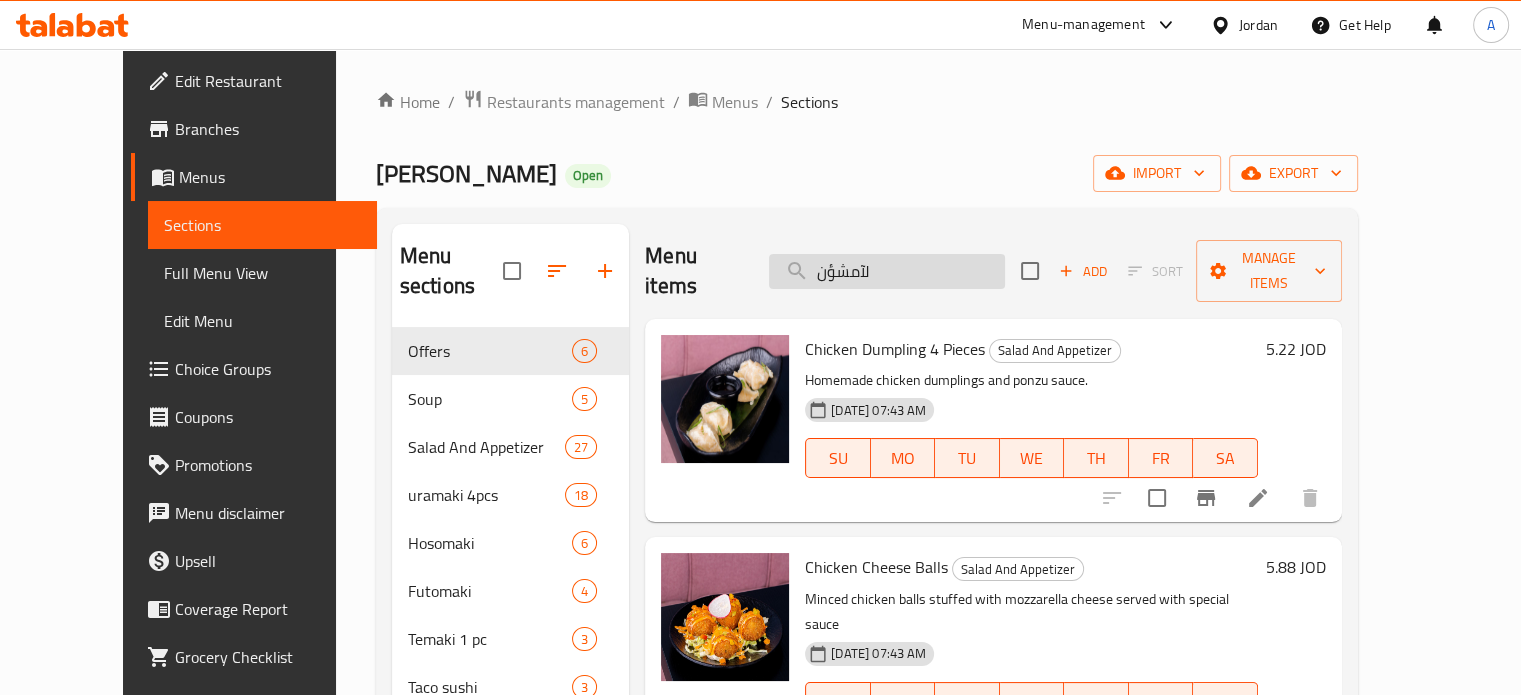 type on "لآمشؤنش" 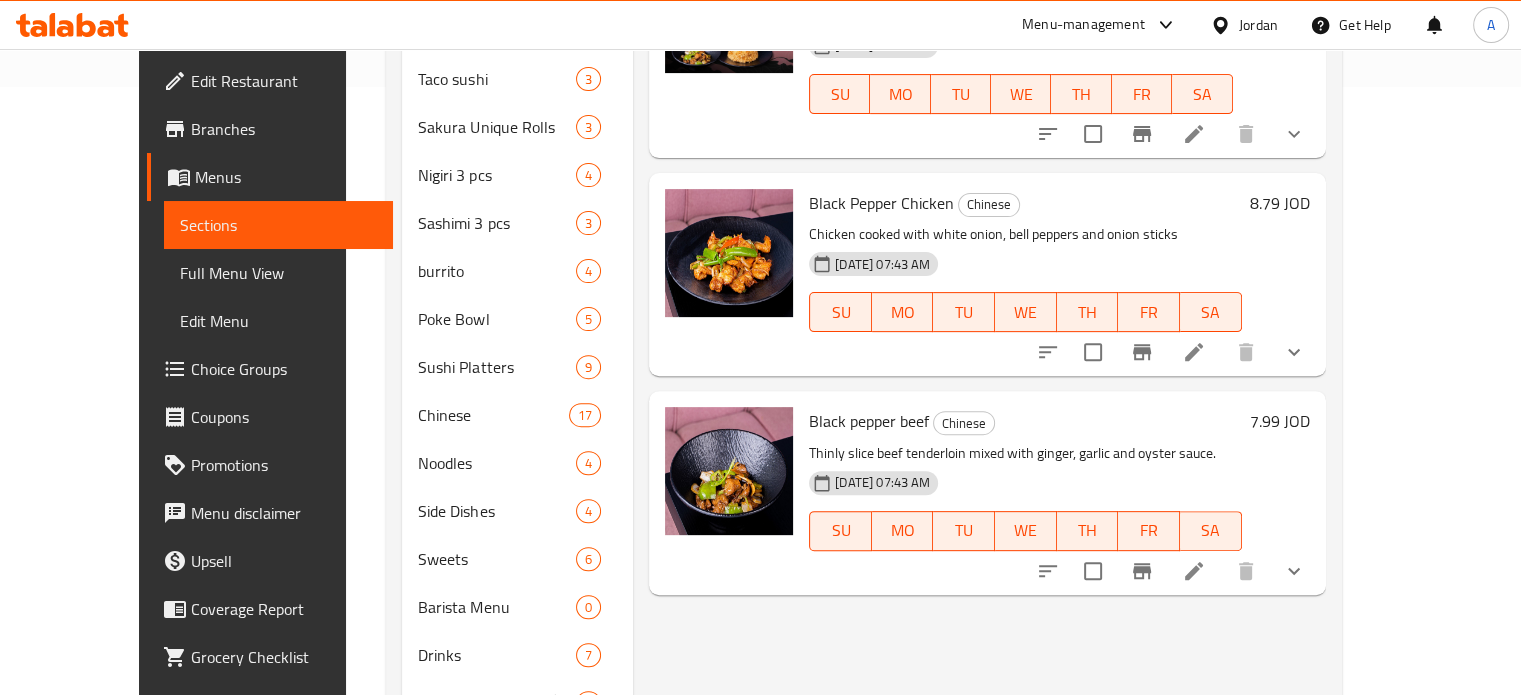 scroll, scrollTop: 573, scrollLeft: 0, axis: vertical 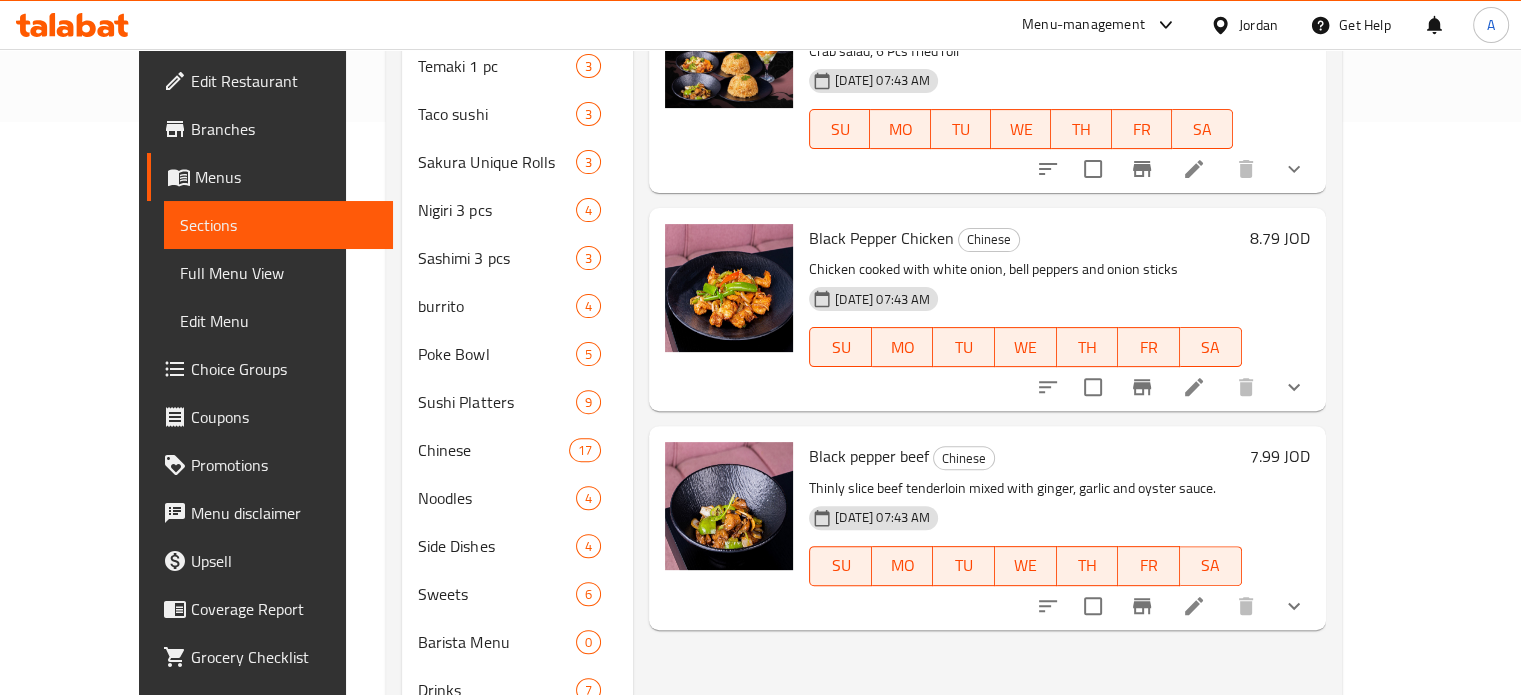 type on "black" 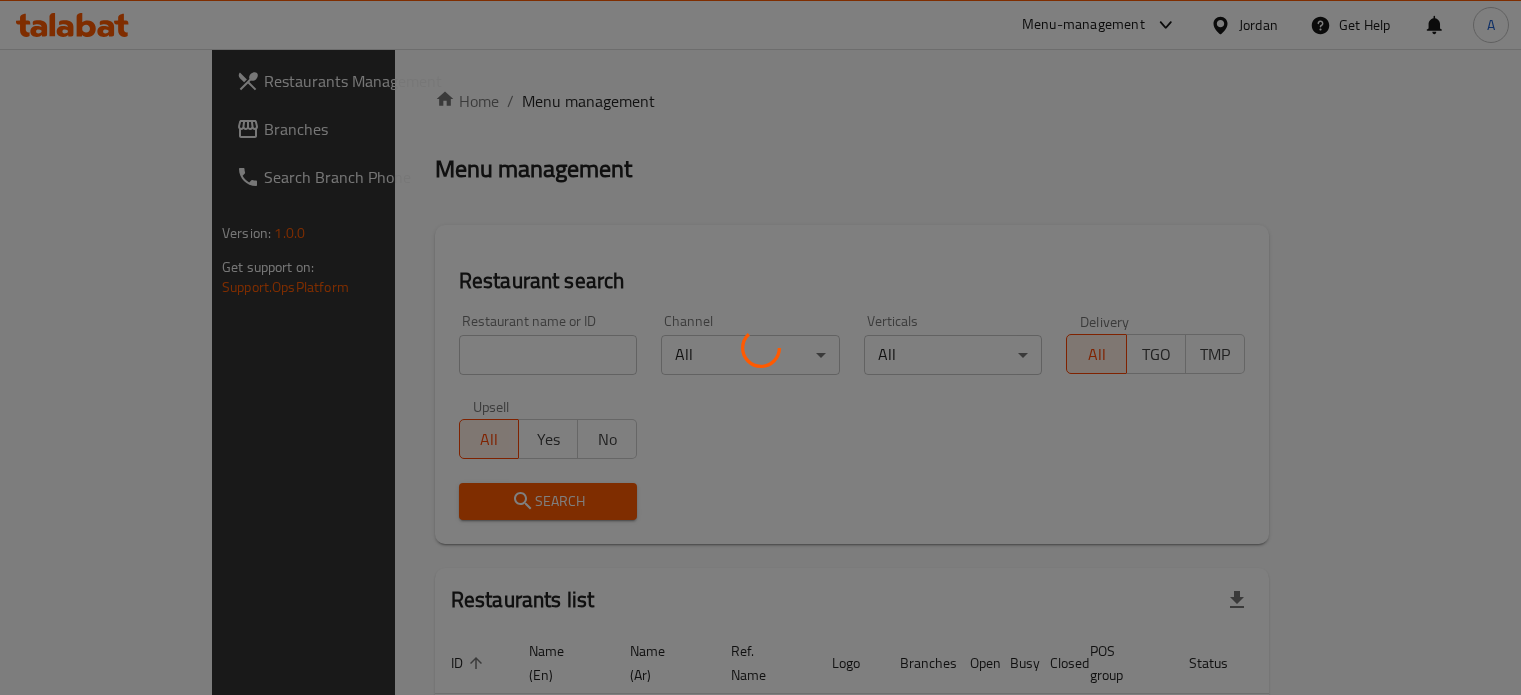 scroll, scrollTop: 0, scrollLeft: 0, axis: both 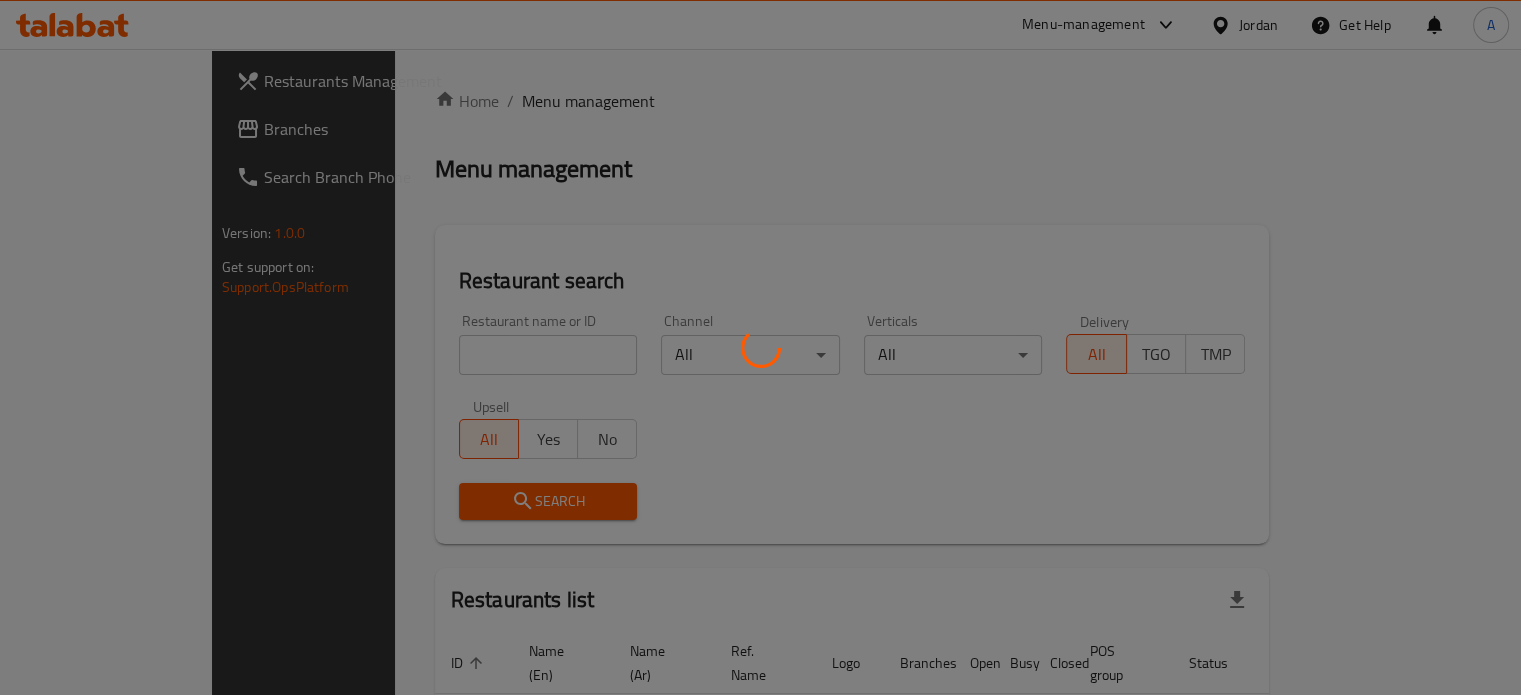 click at bounding box center [760, 347] 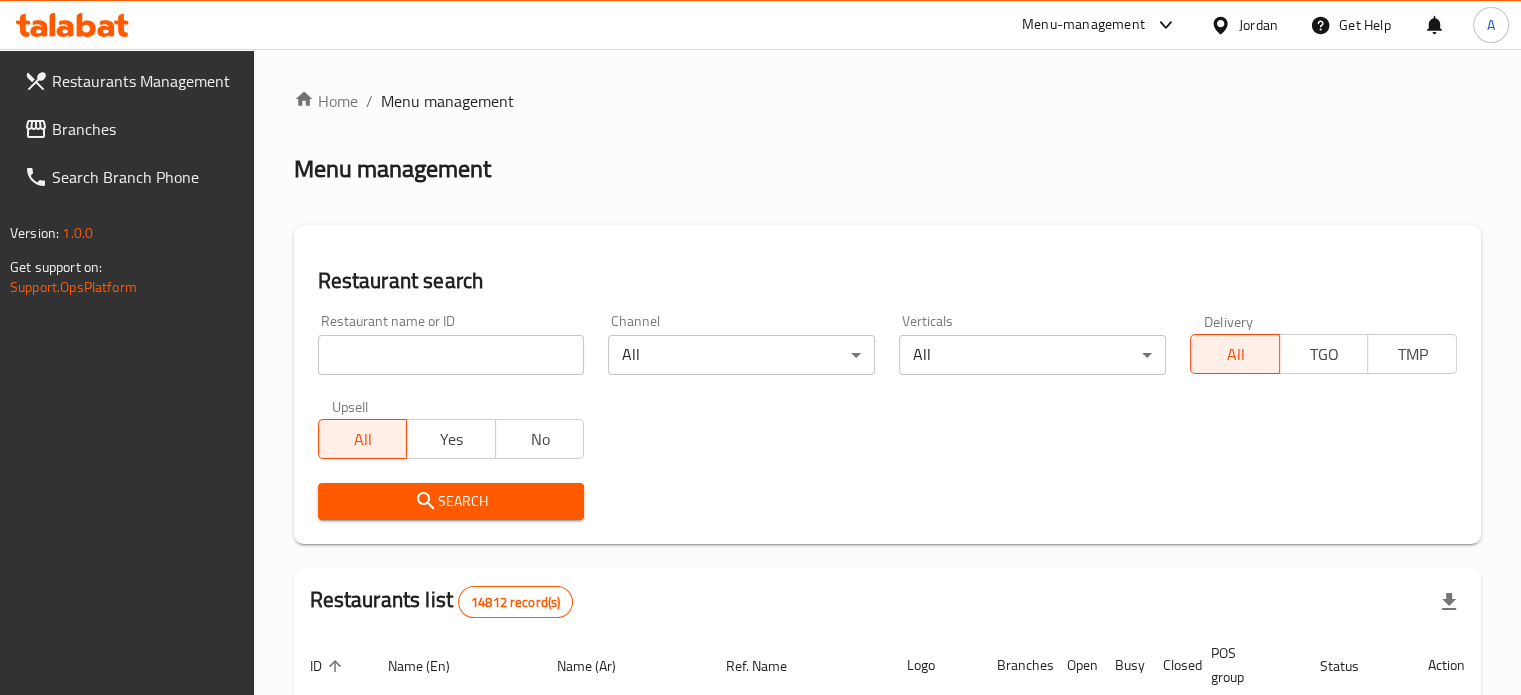 click at bounding box center (451, 355) 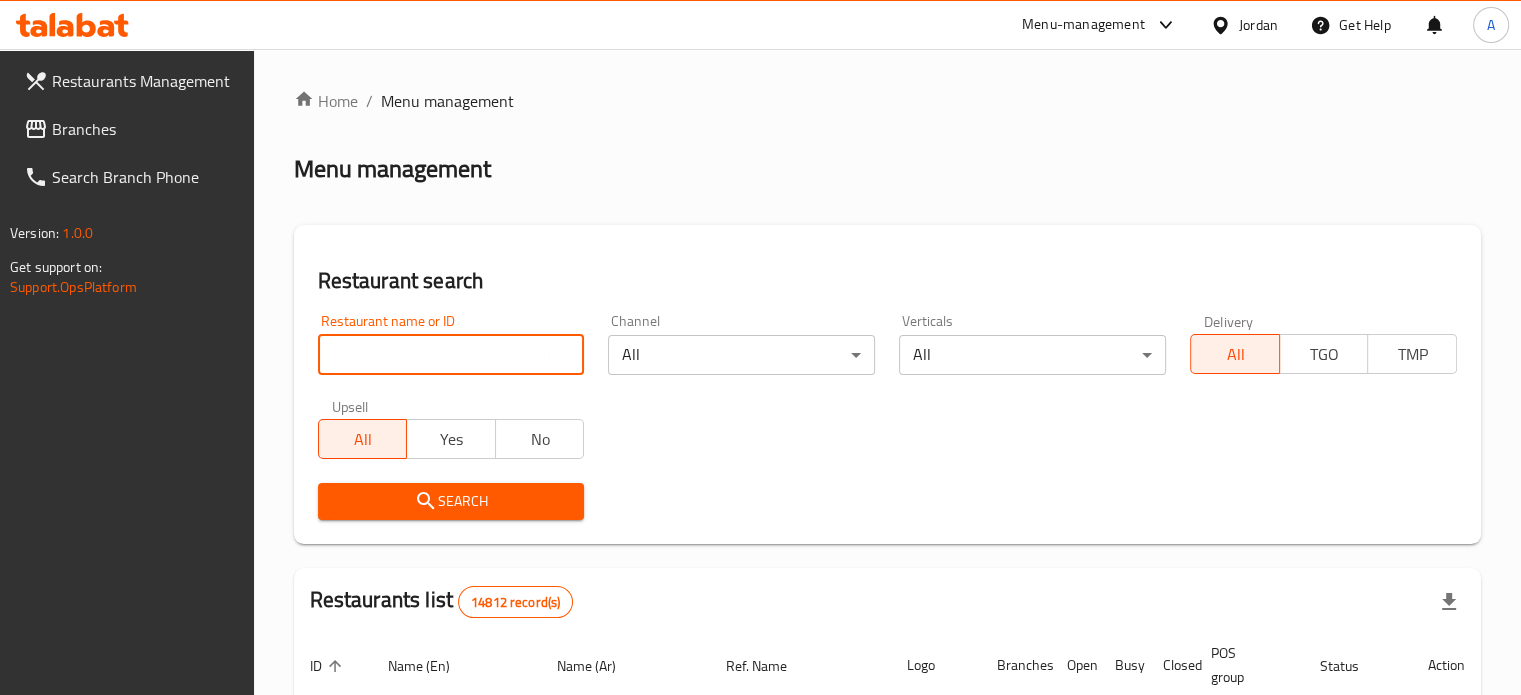 type on "sakura" 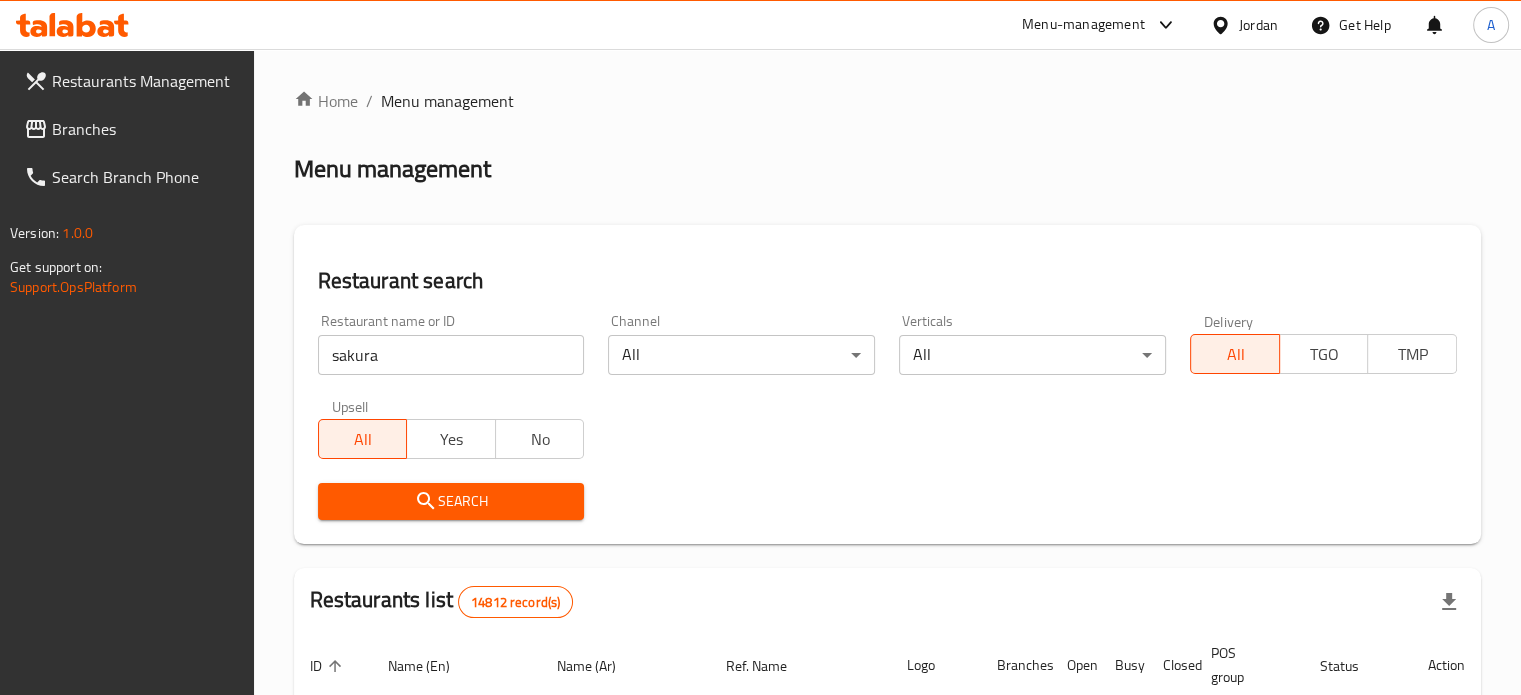 click on "Search" at bounding box center (451, 501) 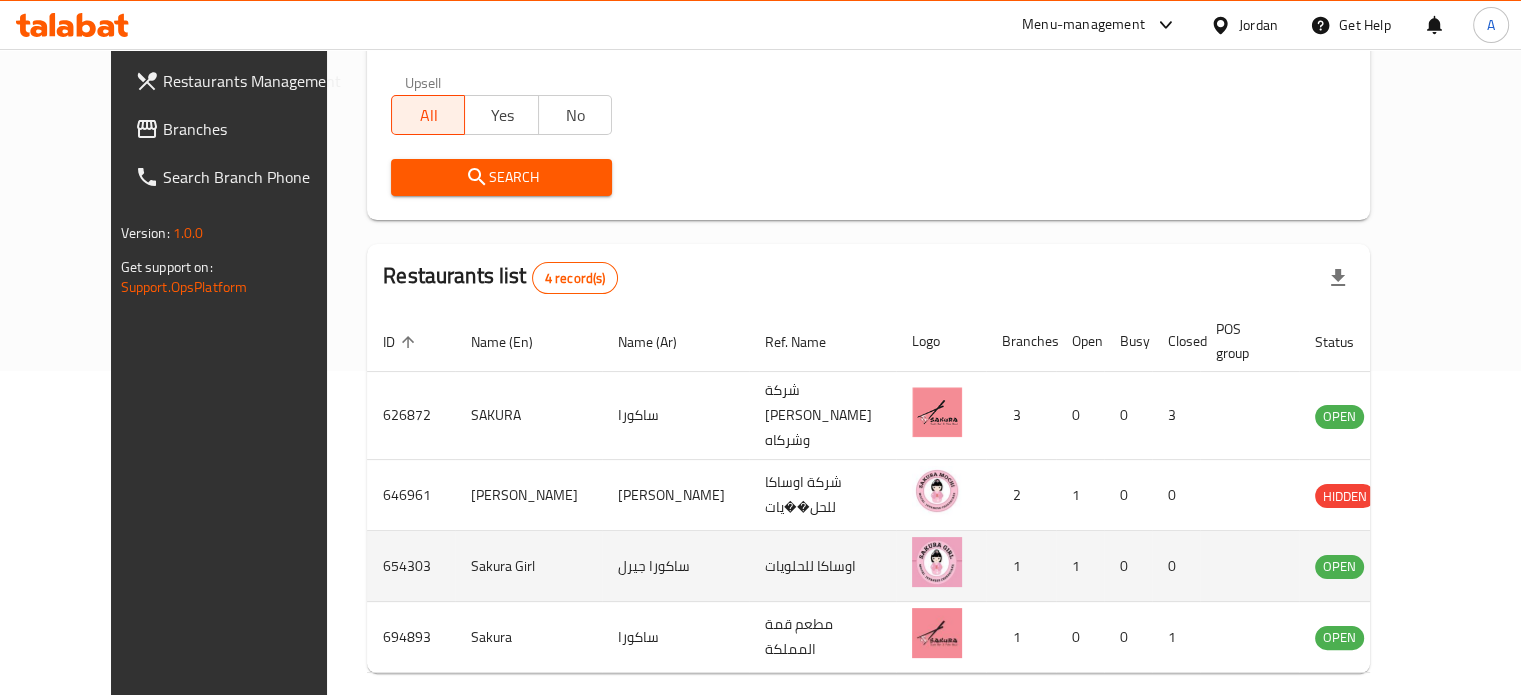 scroll, scrollTop: 367, scrollLeft: 0, axis: vertical 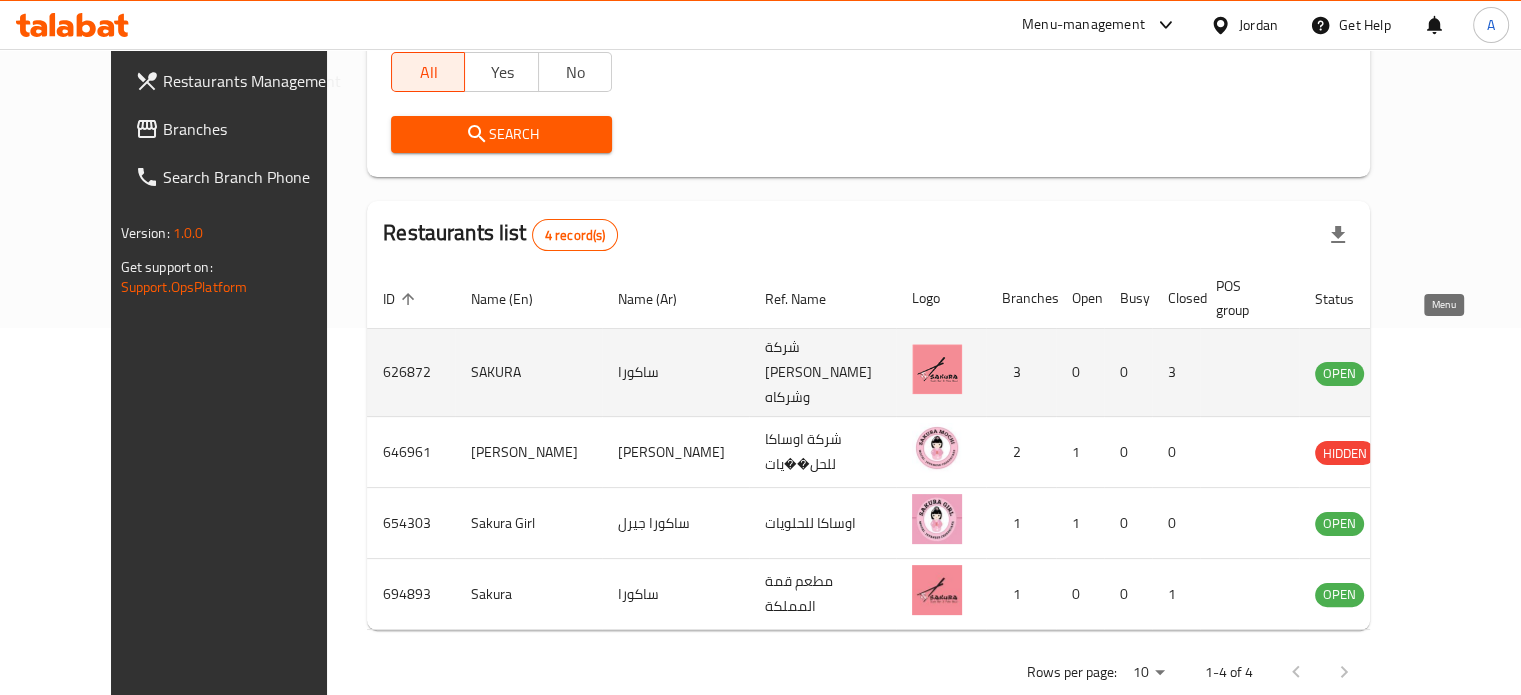 click 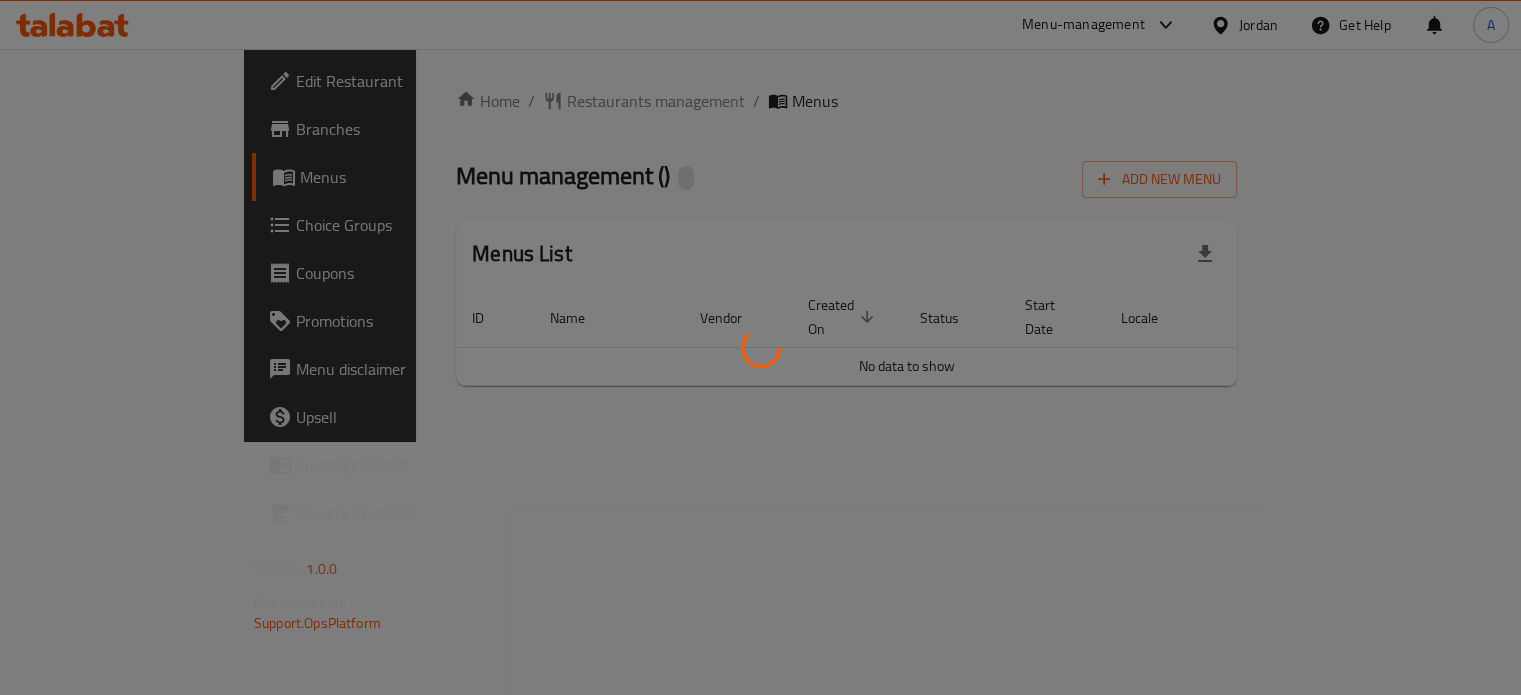 scroll, scrollTop: 0, scrollLeft: 0, axis: both 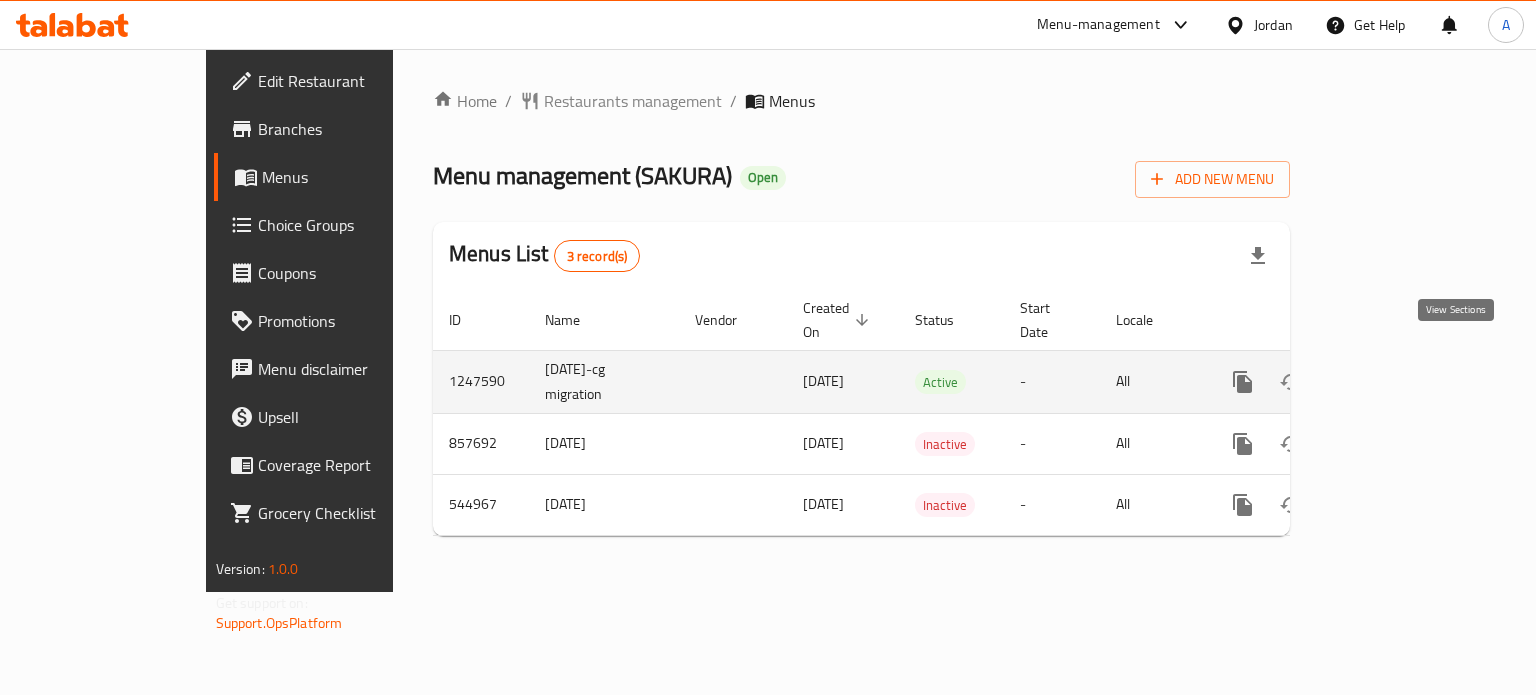 click 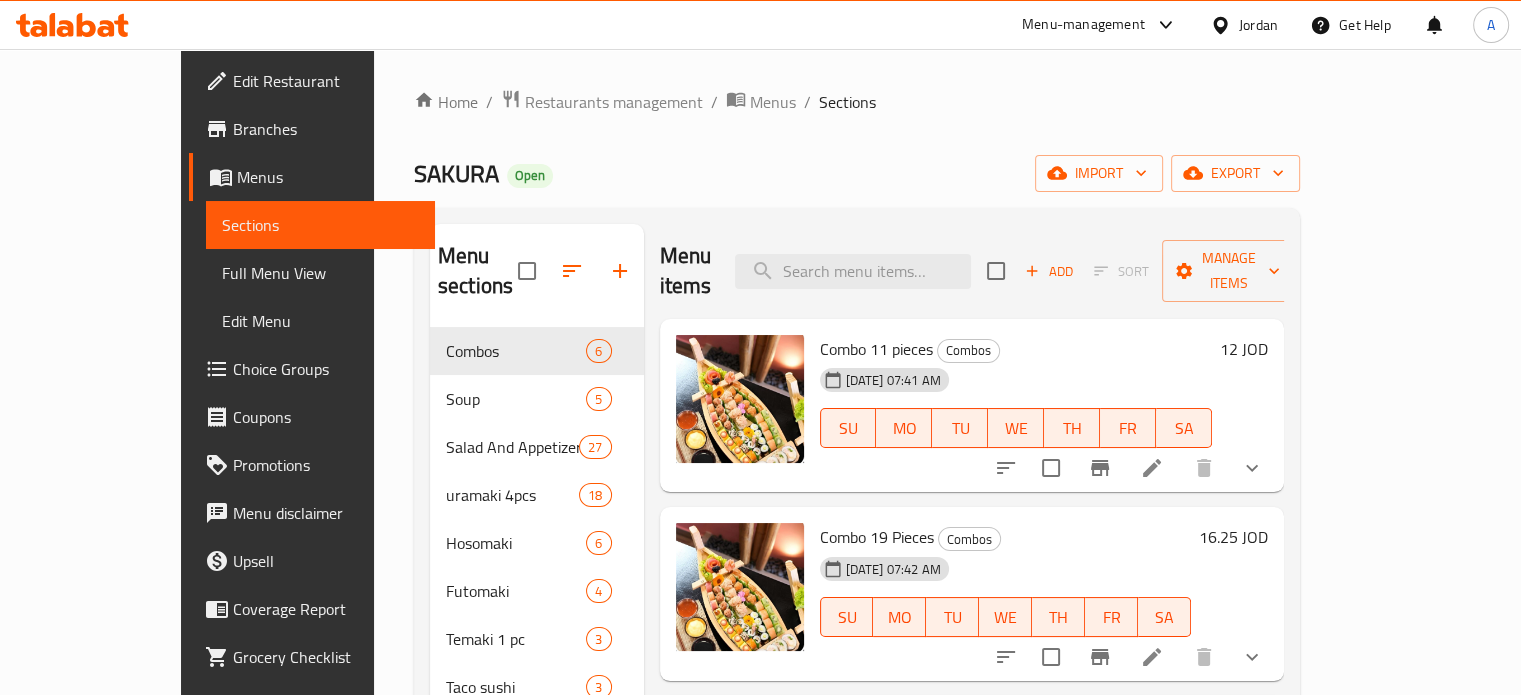 click on "Menu items Add Sort Manage items" at bounding box center (972, 271) 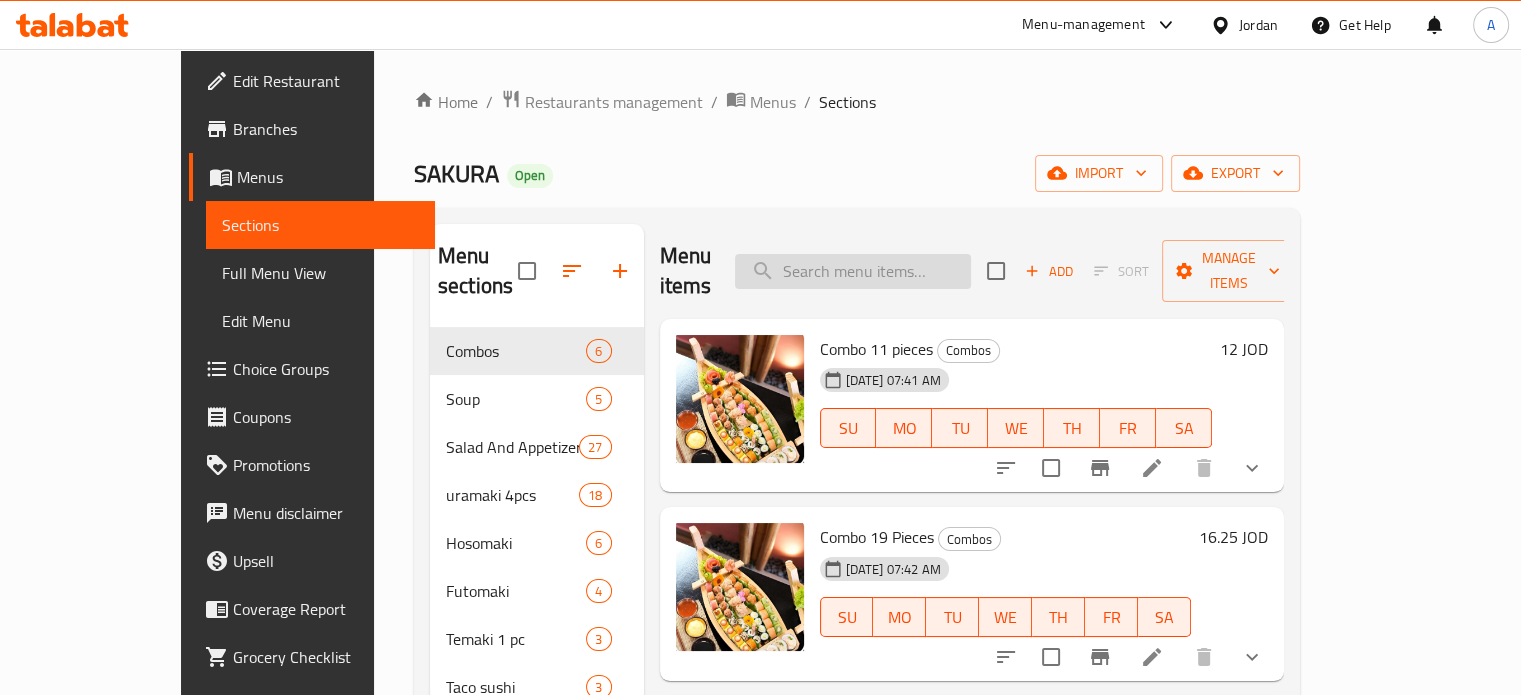 click at bounding box center (853, 271) 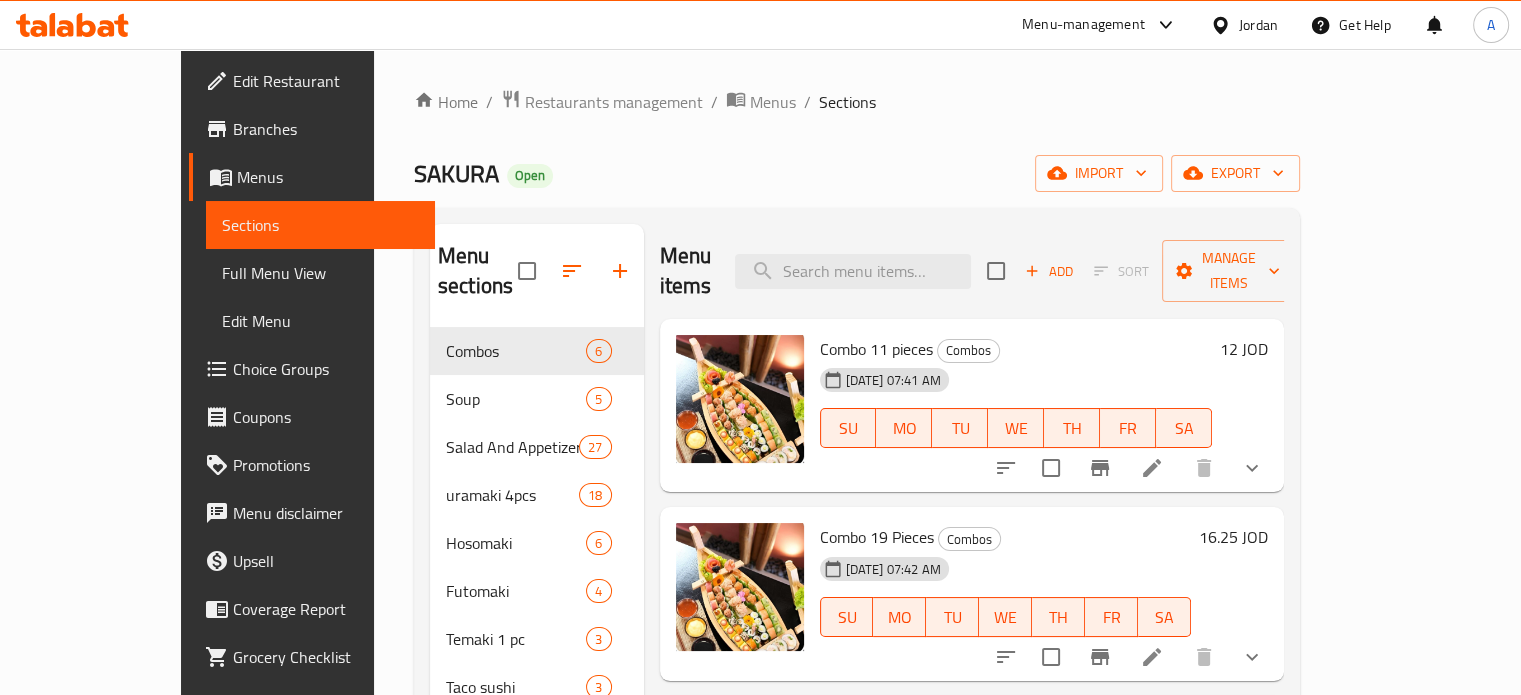 click on "Menu items Add Sort Manage items" at bounding box center (972, 271) 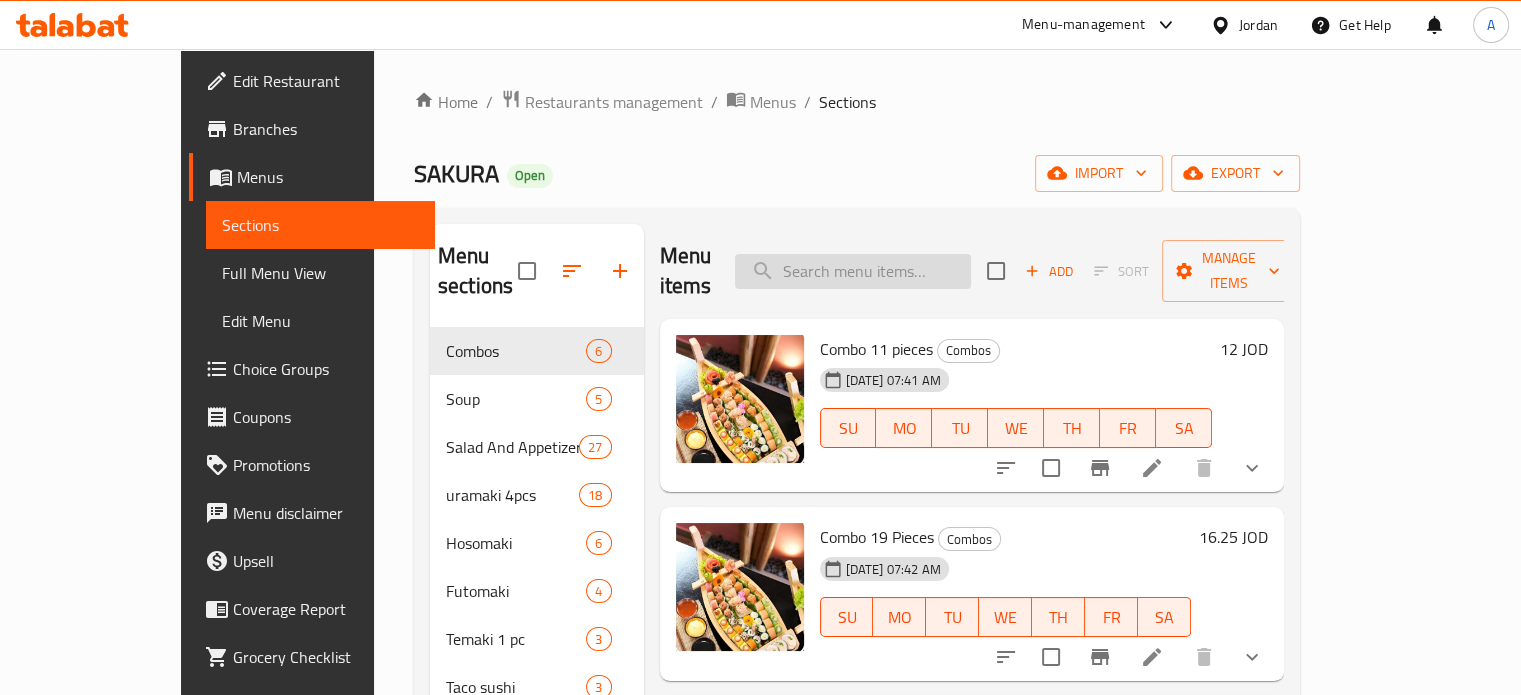 click at bounding box center (853, 271) 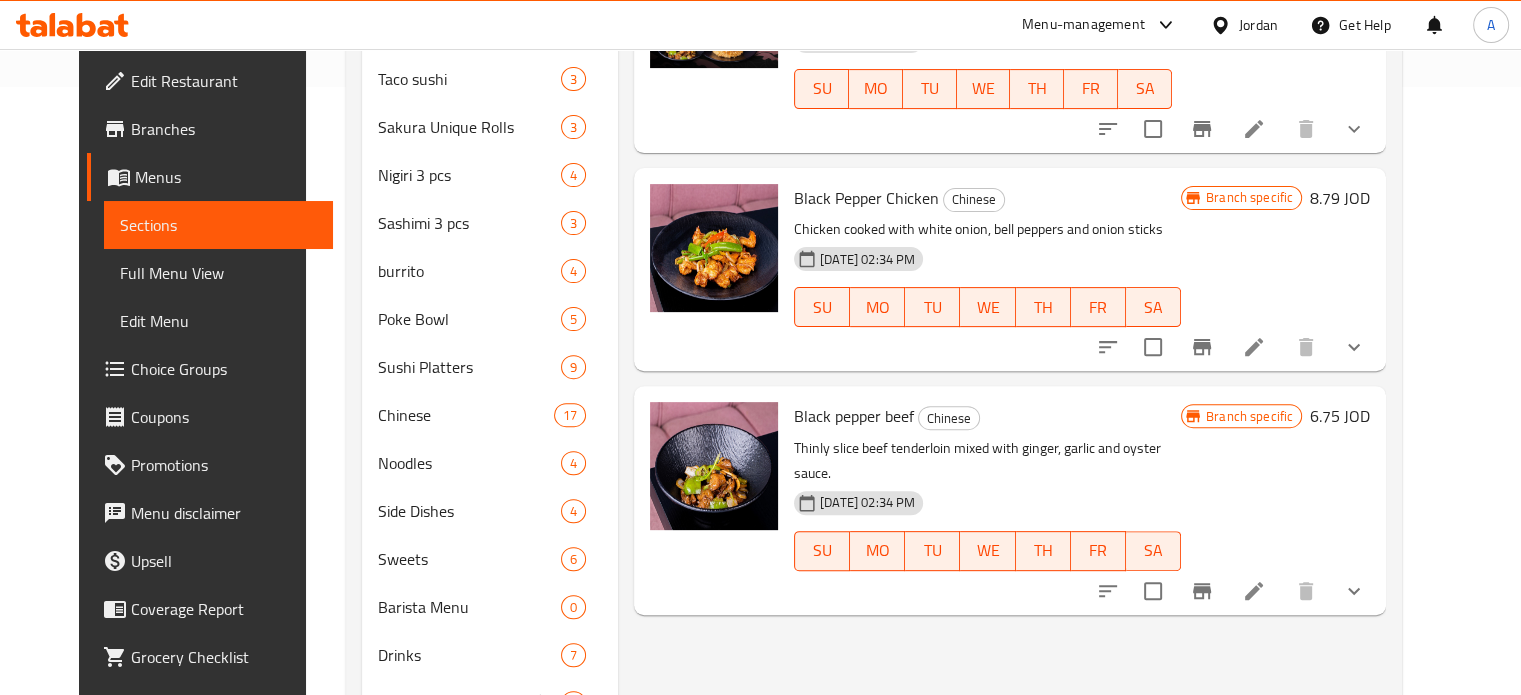 scroll, scrollTop: 573, scrollLeft: 0, axis: vertical 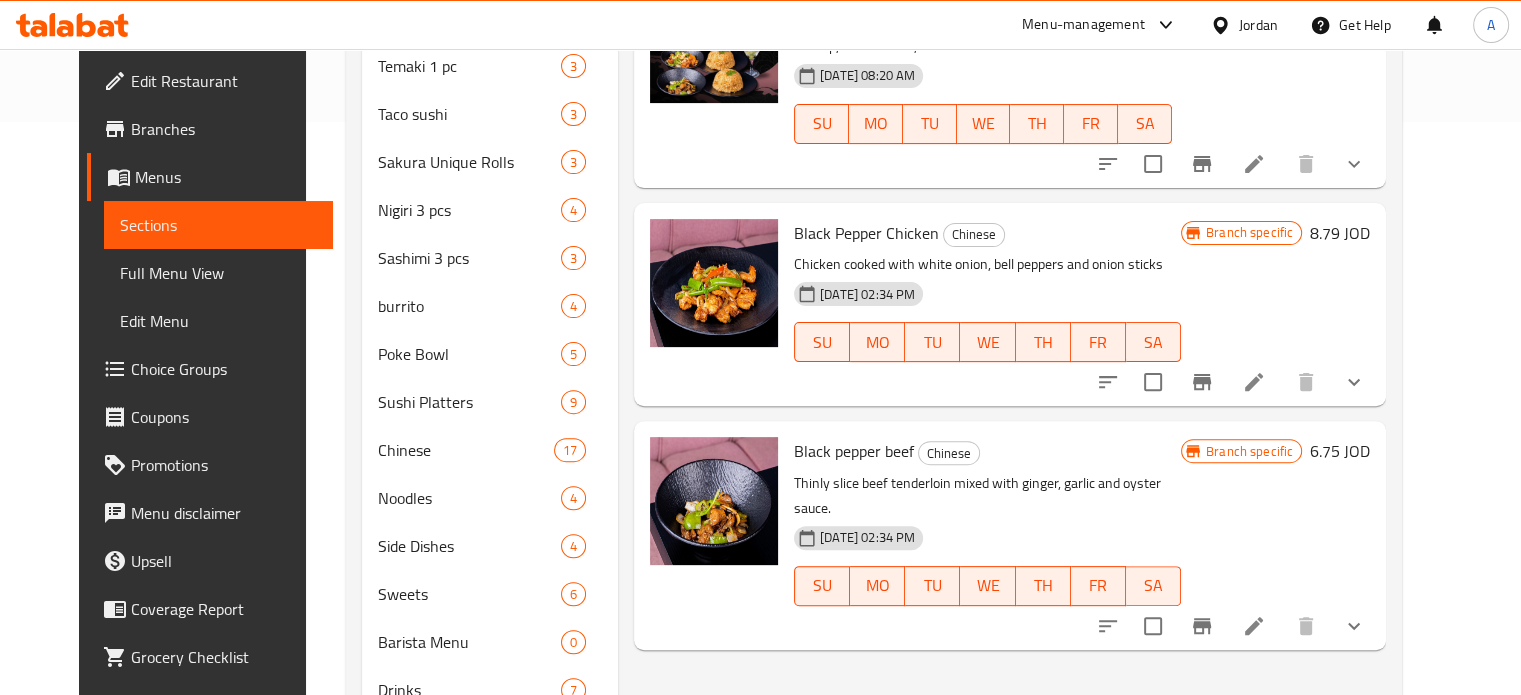 click on "Black Pepper Chicken" at bounding box center (866, 233) 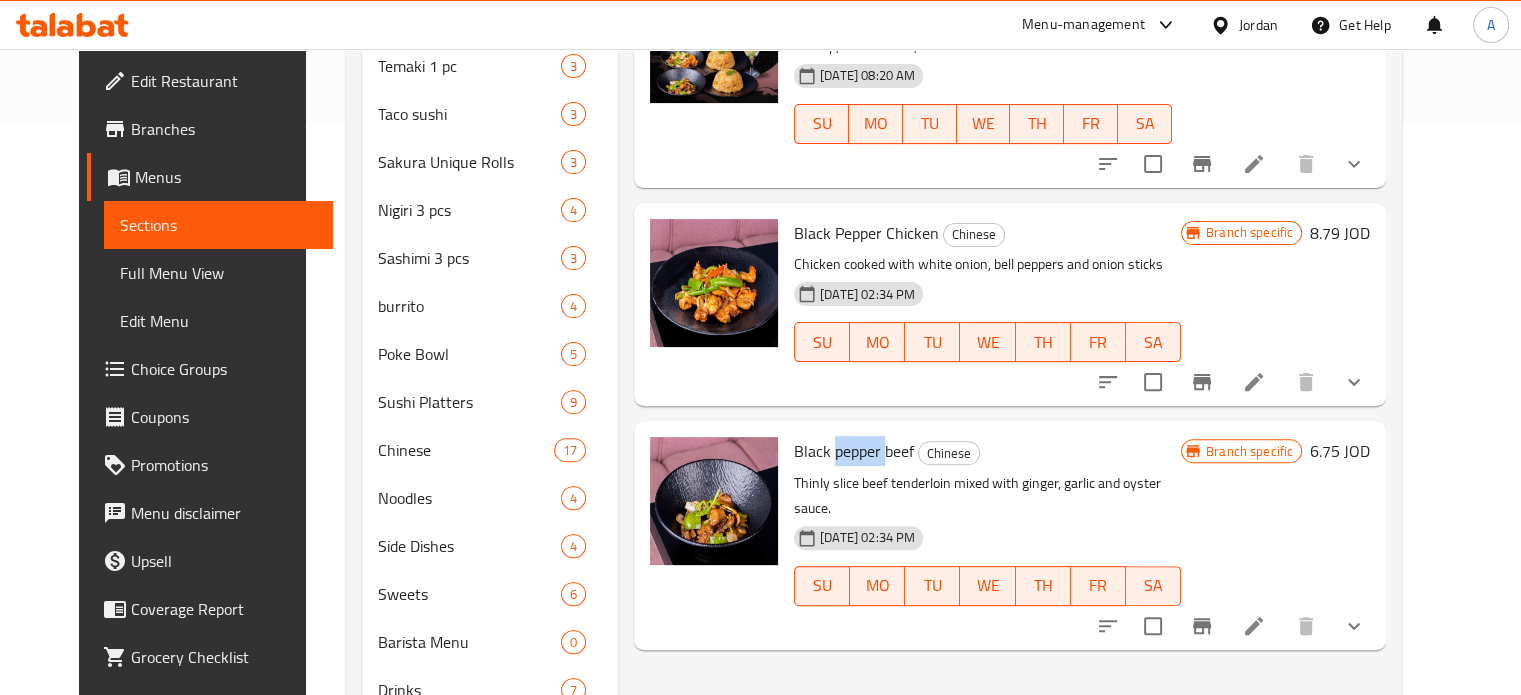 click on "Black pepper beef" at bounding box center [854, 451] 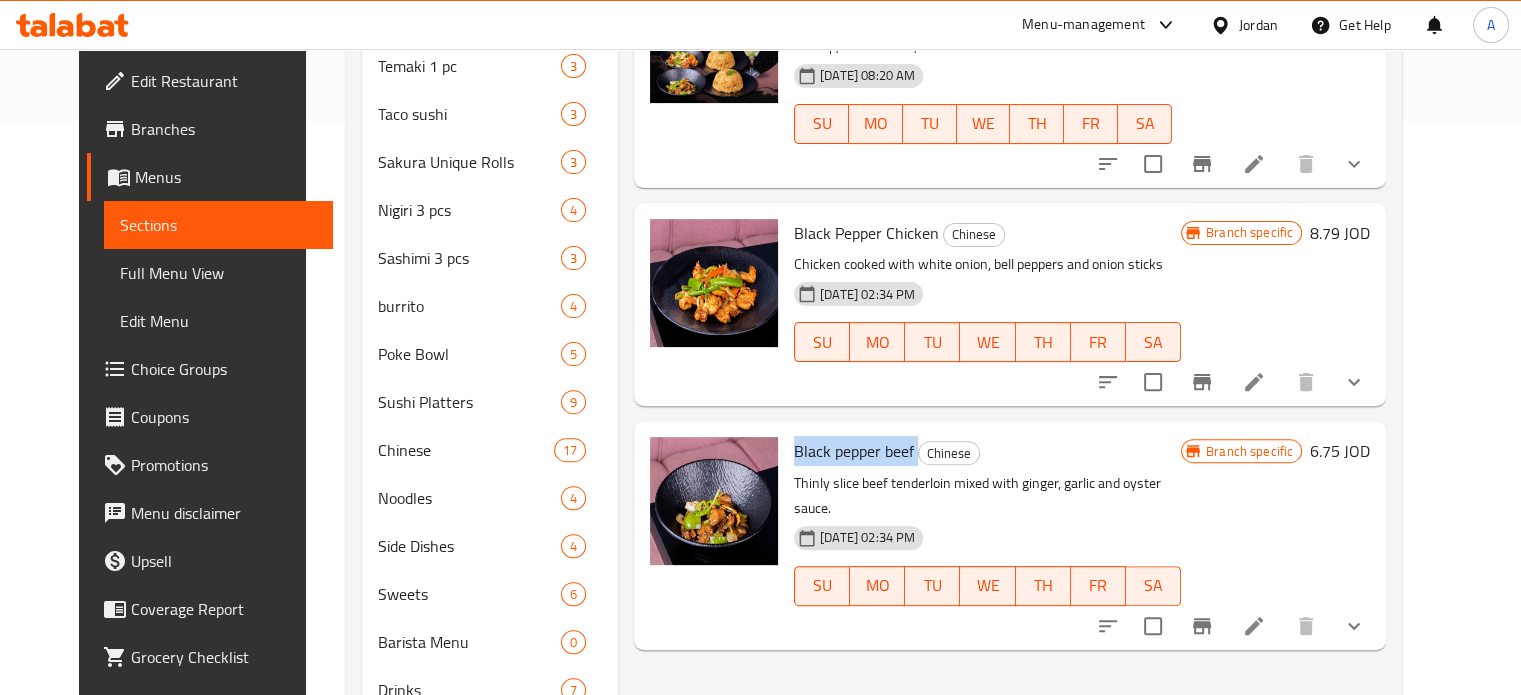 click on "Black pepper beef" at bounding box center (854, 451) 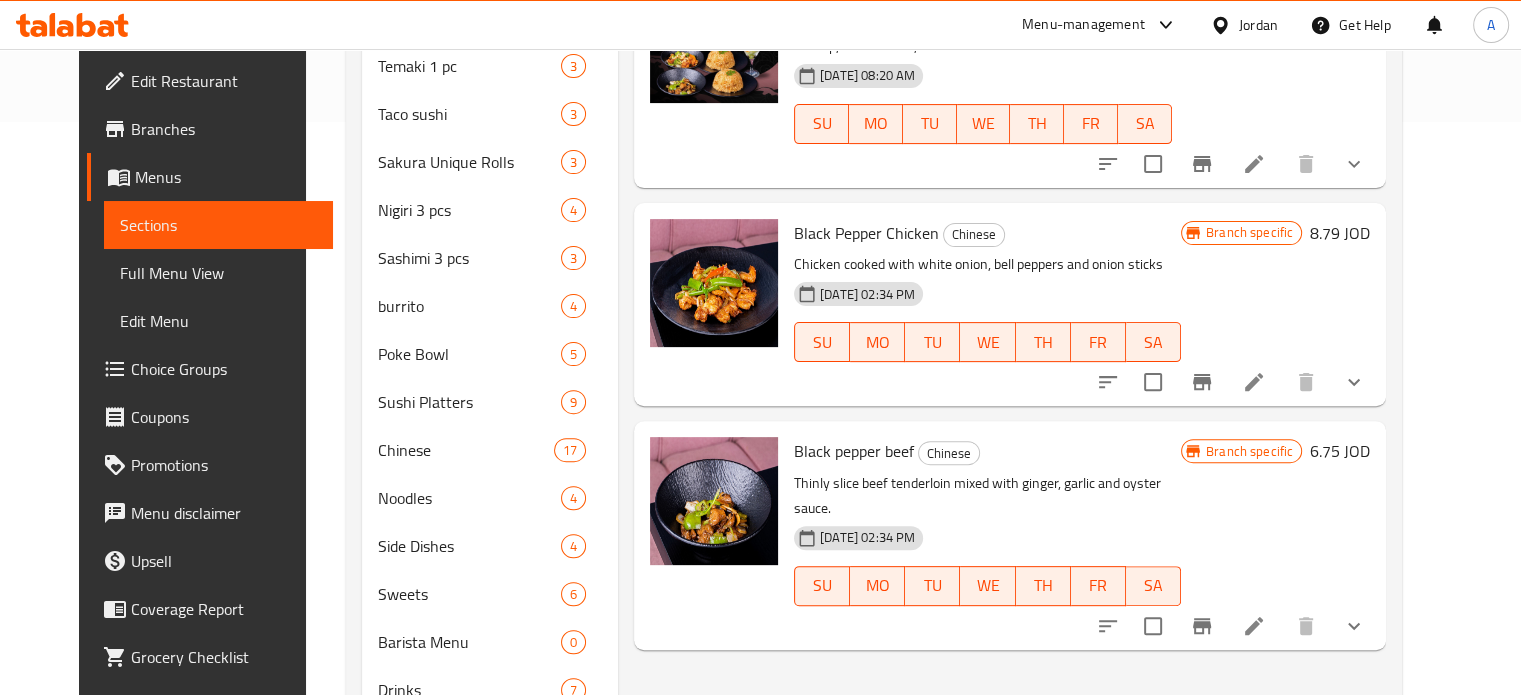 click on "Branch specific 6.75   JOD" at bounding box center (1275, 451) 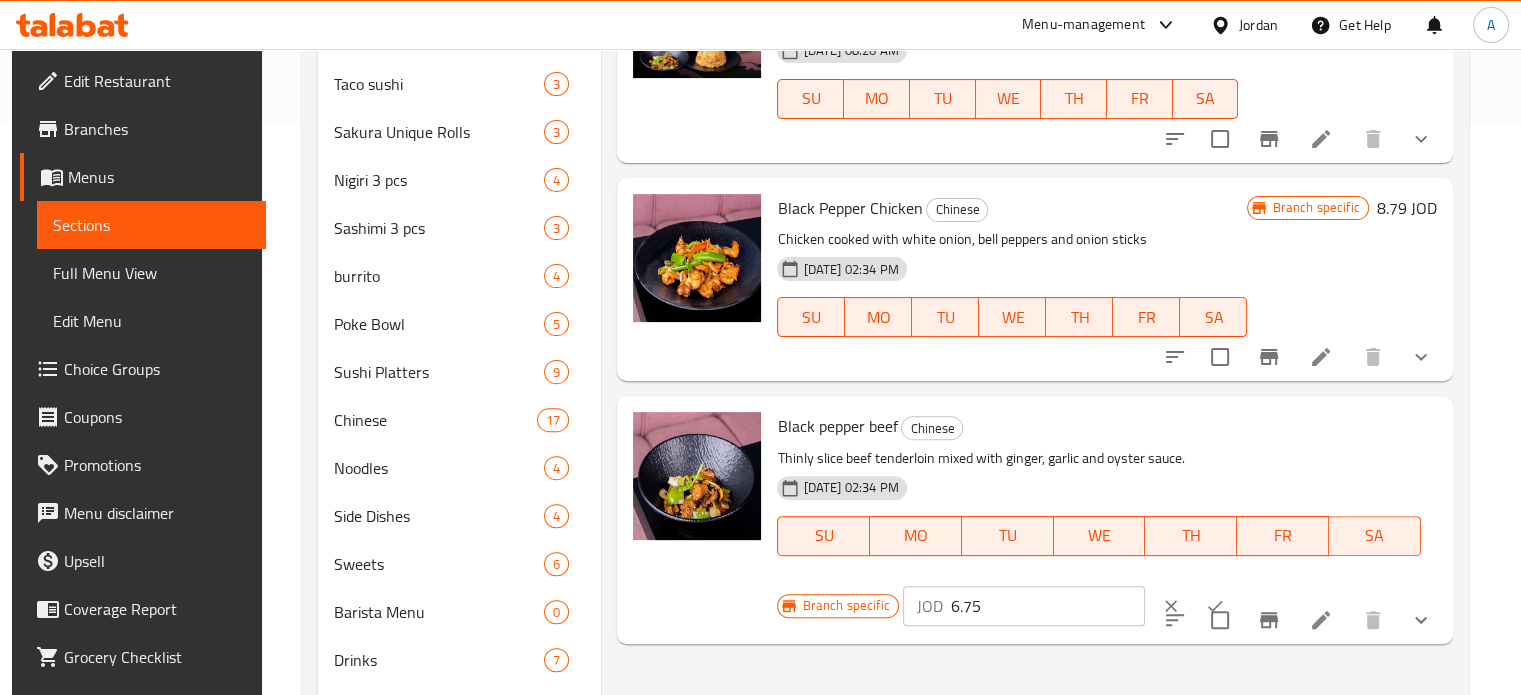 click on "Black pepper beef   Chinese" at bounding box center (1098, 426) 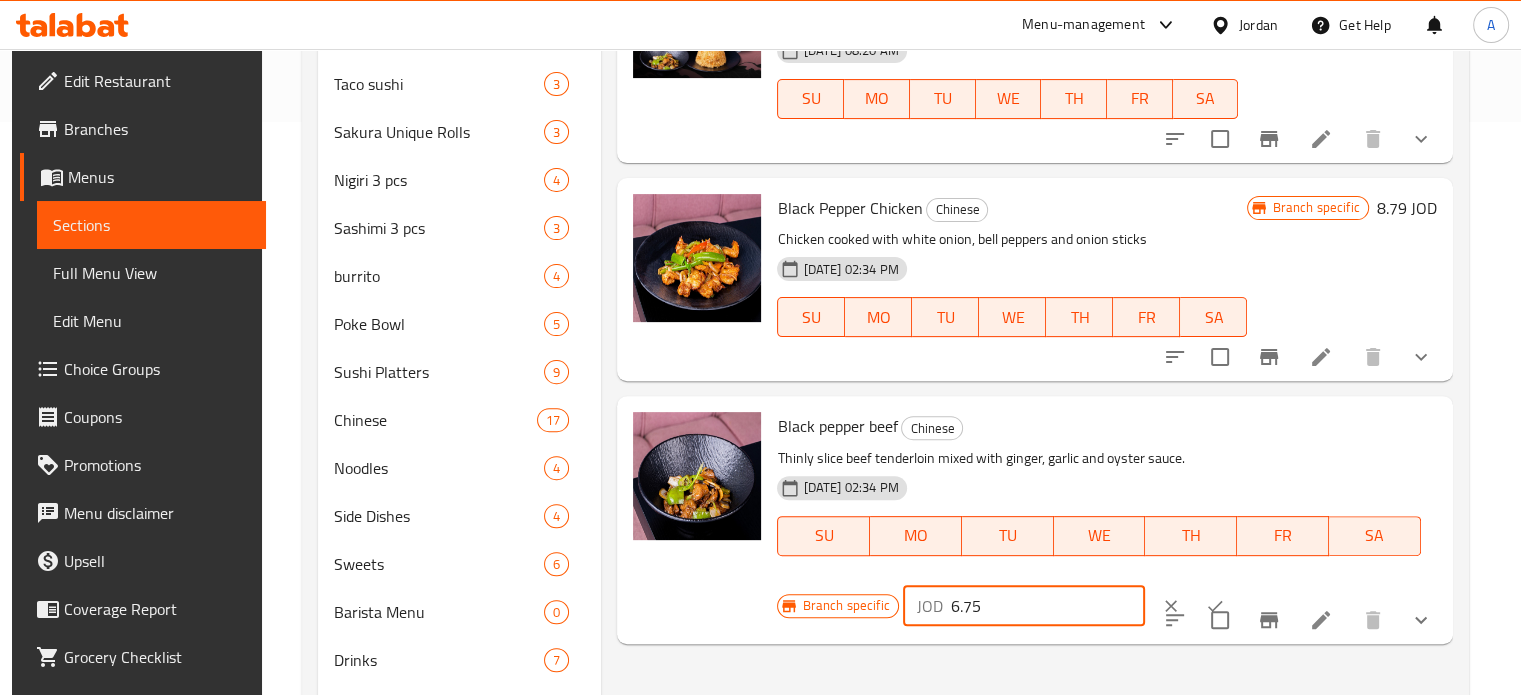click on "6.75" at bounding box center (1048, 606) 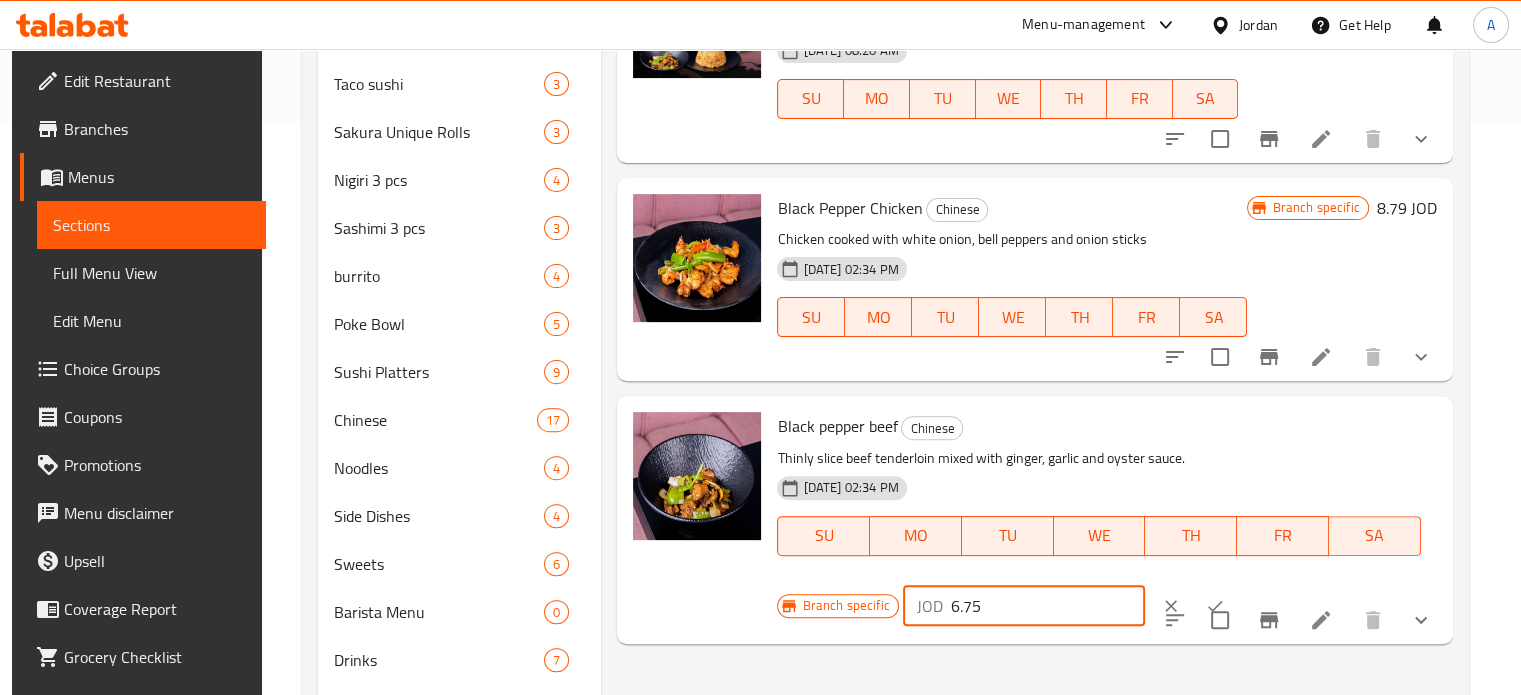 click on "Menu items black Add Sort Manage items Combo Chinese   Sushi Platters 2 Fried rice, Chicken Cashew, Black pepper beef, 1 Dynamite shrimp [DATE] 08:17 AM SU MO TU WE TH FR [PERSON_NAME] specific 20.89   JOD Combo Mix   Sushi Platters 2 Fried rice, Chicken Cashew, Black pepper beef, 1 Dynamite shrimp, 1 Crab salad, 6 Pcs fried roll [DATE] 08:20 AM SU MO TU WE TH FR [PERSON_NAME] specific 30.79   JOD Black Pepper Chicken    Chinese Chicken cooked with white onion, bell peppers and onion sticks  [DATE] 02:34 PM SU MO TU WE TH FR [PERSON_NAME] specific 8.79   JOD Black pepper beef   Chinese Thinly slice beef tenderloin mixed with ginger, garlic and oyster sauce. [DATE] 02:34 PM SU MO TU WE TH FR [PERSON_NAME] specific JOD 6.75 ​" at bounding box center [1026, 195] 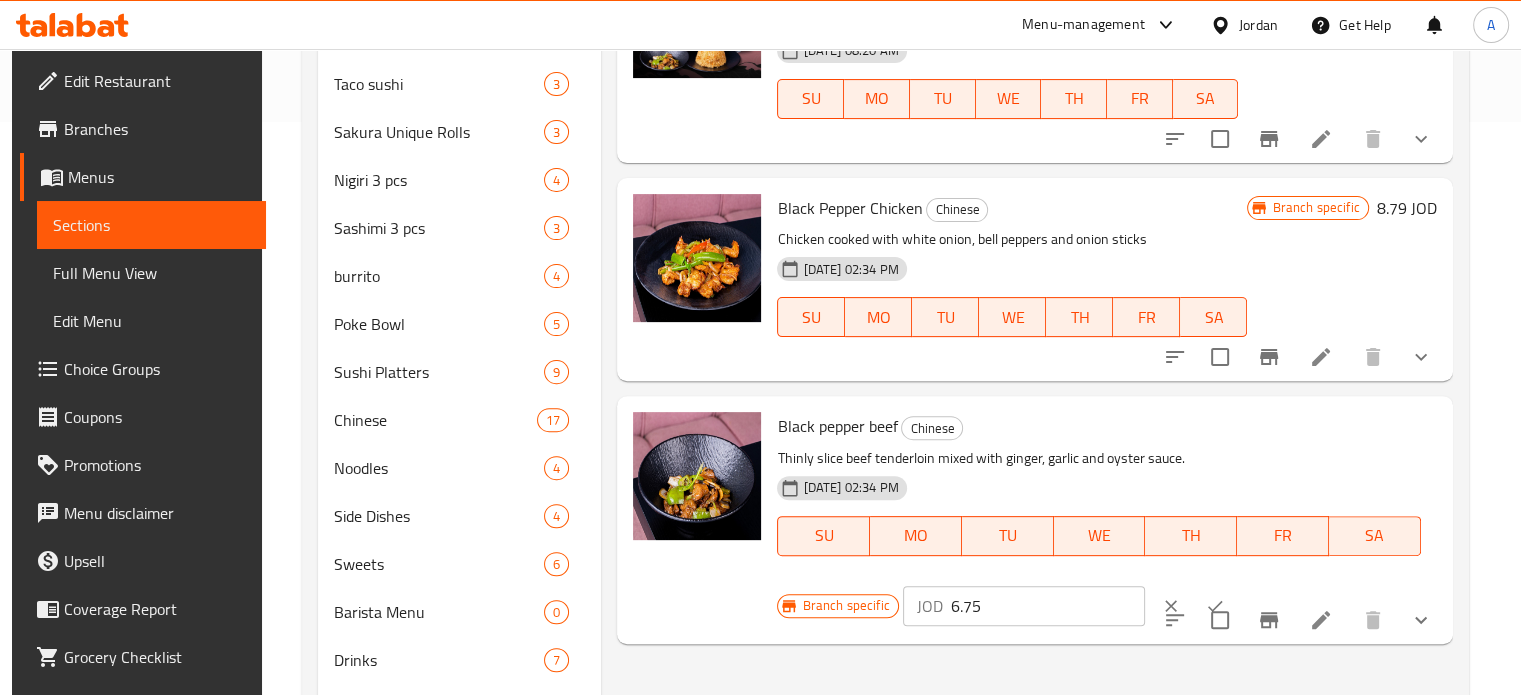 click 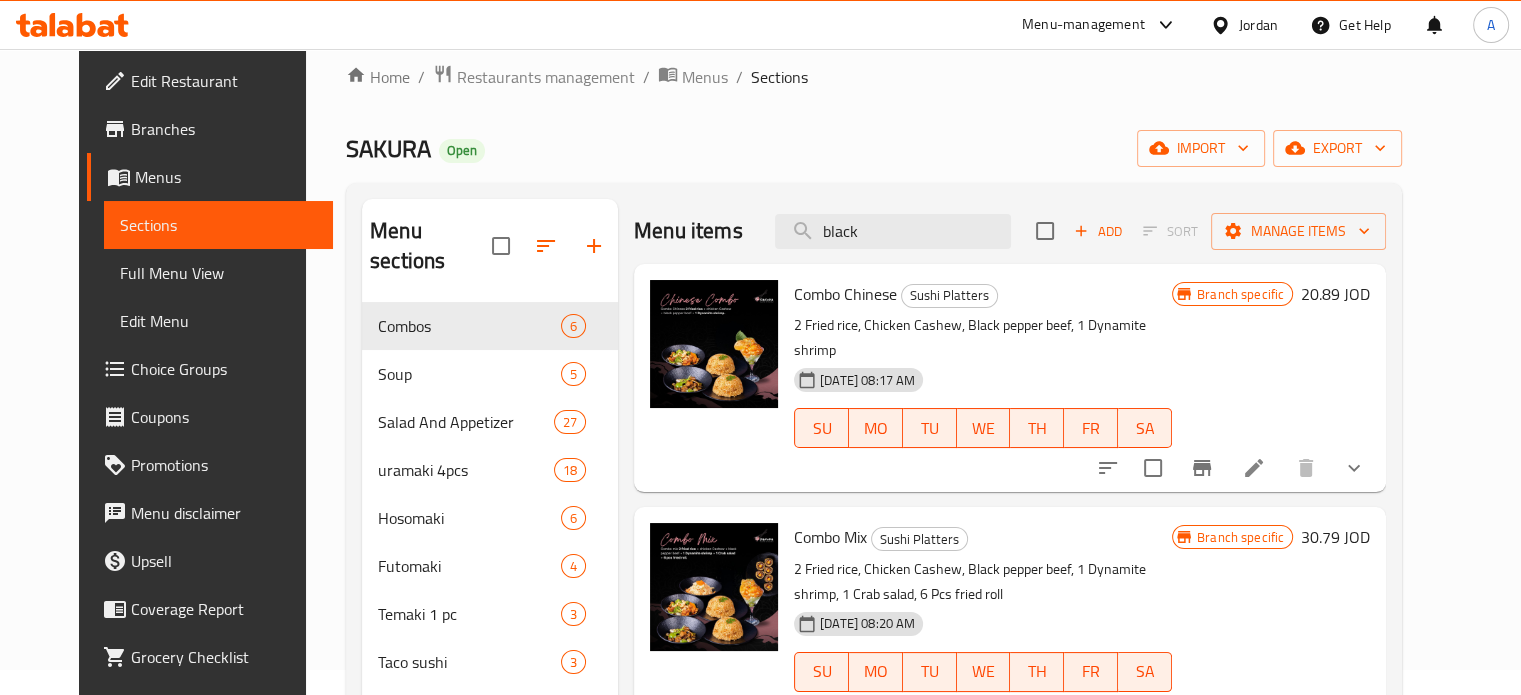 scroll, scrollTop: 0, scrollLeft: 0, axis: both 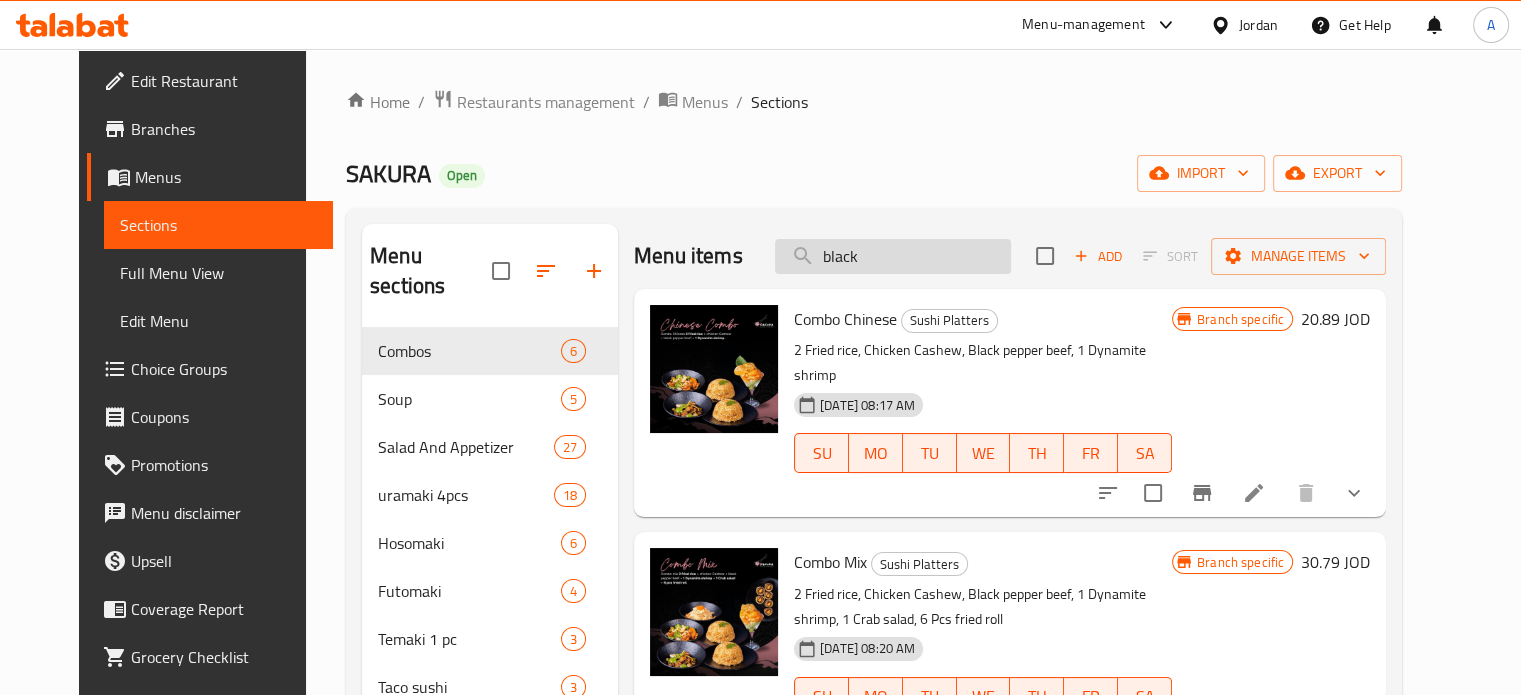click on "black" at bounding box center [893, 256] 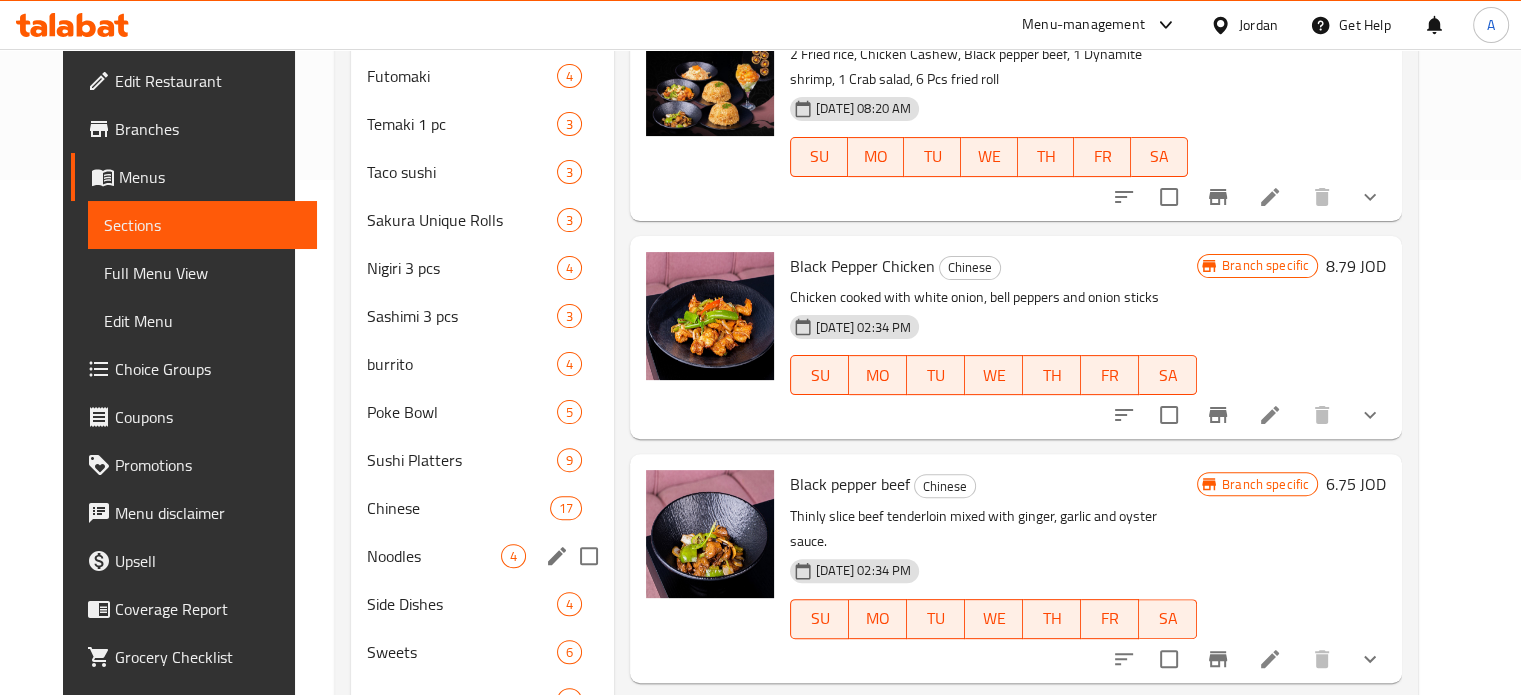 scroll, scrollTop: 600, scrollLeft: 0, axis: vertical 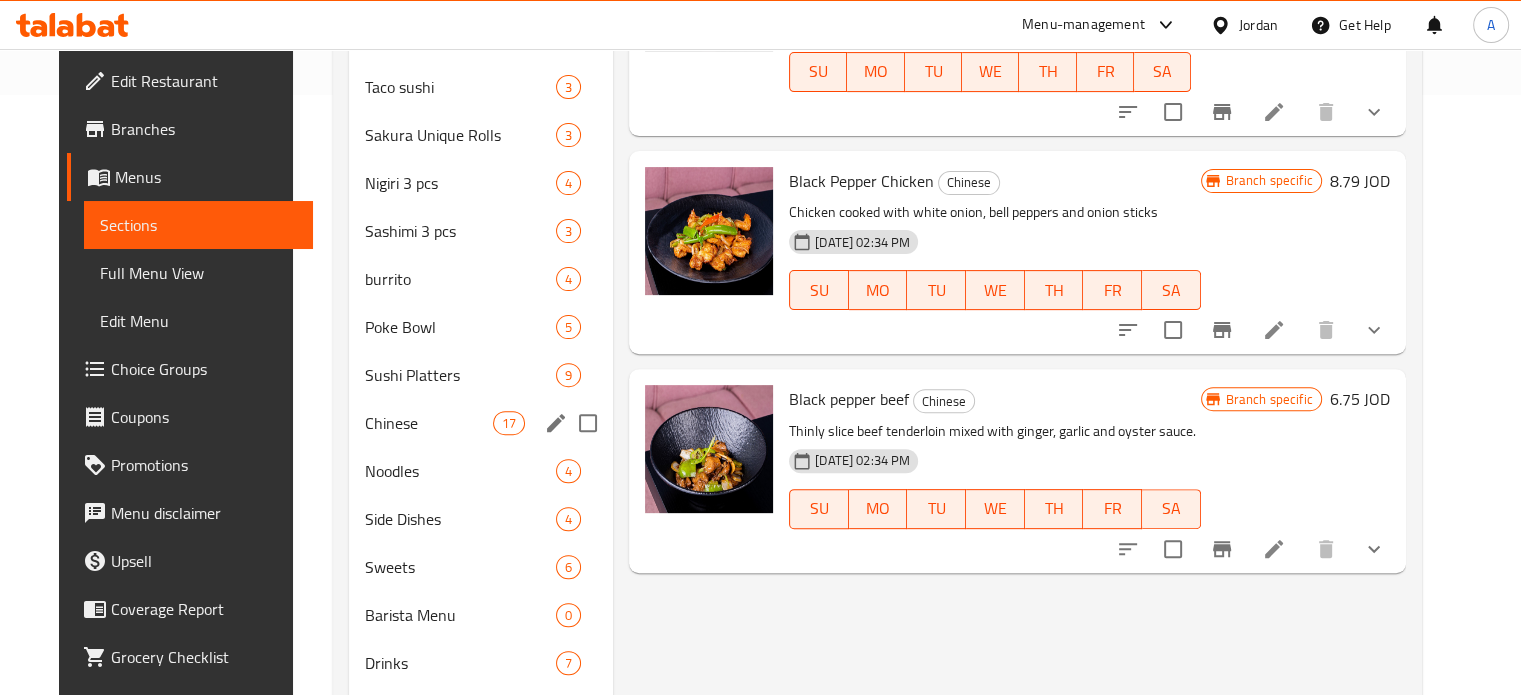 click on "Chinese" at bounding box center [429, 423] 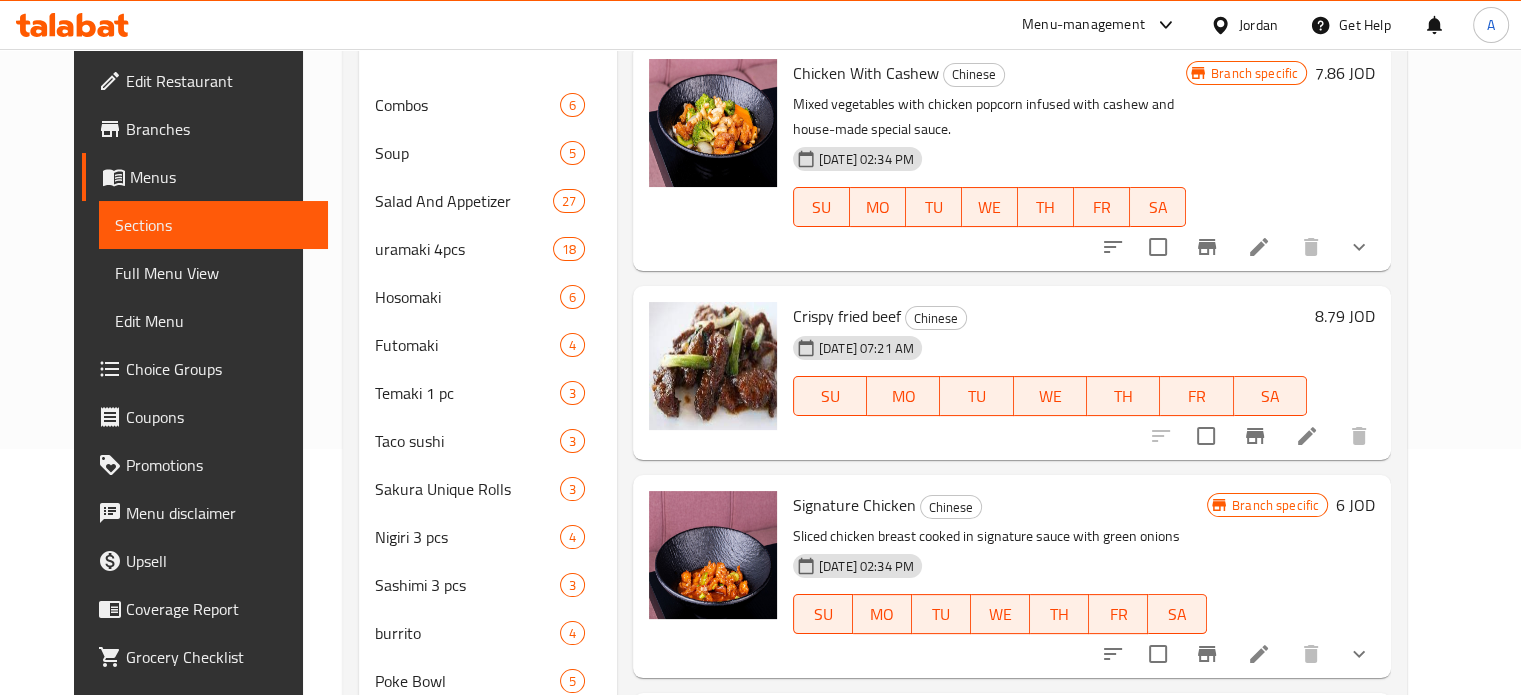 scroll, scrollTop: 200, scrollLeft: 0, axis: vertical 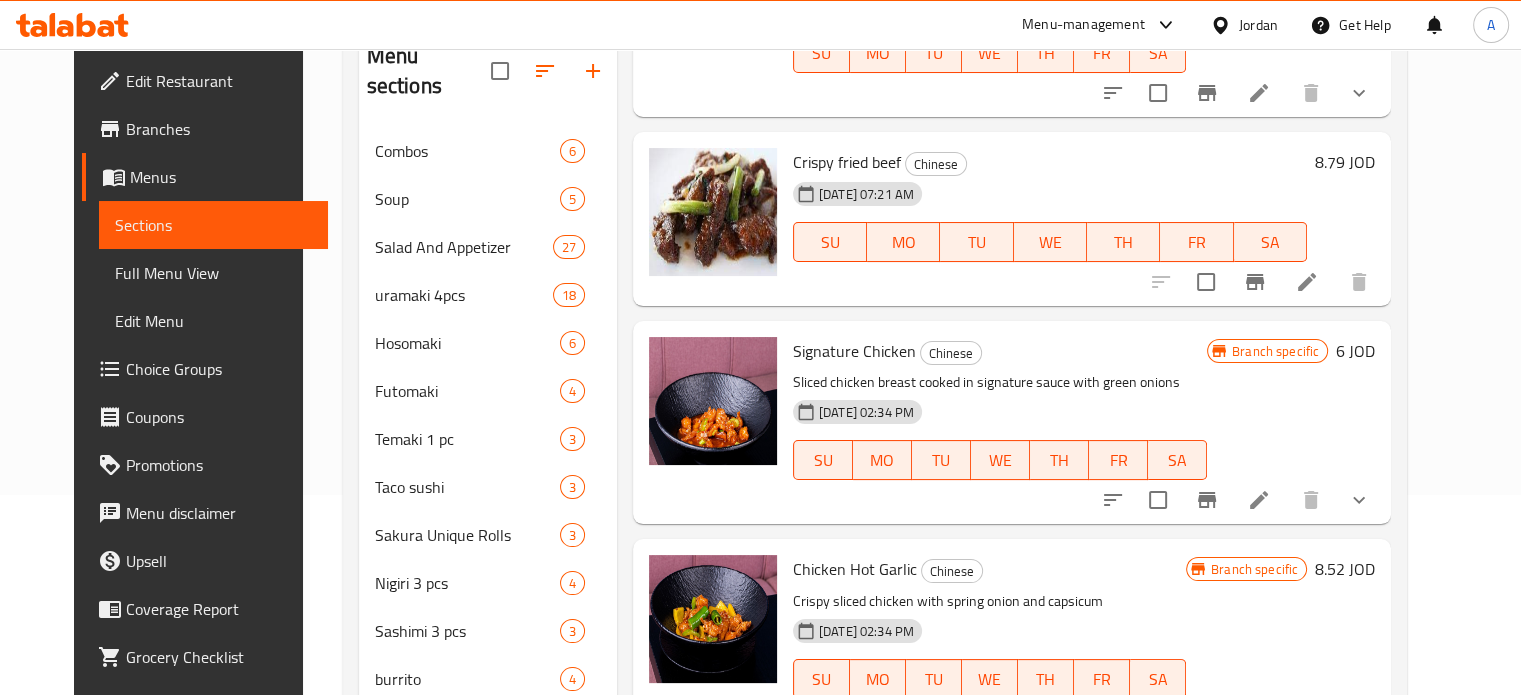 click on "Signature Chicken" at bounding box center [854, 351] 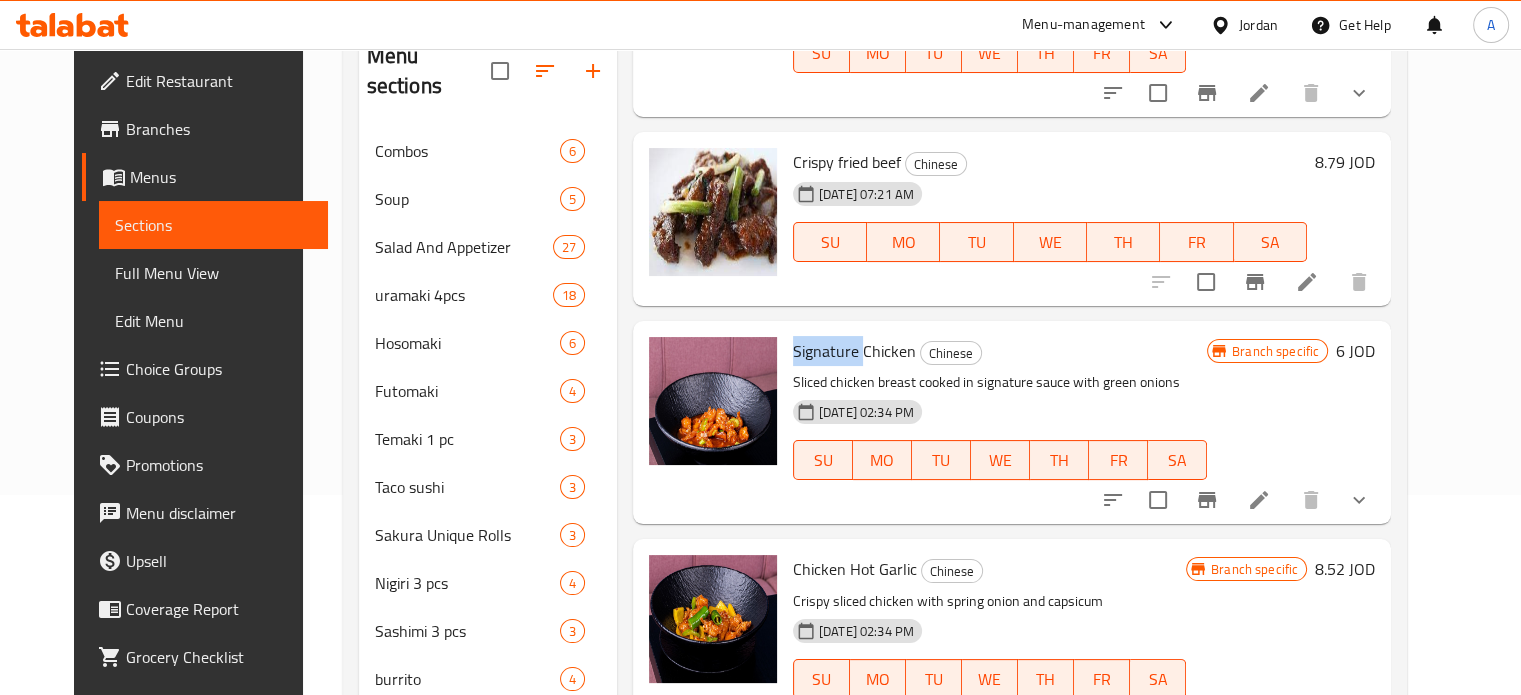 click on "Signature Chicken" at bounding box center [854, 351] 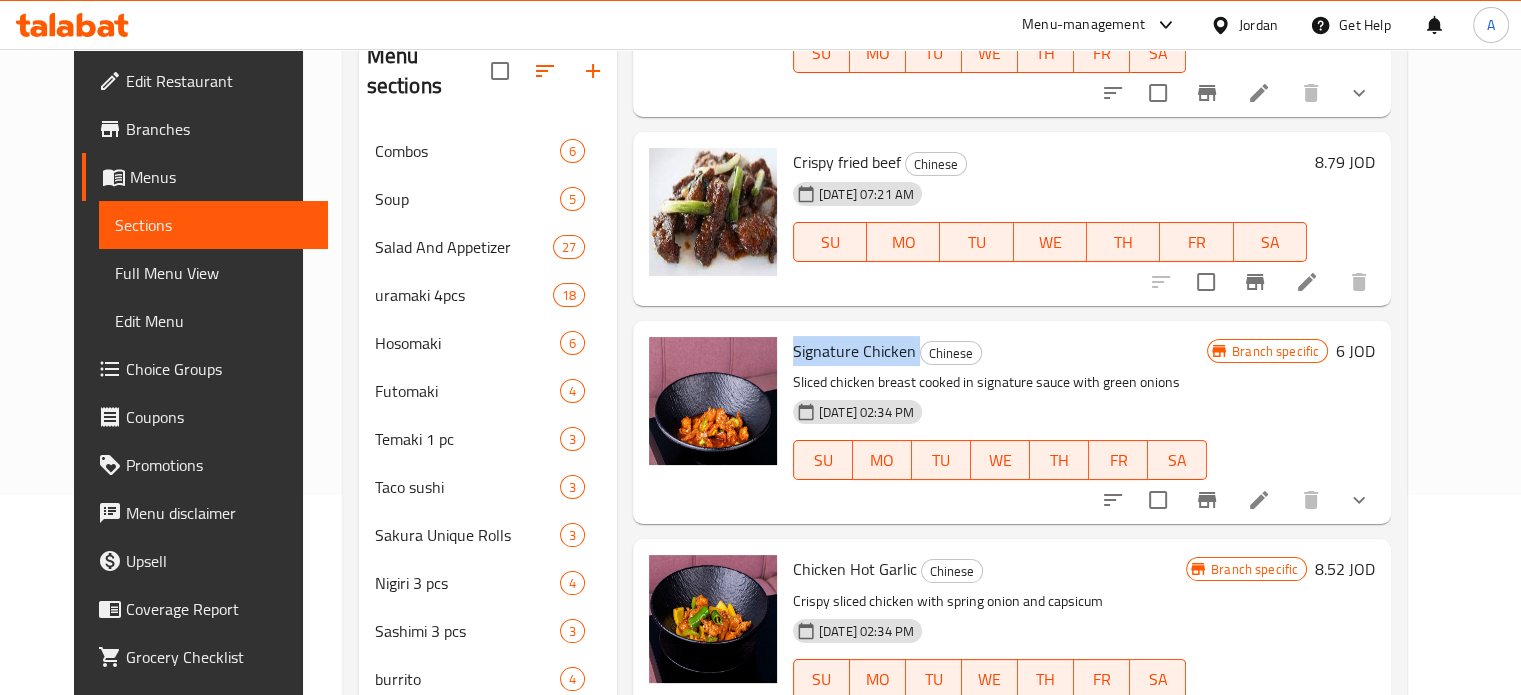 click on "Signature Chicken" at bounding box center [854, 351] 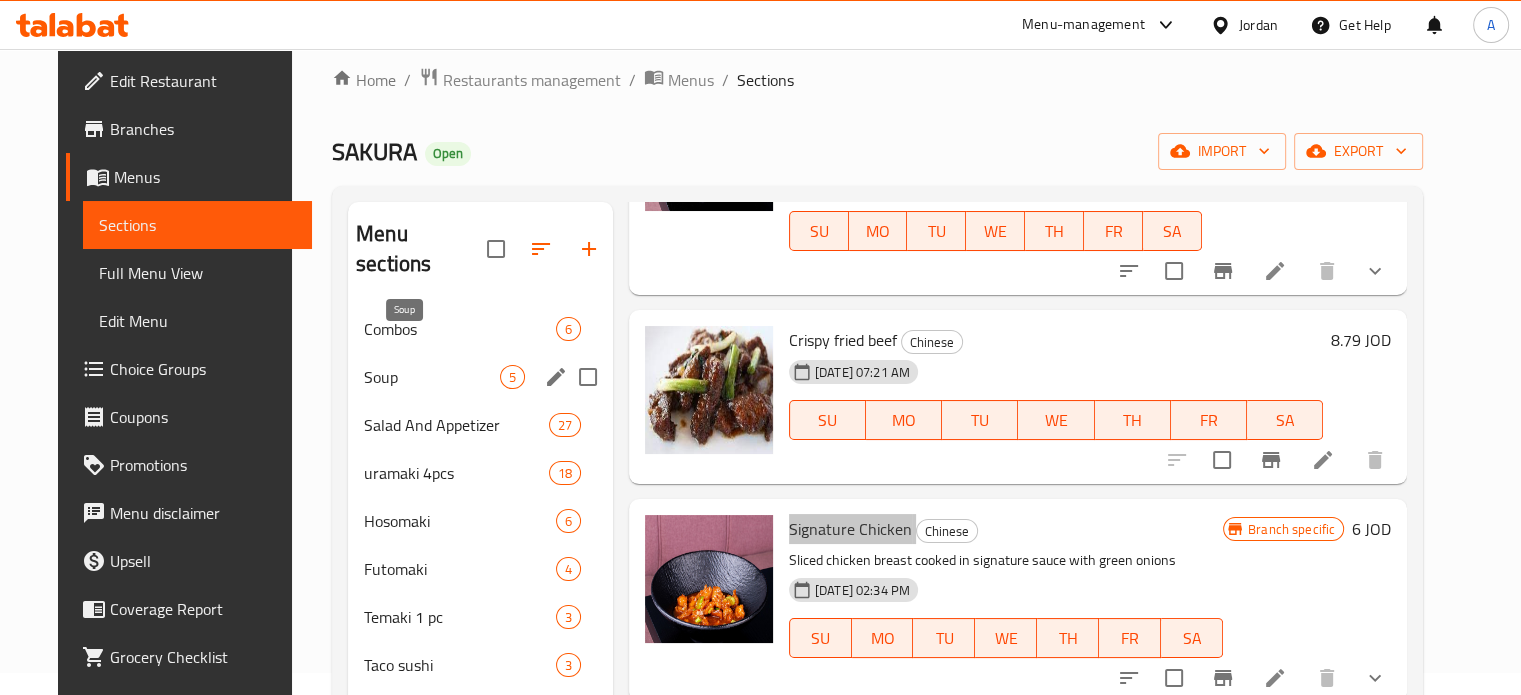 scroll, scrollTop: 0, scrollLeft: 0, axis: both 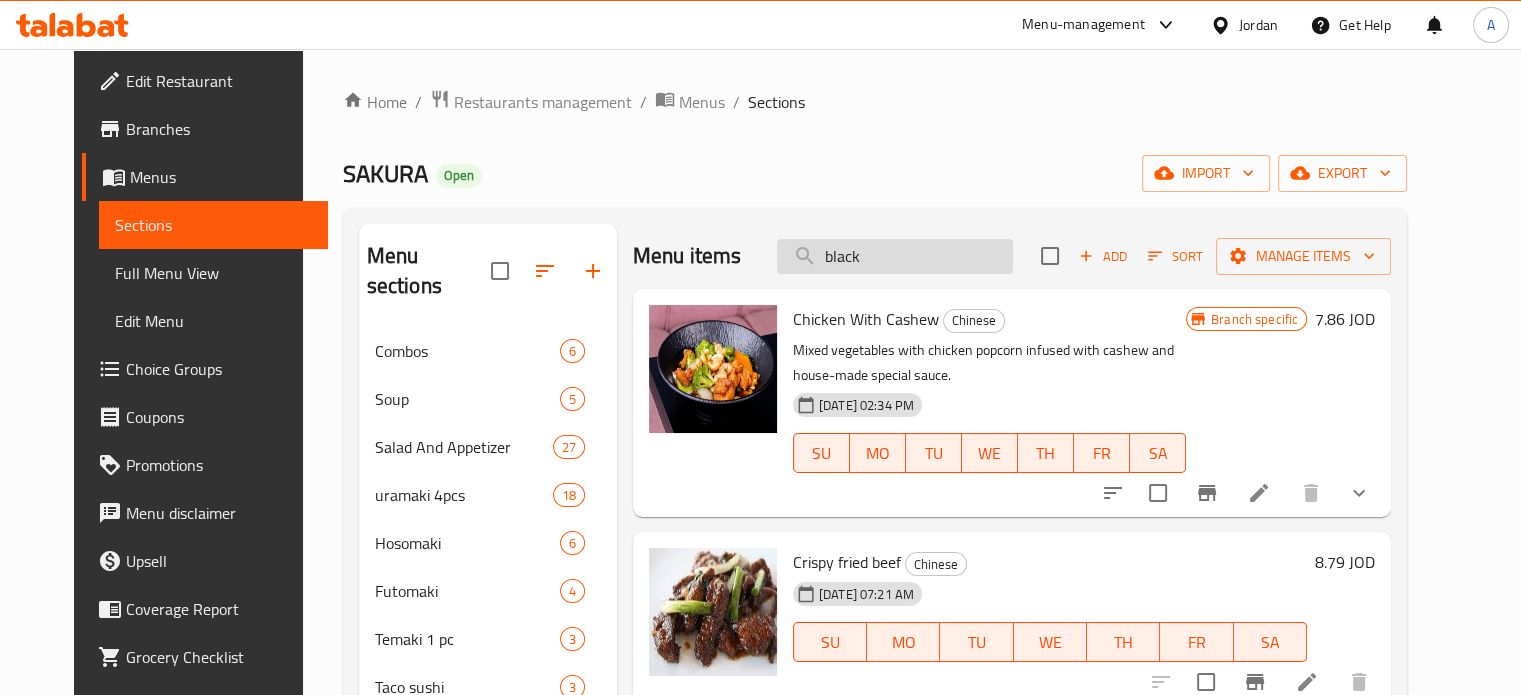 click on "black" at bounding box center (895, 256) 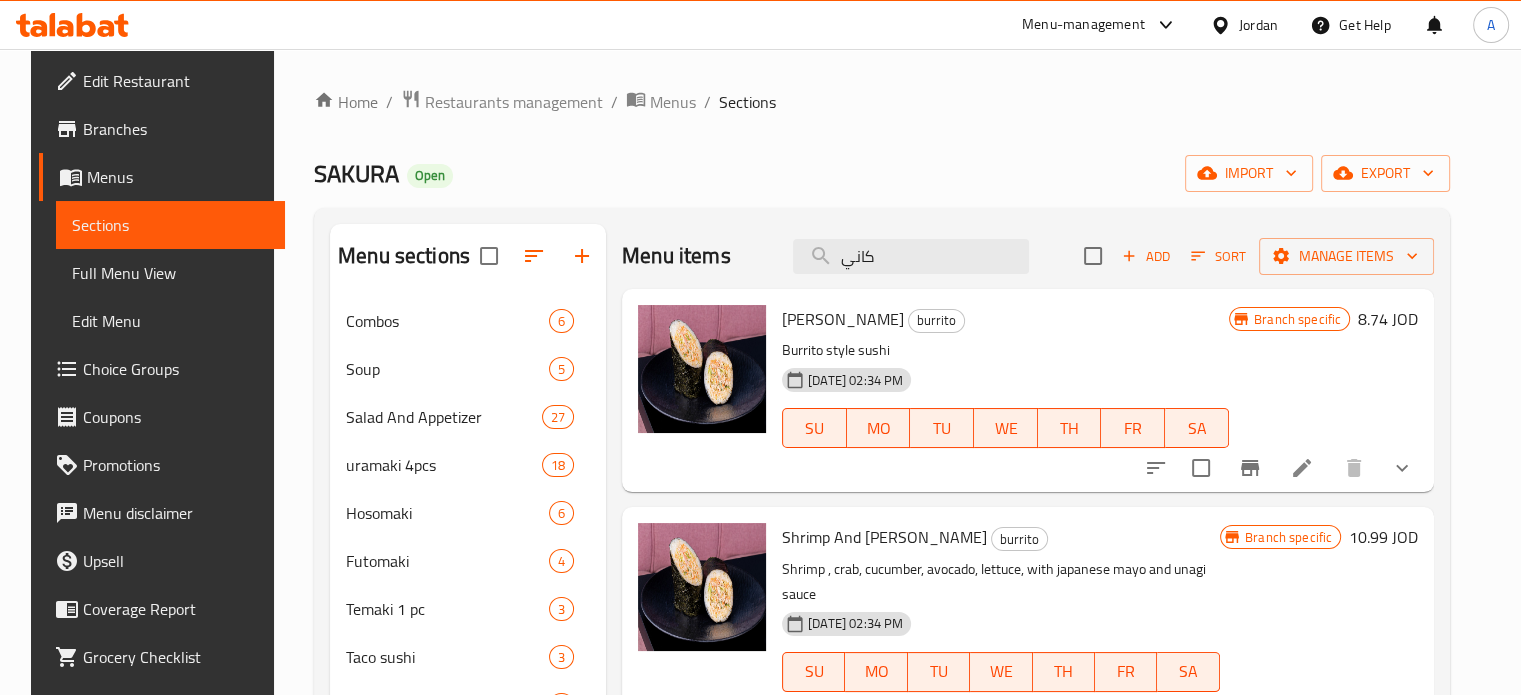 click on "[PERSON_NAME]" at bounding box center (843, 319) 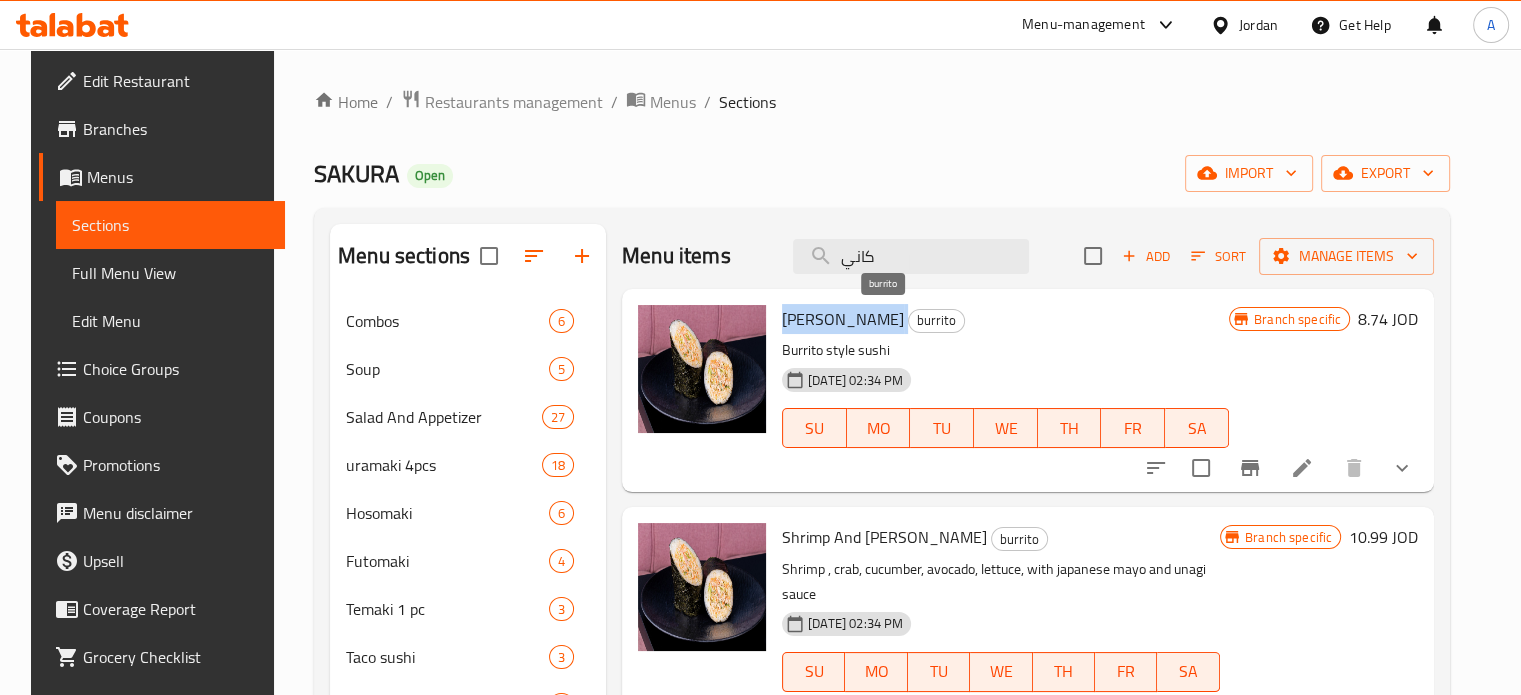 drag, startPoint x: 775, startPoint y: 319, endPoint x: 859, endPoint y: 319, distance: 84 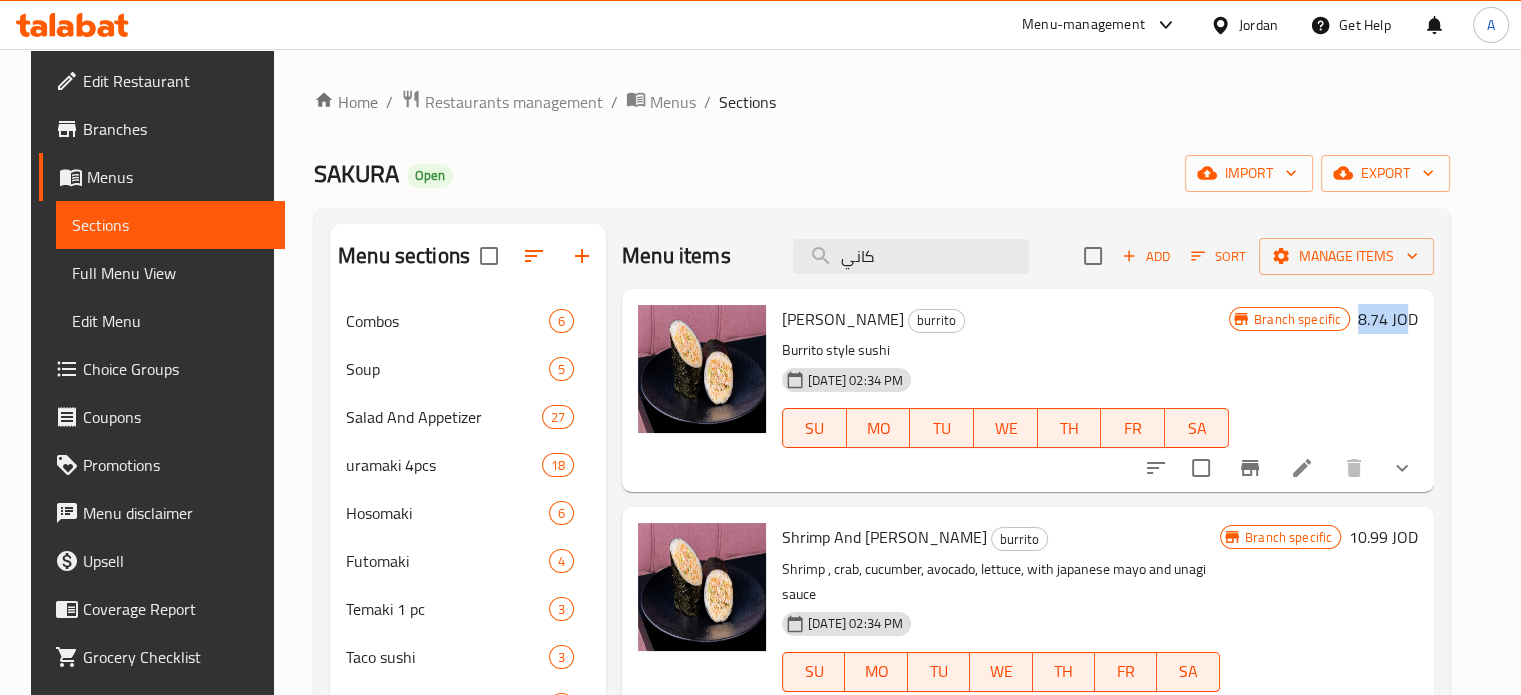 drag, startPoint x: 1392, startPoint y: 321, endPoint x: 1443, endPoint y: 318, distance: 51.088158 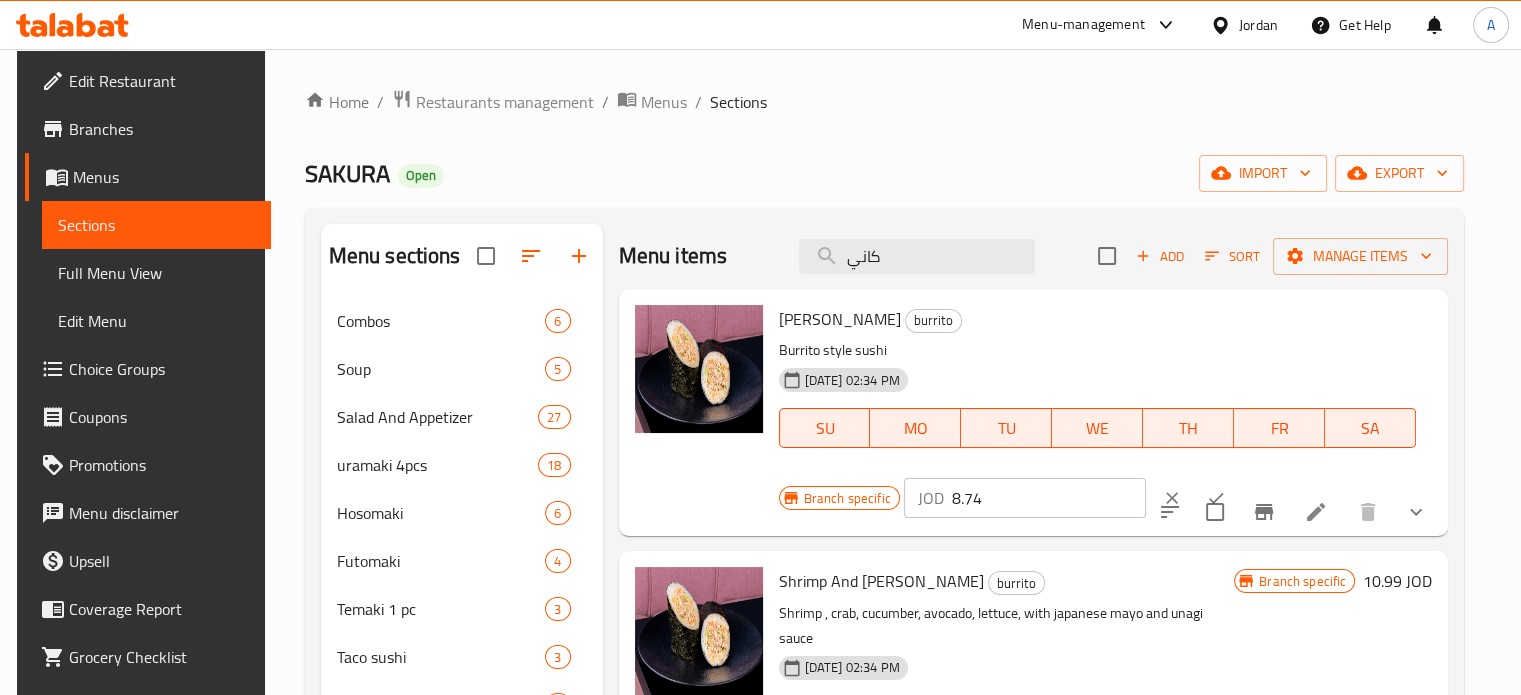 click on "8.74" at bounding box center [1049, 498] 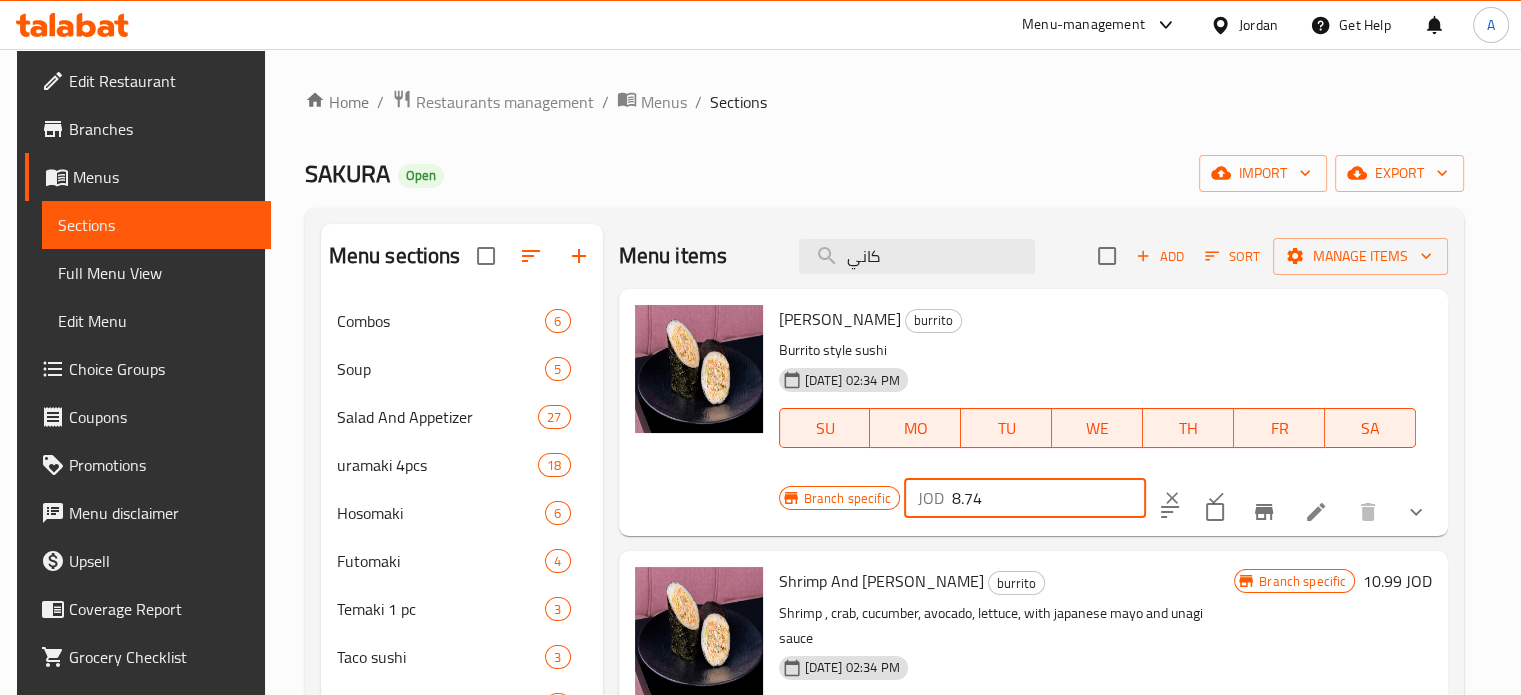 drag, startPoint x: 970, startPoint y: 493, endPoint x: 866, endPoint y: 494, distance: 104.00481 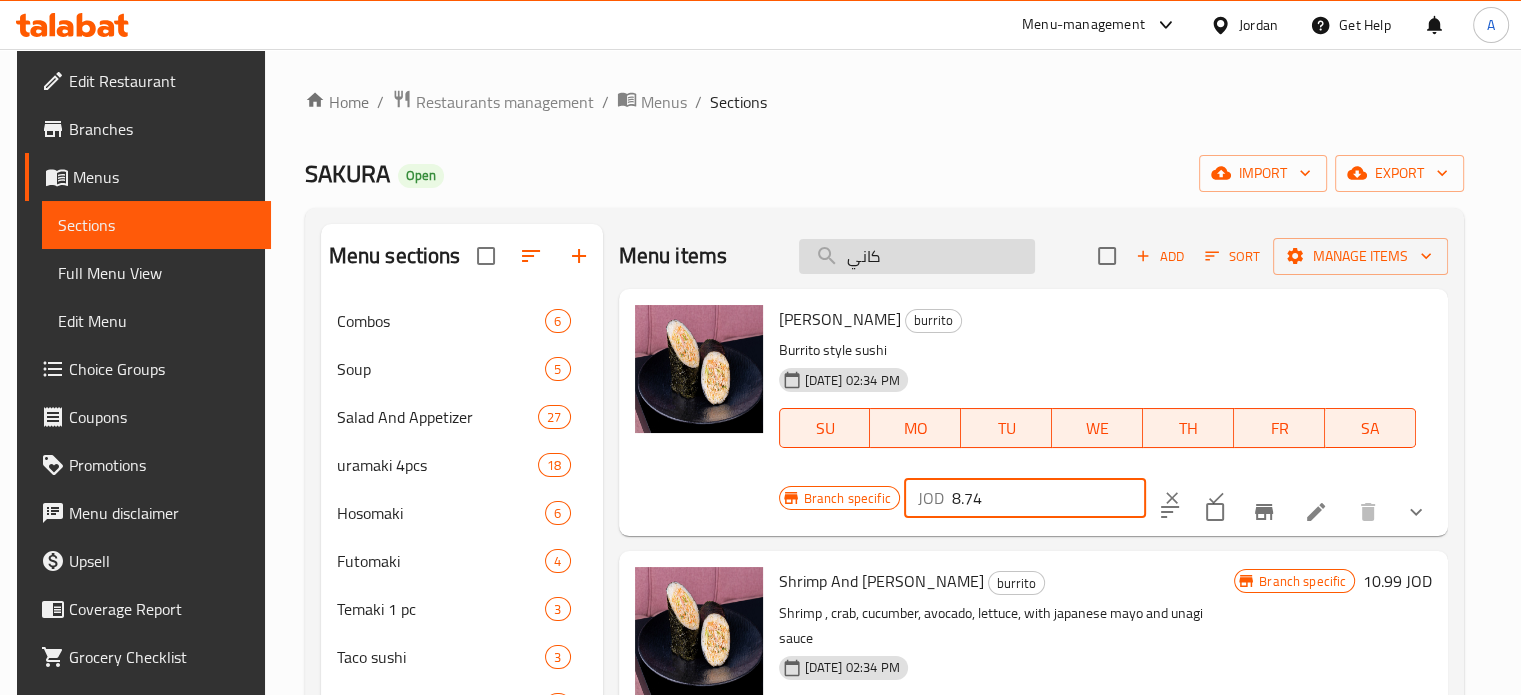 click on "كاني" at bounding box center [917, 256] 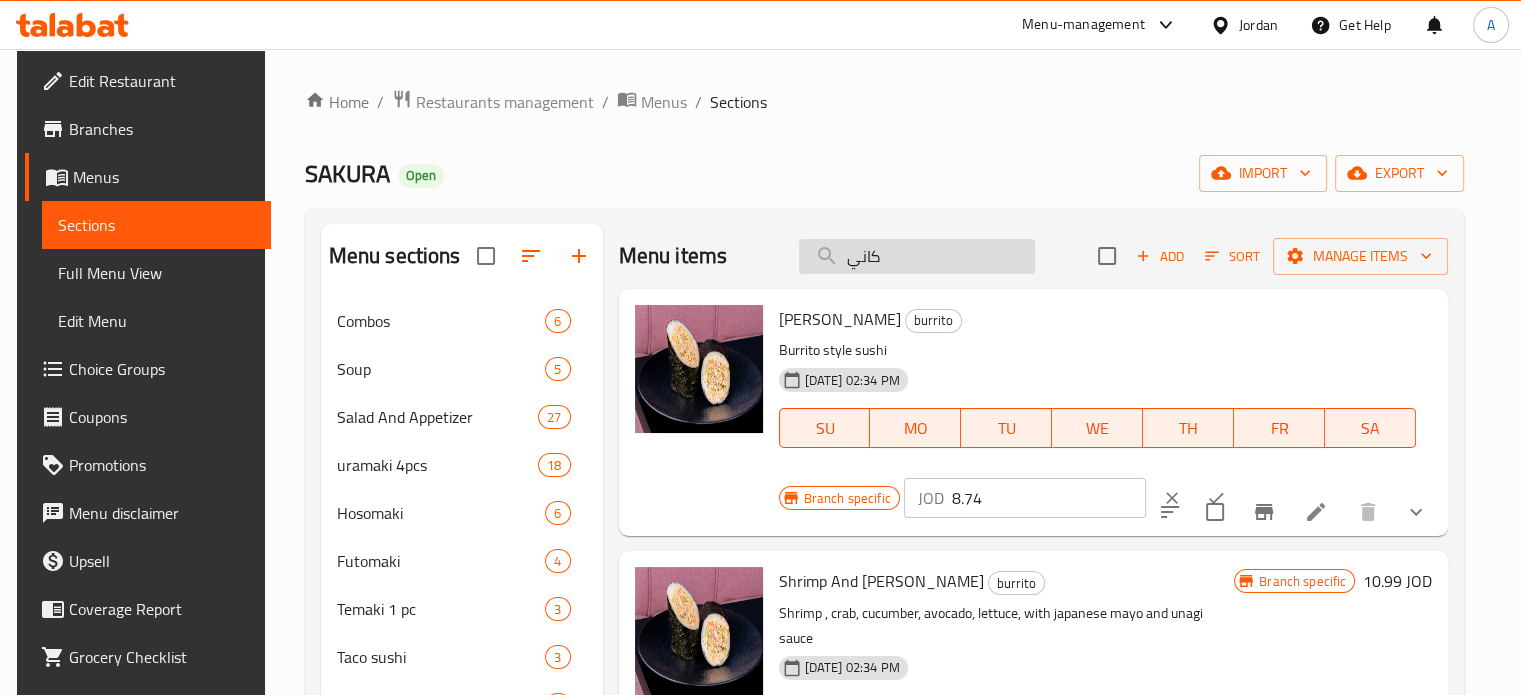 paste on "[PERSON_NAME] 8.74" 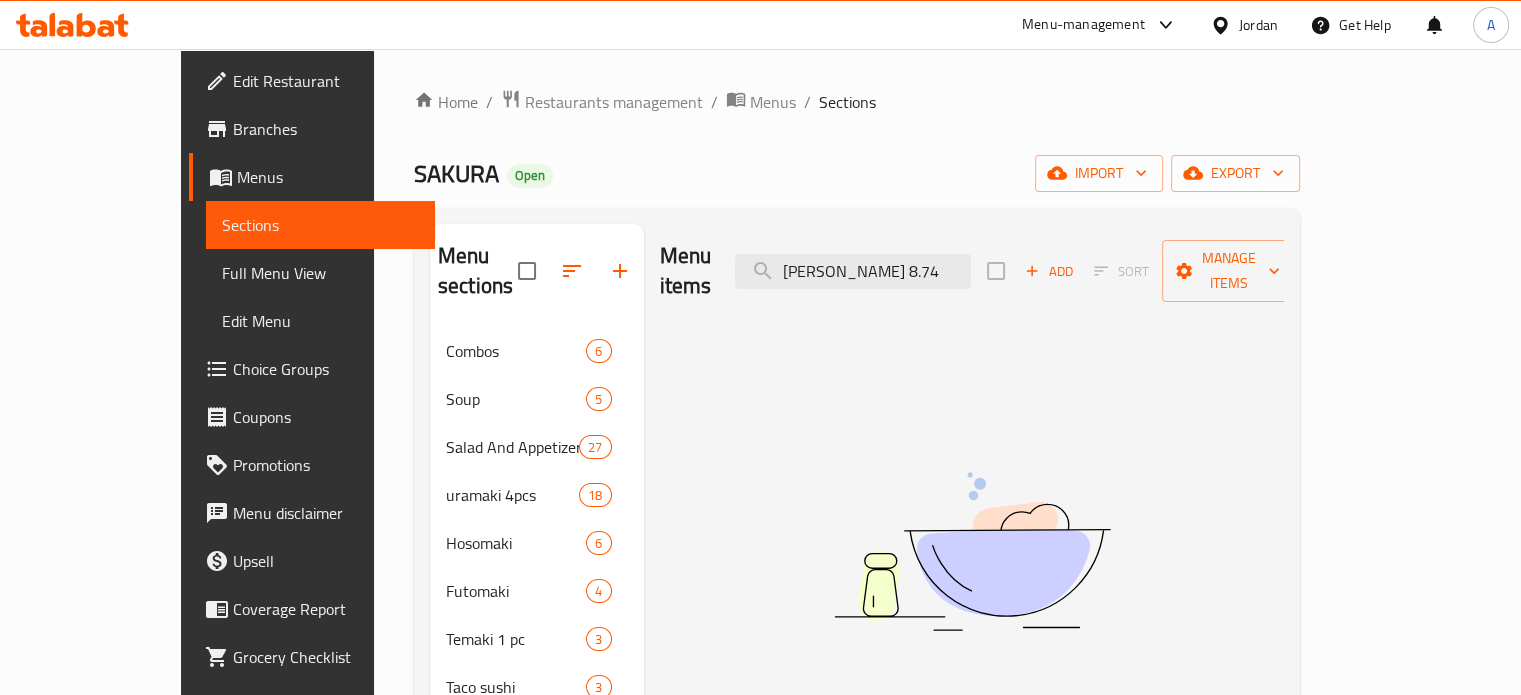 drag, startPoint x: 887, startPoint y: 257, endPoint x: 660, endPoint y: 256, distance: 227.0022 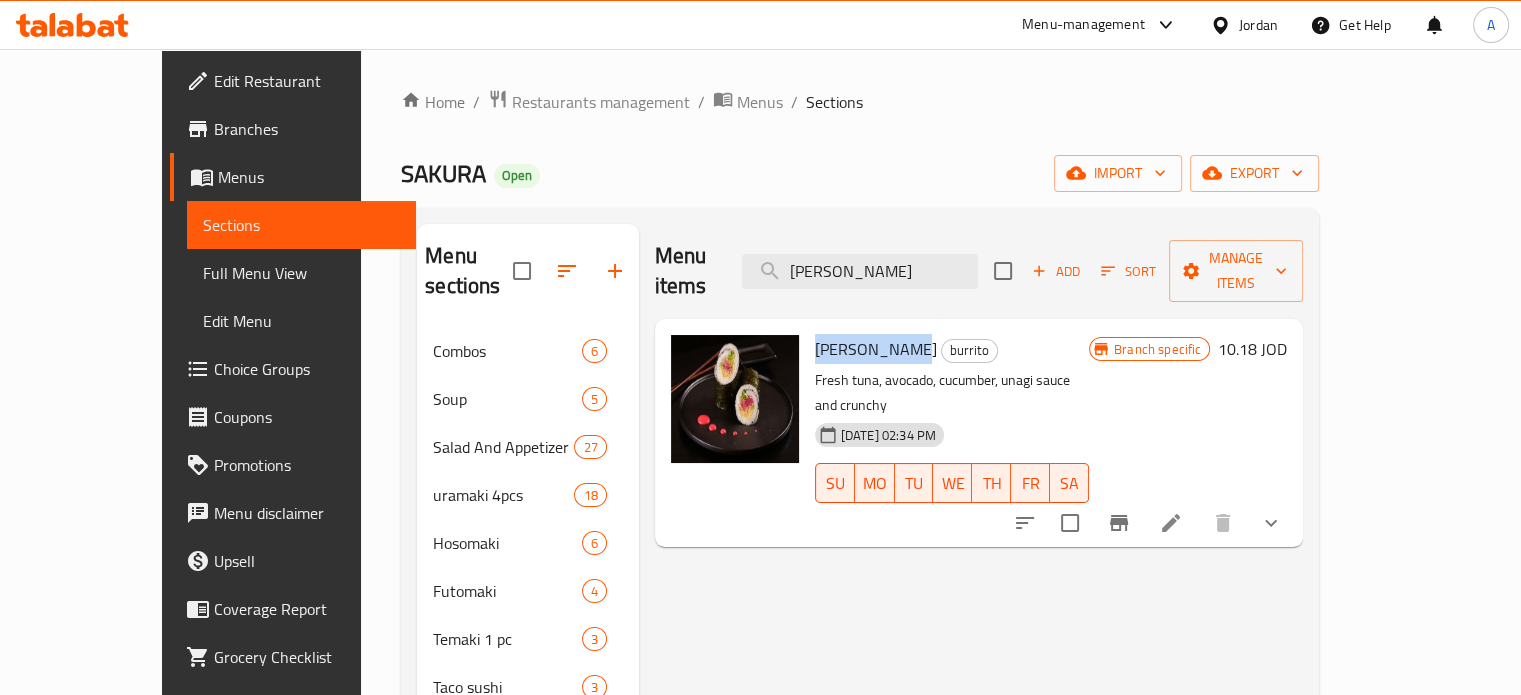 drag, startPoint x: 768, startPoint y: 316, endPoint x: 854, endPoint y: 314, distance: 86.023254 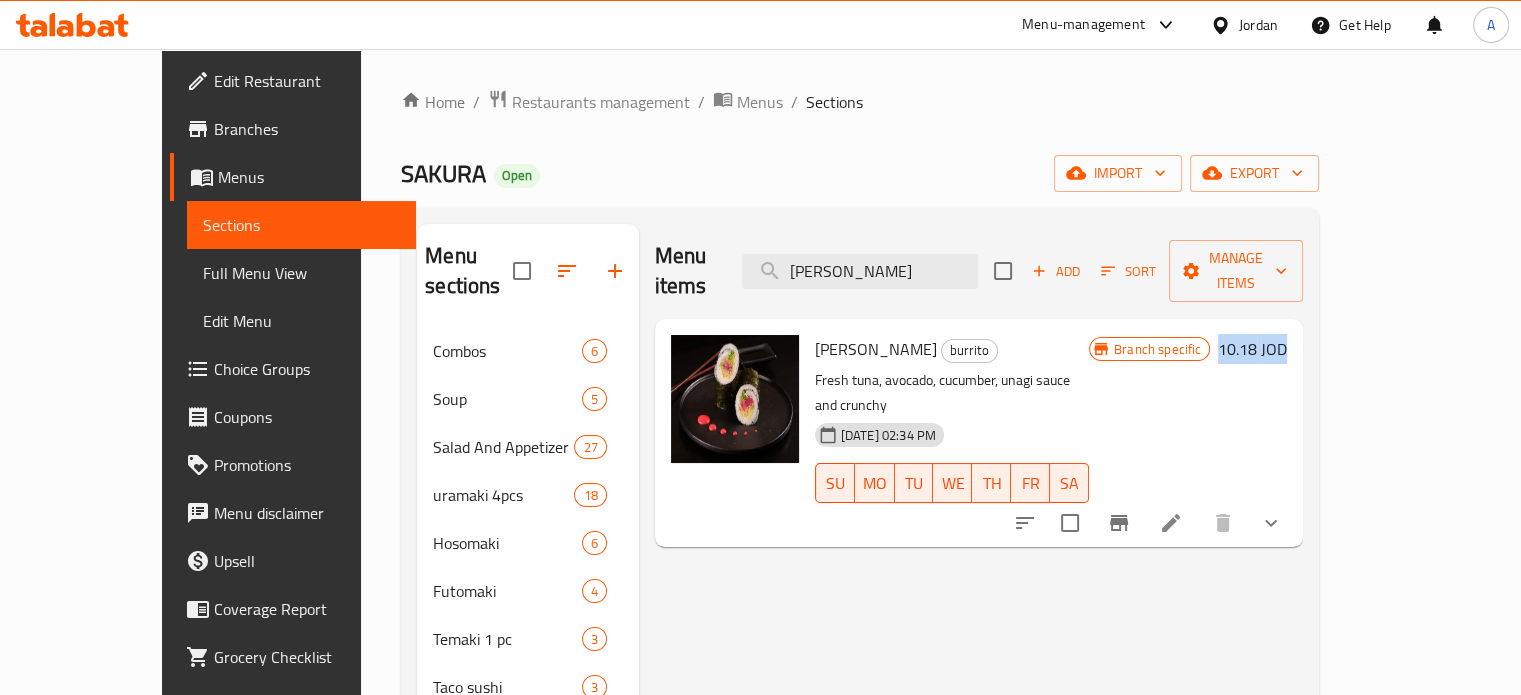 drag, startPoint x: 1384, startPoint y: 315, endPoint x: 1489, endPoint y: 317, distance: 105.01904 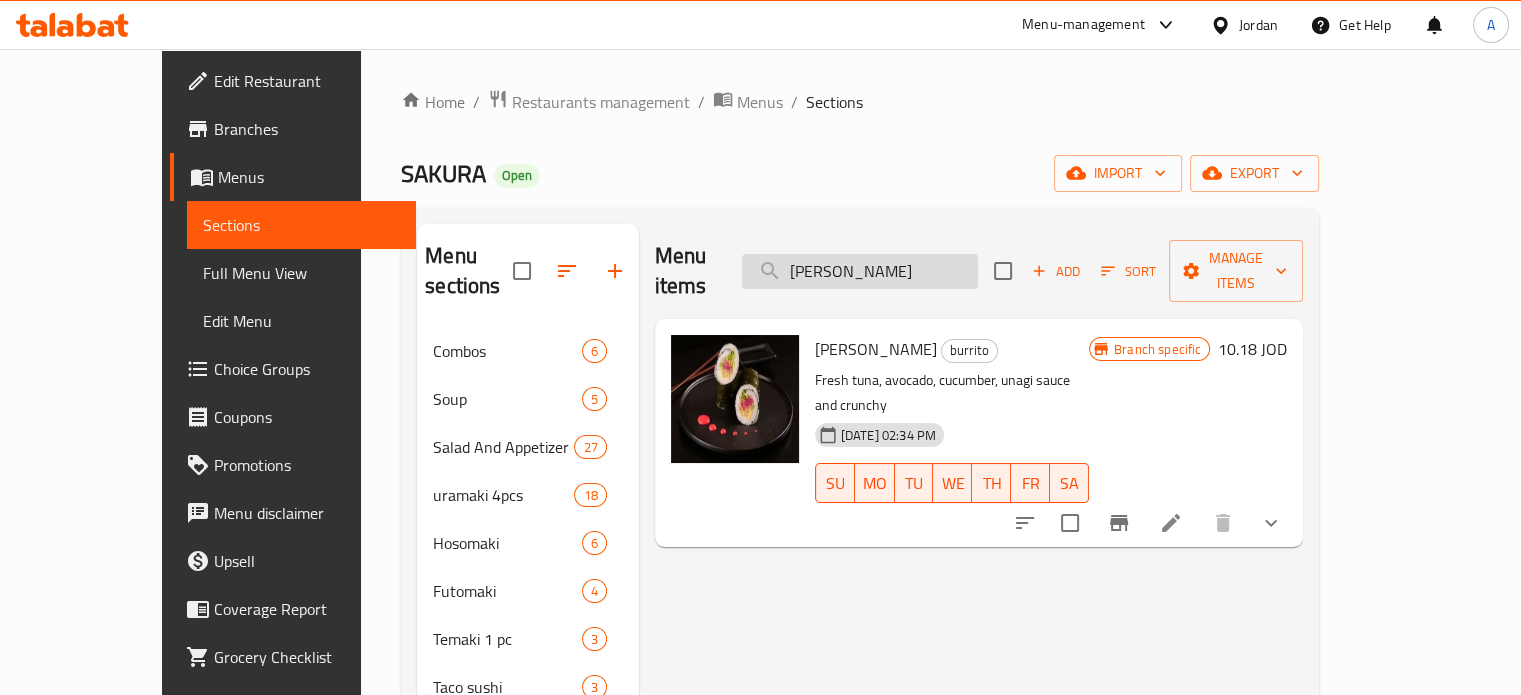 click on "[PERSON_NAME]" at bounding box center [860, 271] 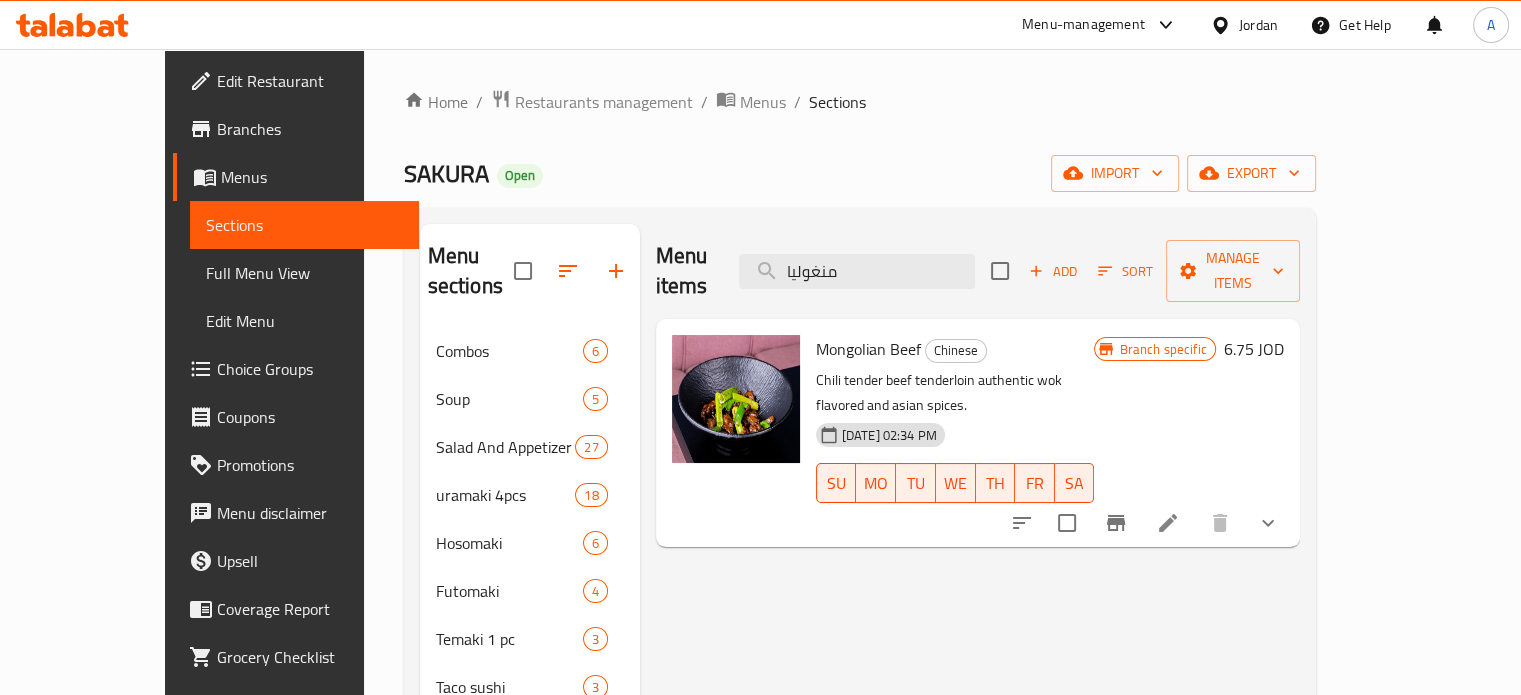 type on "منغوليا" 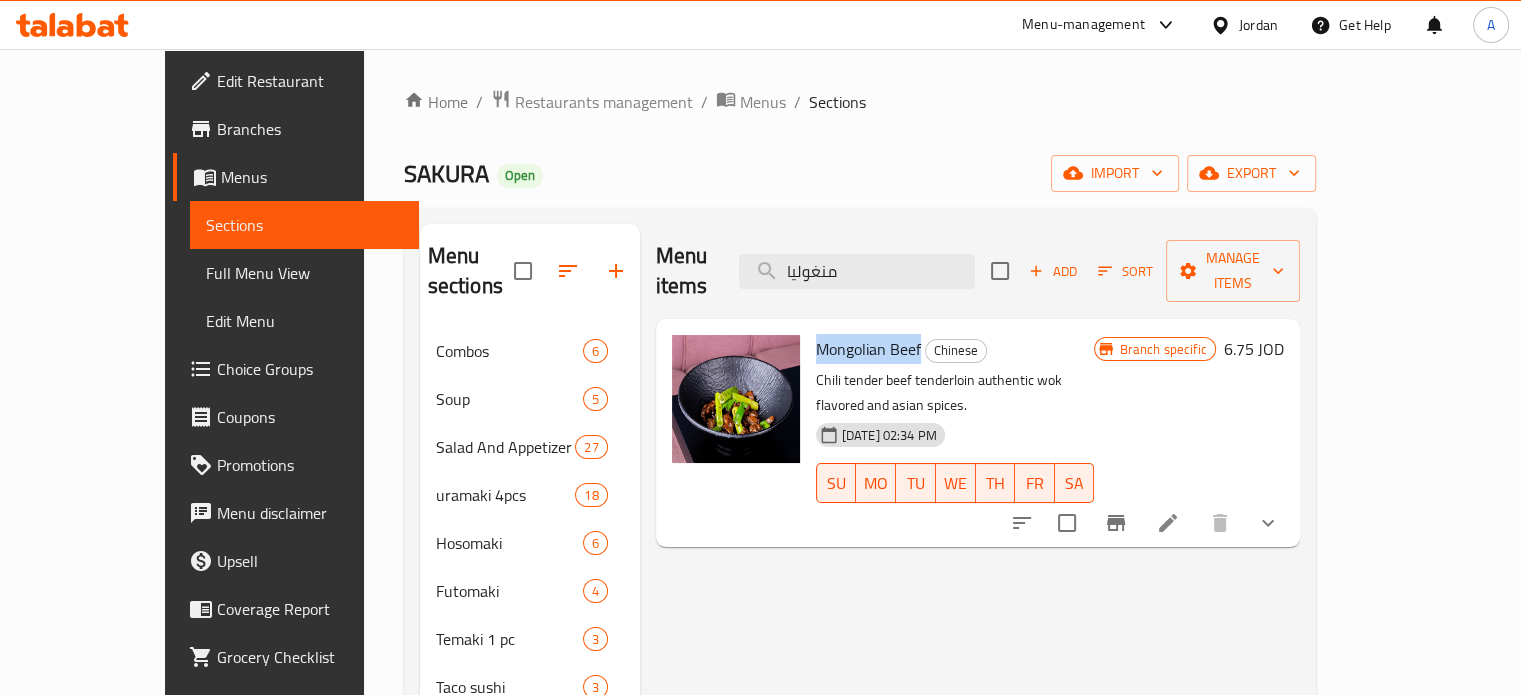 drag, startPoint x: 772, startPoint y: 316, endPoint x: 877, endPoint y: 315, distance: 105.00476 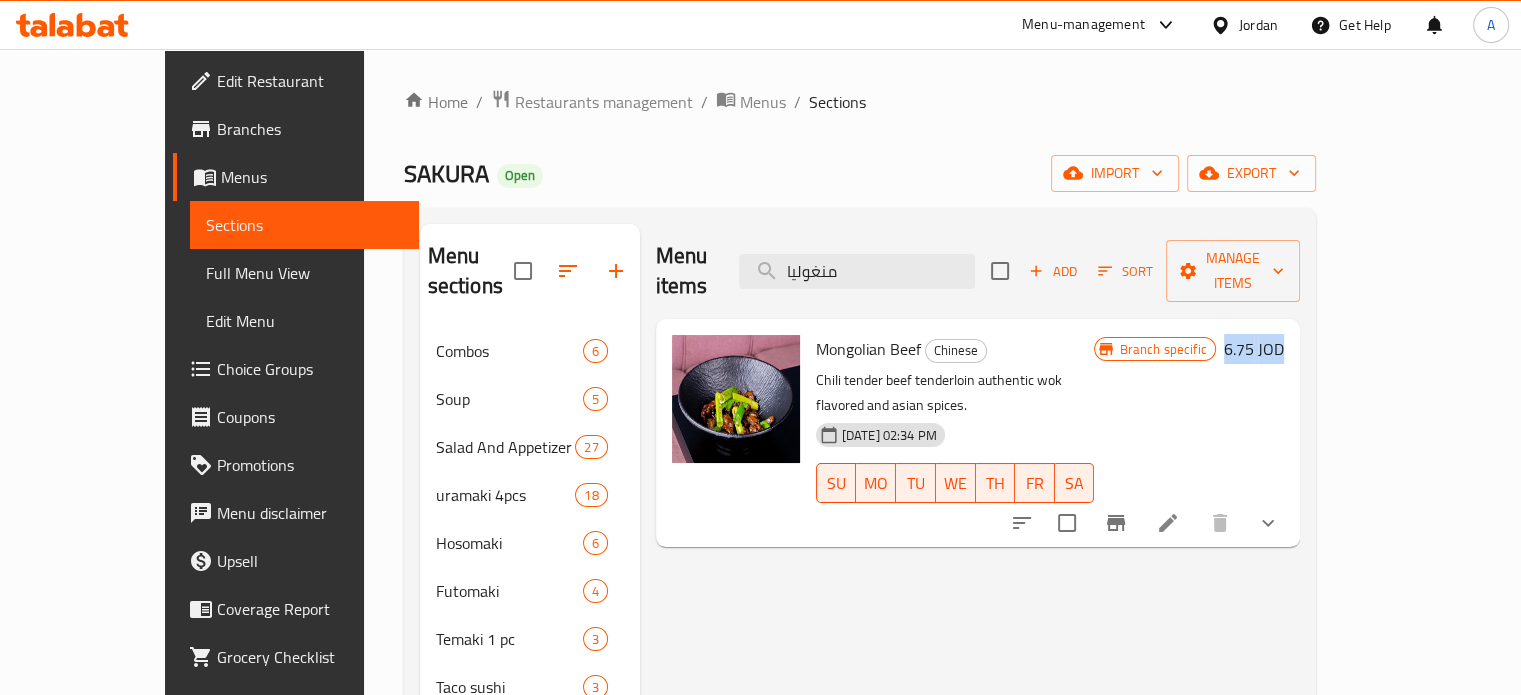 drag, startPoint x: 1389, startPoint y: 316, endPoint x: 1475, endPoint y: 316, distance: 86 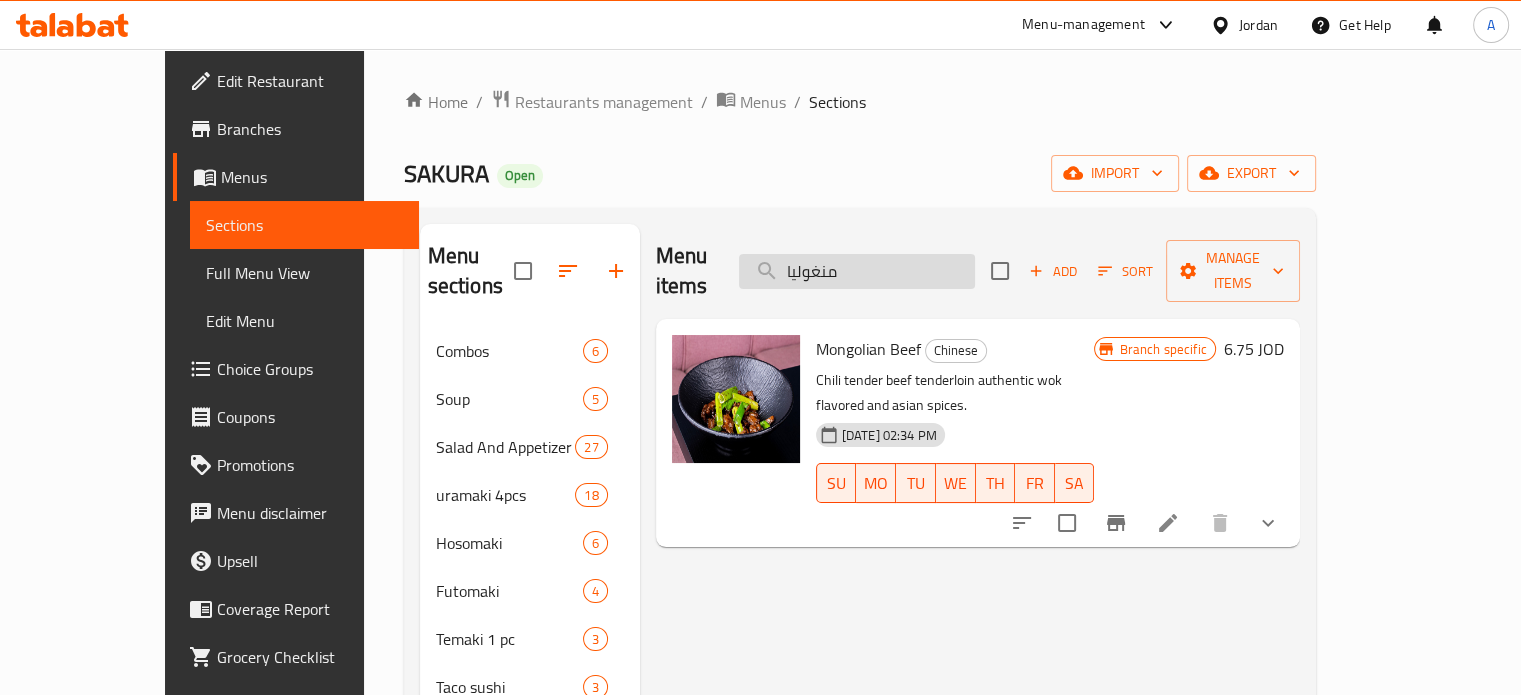 click on "منغوليا" at bounding box center (857, 271) 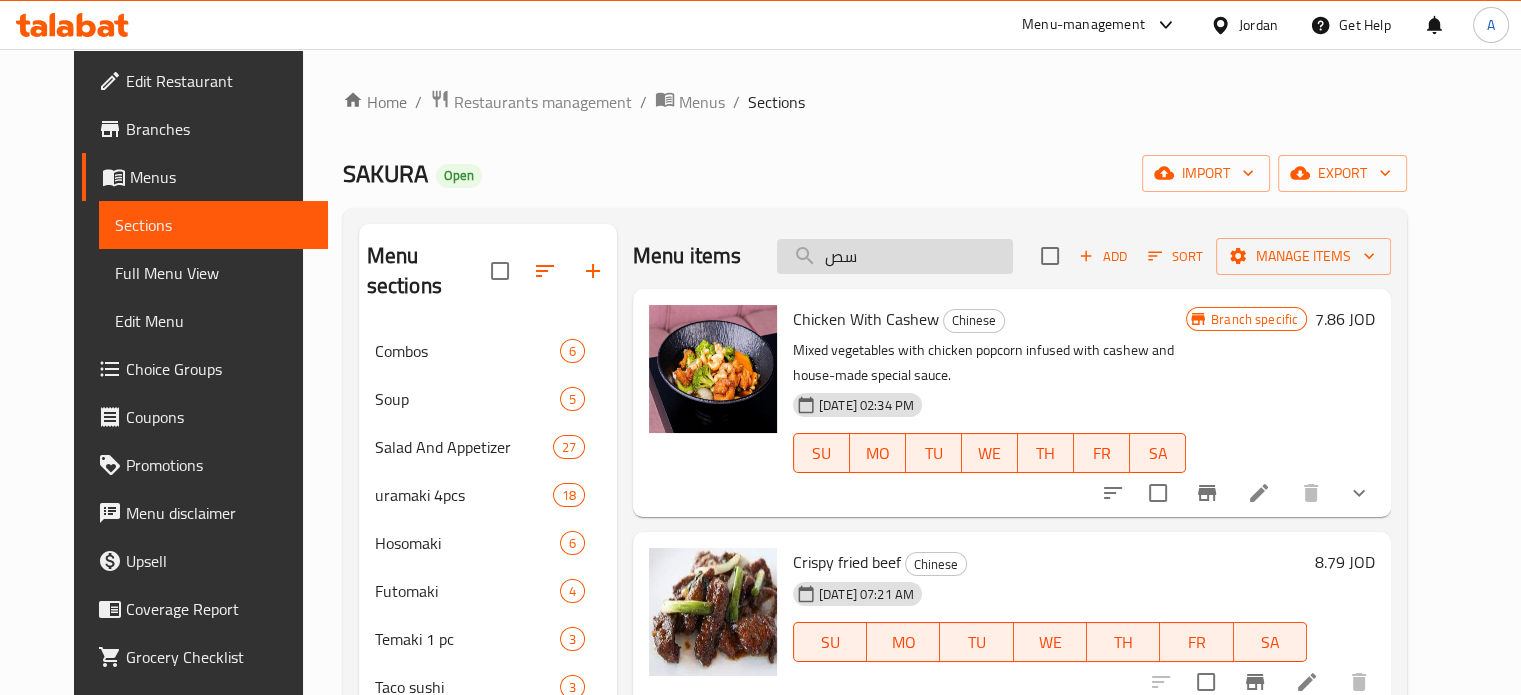 type on "س" 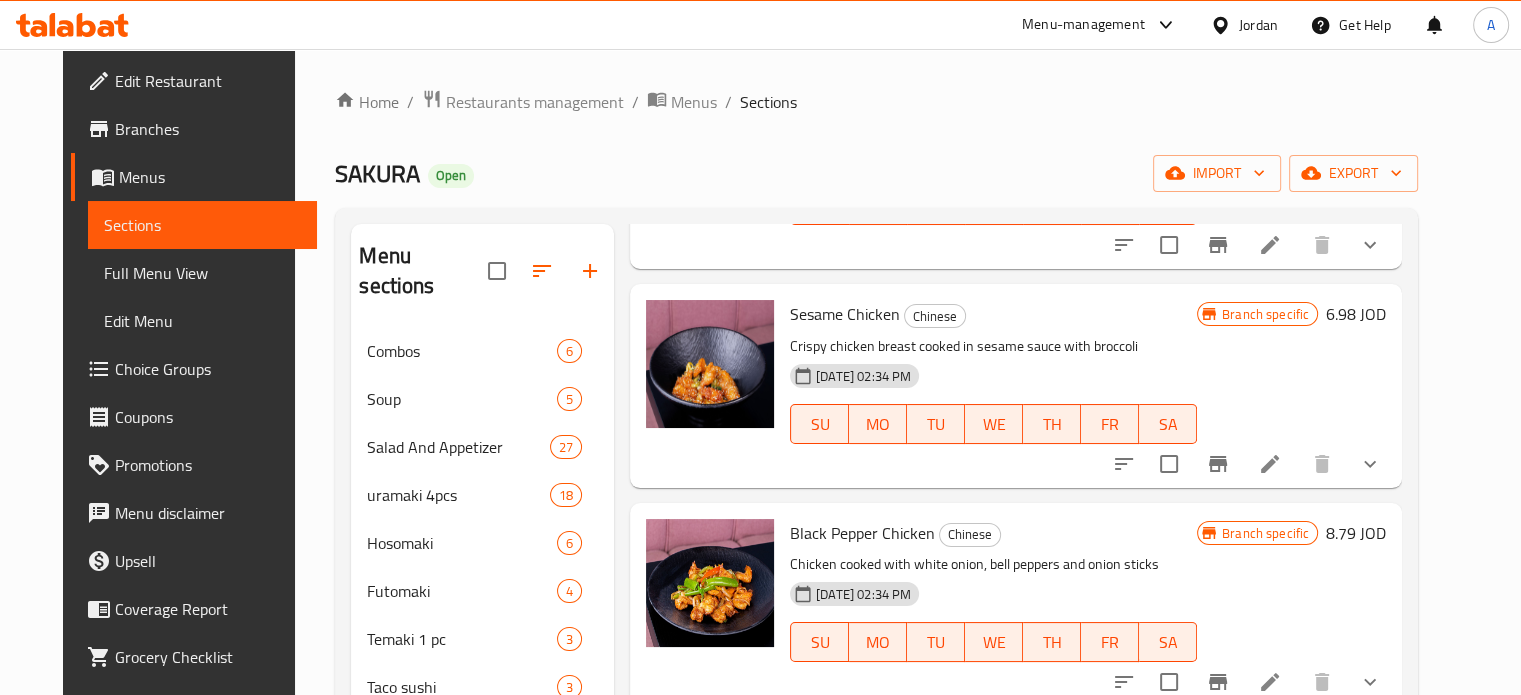 scroll, scrollTop: 2850, scrollLeft: 0, axis: vertical 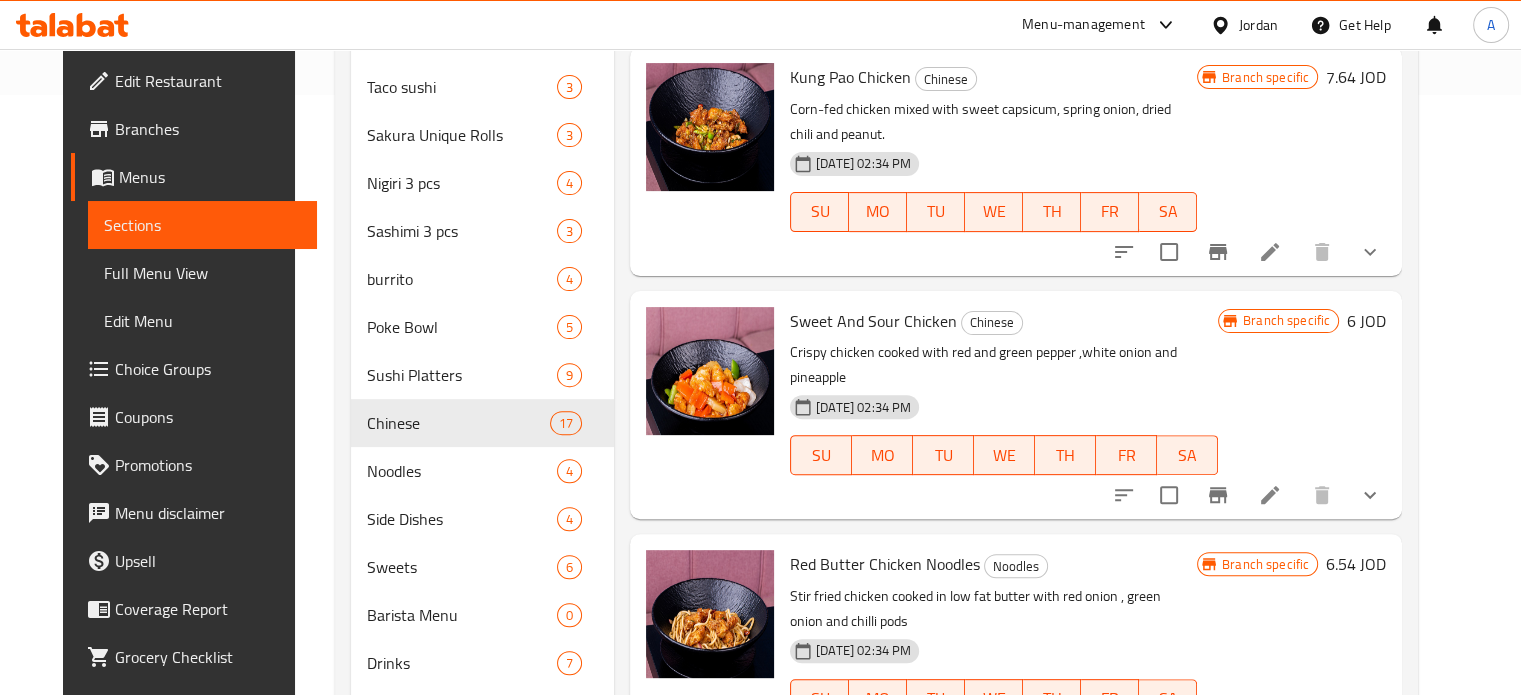 type on "chicken" 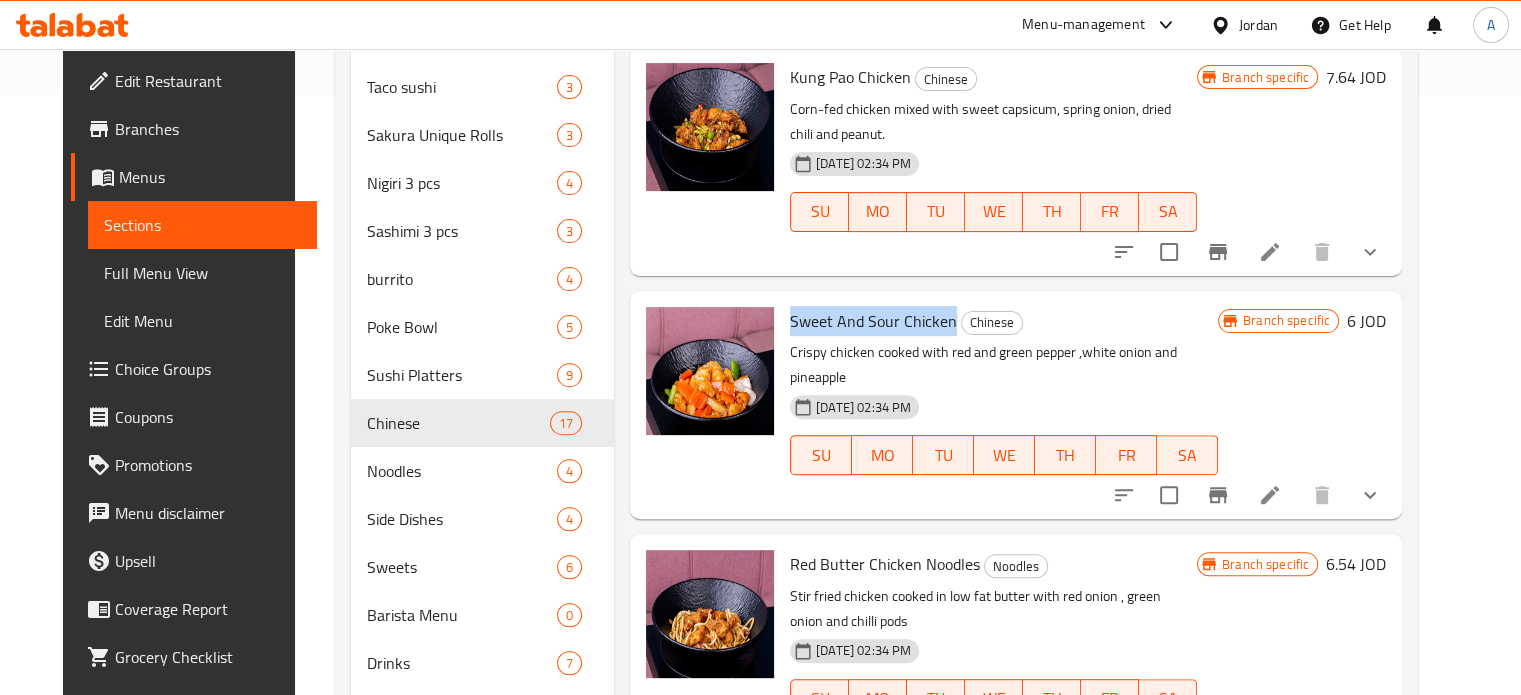 drag, startPoint x: 772, startPoint y: 297, endPoint x: 936, endPoint y: 292, distance: 164.0762 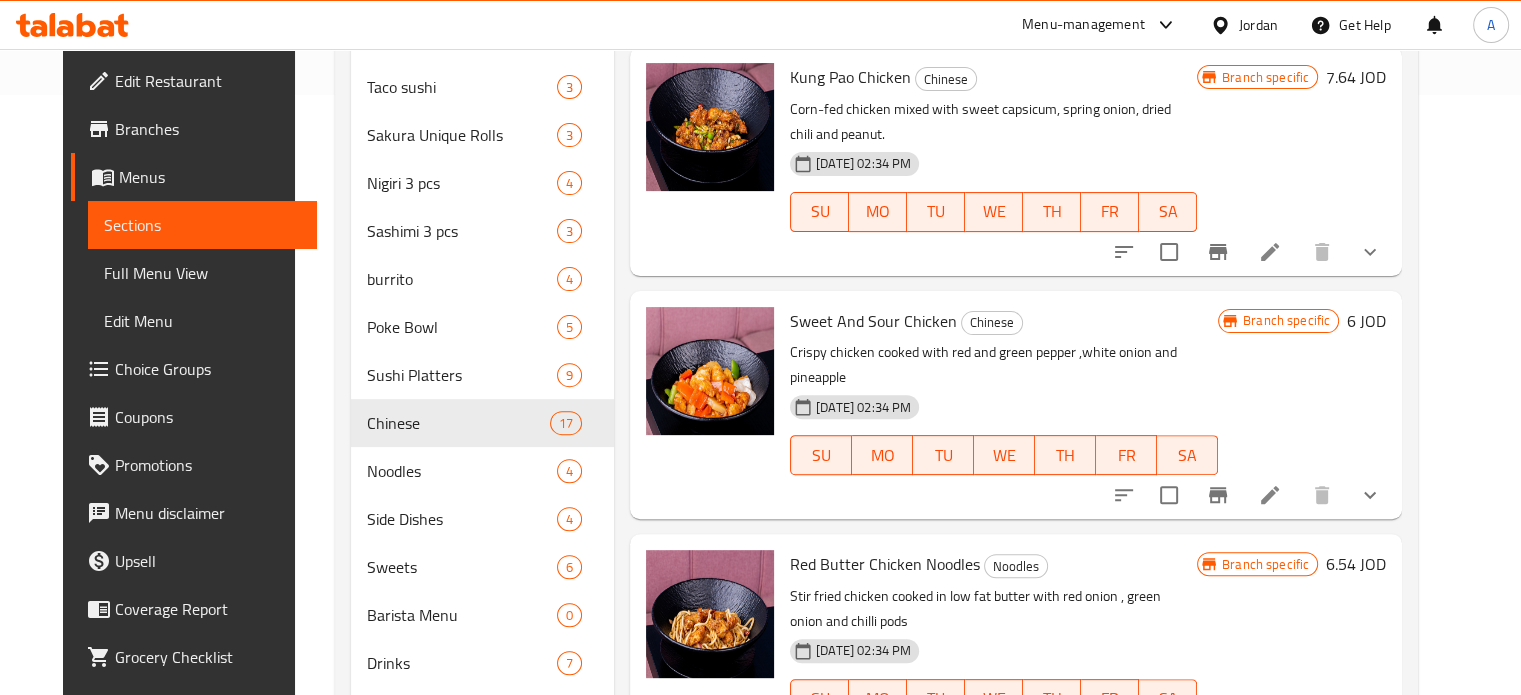 click on "6   JOD" at bounding box center [1366, 321] 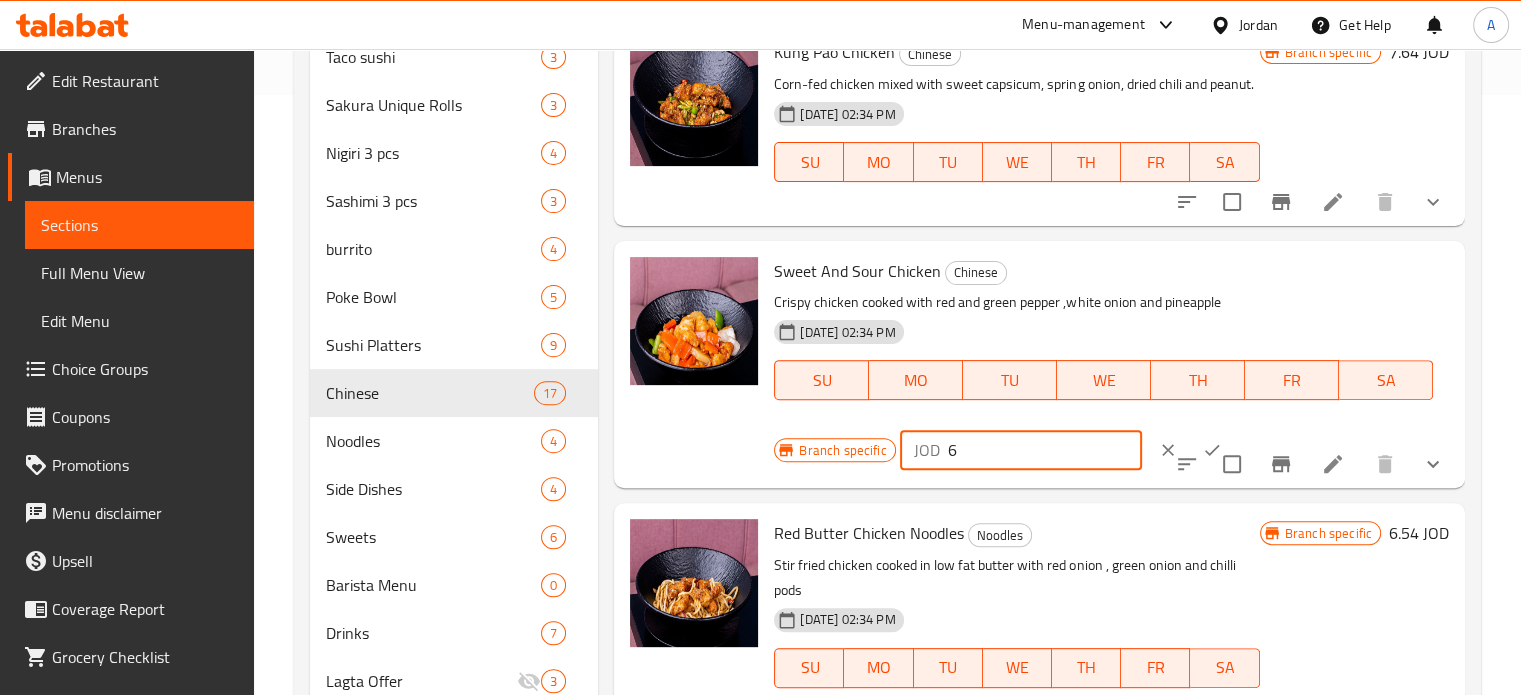 drag, startPoint x: 971, startPoint y: 475, endPoint x: 920, endPoint y: 478, distance: 51.088158 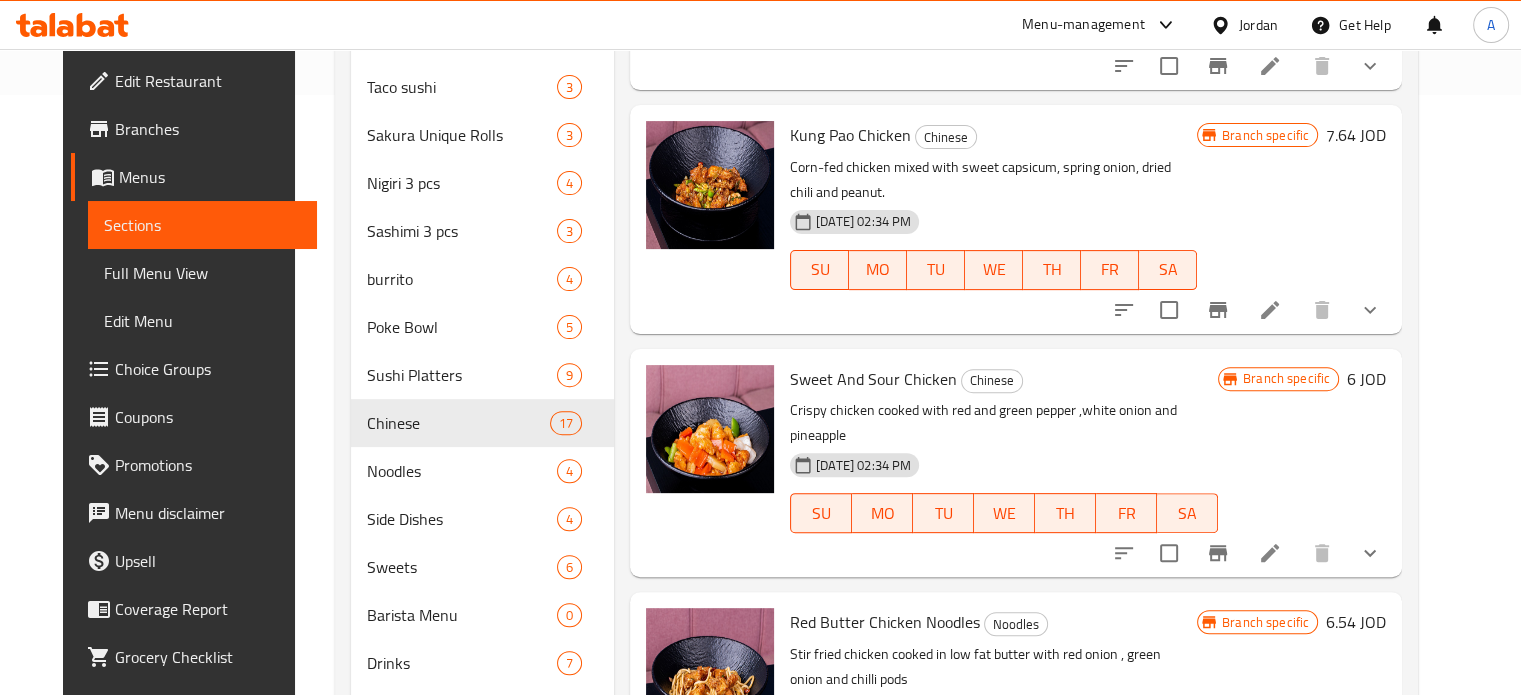 scroll, scrollTop: 2750, scrollLeft: 0, axis: vertical 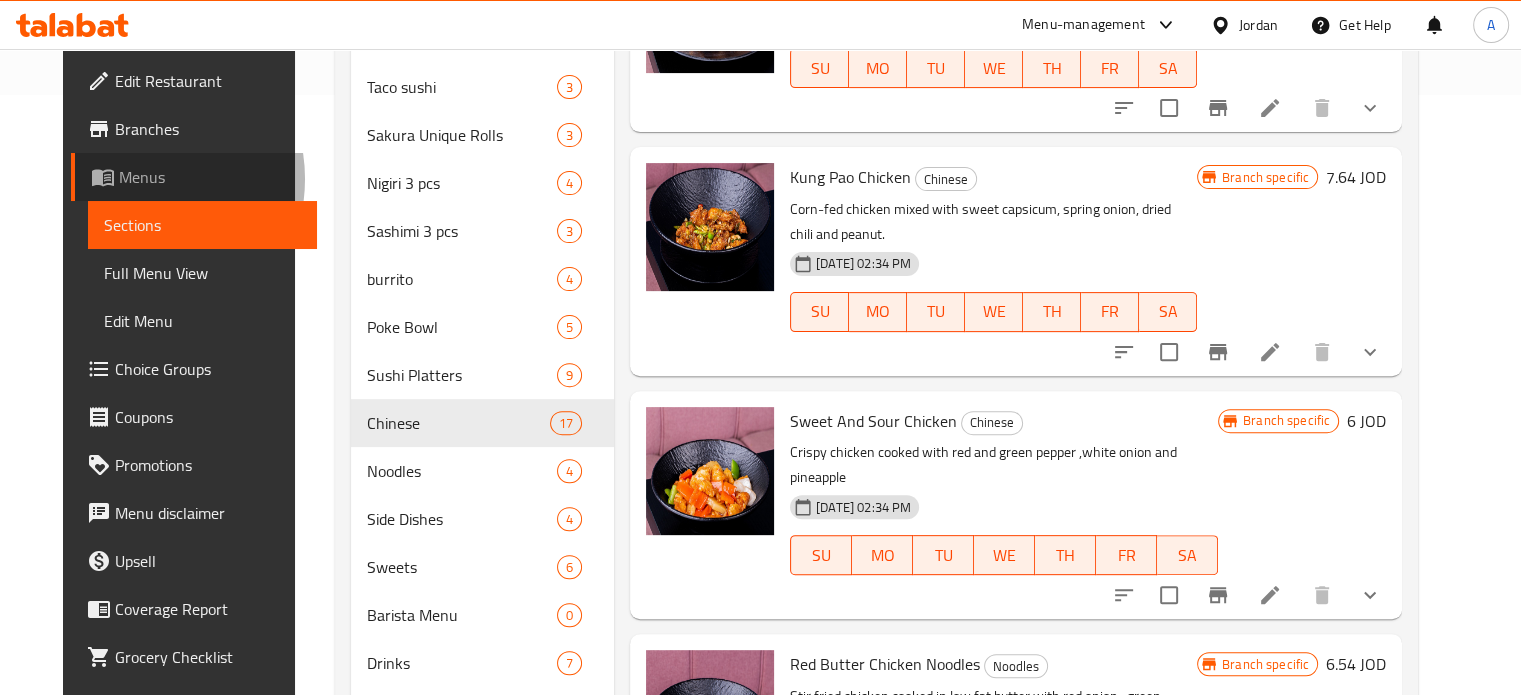 click on "Menus" at bounding box center [210, 177] 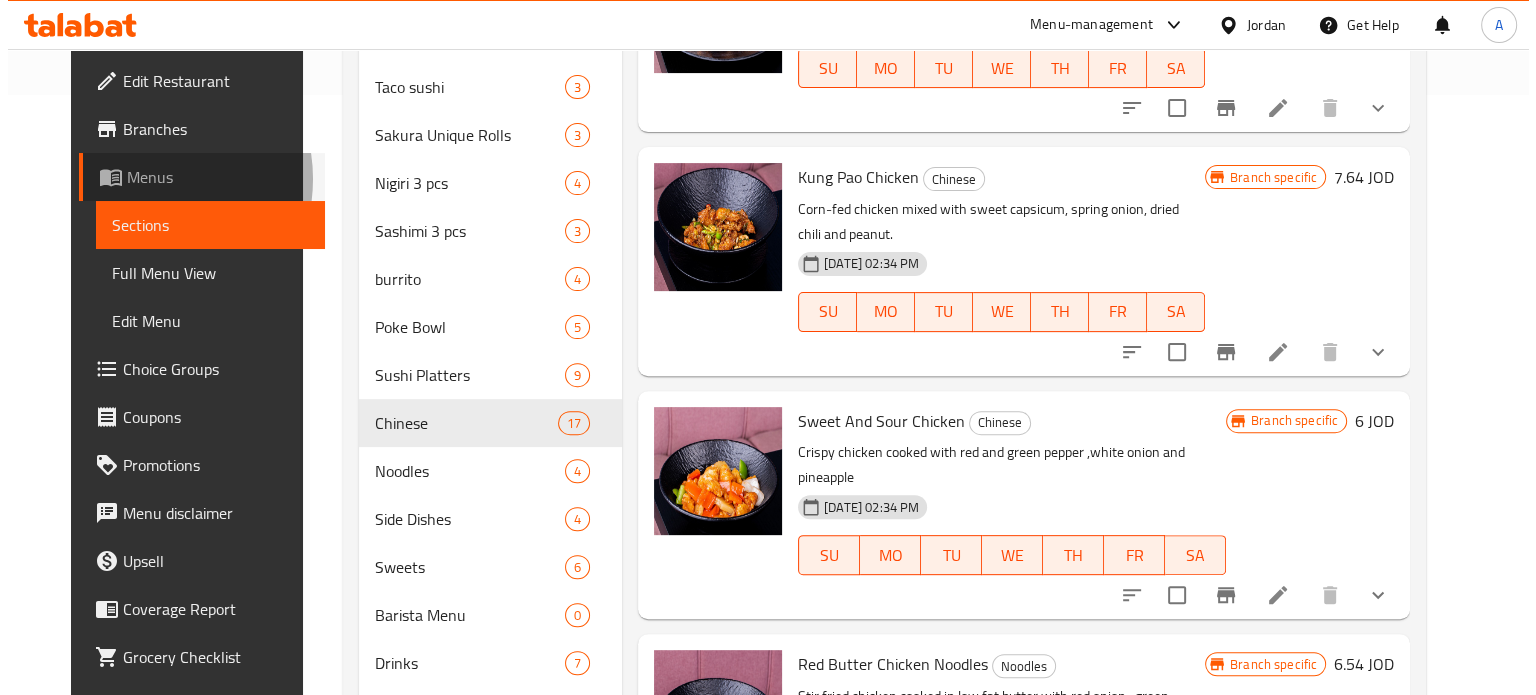 scroll, scrollTop: 0, scrollLeft: 0, axis: both 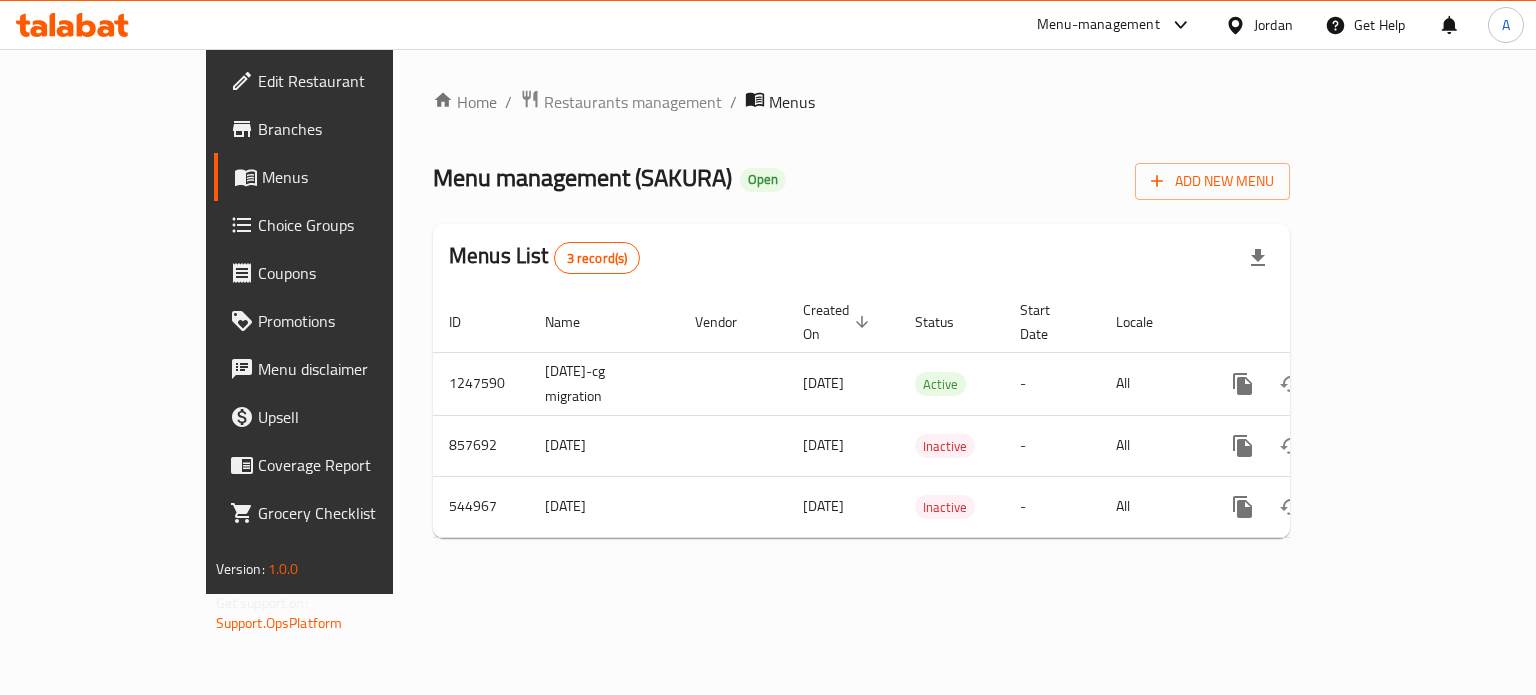 click on "Branches" at bounding box center [352, 129] 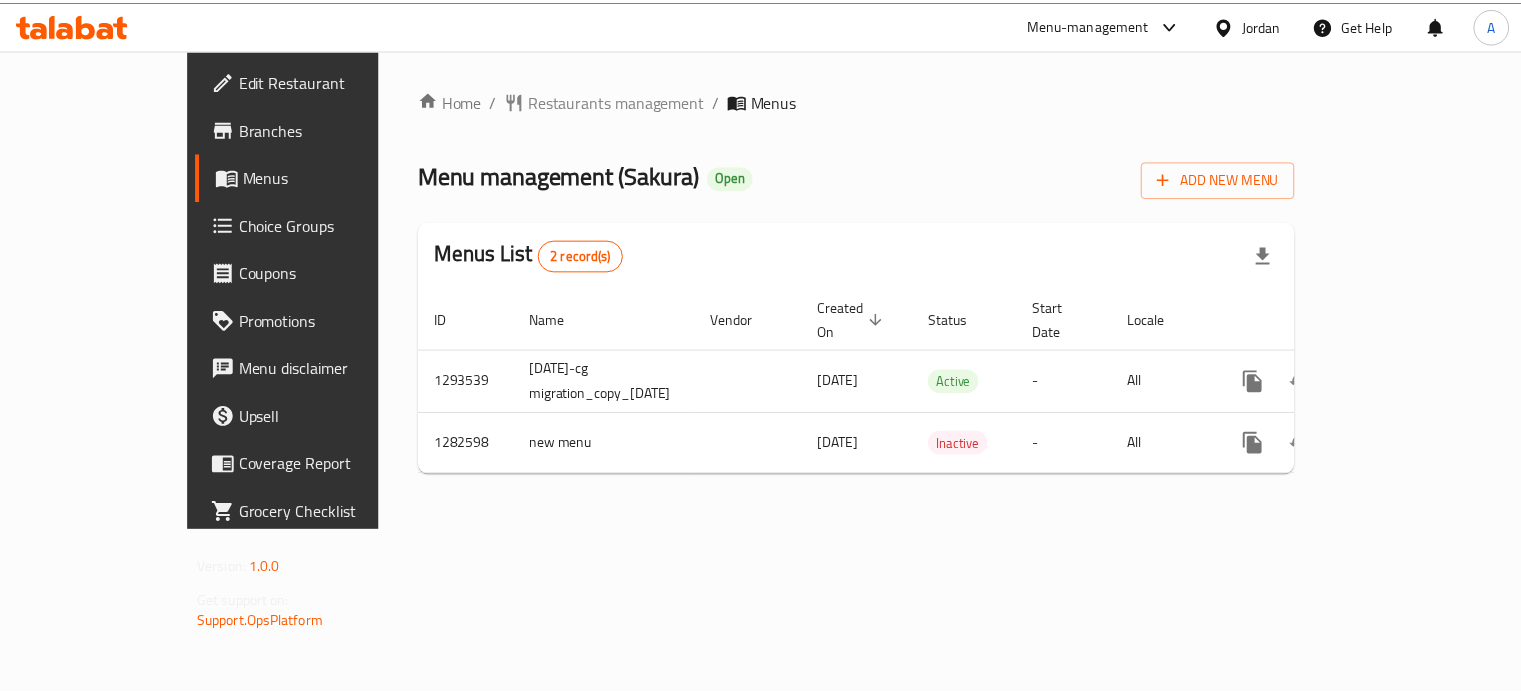 scroll, scrollTop: 0, scrollLeft: 0, axis: both 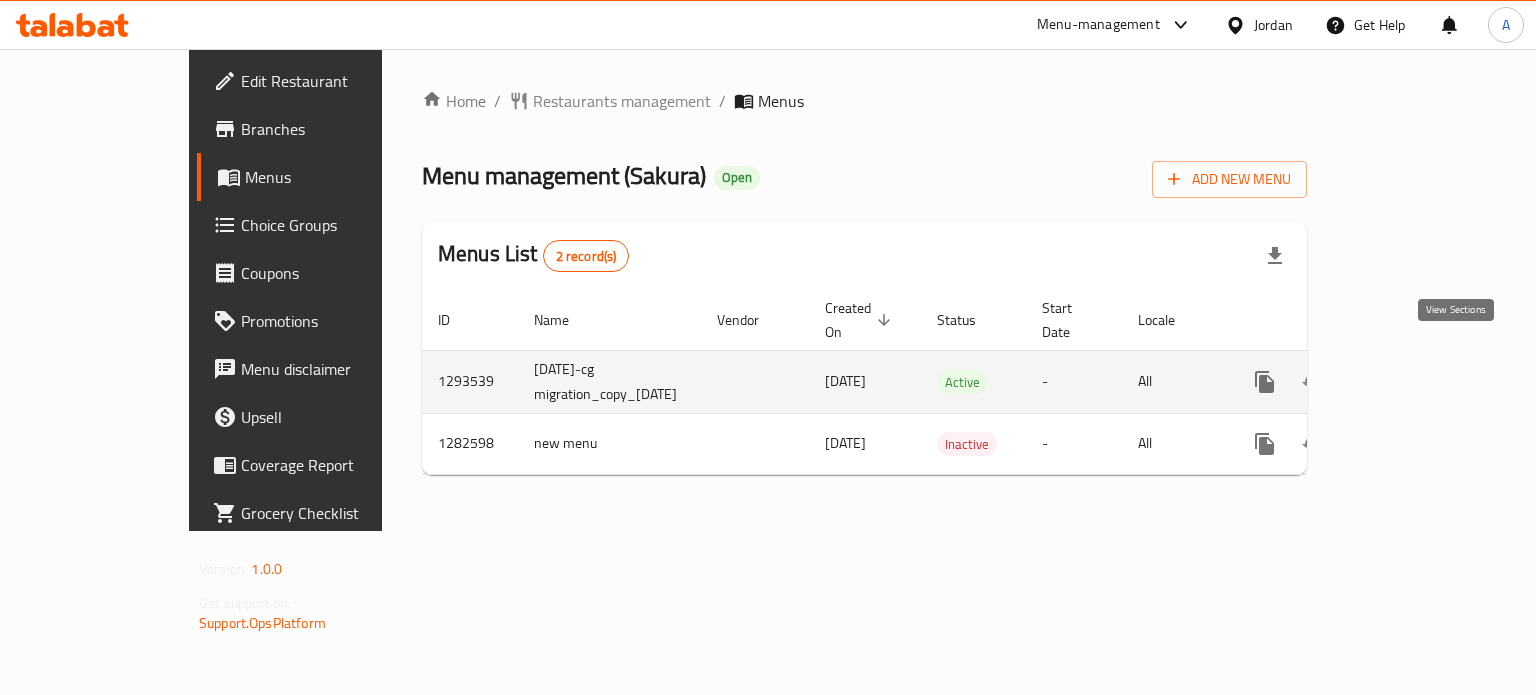 click 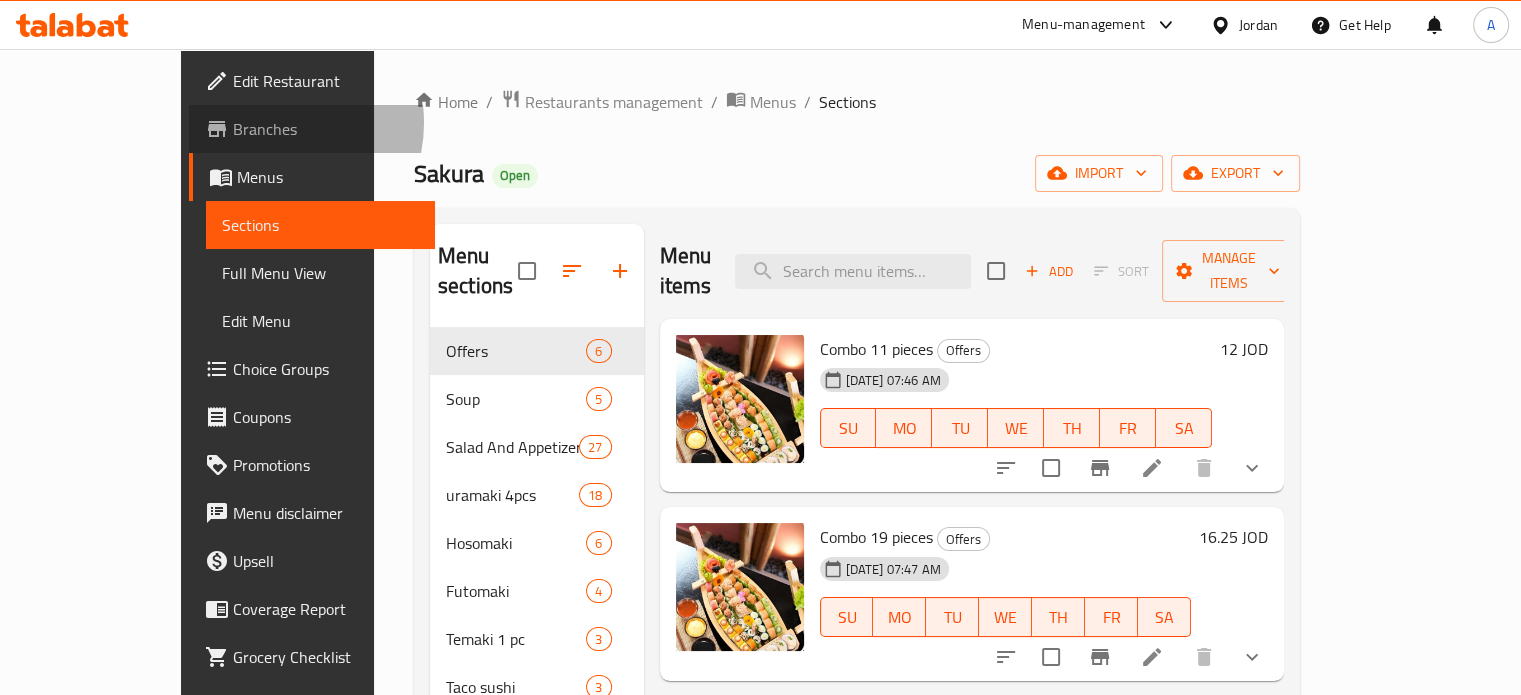 click on "Branches" at bounding box center (326, 129) 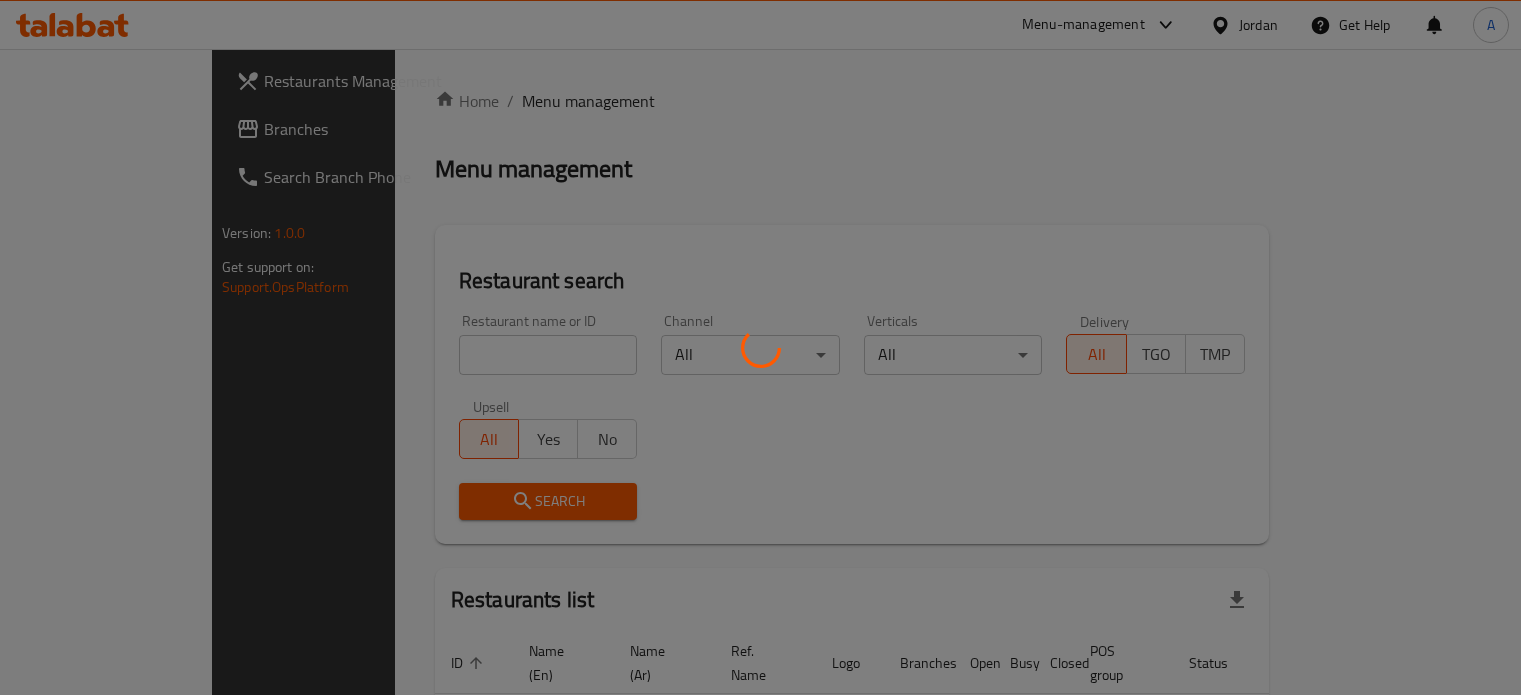 scroll, scrollTop: 0, scrollLeft: 0, axis: both 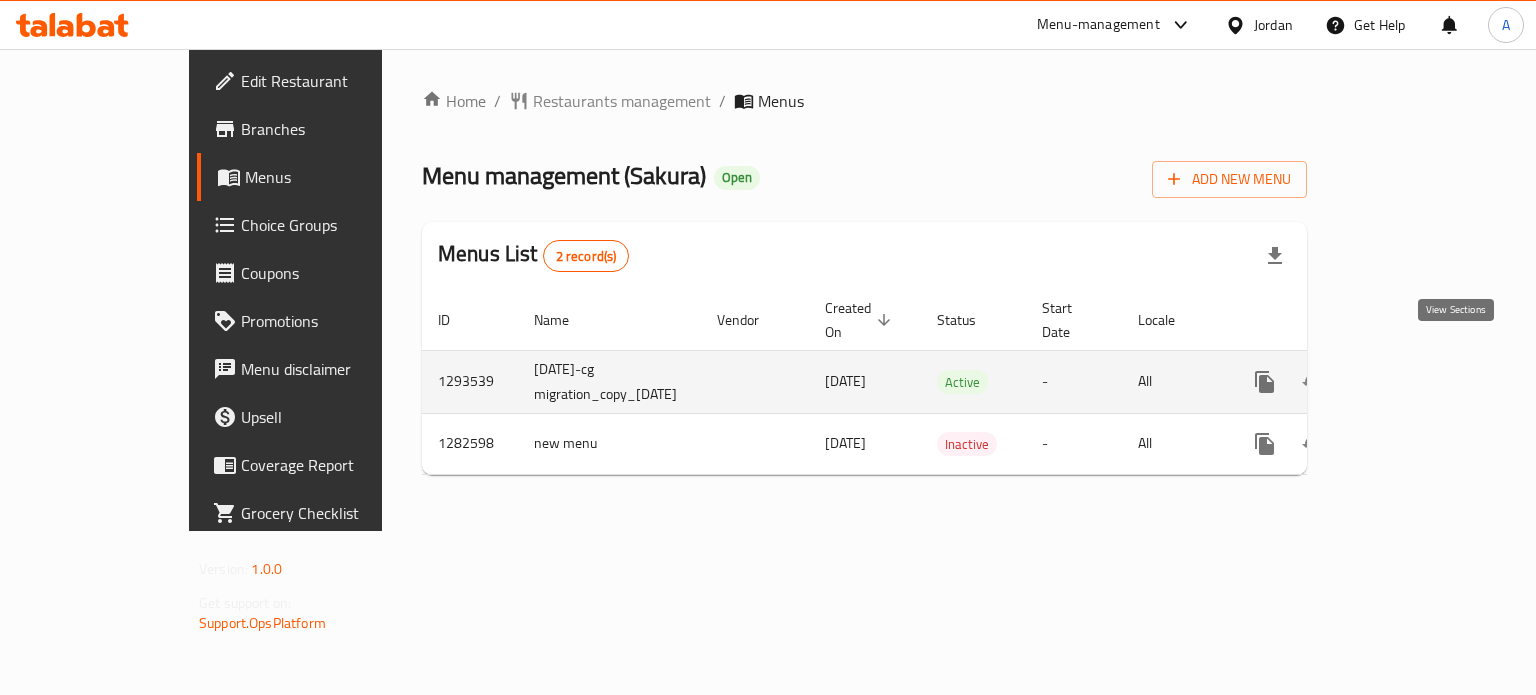 click 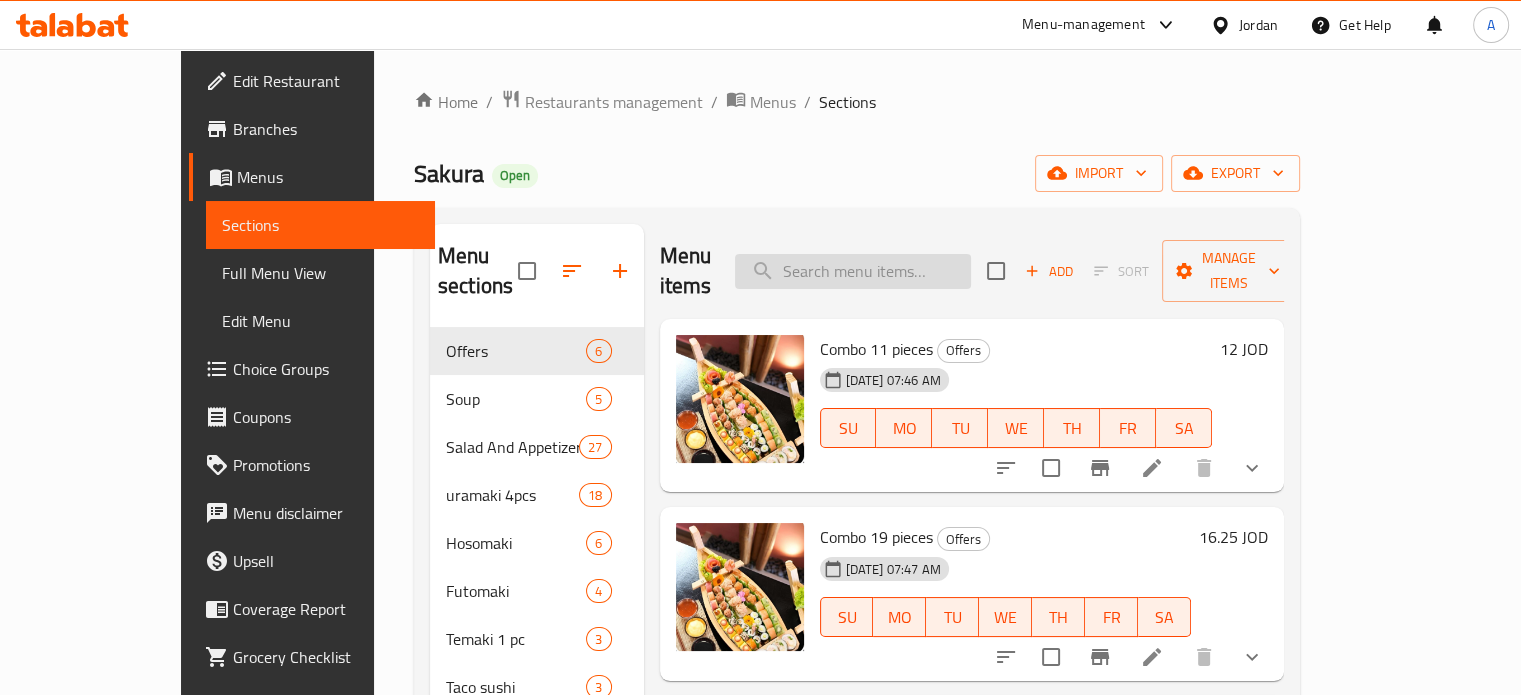 click at bounding box center [853, 271] 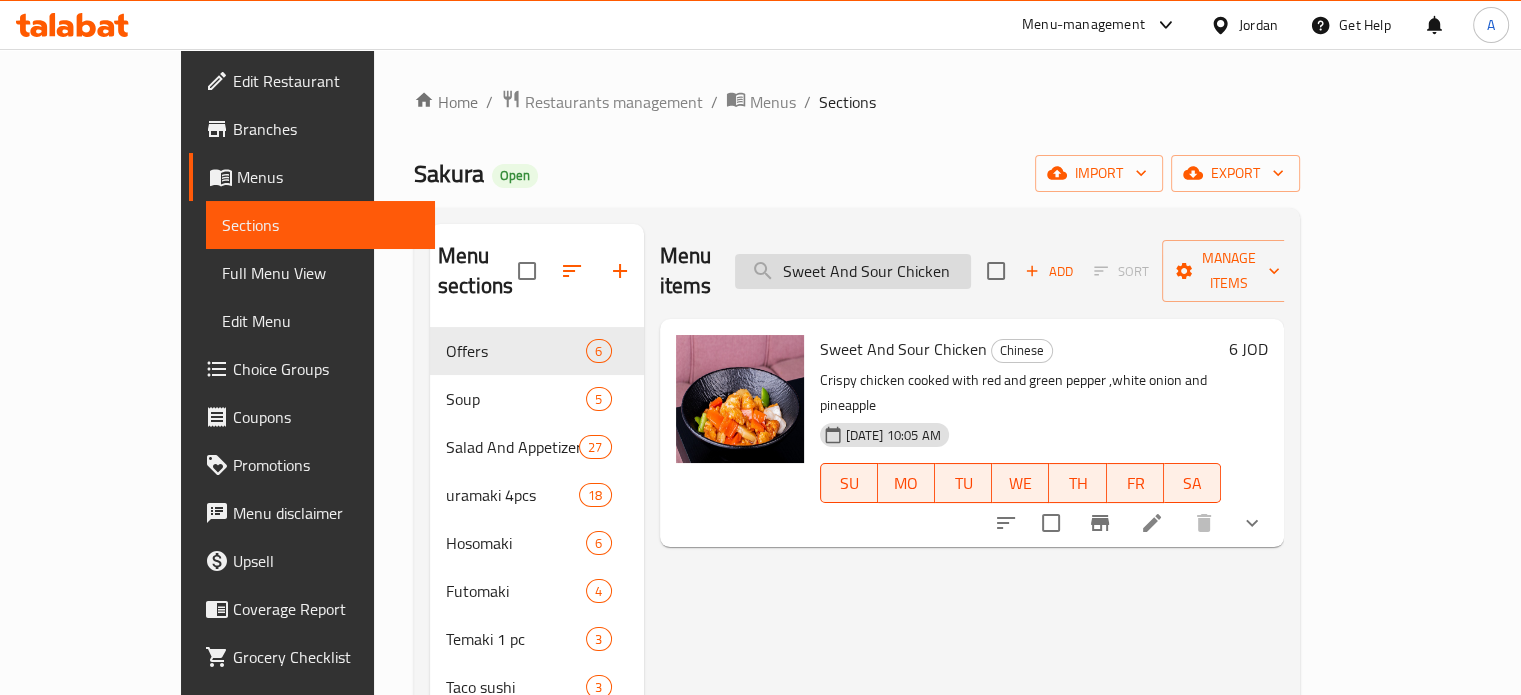 click on "Sweet And Sour Chicken" at bounding box center (853, 271) 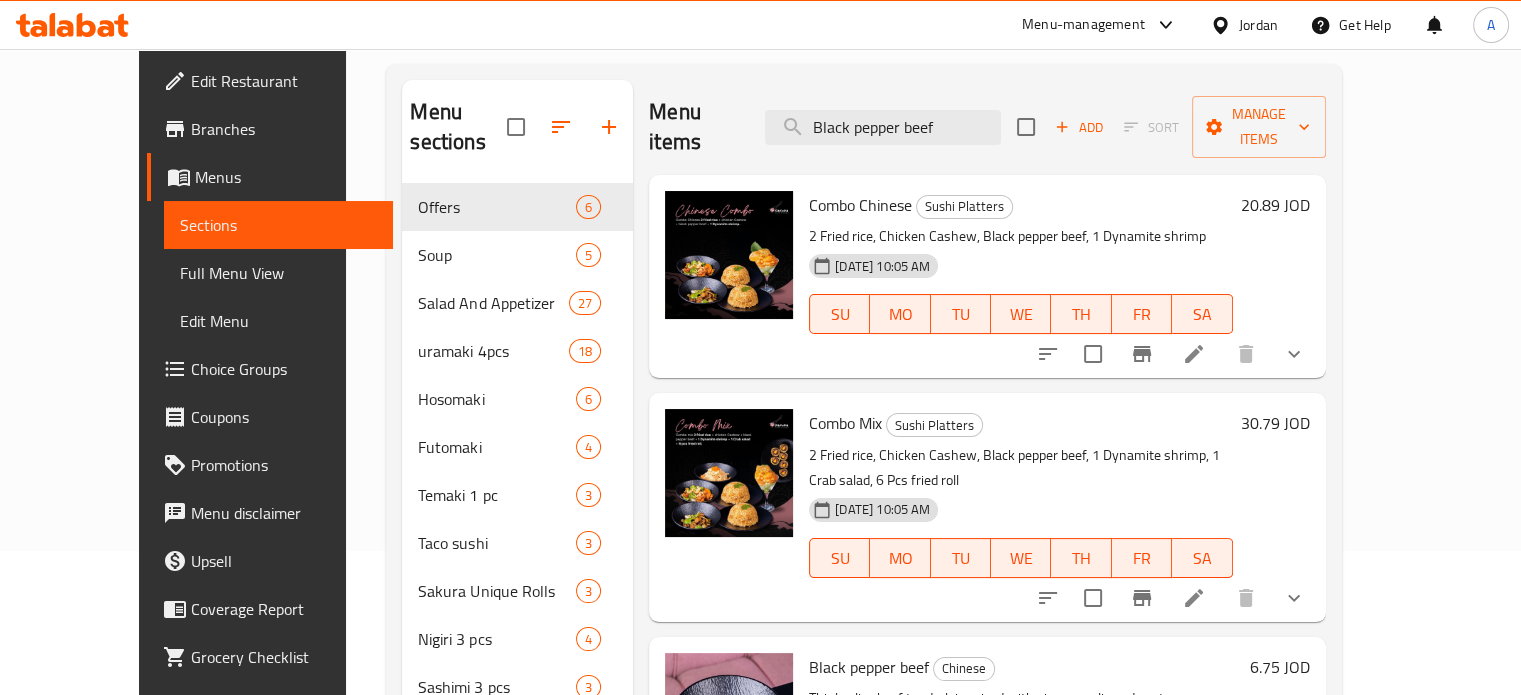 scroll, scrollTop: 300, scrollLeft: 0, axis: vertical 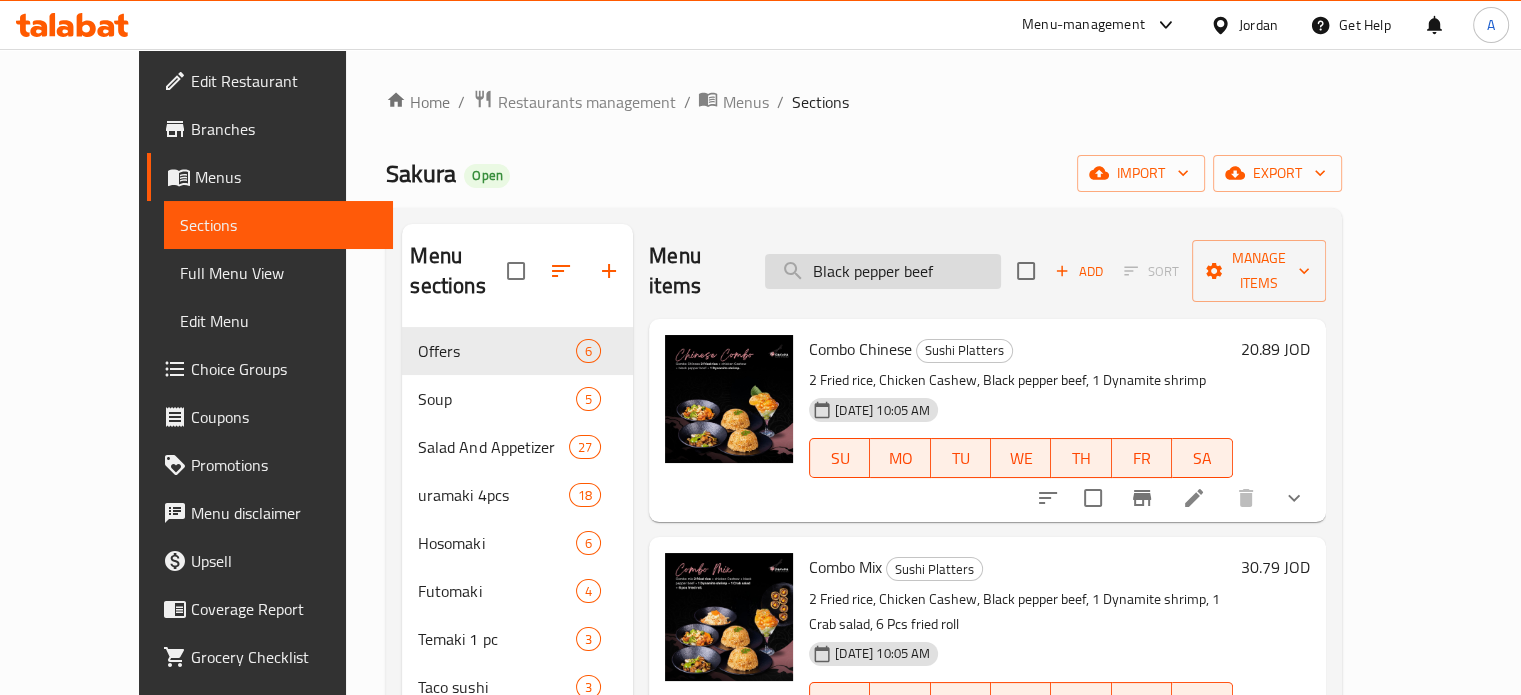 click on "Black pepper beef" at bounding box center (883, 271) 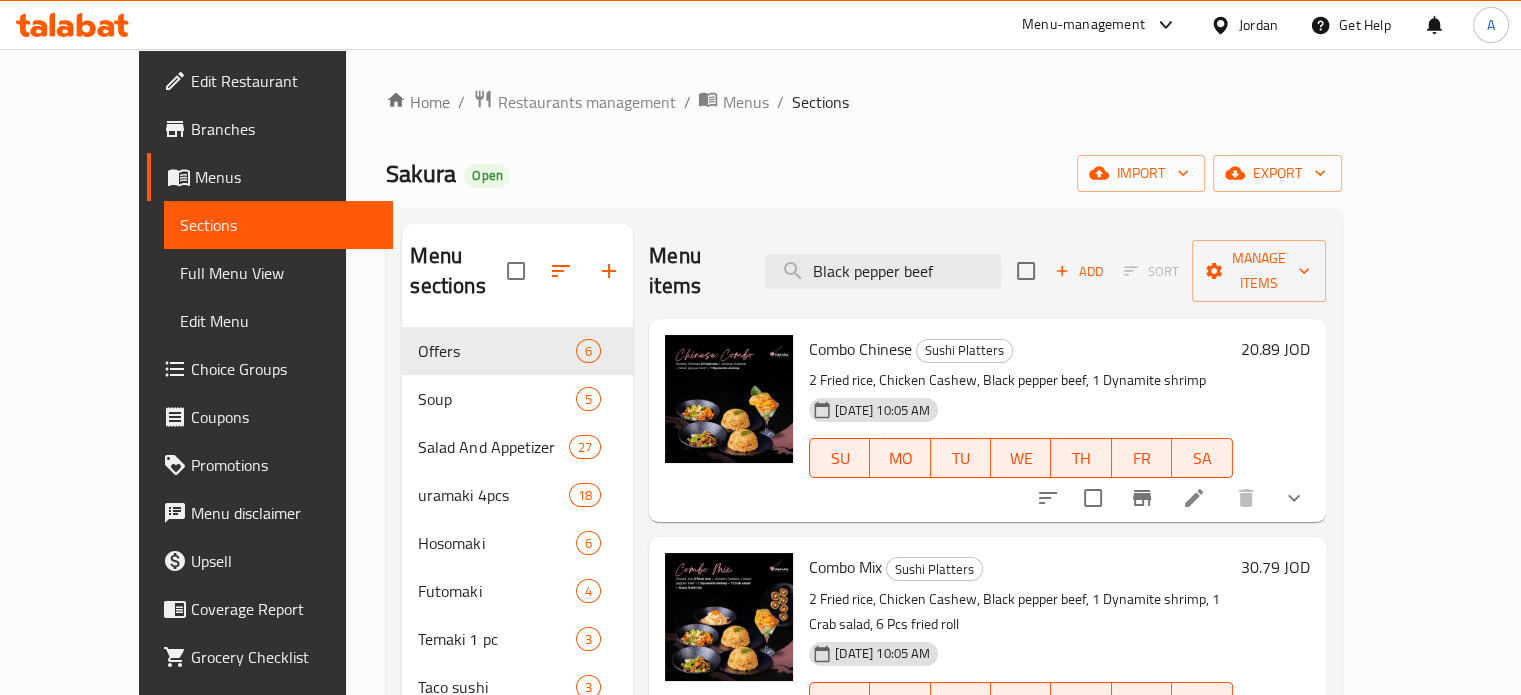 paste on "Signature" 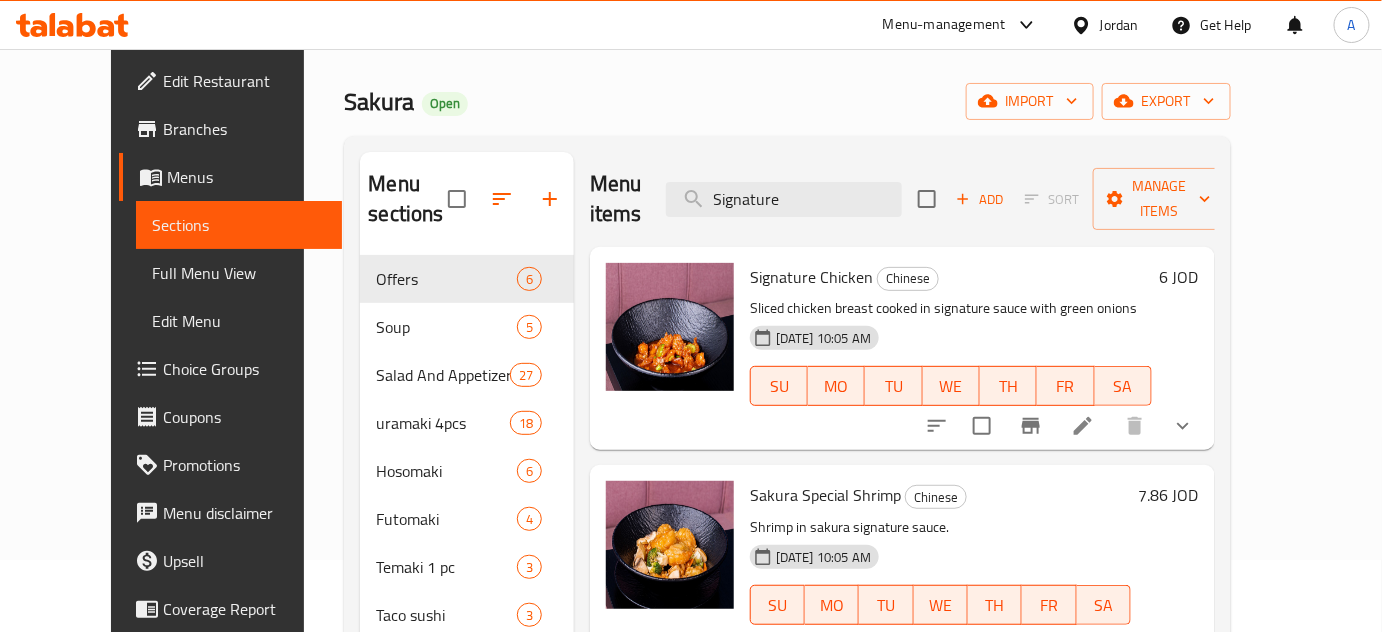 scroll, scrollTop: 181, scrollLeft: 0, axis: vertical 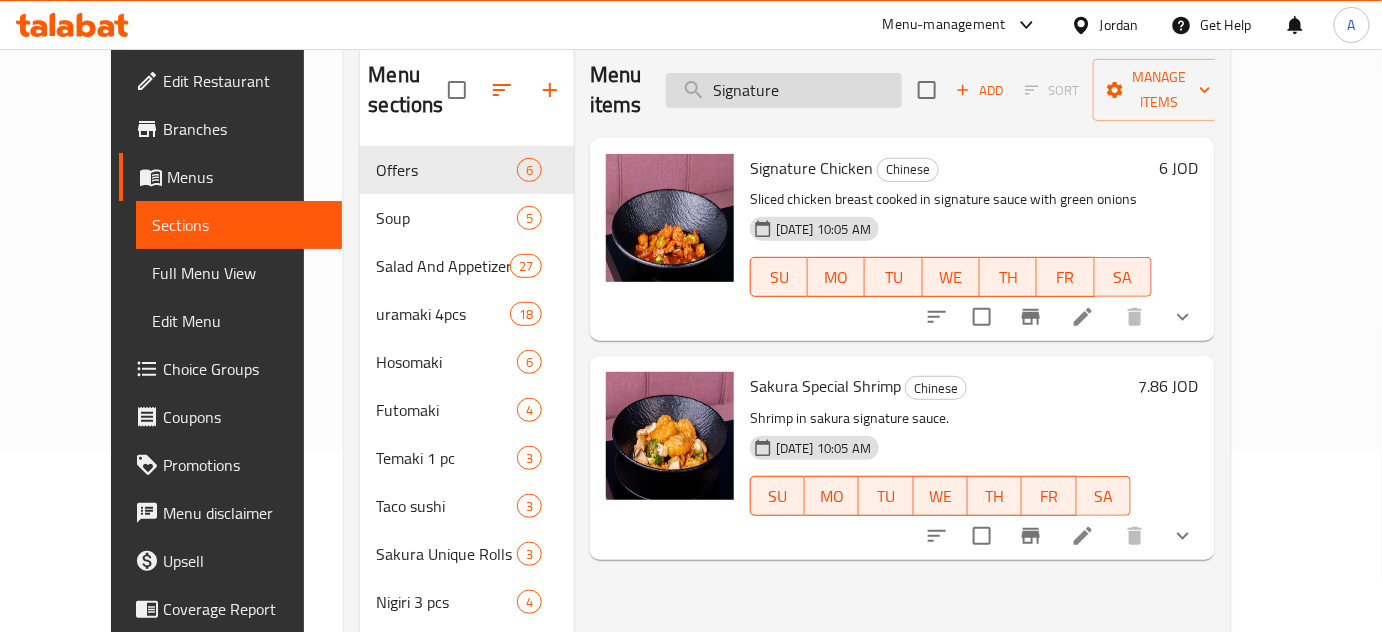 click on "Signature" at bounding box center [784, 90] 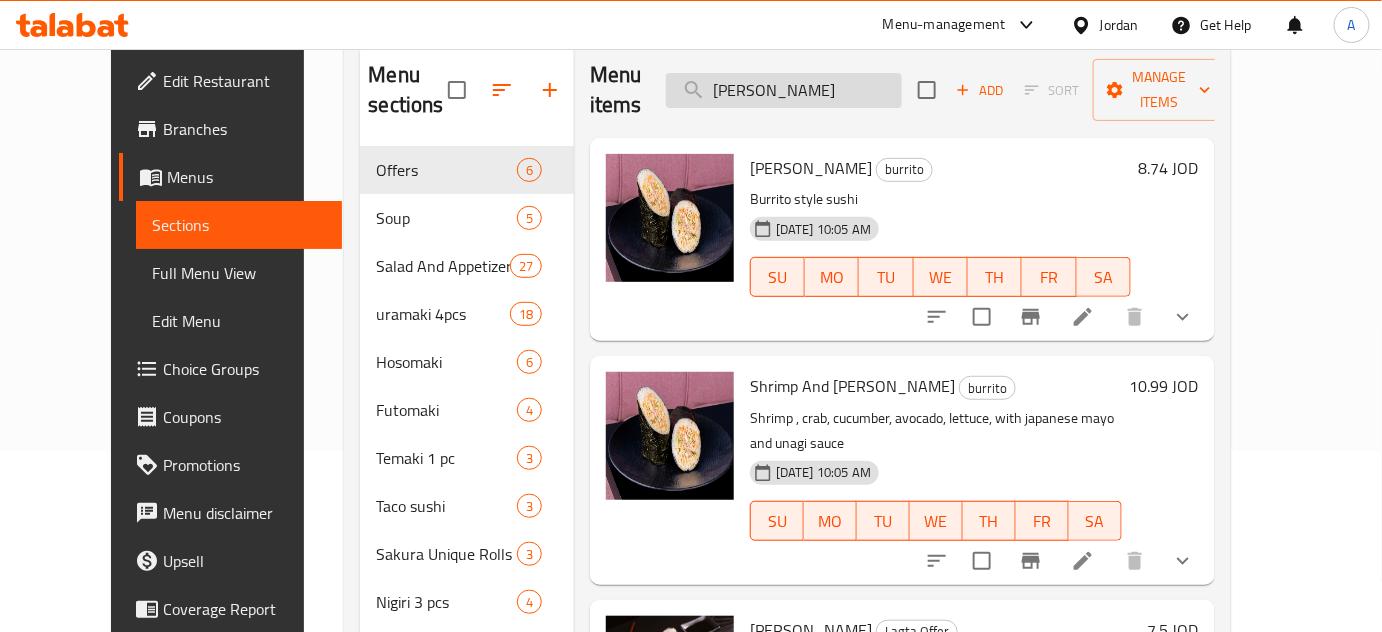 click on "Kani Burrito" at bounding box center (784, 90) 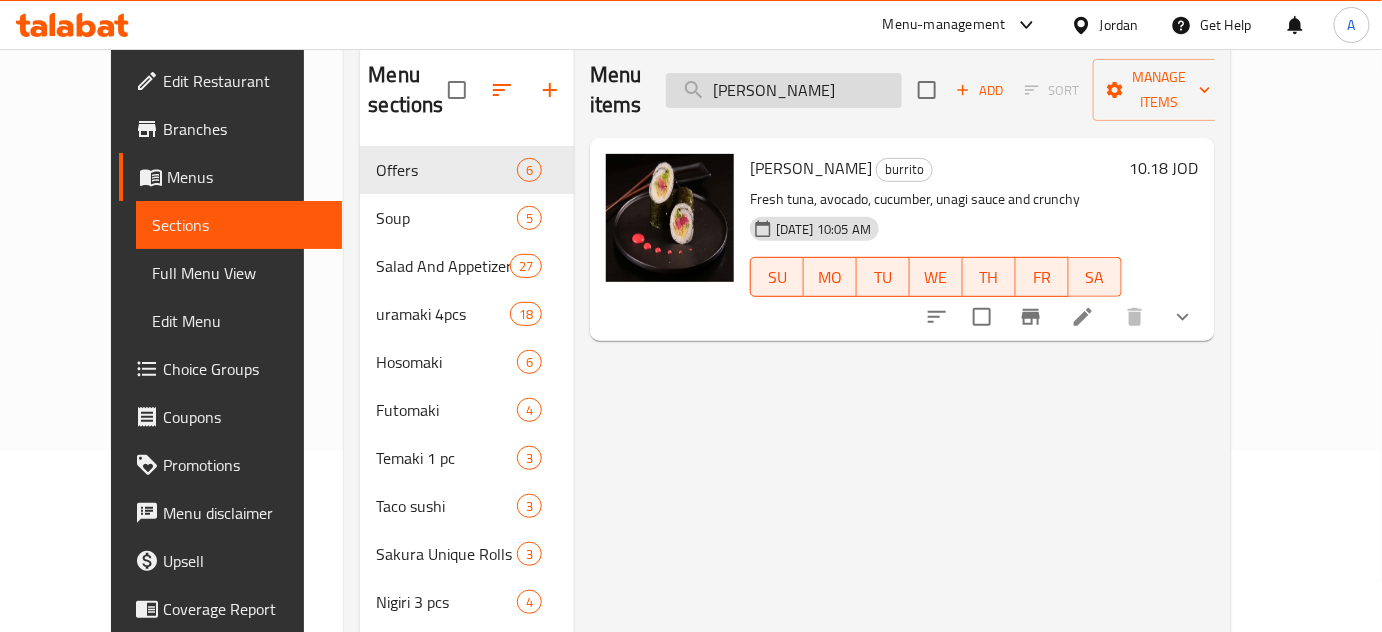 click on "Tuna Burrito" at bounding box center [784, 90] 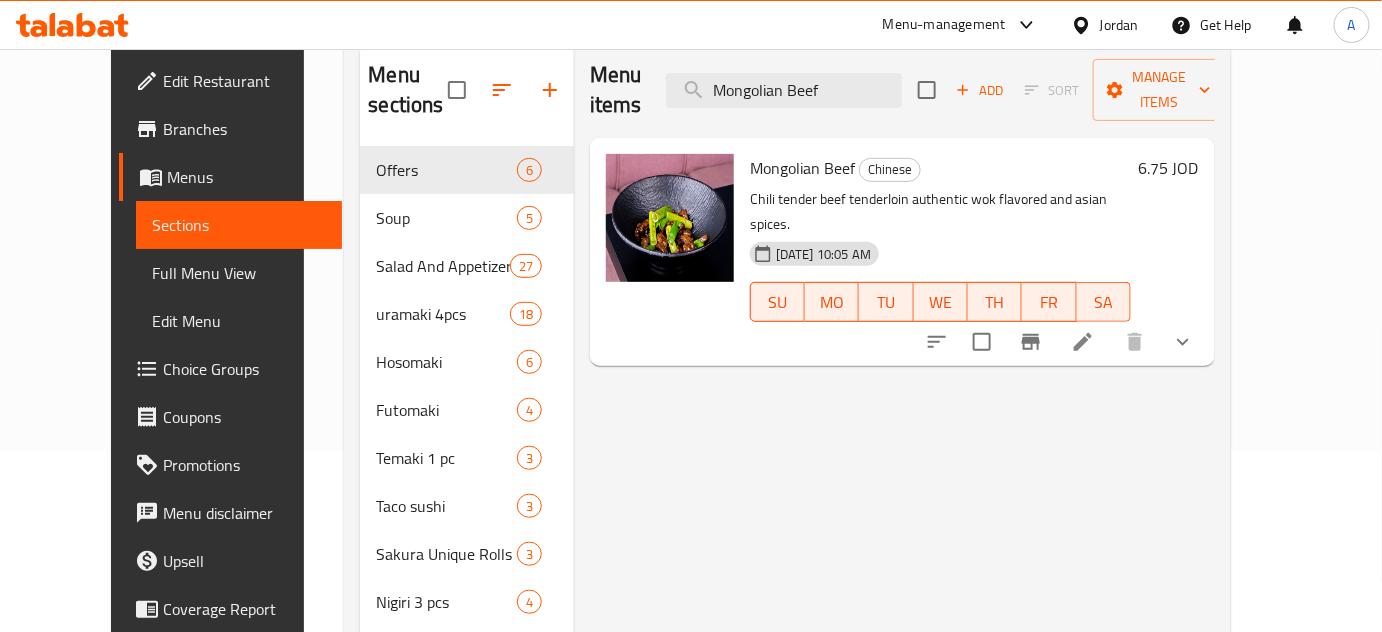 type on "Mongolian Beef" 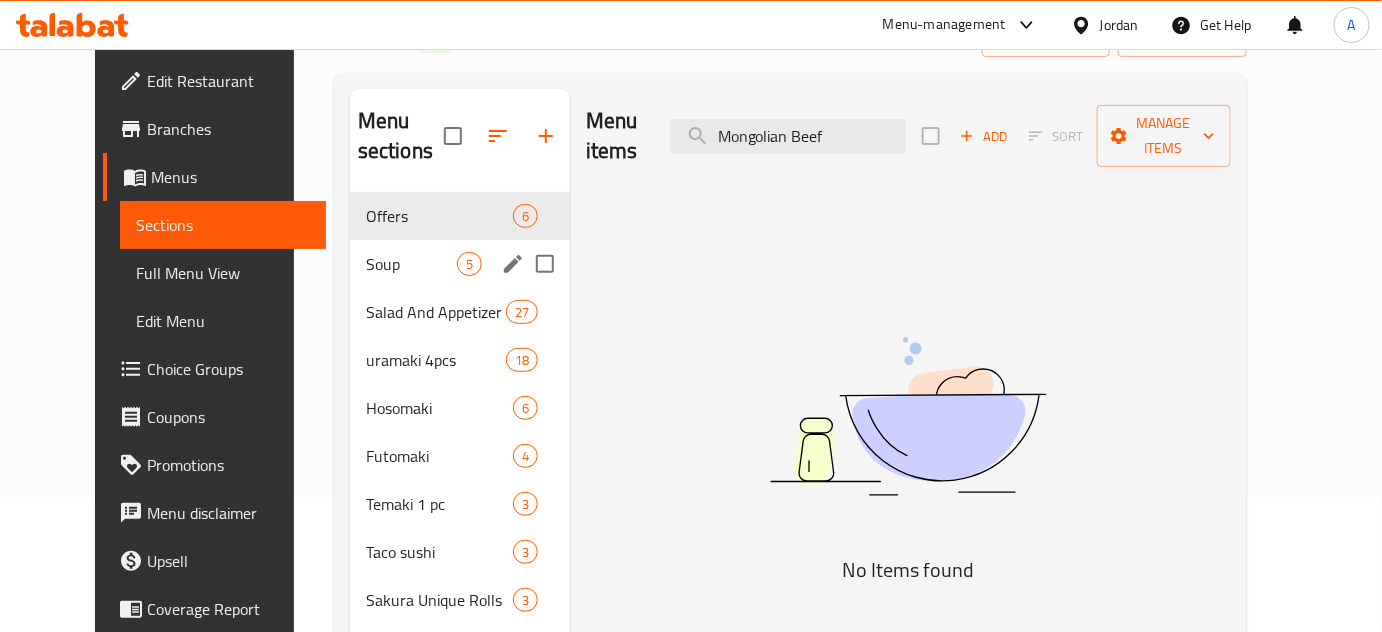 scroll, scrollTop: 90, scrollLeft: 0, axis: vertical 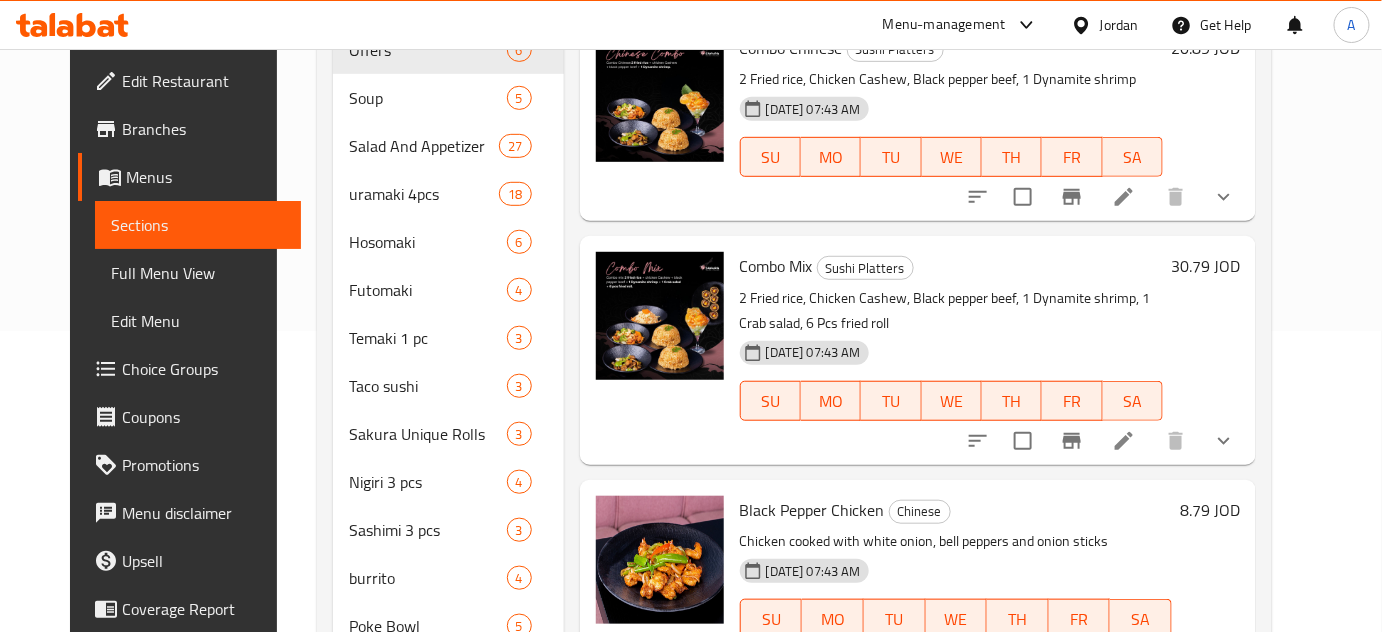 click on "Menus" at bounding box center (205, 177) 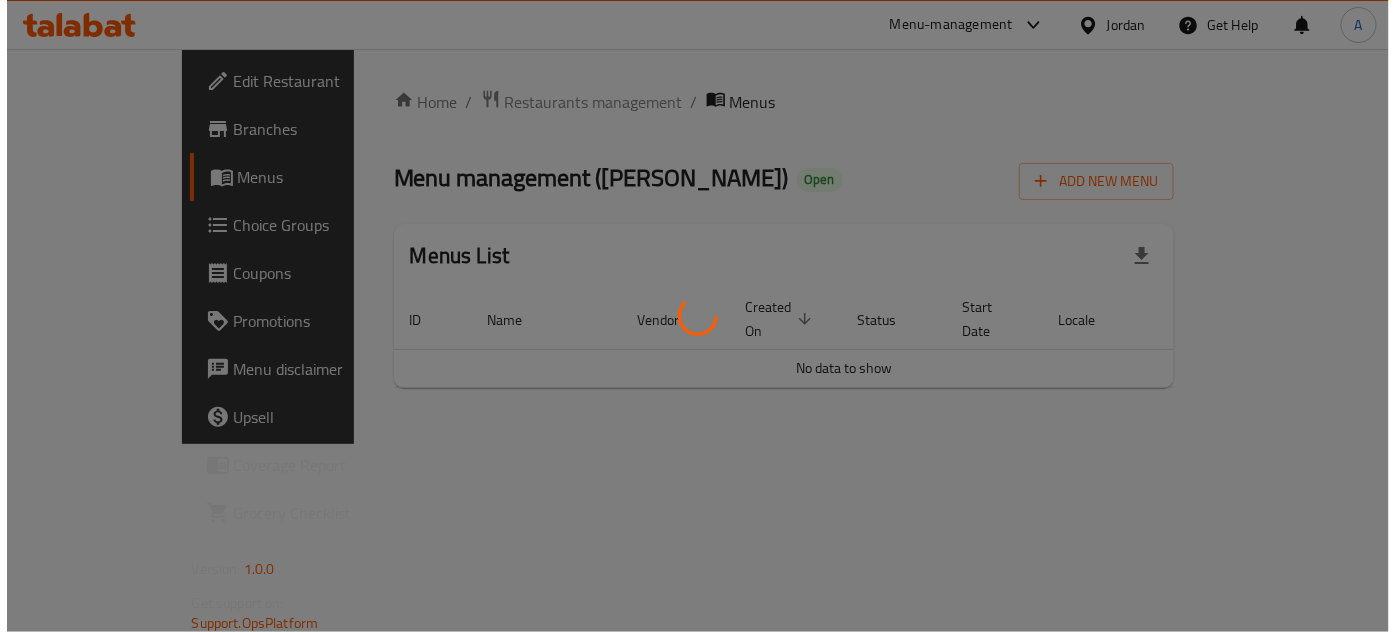 scroll, scrollTop: 0, scrollLeft: 0, axis: both 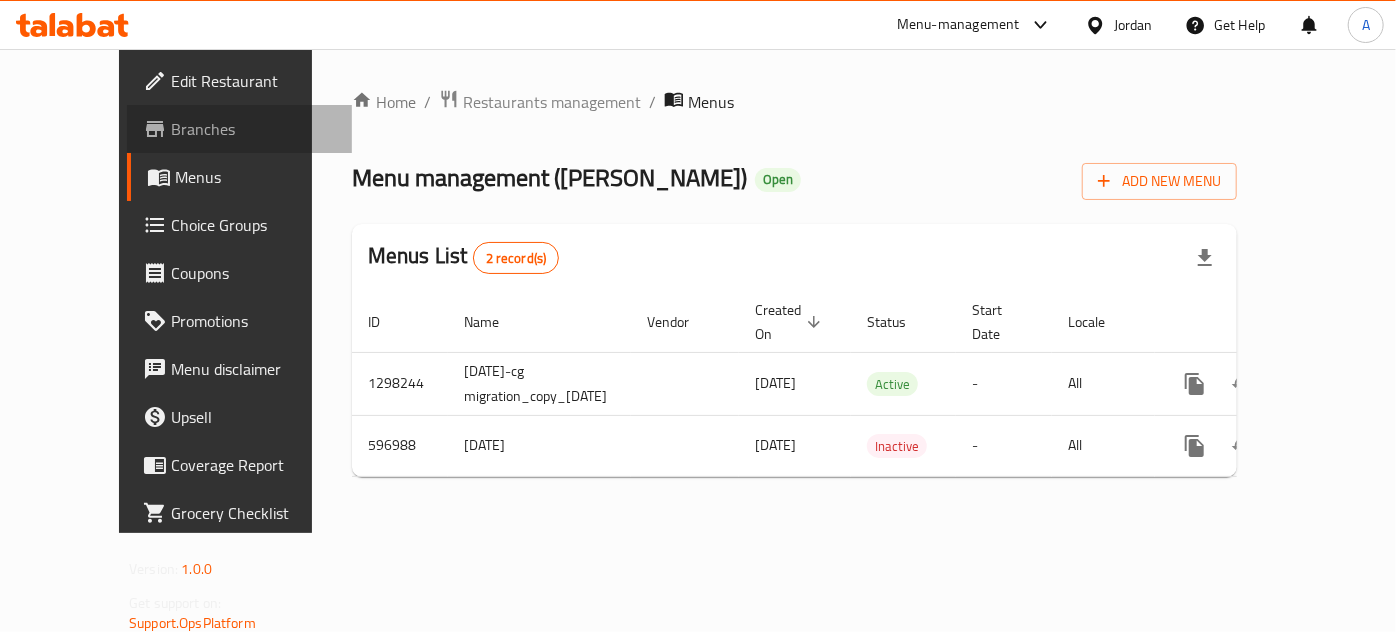 click on "Branches" at bounding box center [253, 129] 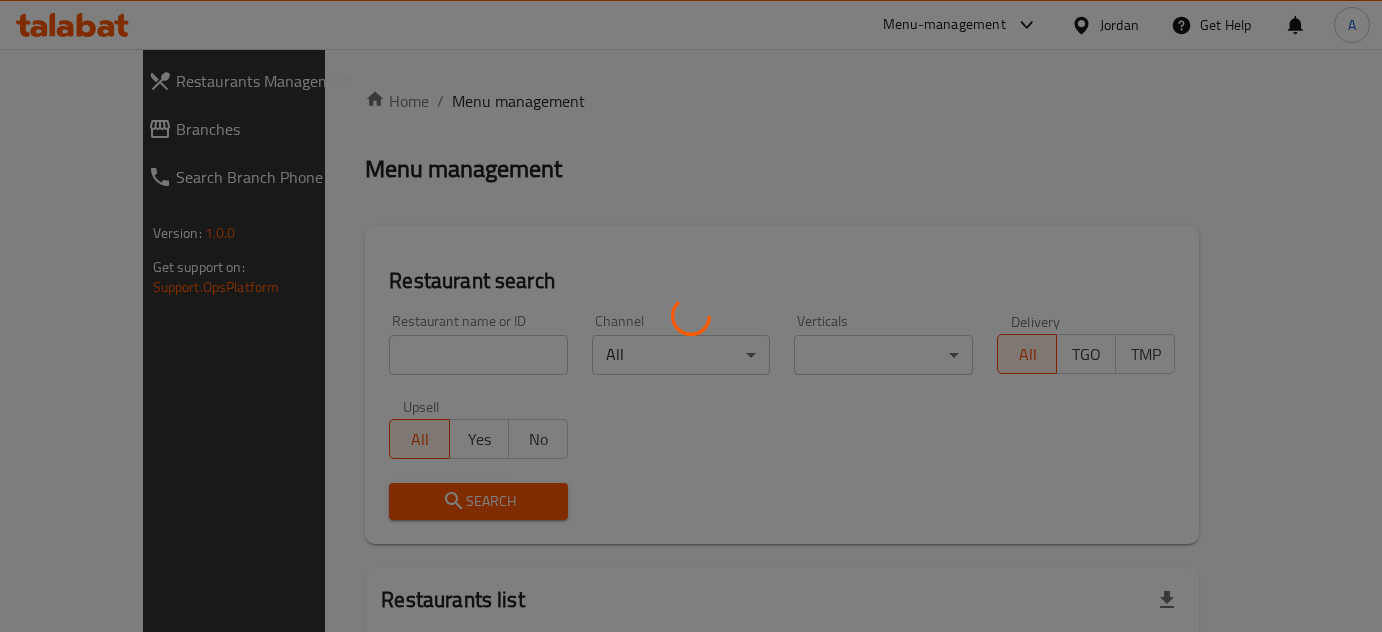 scroll, scrollTop: 0, scrollLeft: 0, axis: both 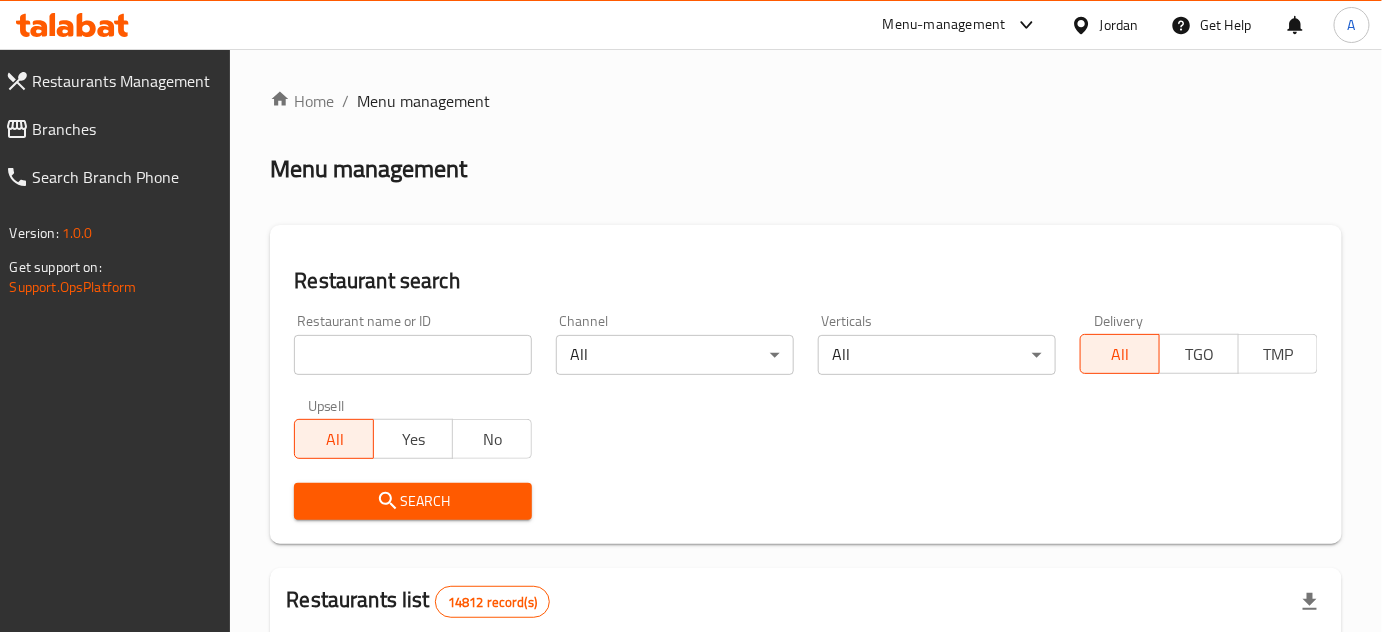 click on "Menu-management" at bounding box center (944, 25) 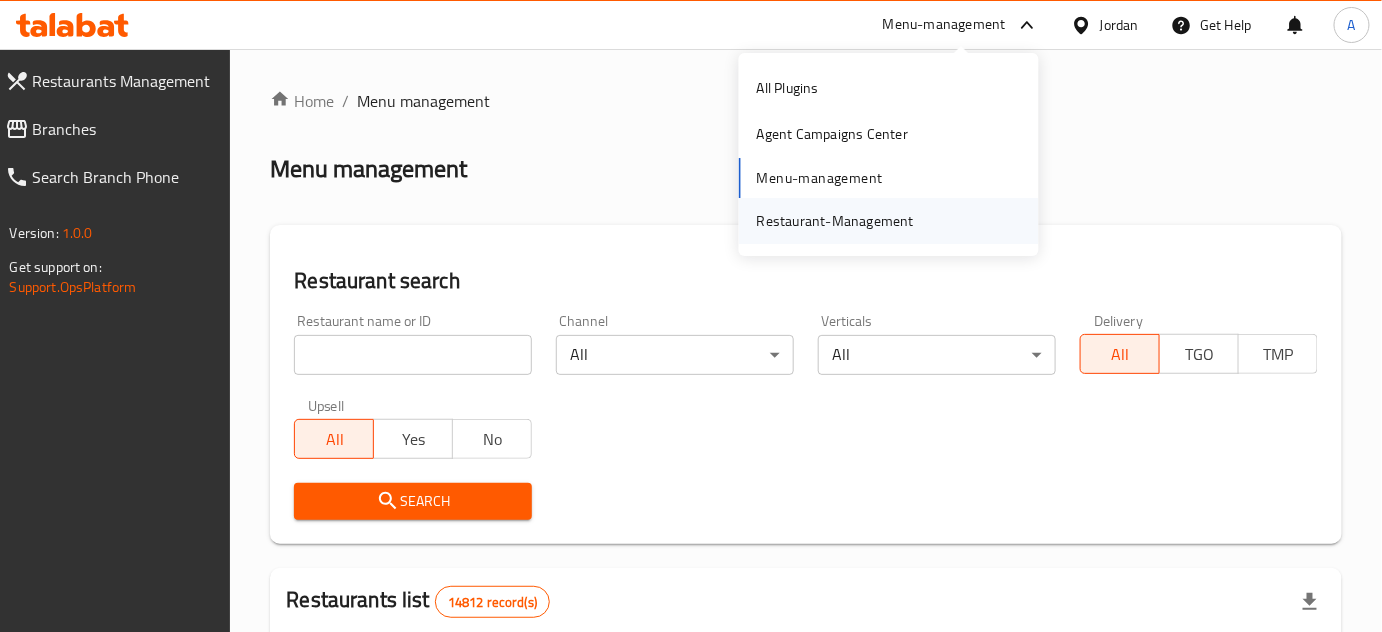 click on "Restaurant-Management" at bounding box center (835, 221) 